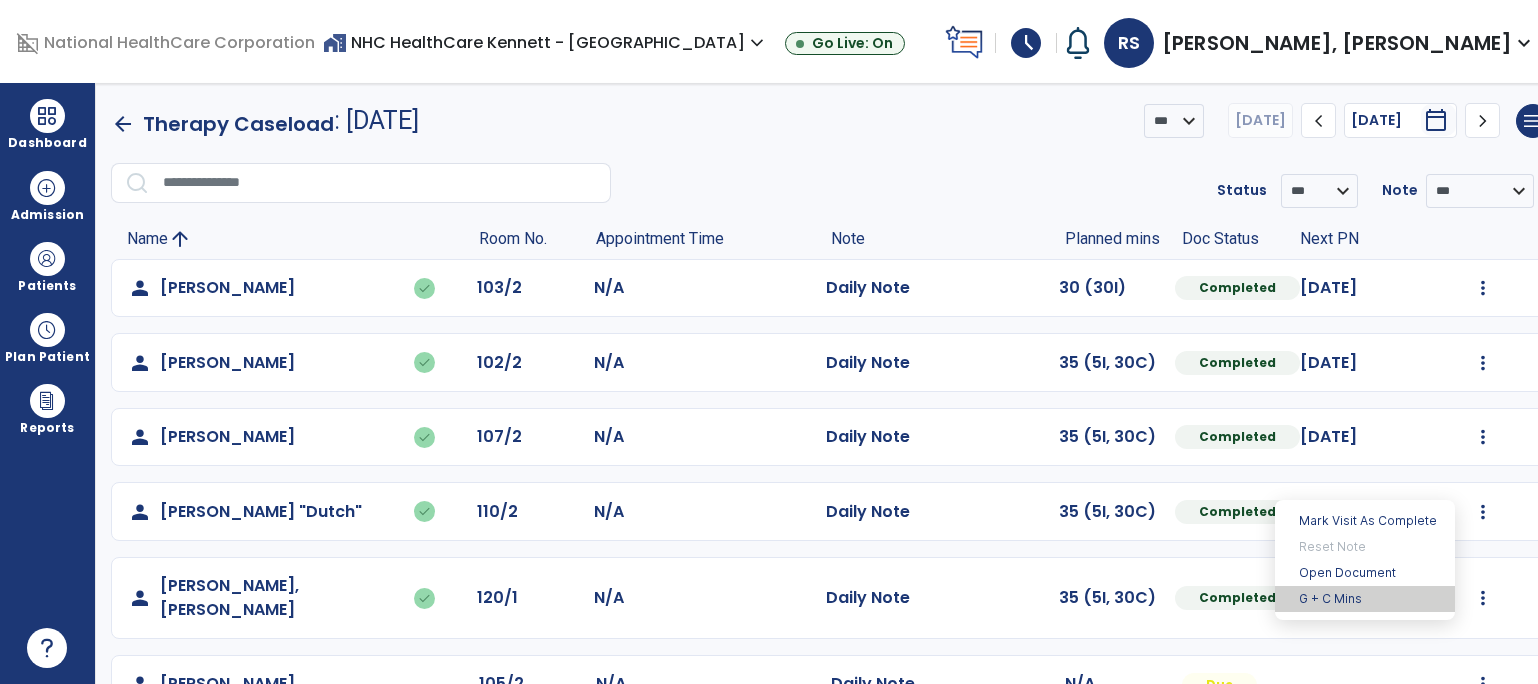 scroll, scrollTop: 0, scrollLeft: 0, axis: both 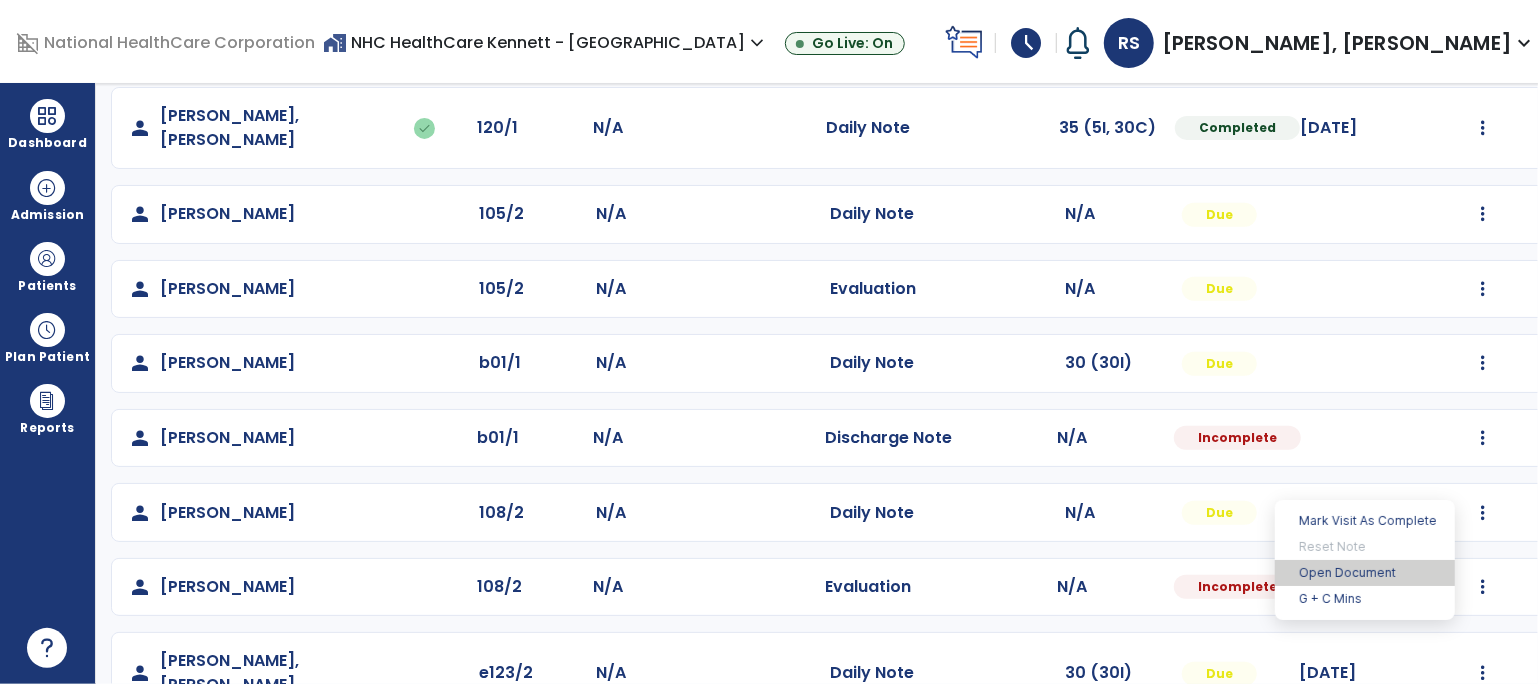 click on "Open Document" at bounding box center (1365, 573) 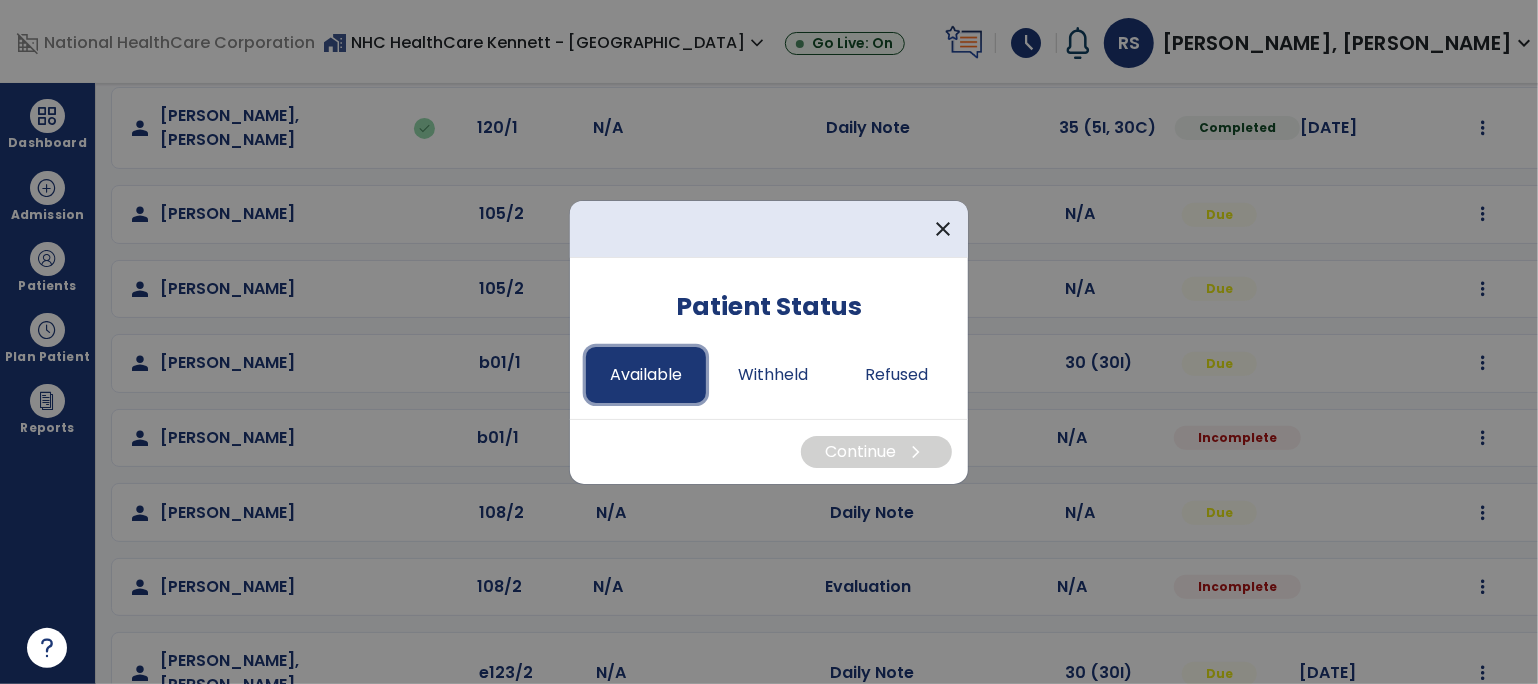 click on "Available" at bounding box center (646, 375) 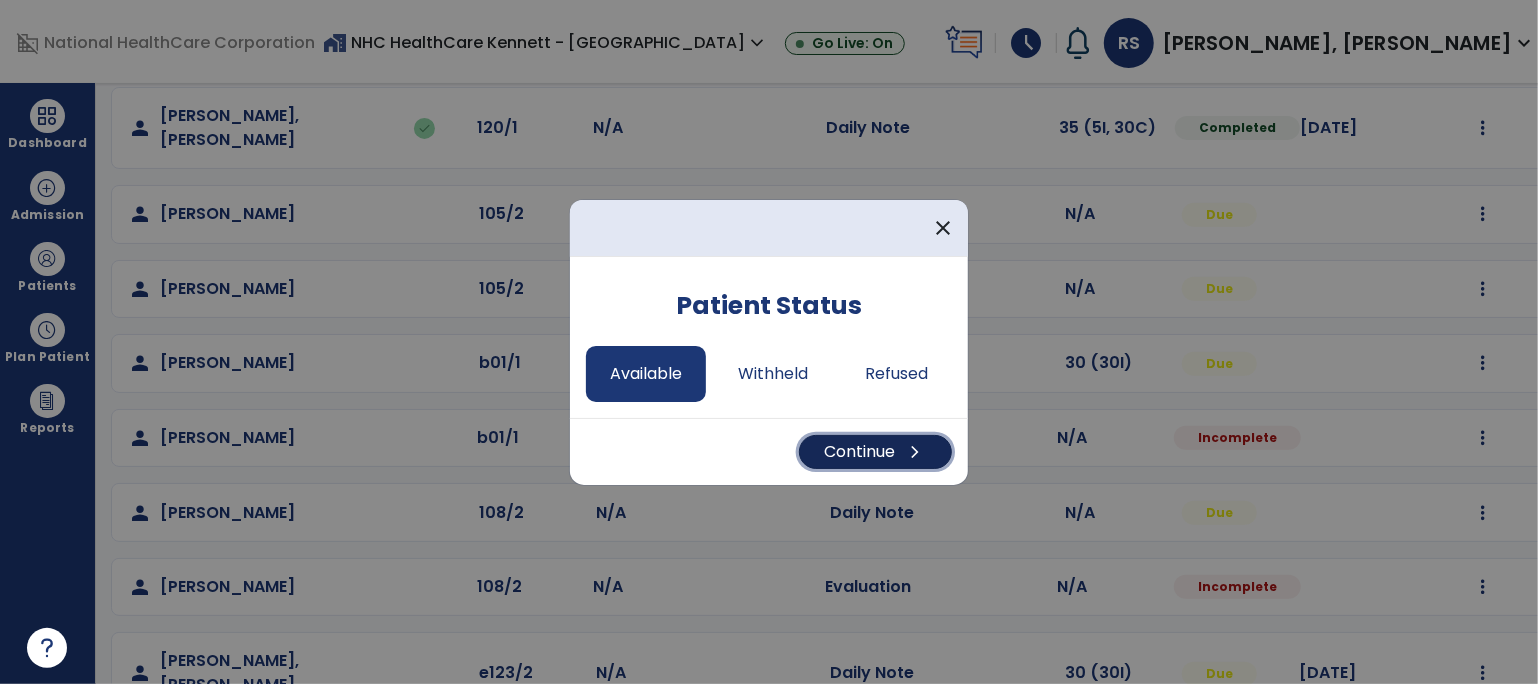 click on "Continue   chevron_right" at bounding box center (875, 452) 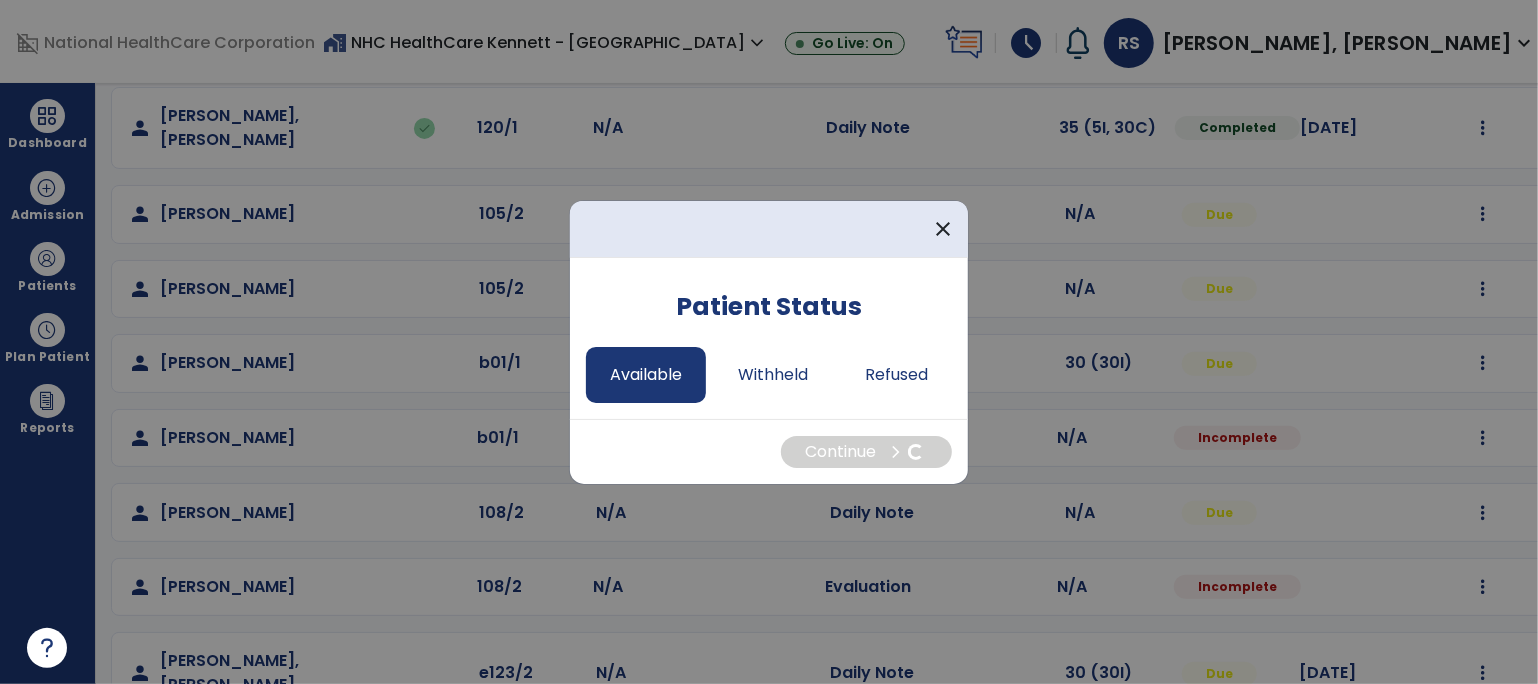 select on "*" 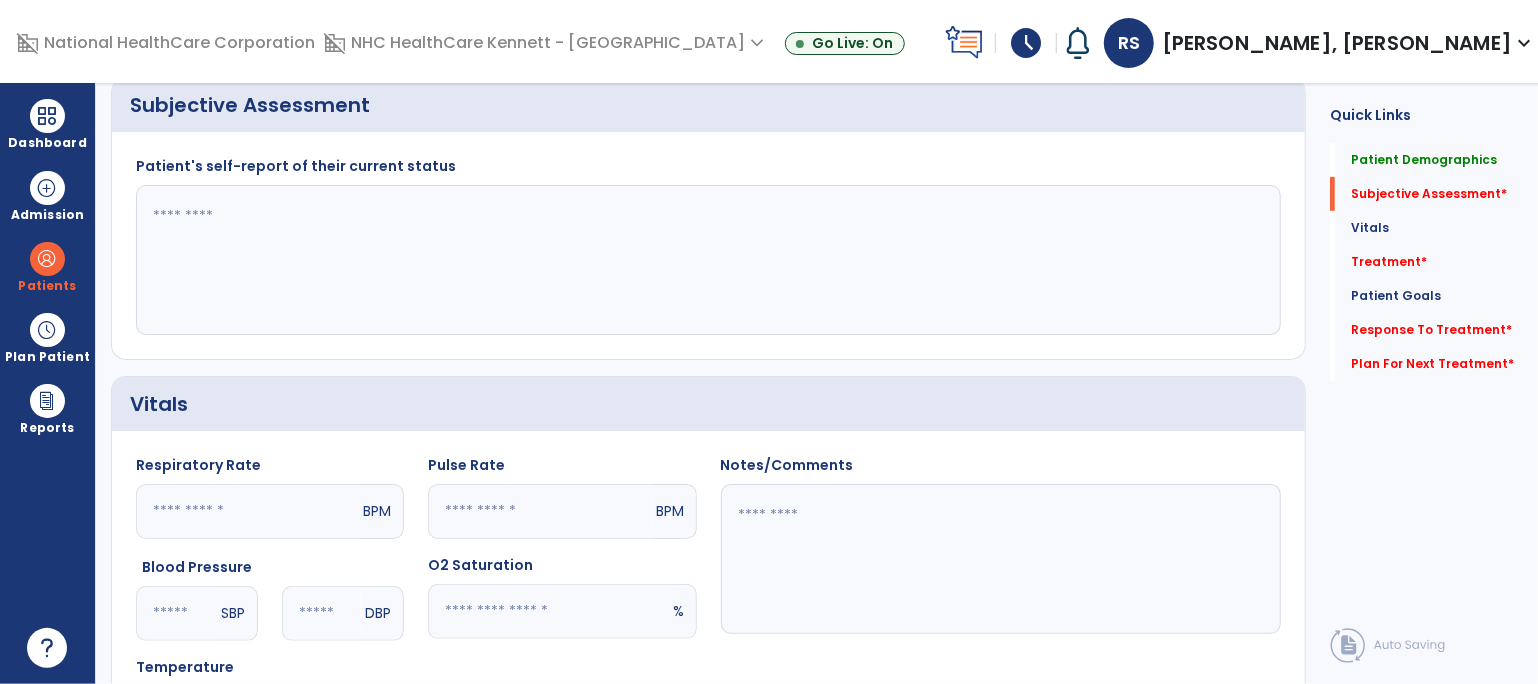 click 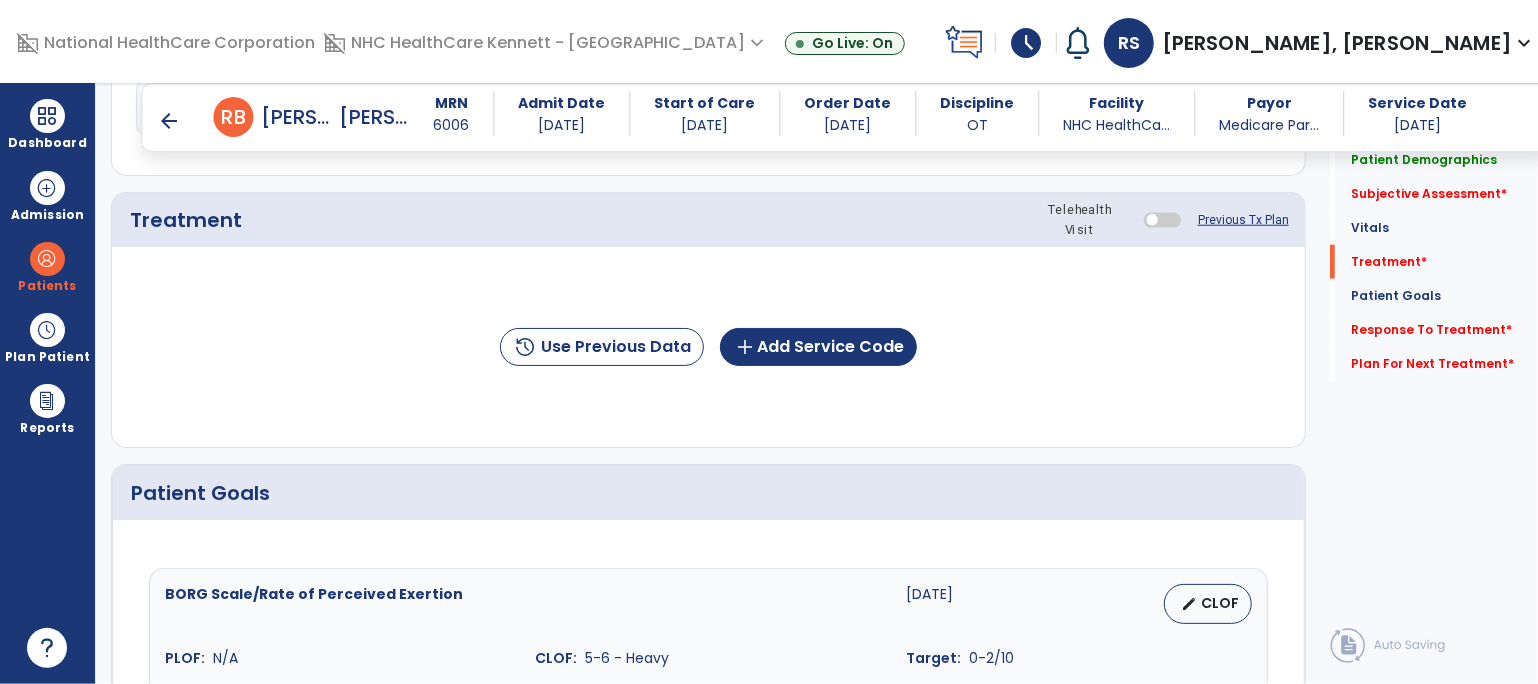 scroll, scrollTop: 1247, scrollLeft: 0, axis: vertical 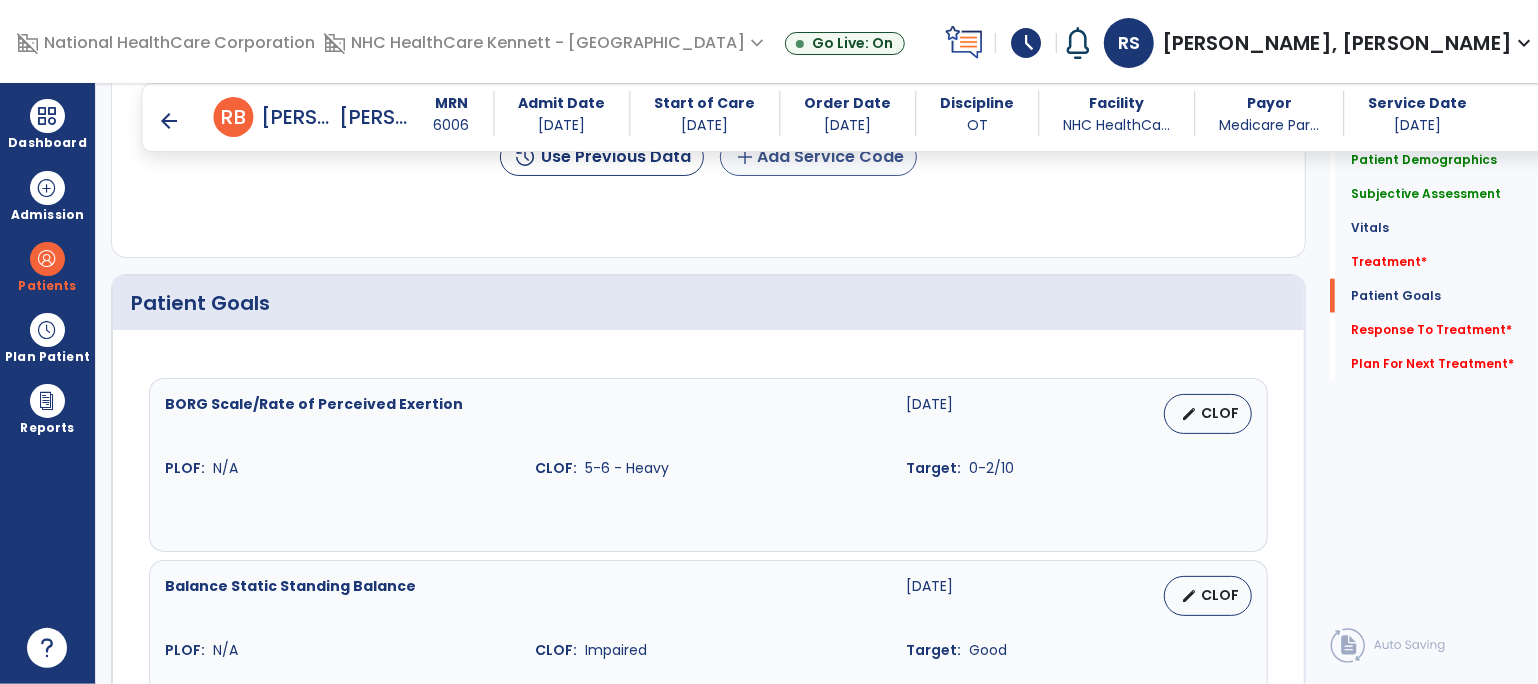 type on "**********" 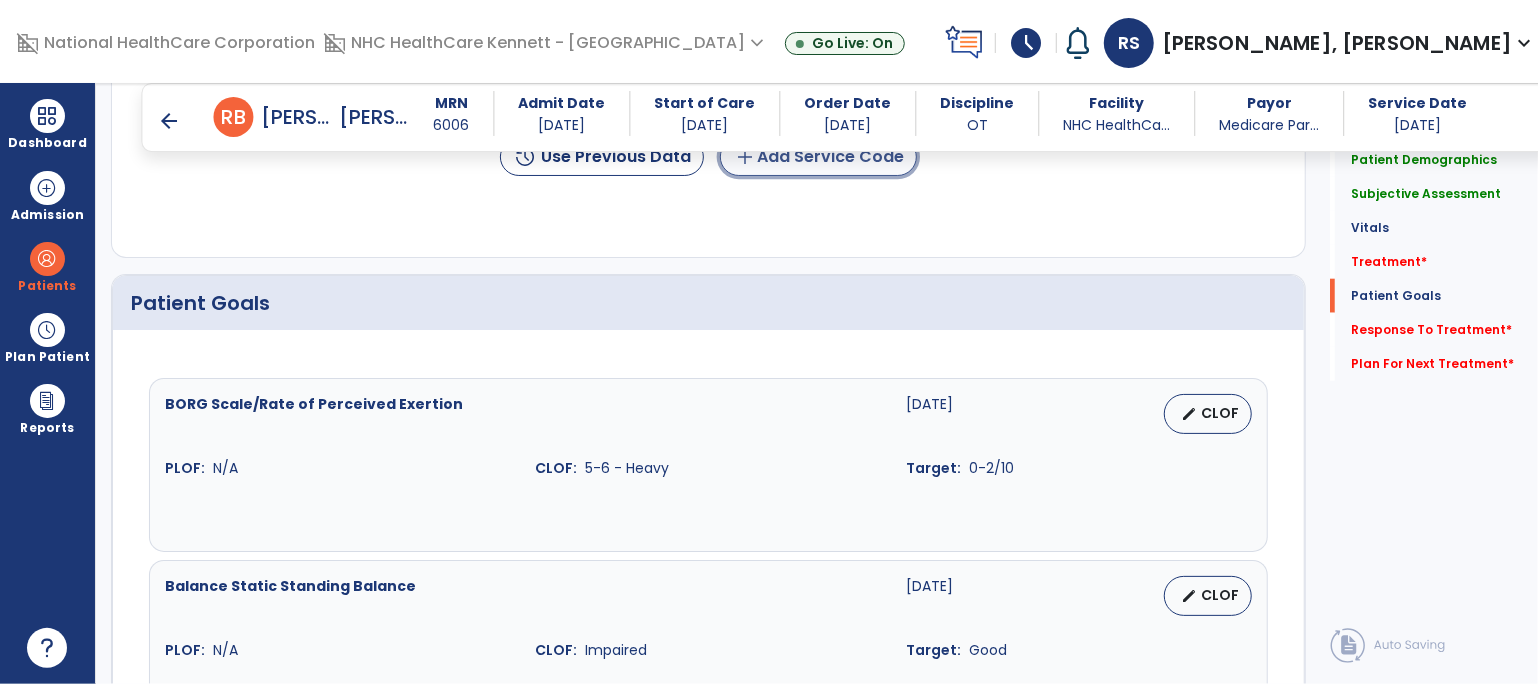 click on "add  Add Service Code" 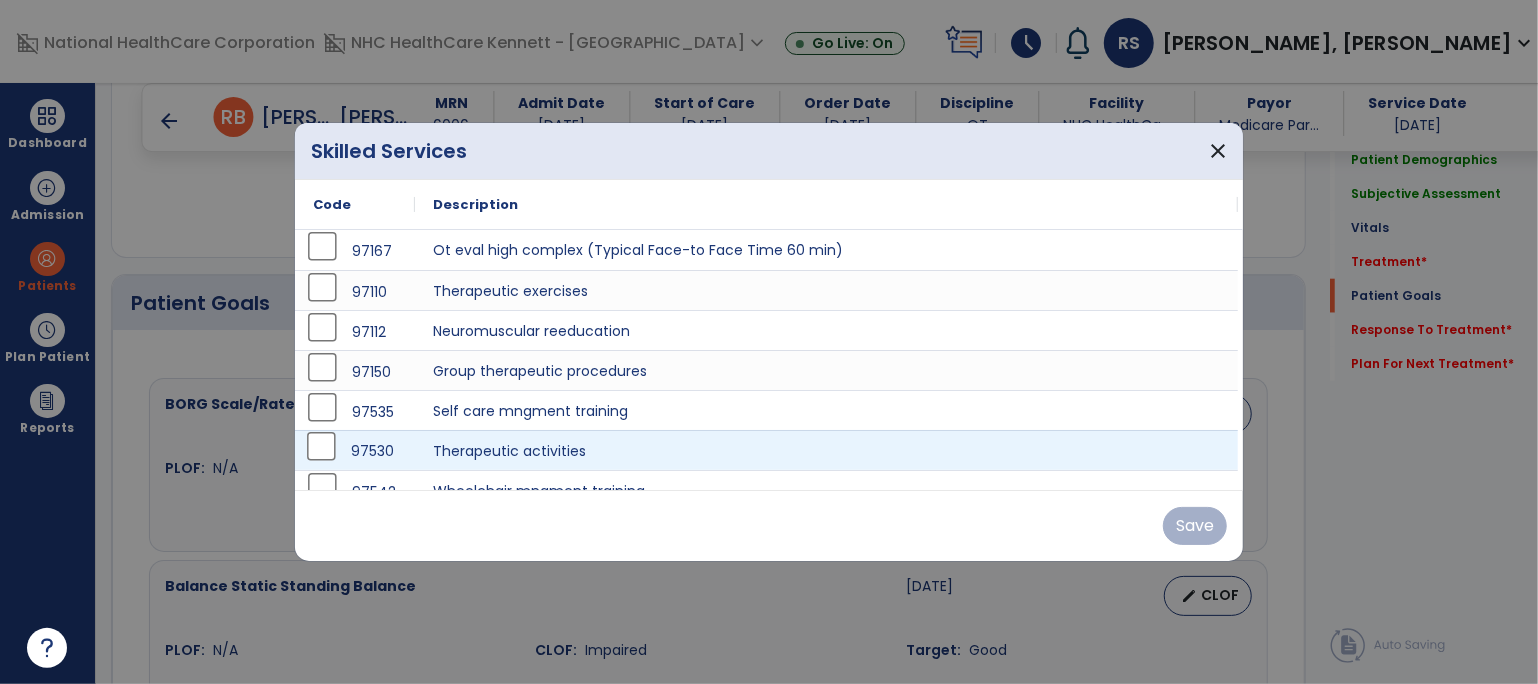 click on "97530" at bounding box center (355, 451) 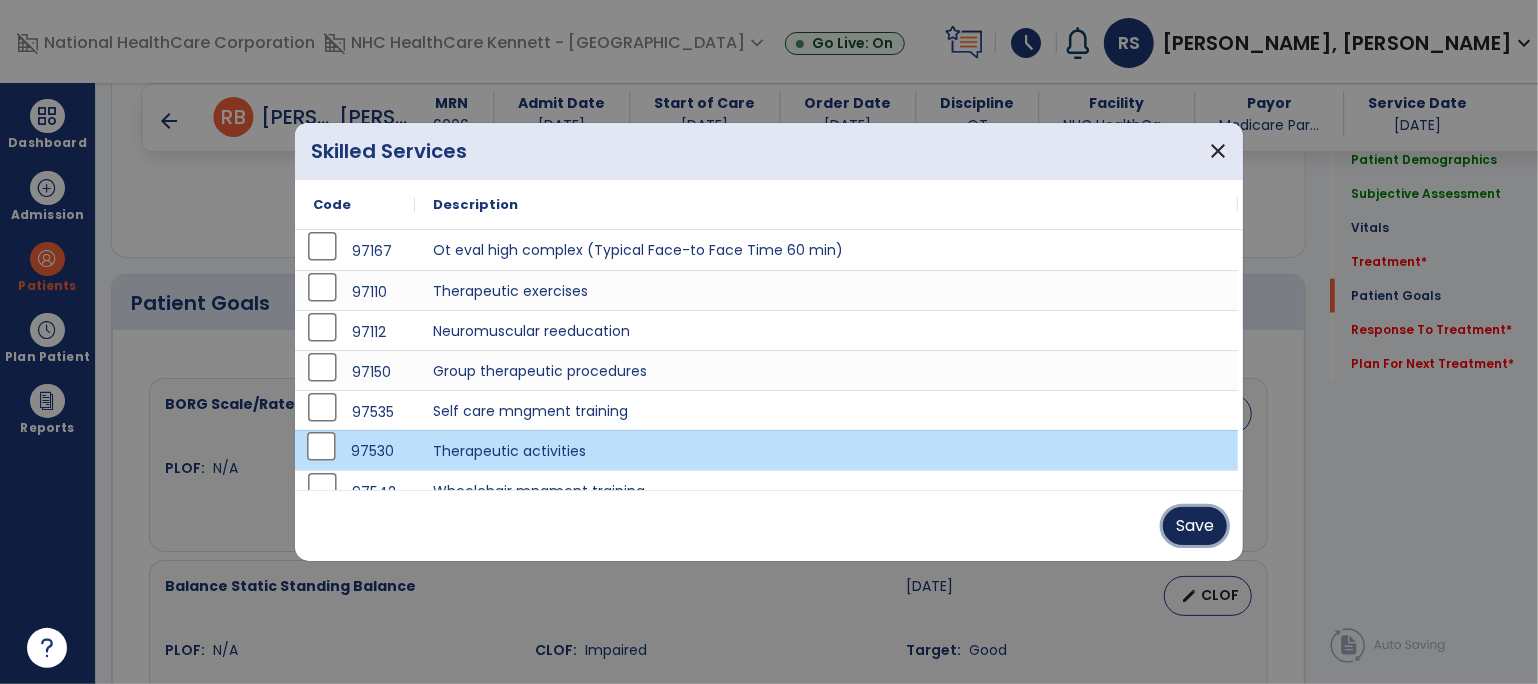 click on "Save" at bounding box center (1195, 526) 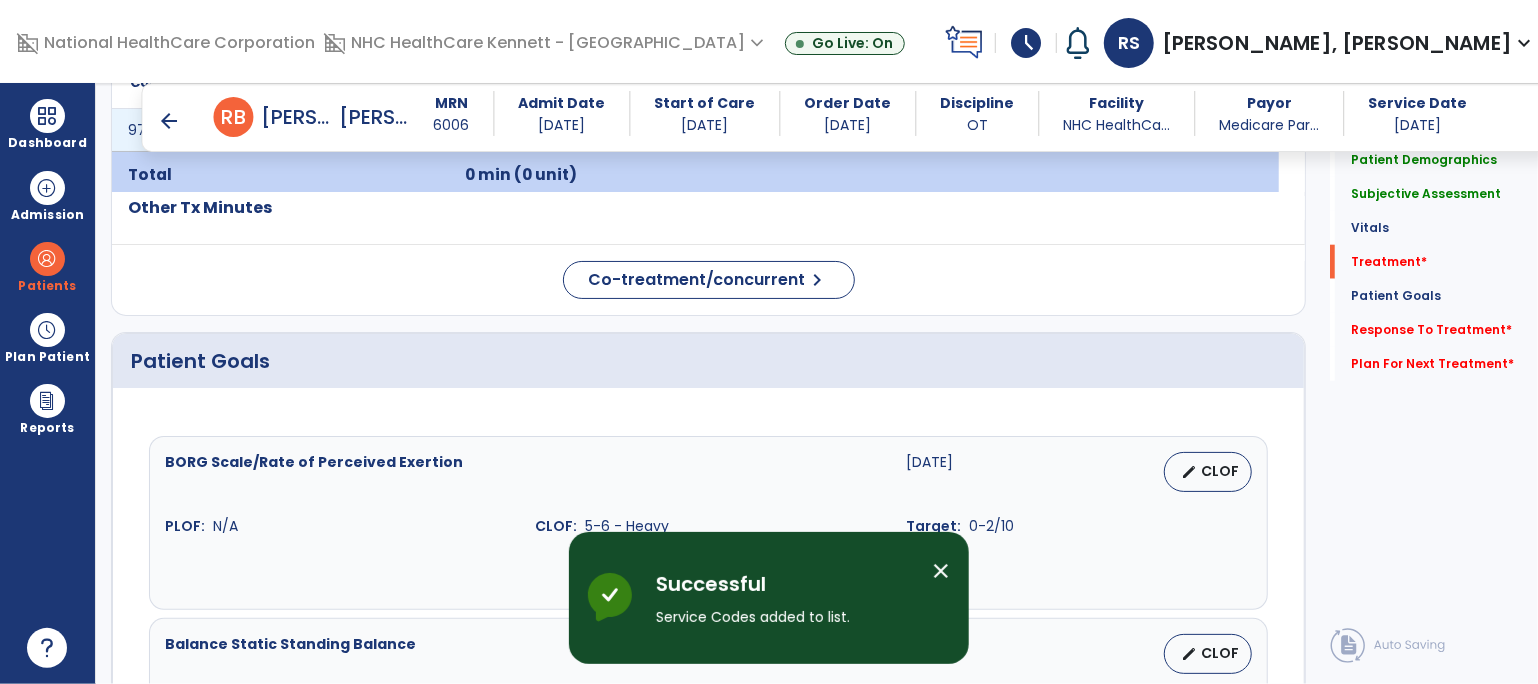 scroll, scrollTop: 1049, scrollLeft: 0, axis: vertical 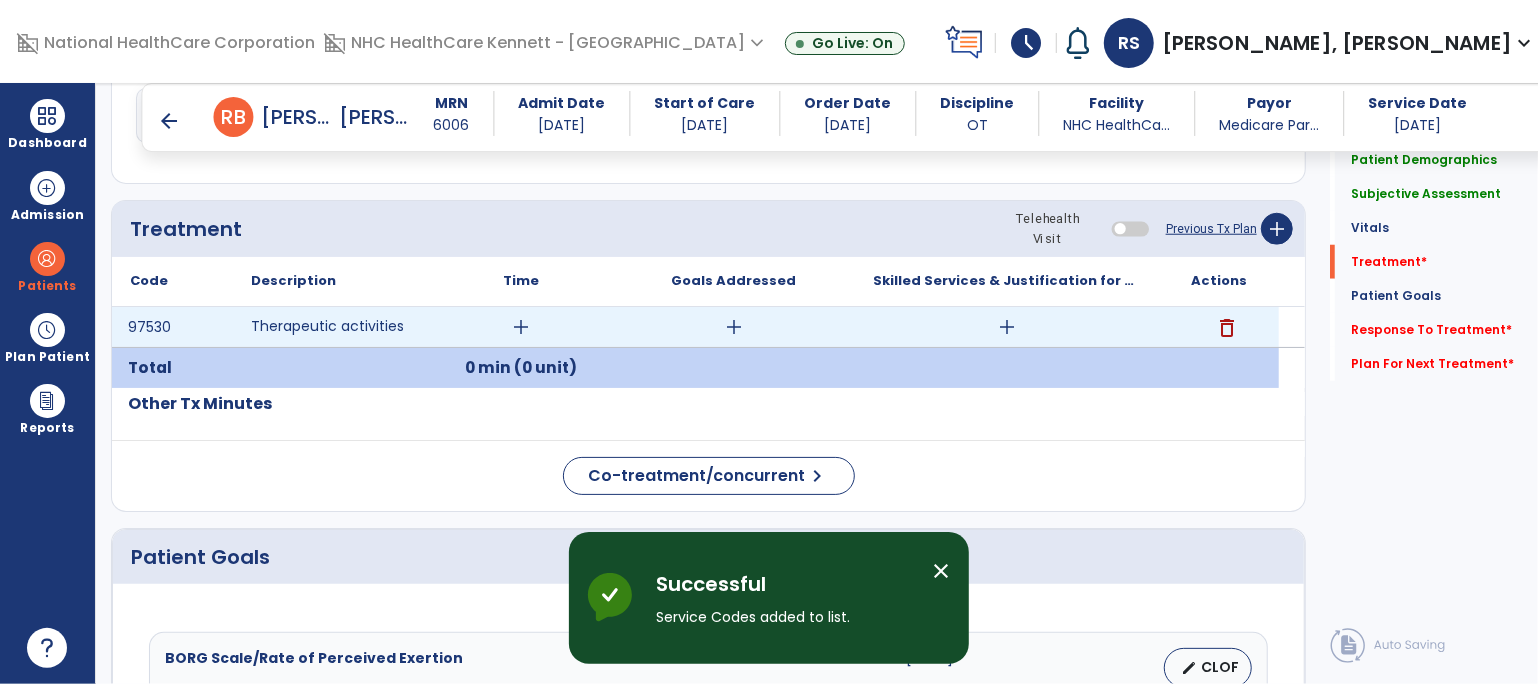 click on "add" at bounding box center (521, 327) 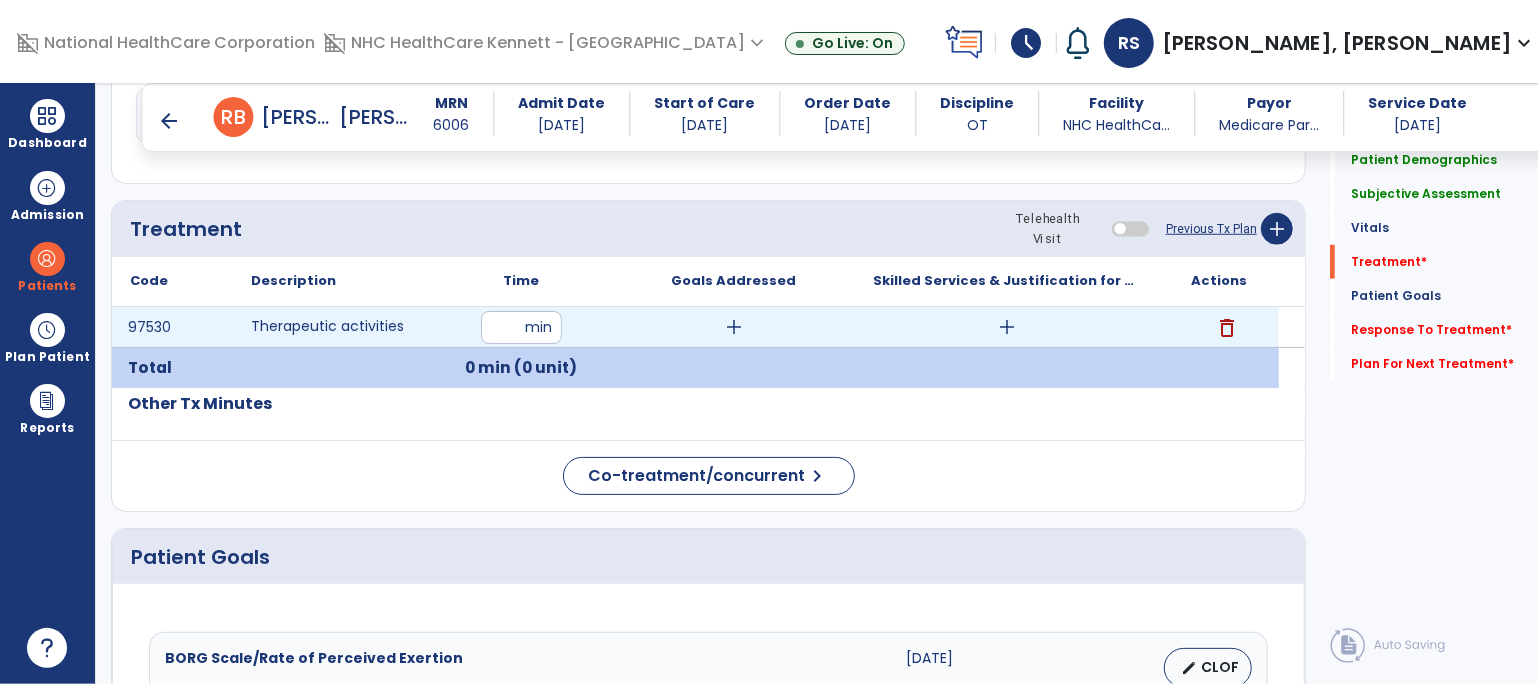 type on "**" 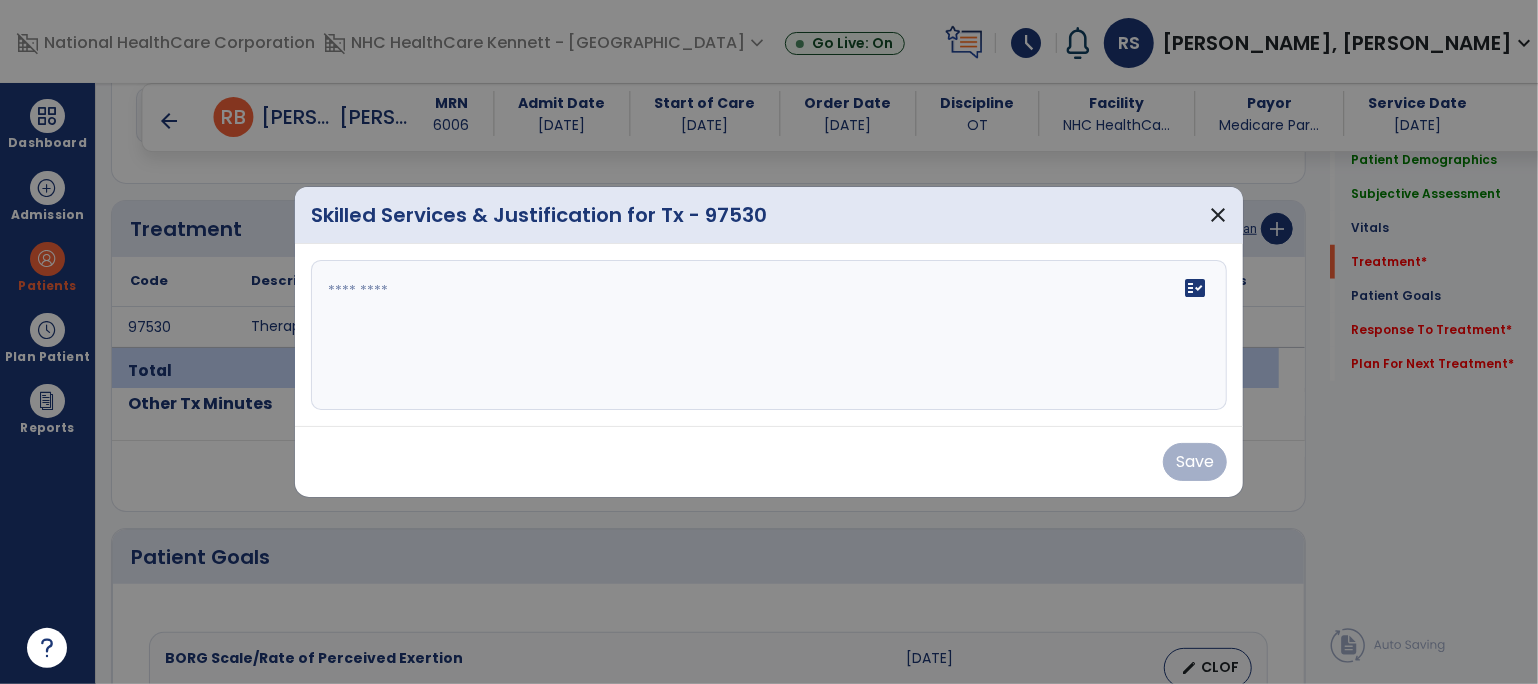 click on "fact_check" at bounding box center (769, 335) 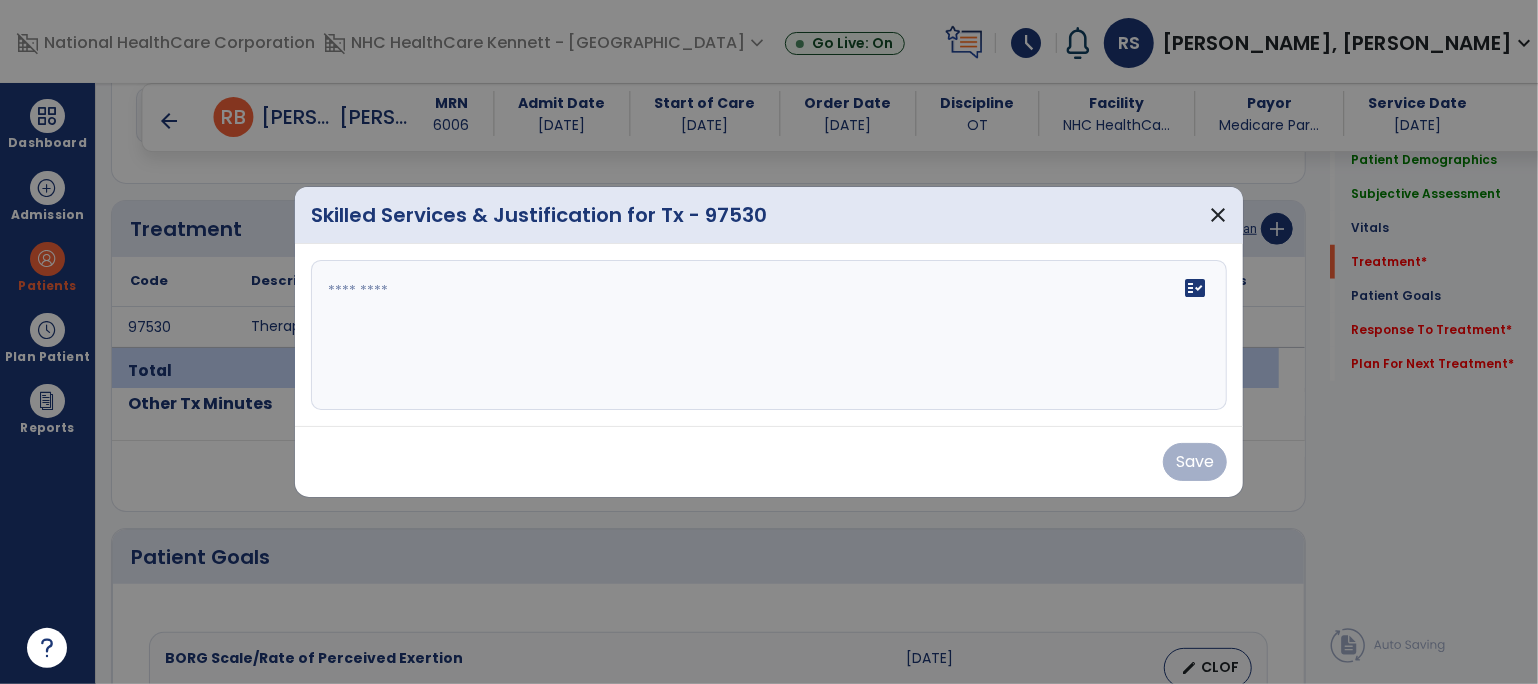 click on "fact_check" at bounding box center [769, 335] 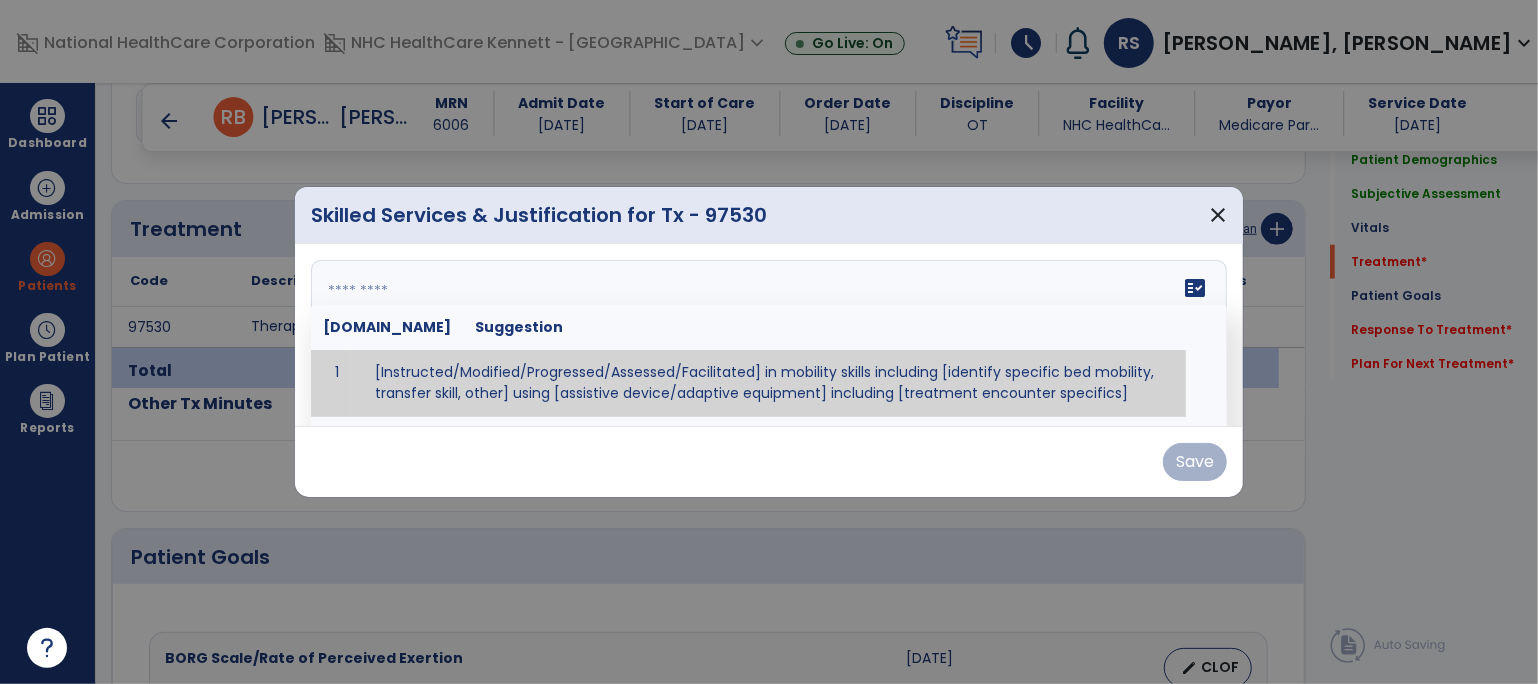 paste on "**********" 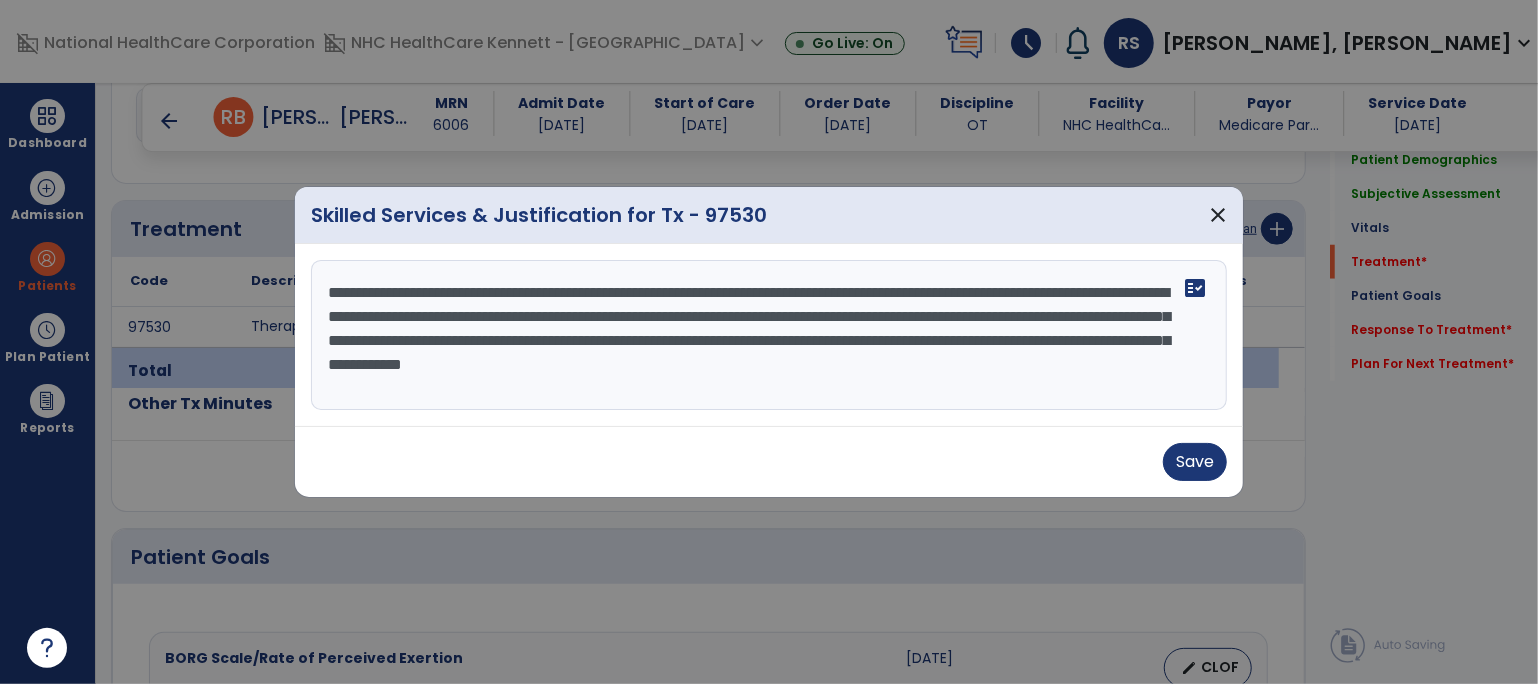 drag, startPoint x: 516, startPoint y: 317, endPoint x: 478, endPoint y: 317, distance: 38 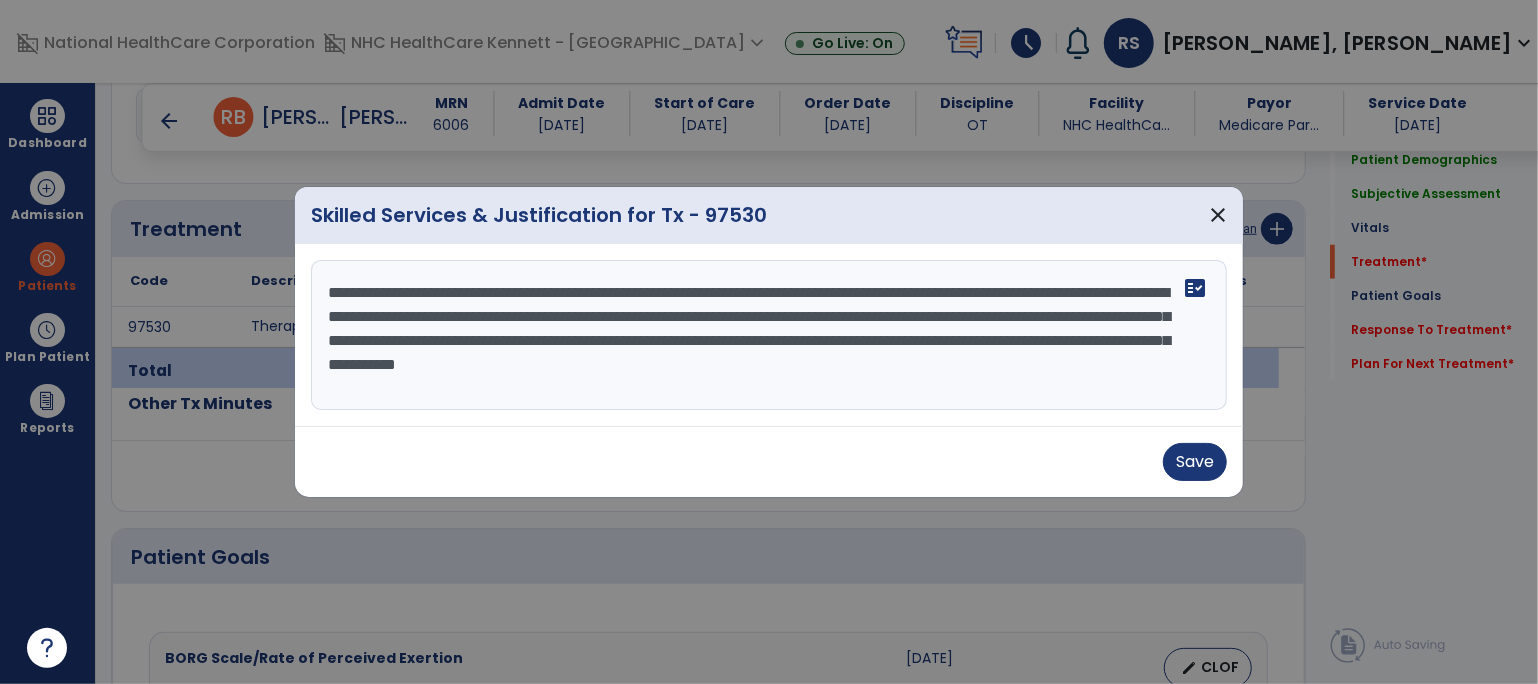drag, startPoint x: 848, startPoint y: 341, endPoint x: 914, endPoint y: 346, distance: 66.189125 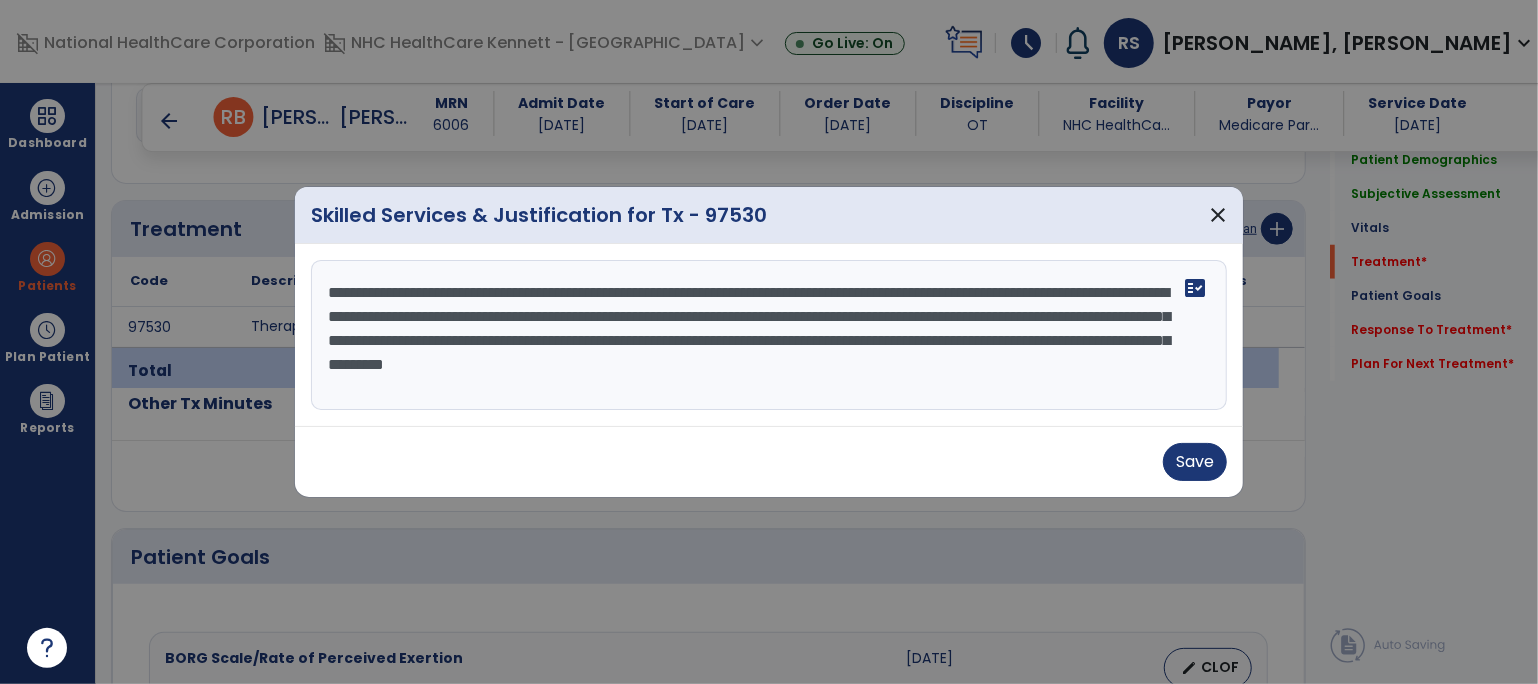 drag, startPoint x: 963, startPoint y: 337, endPoint x: 894, endPoint y: 331, distance: 69.260376 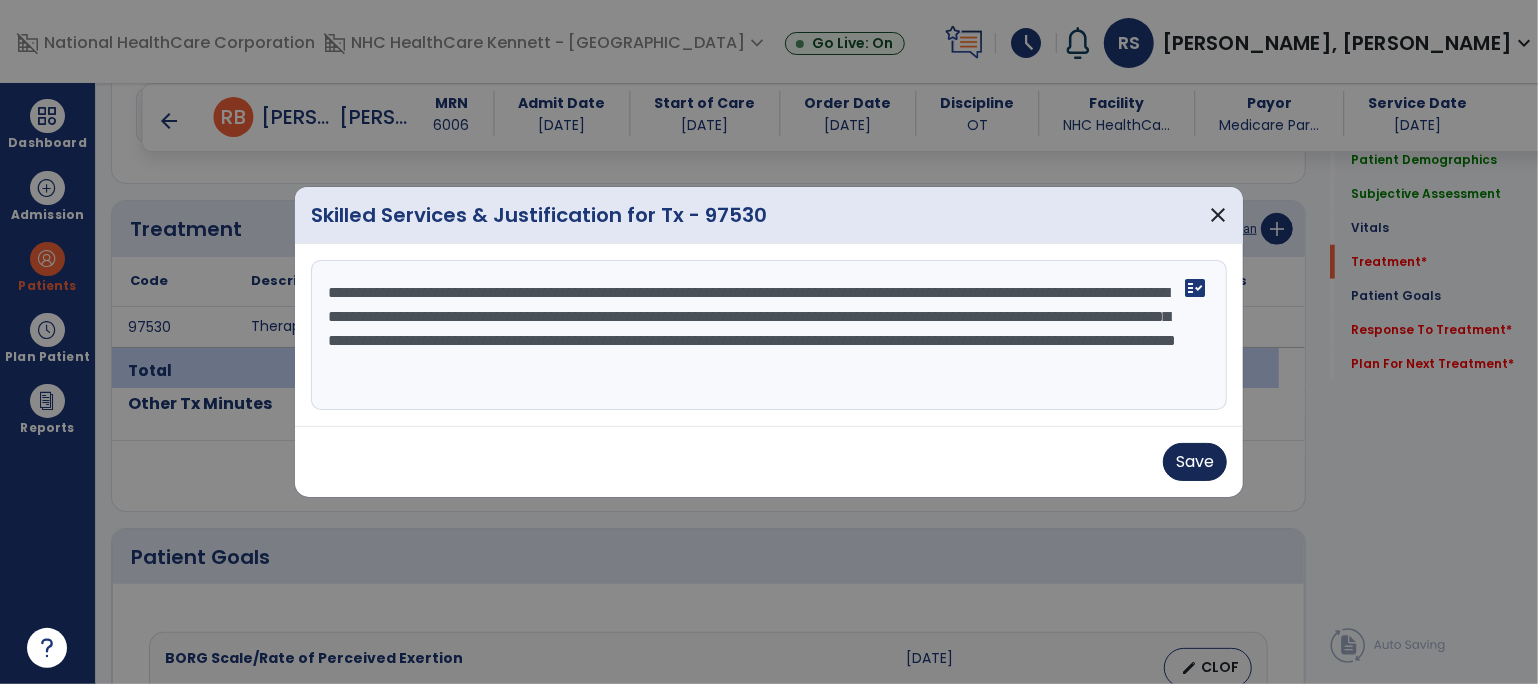 type on "**********" 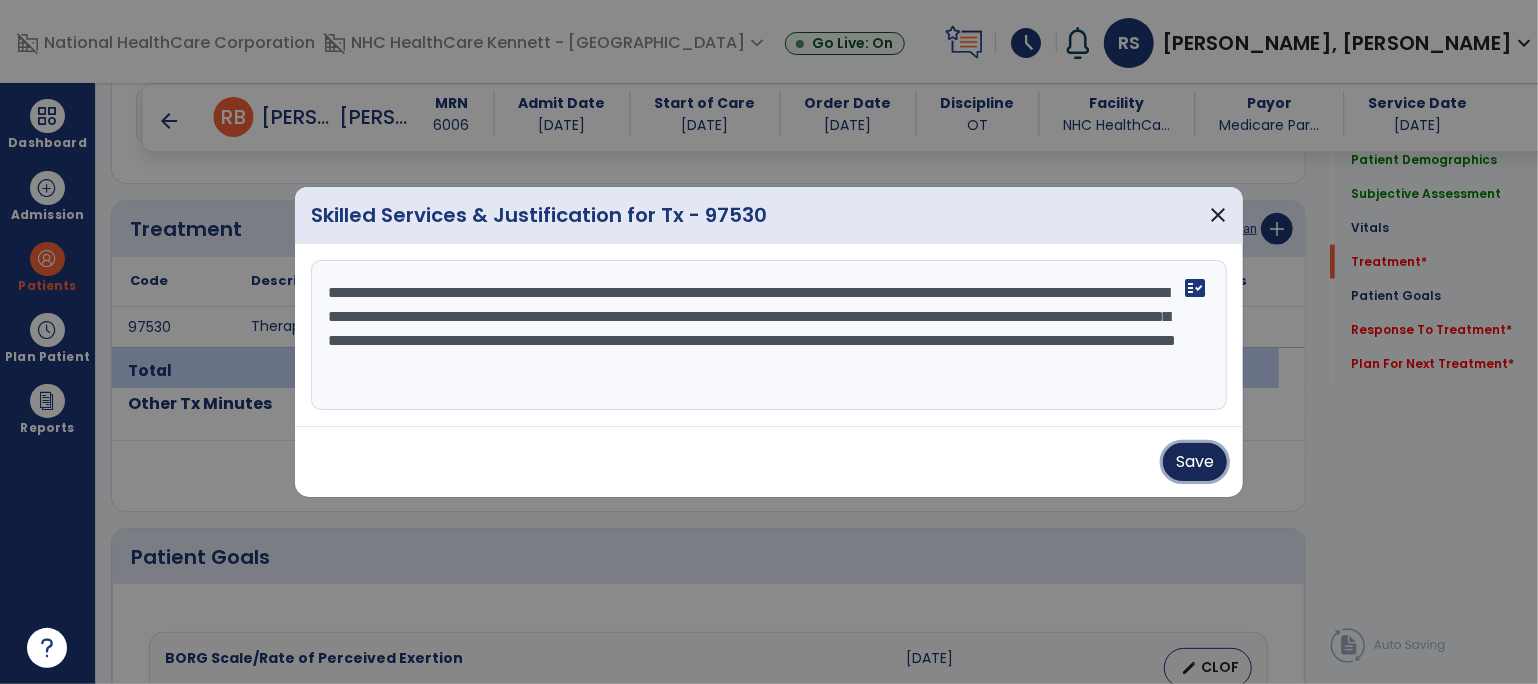 click on "Save" at bounding box center (1195, 462) 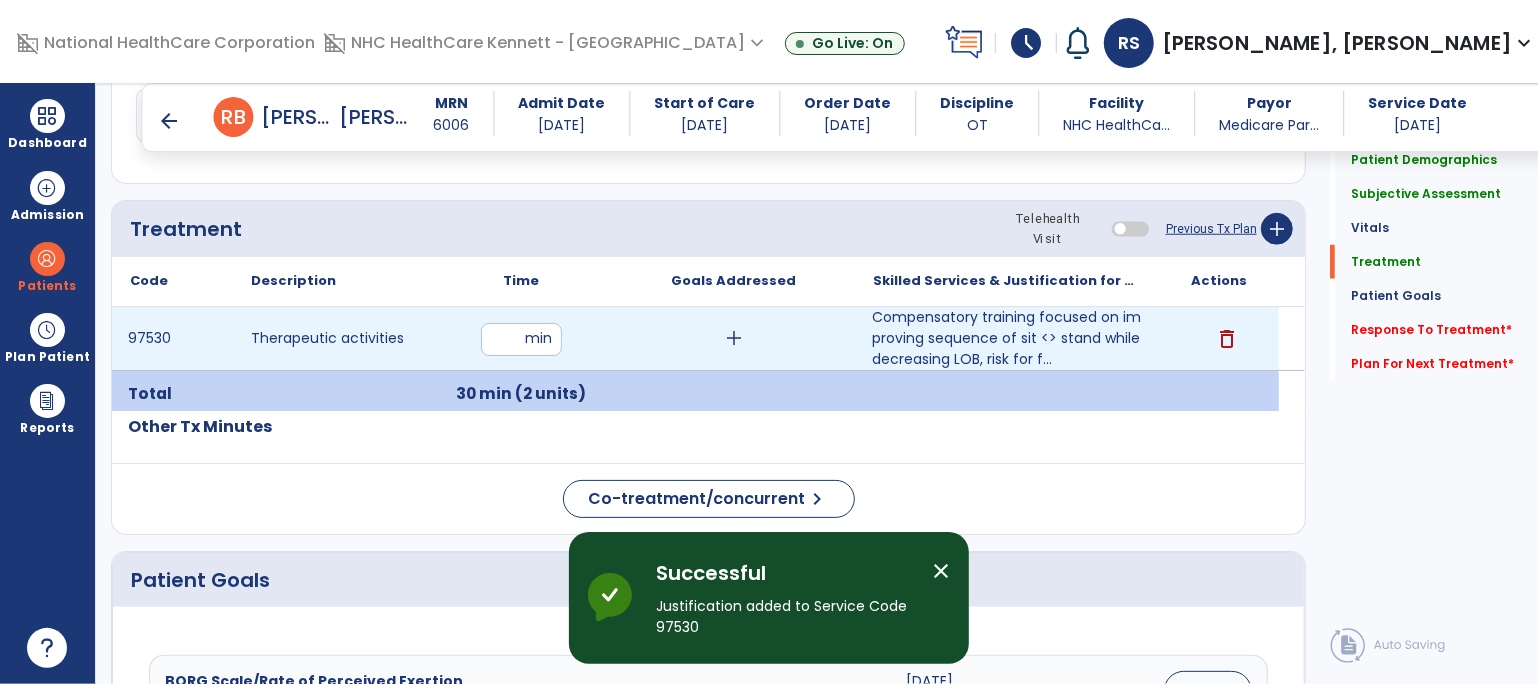 click on "add" at bounding box center (734, 338) 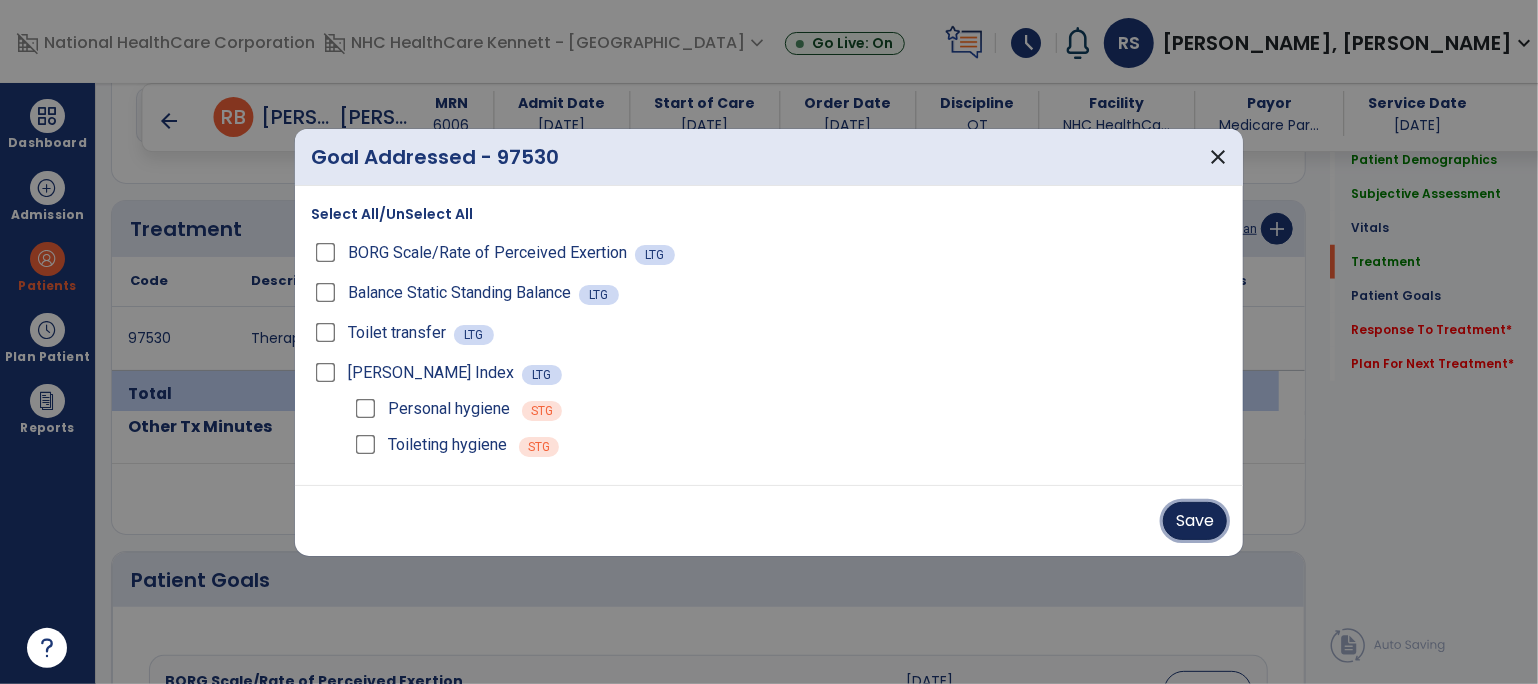 drag, startPoint x: 1190, startPoint y: 519, endPoint x: 1077, endPoint y: 489, distance: 116.9145 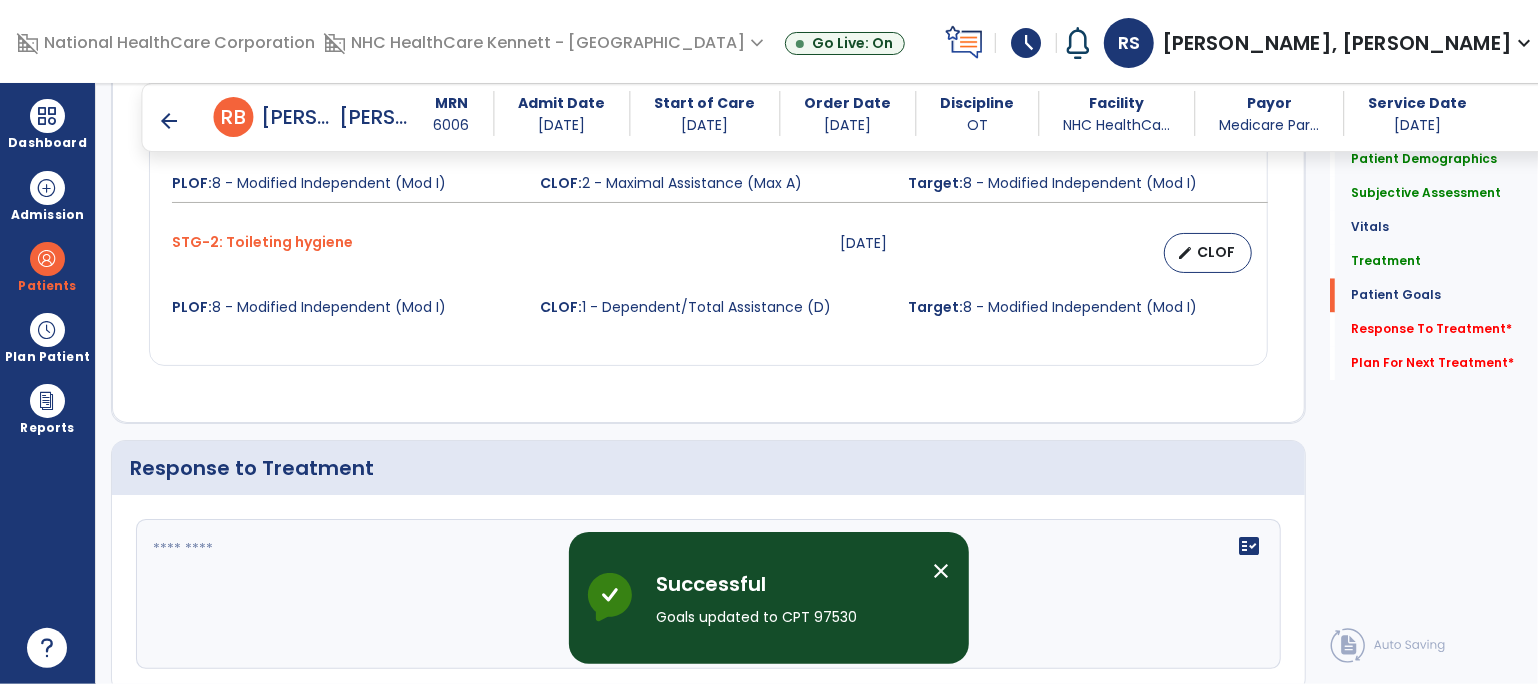 scroll, scrollTop: 2610, scrollLeft: 0, axis: vertical 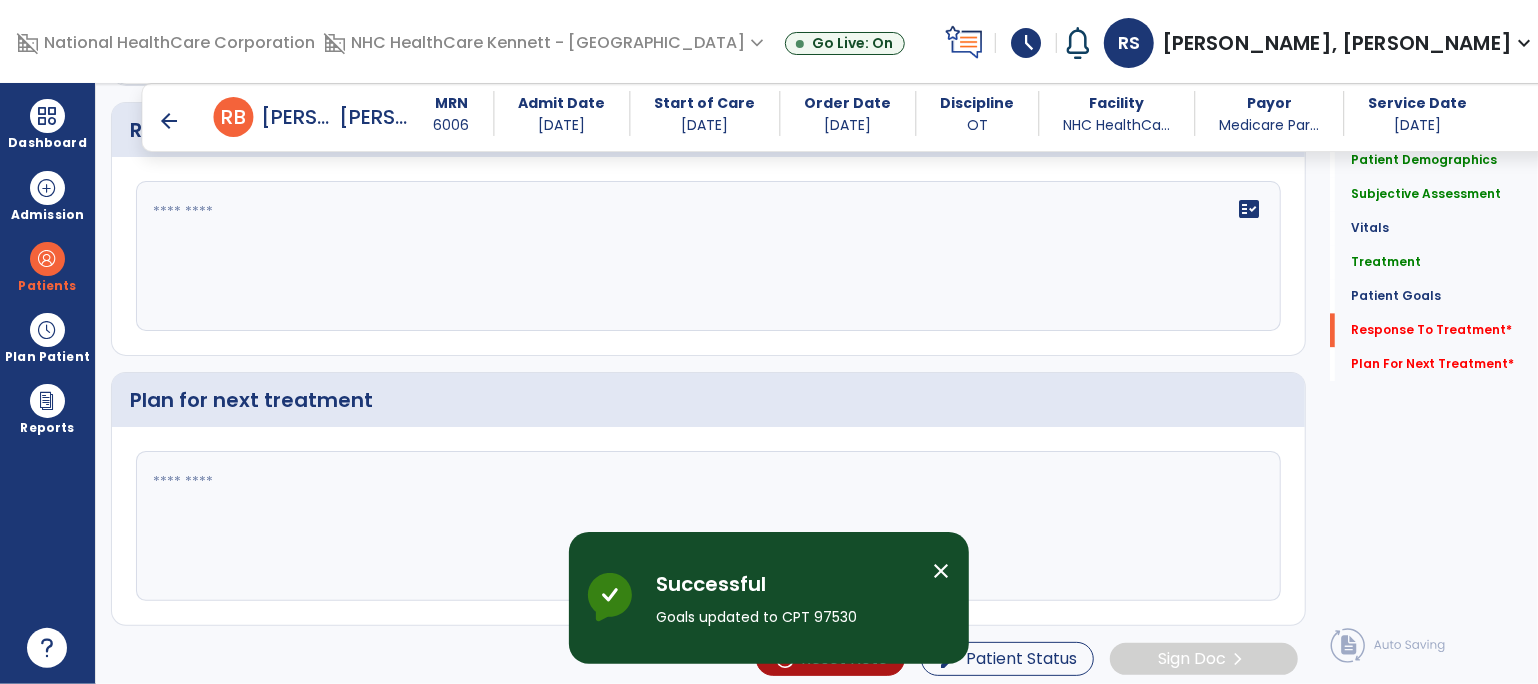 click on "fact_check" 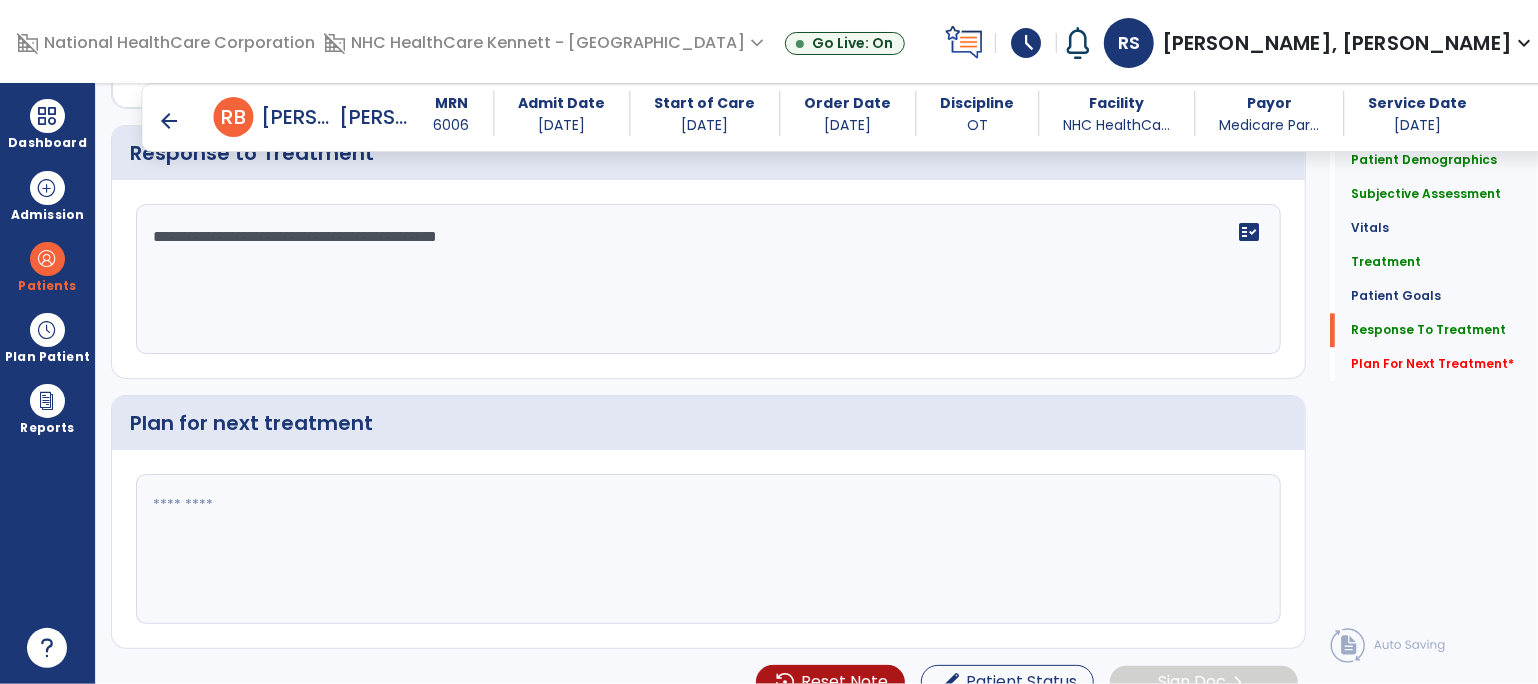 scroll, scrollTop: 2610, scrollLeft: 0, axis: vertical 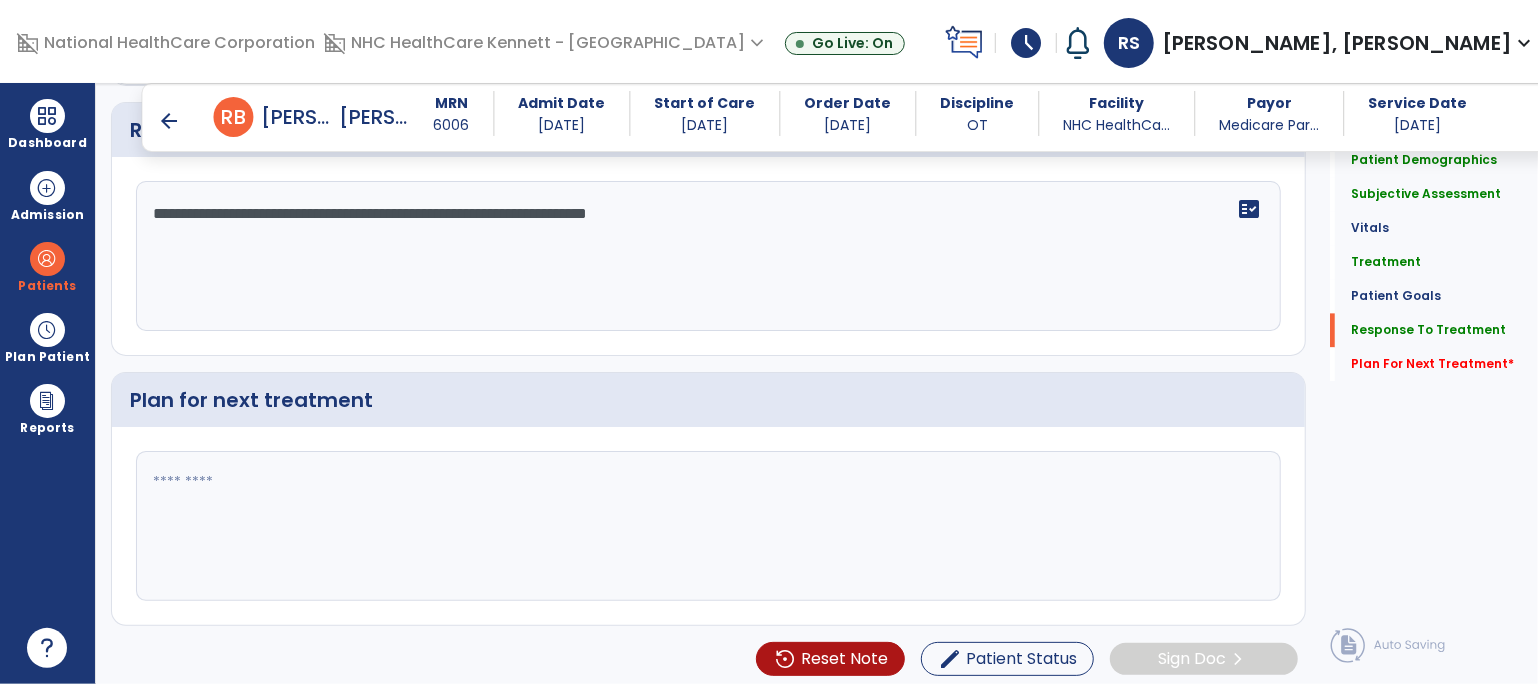 type on "**********" 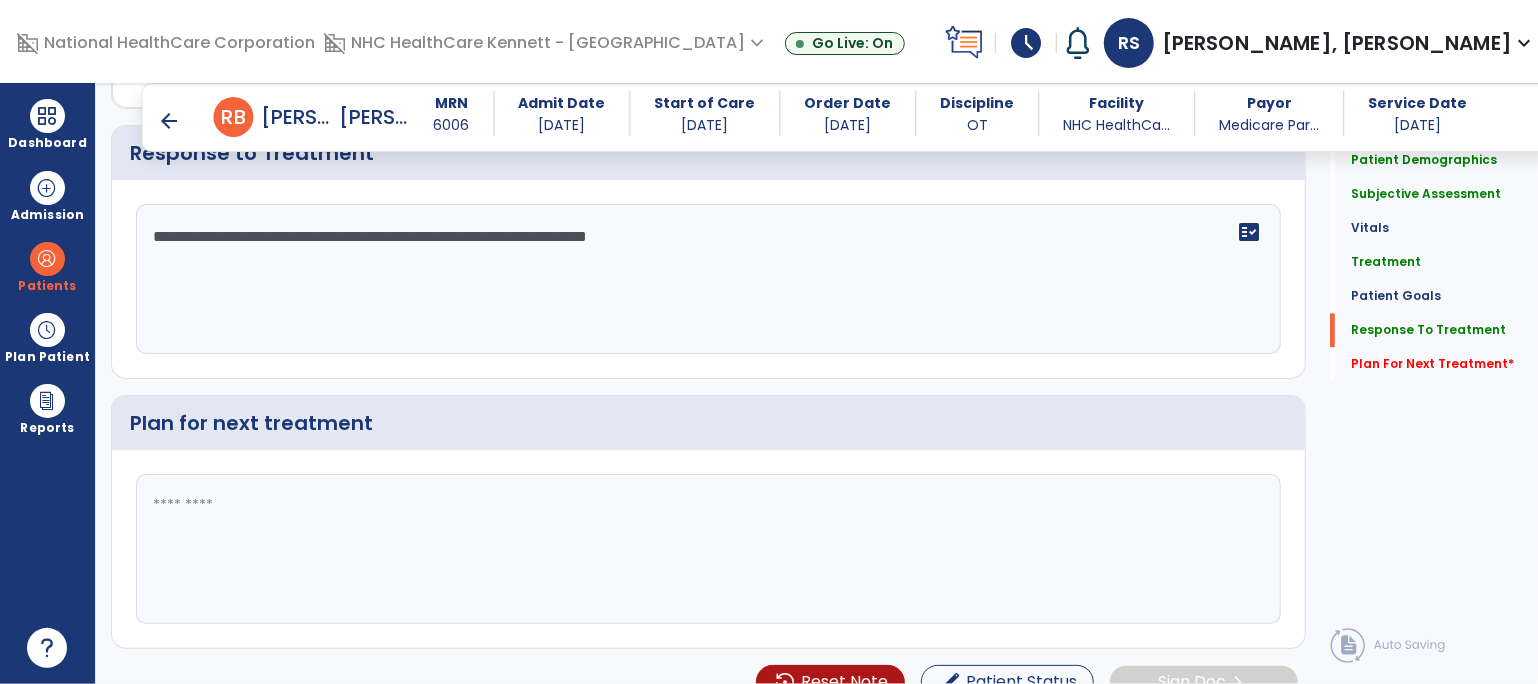 click 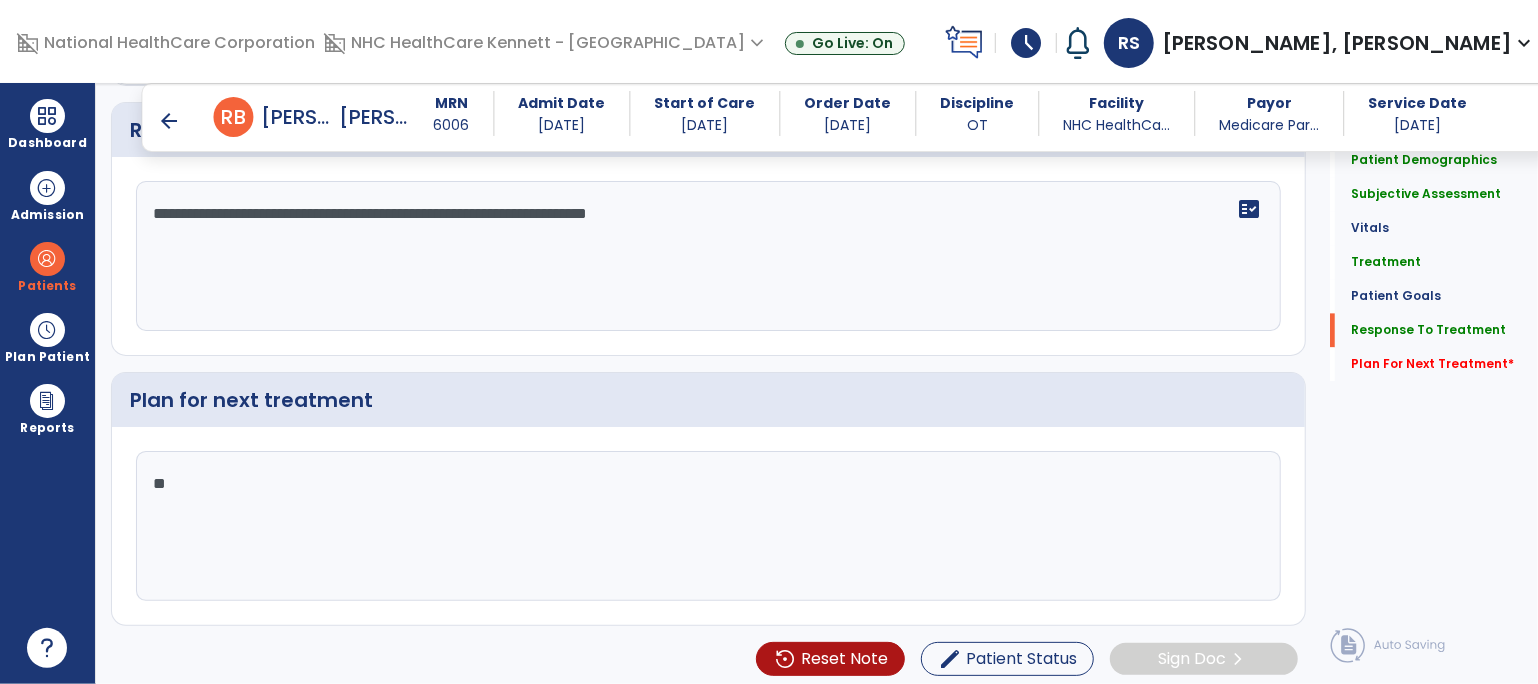 type on "*" 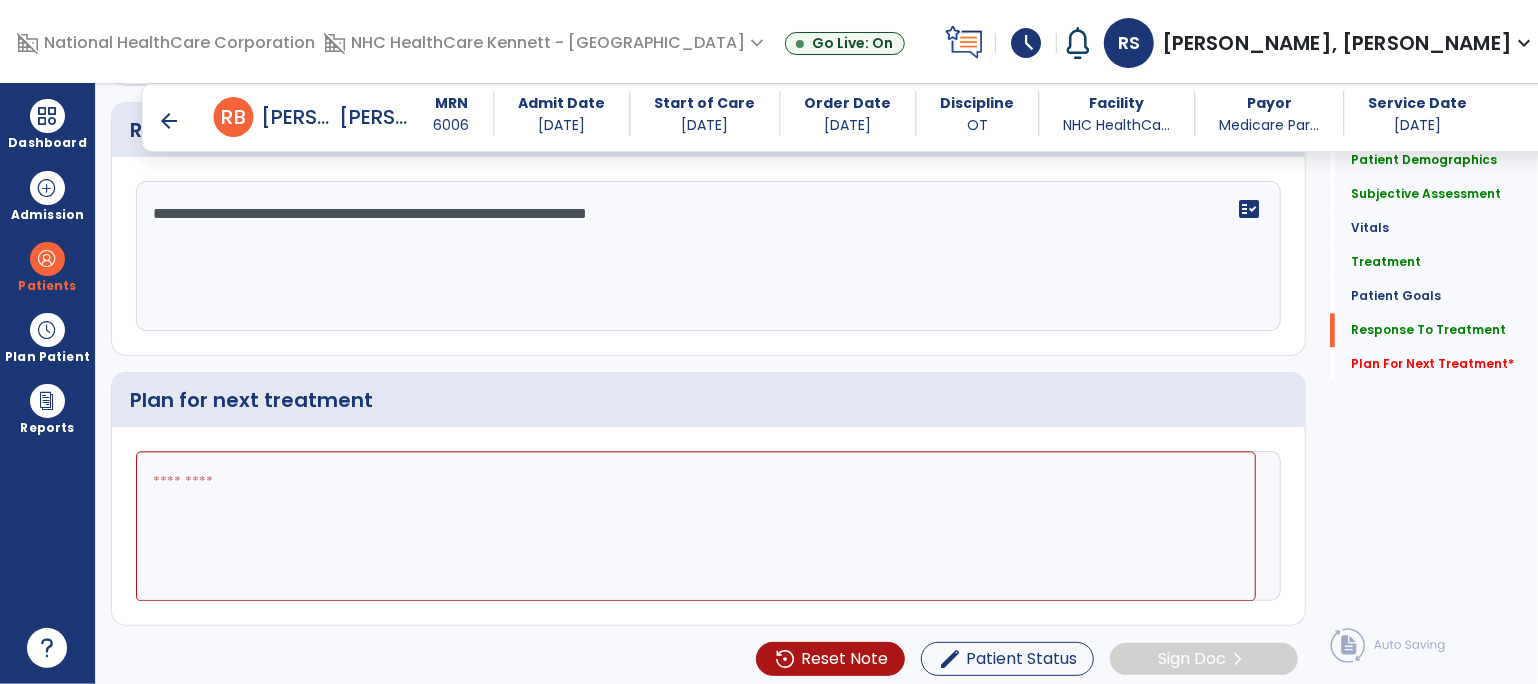 scroll, scrollTop: 2610, scrollLeft: 0, axis: vertical 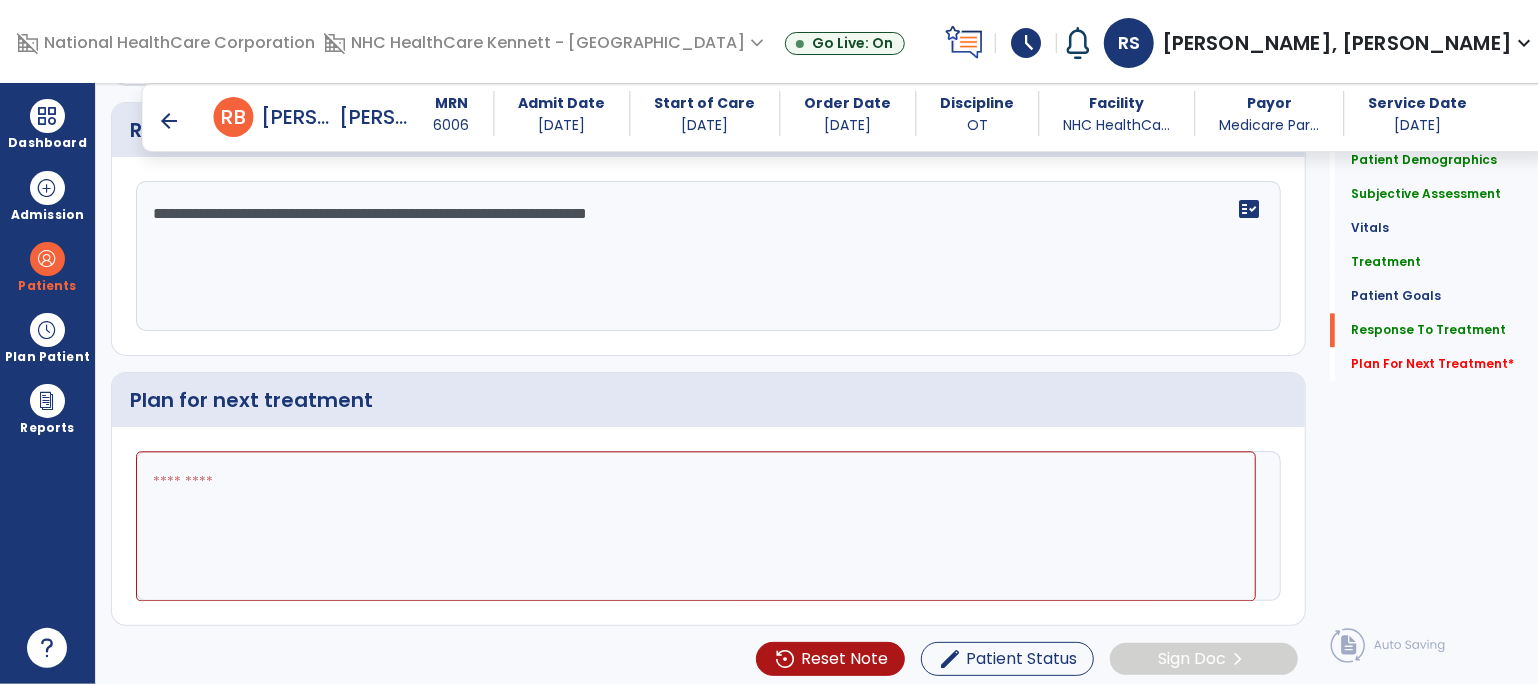 click 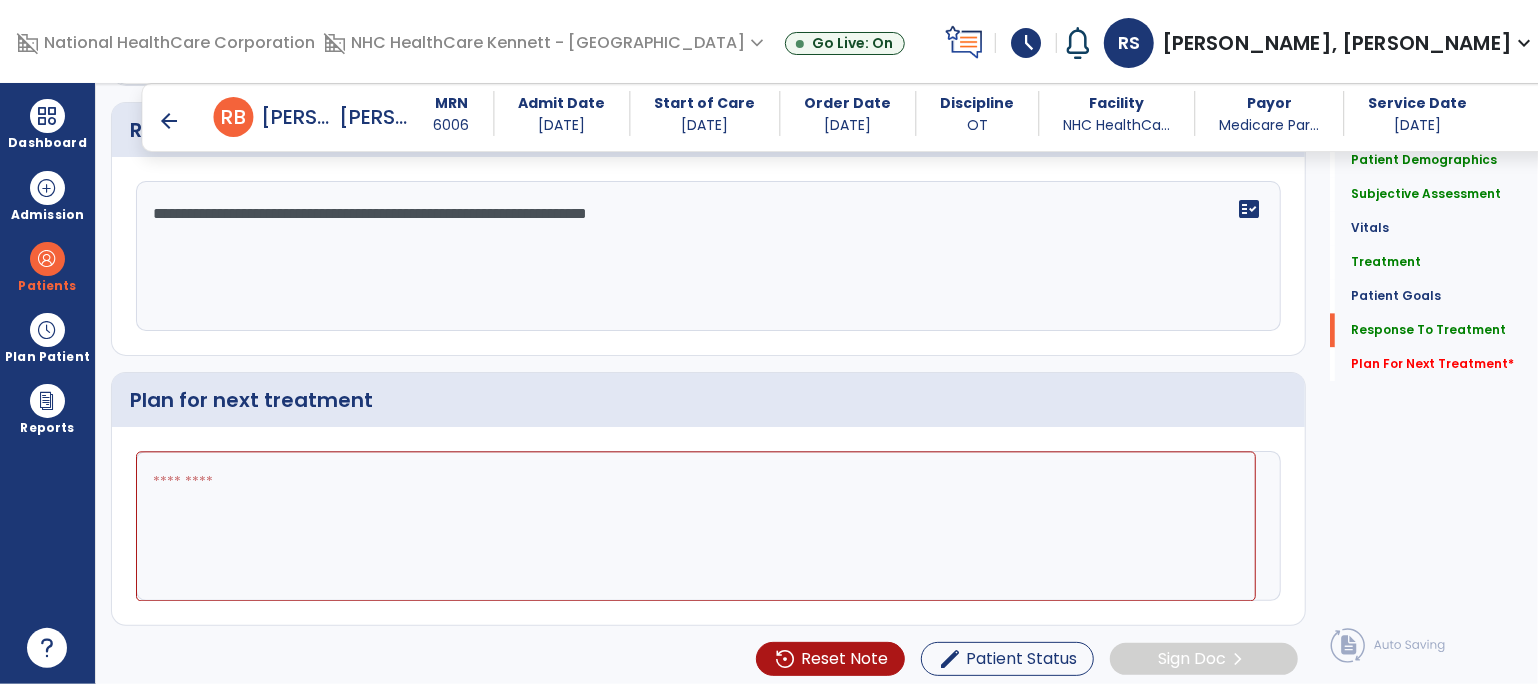 paste on "**********" 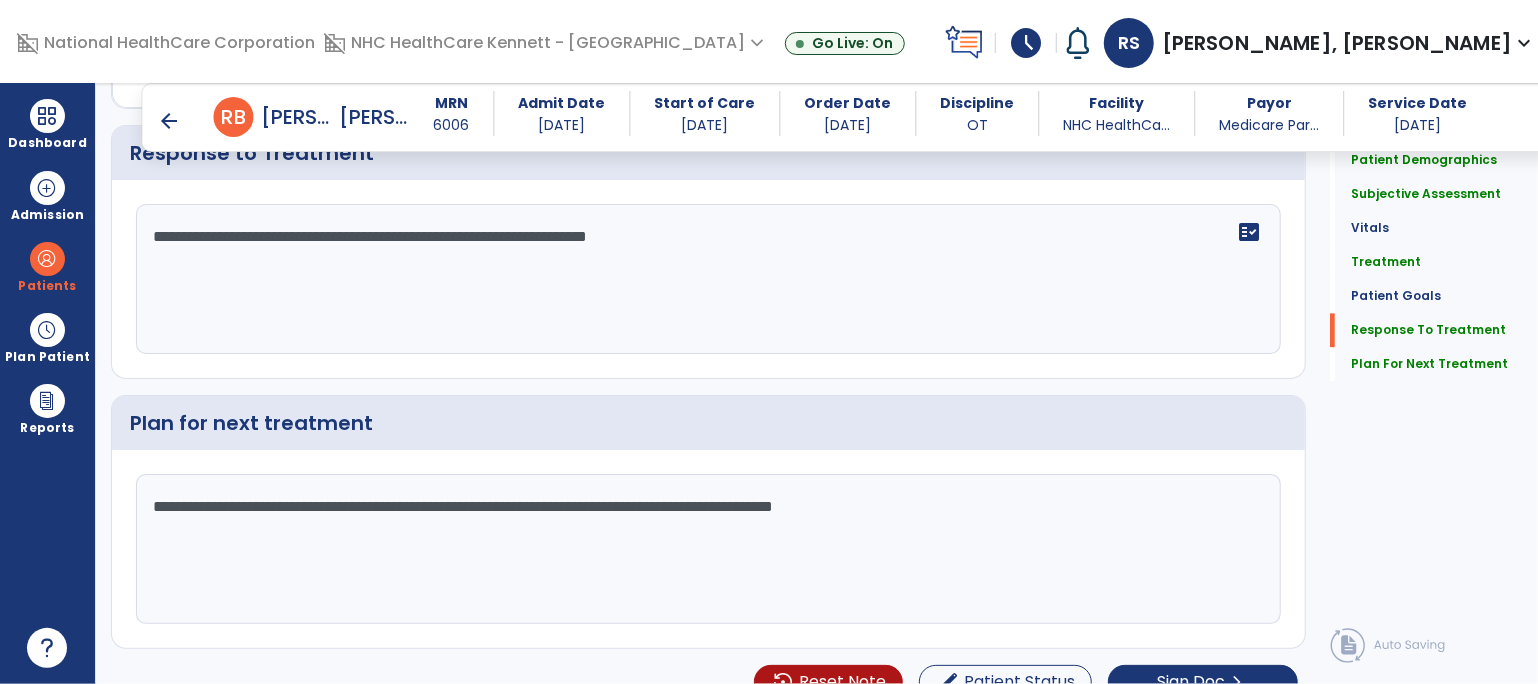 scroll, scrollTop: 2610, scrollLeft: 0, axis: vertical 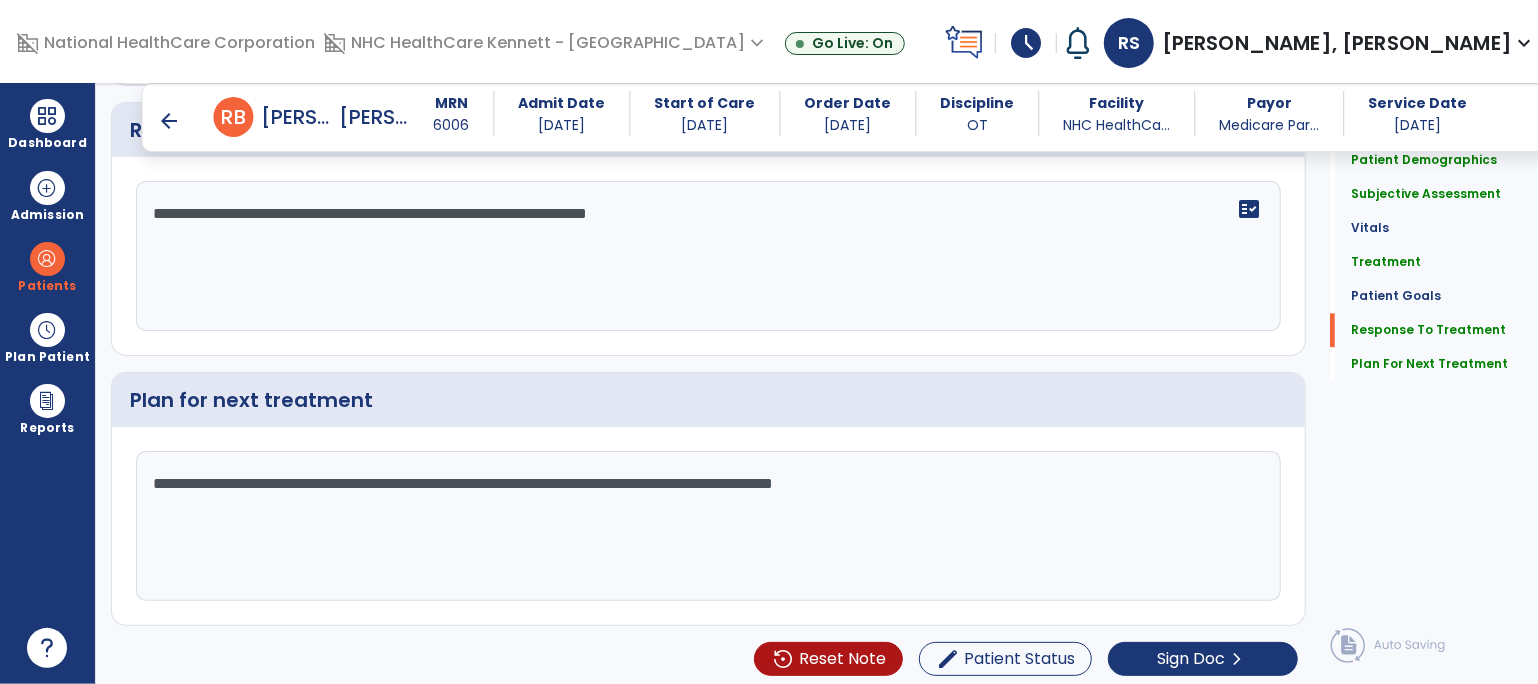 drag, startPoint x: 767, startPoint y: 476, endPoint x: 535, endPoint y: 460, distance: 232.55107 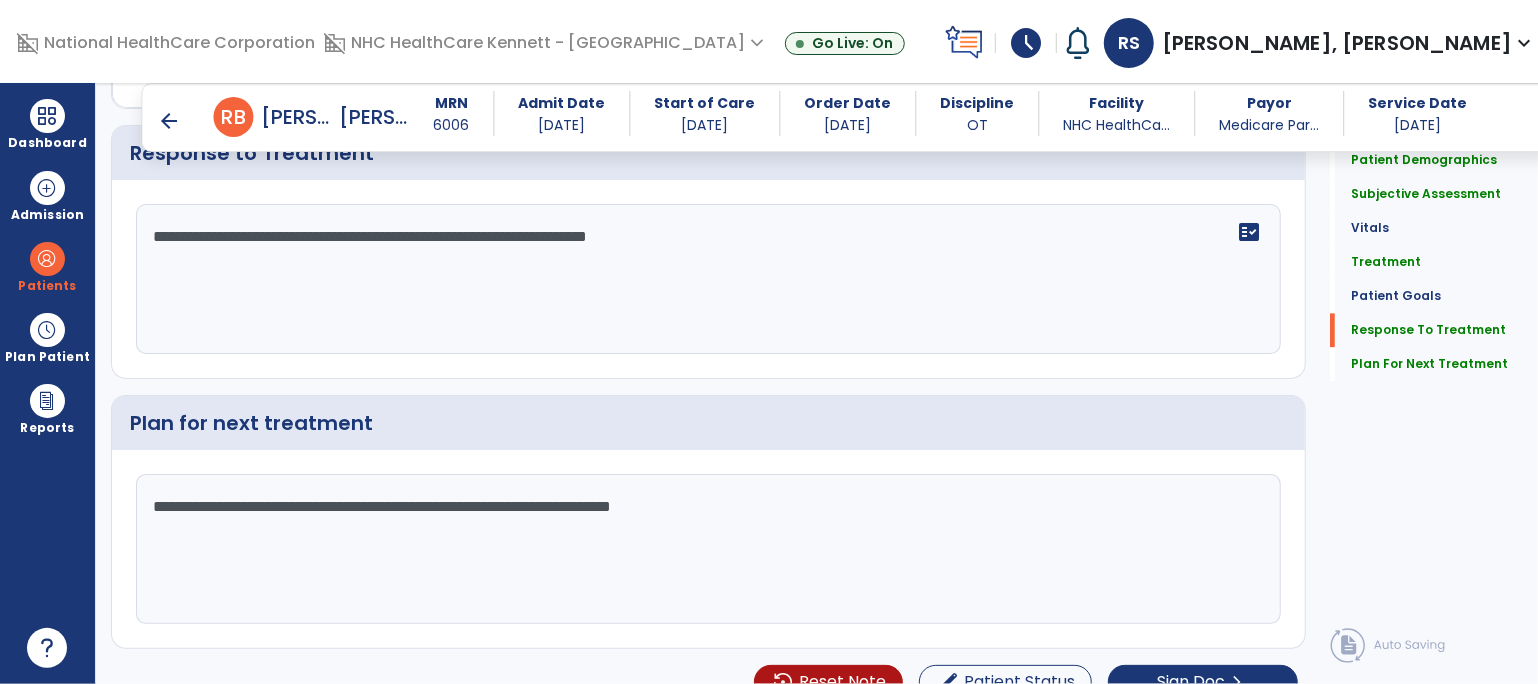 scroll, scrollTop: 2610, scrollLeft: 0, axis: vertical 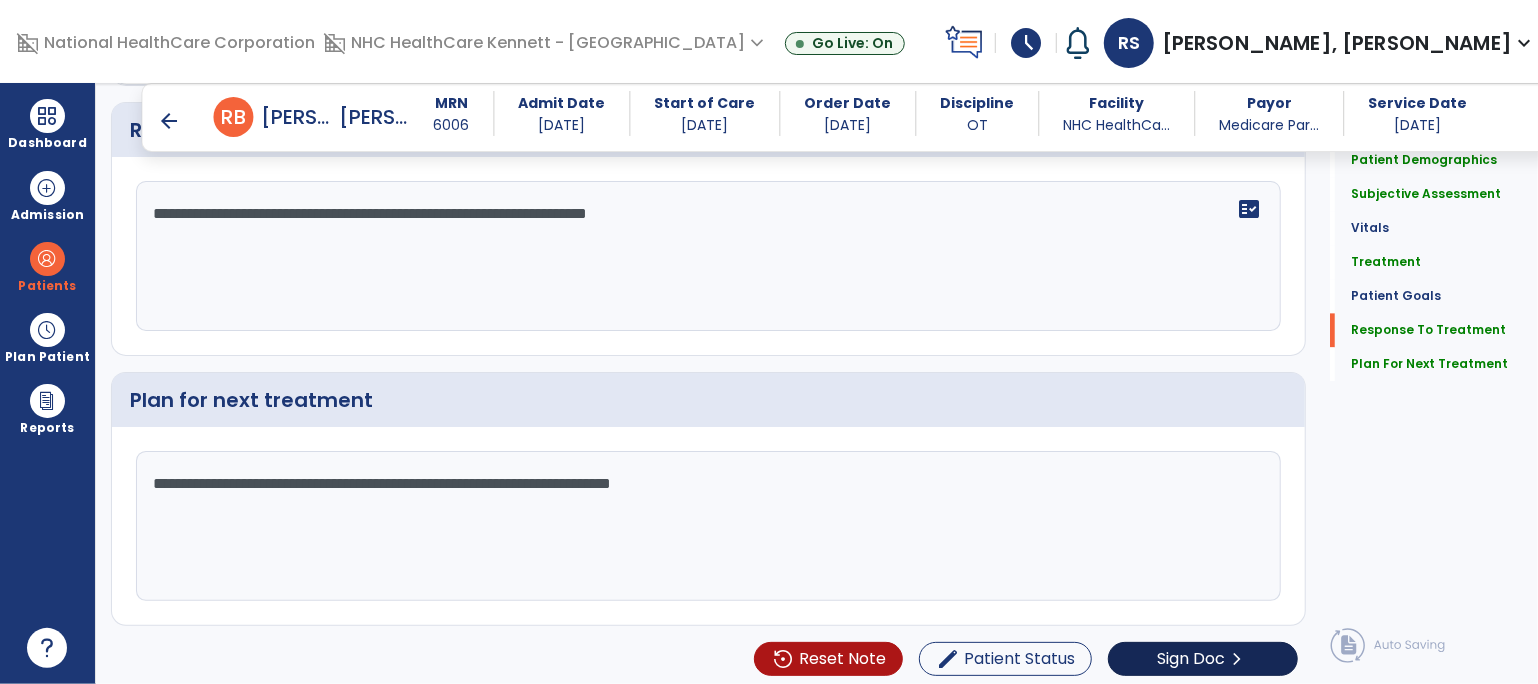 type on "**********" 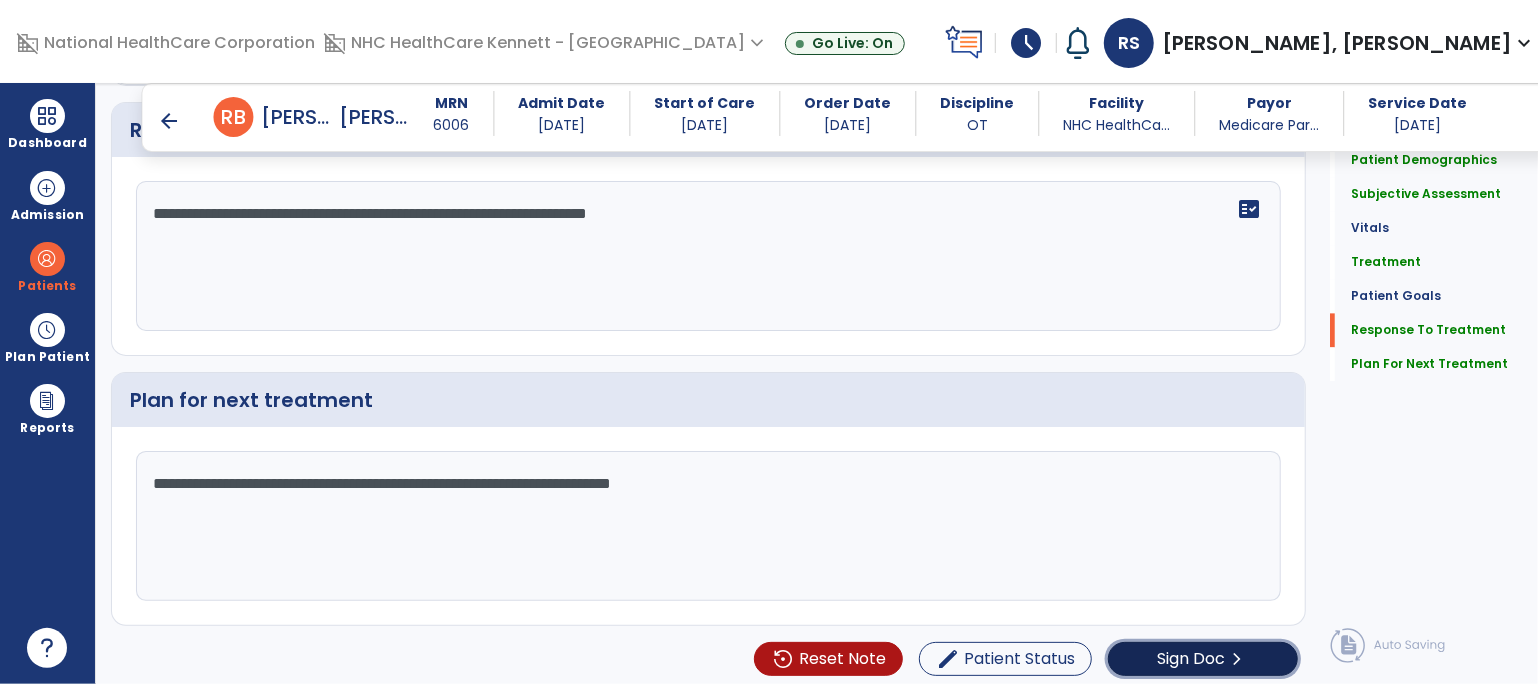 click on "Sign Doc" 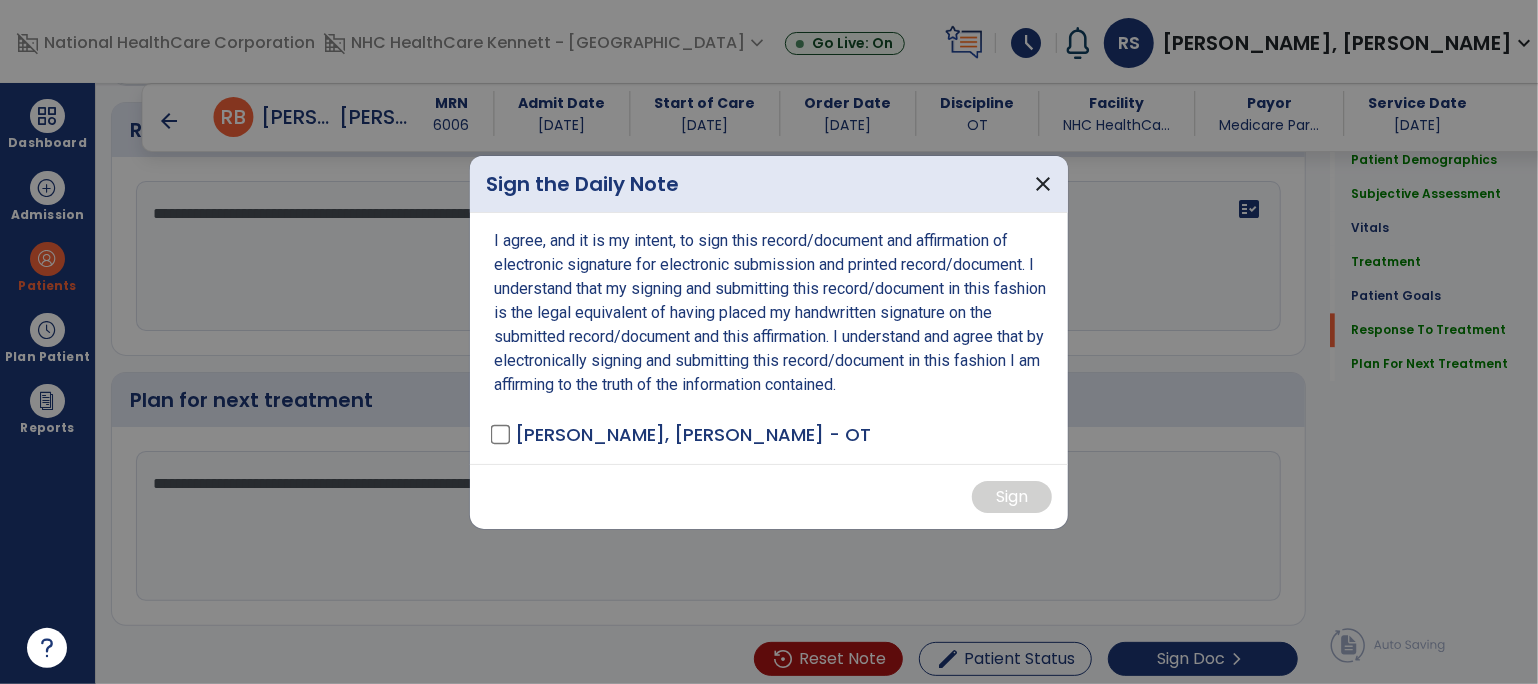 click on "[PERSON_NAME], [PERSON_NAME]  - OT" at bounding box center (682, 434) 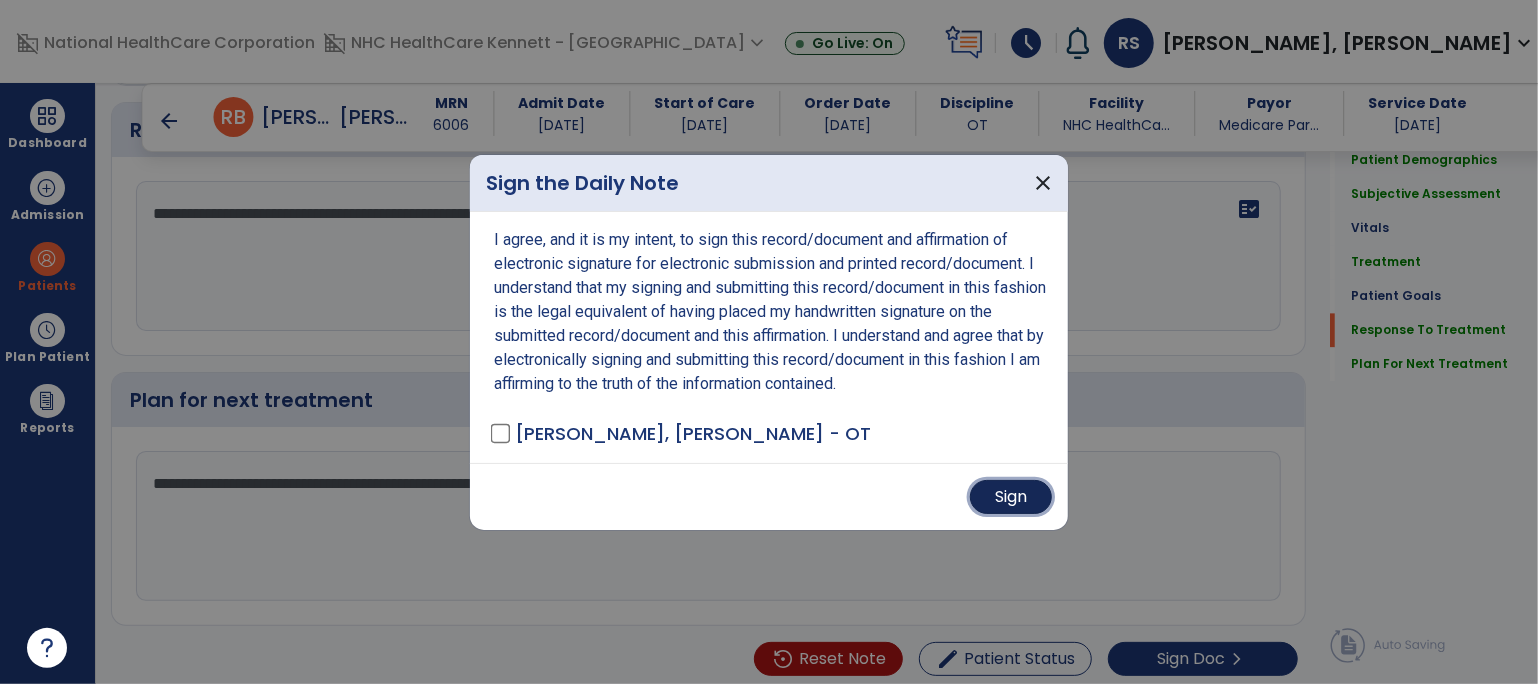 click on "Sign" at bounding box center (1011, 497) 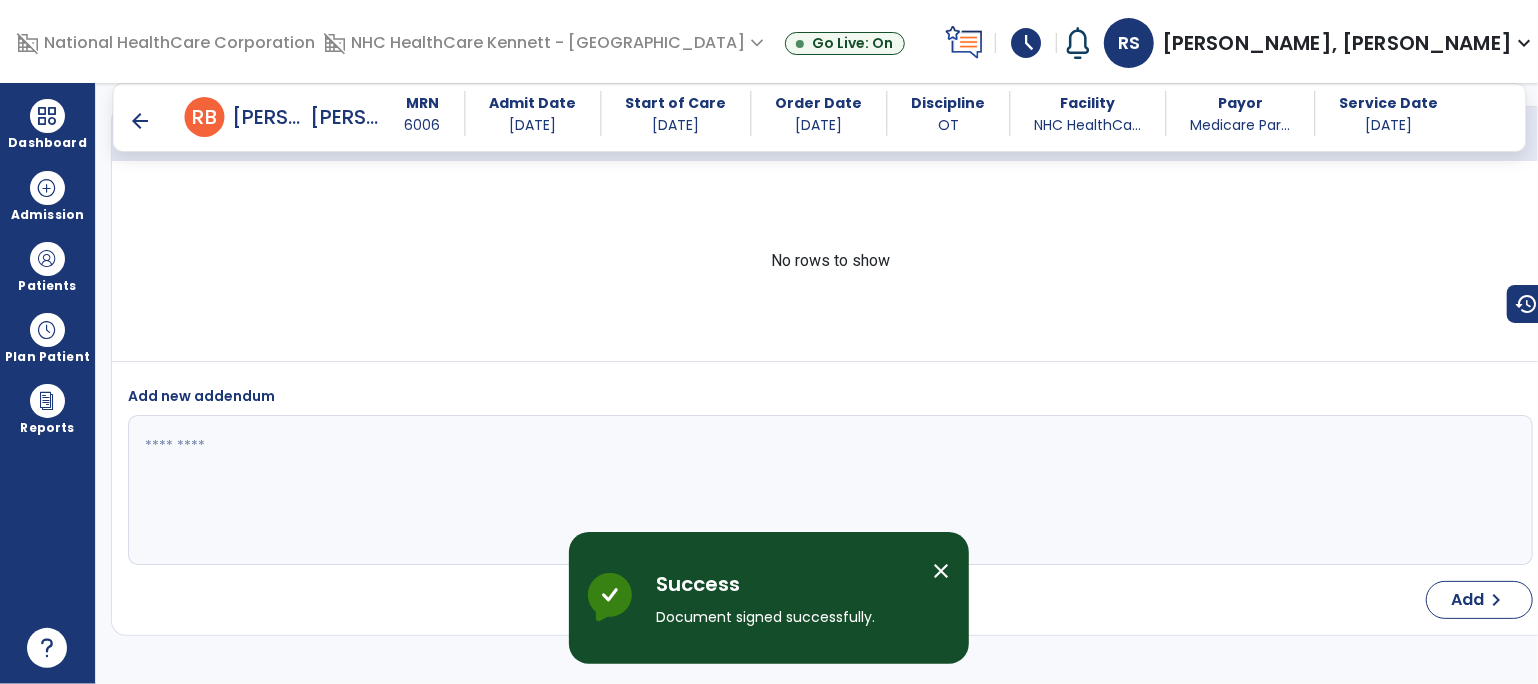 scroll, scrollTop: 3599, scrollLeft: 0, axis: vertical 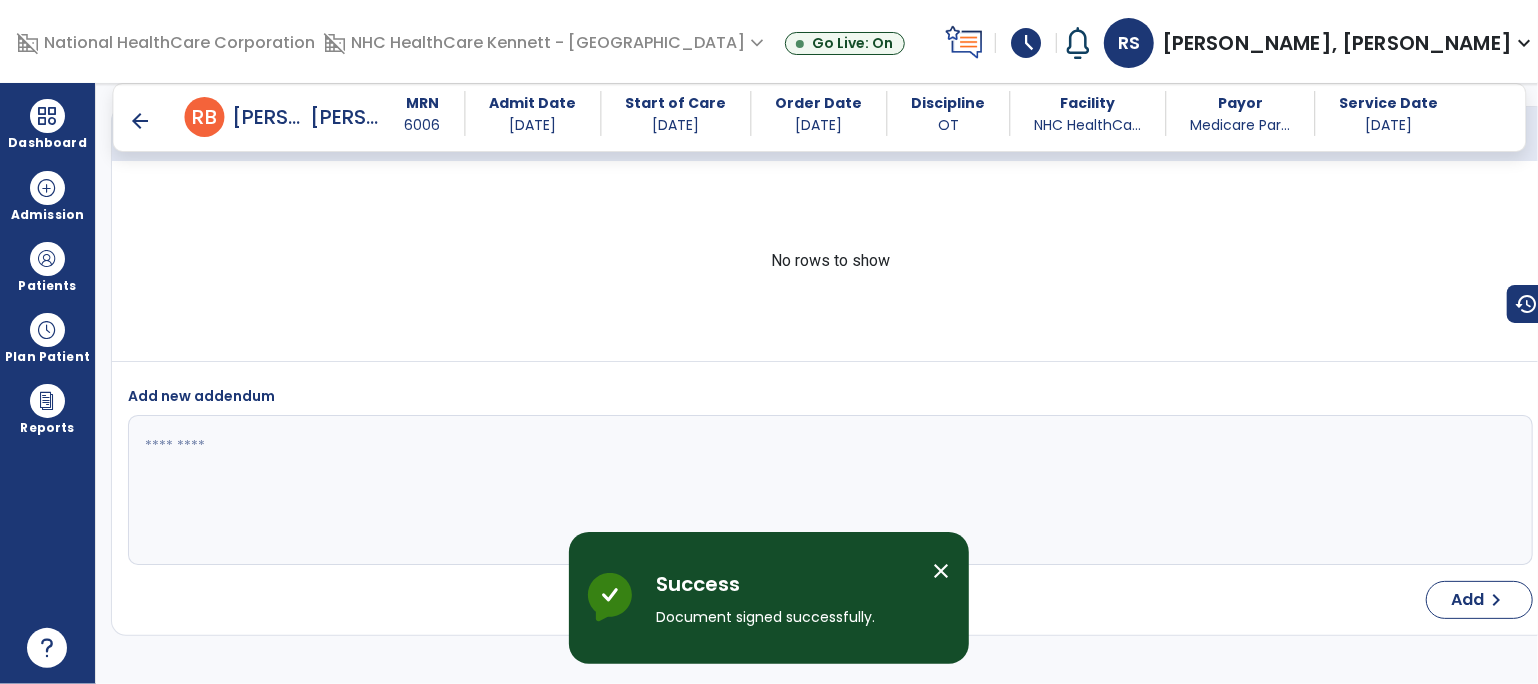 click on "arrow_back" at bounding box center [141, 121] 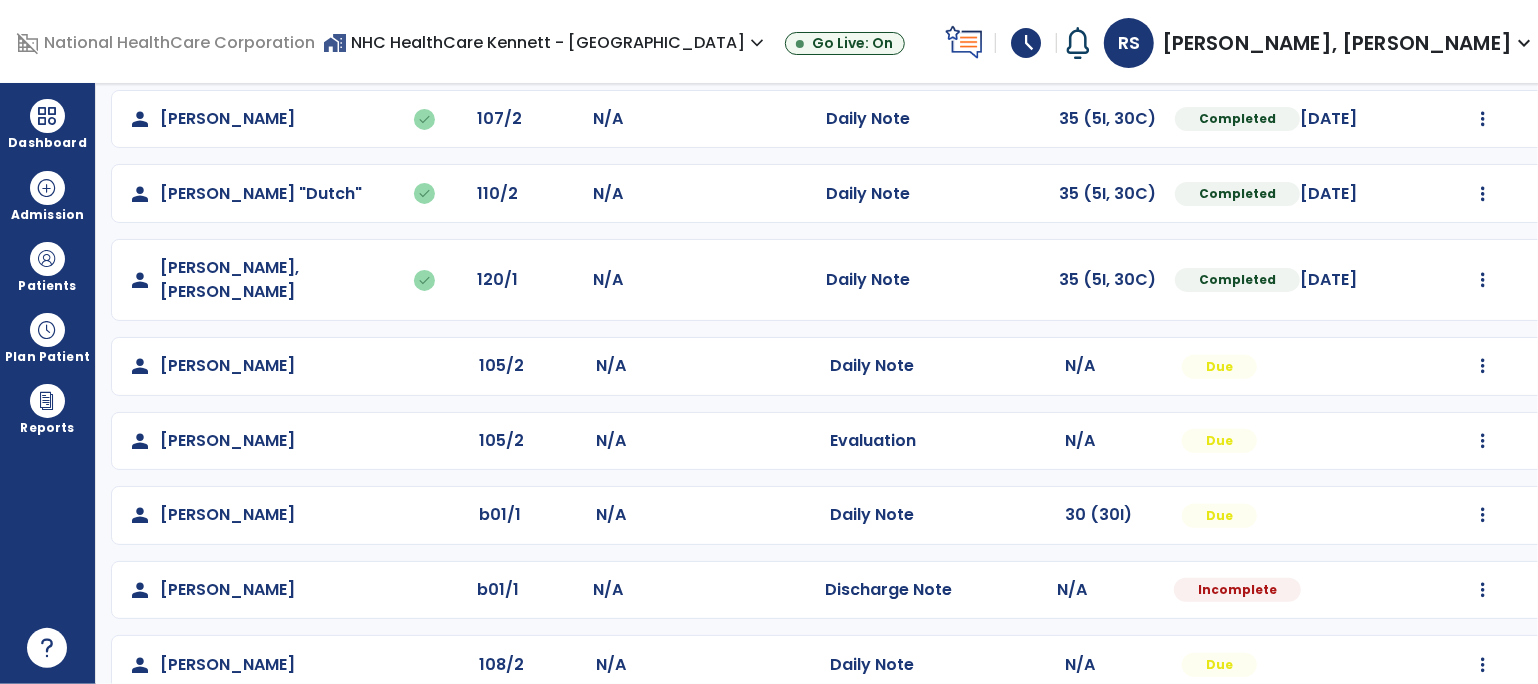 scroll, scrollTop: 470, scrollLeft: 0, axis: vertical 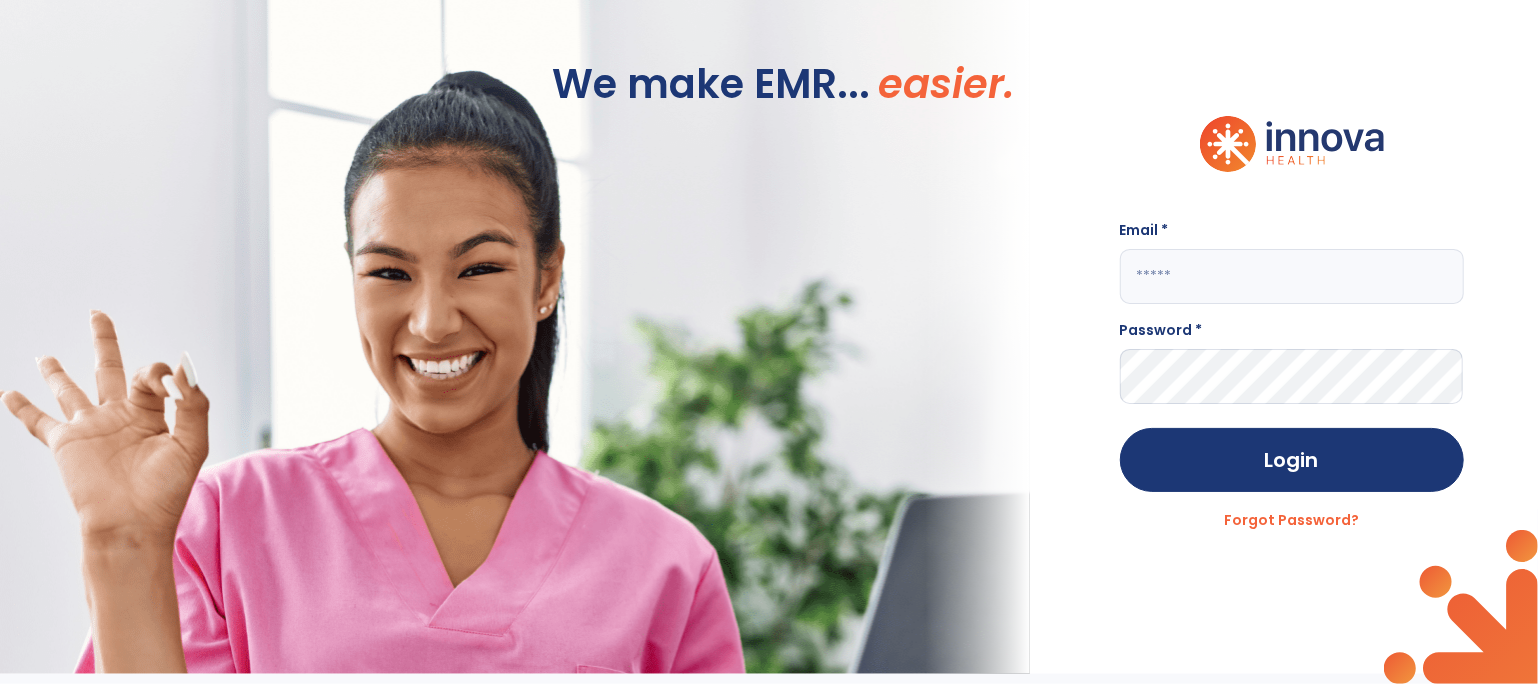 type on "**********" 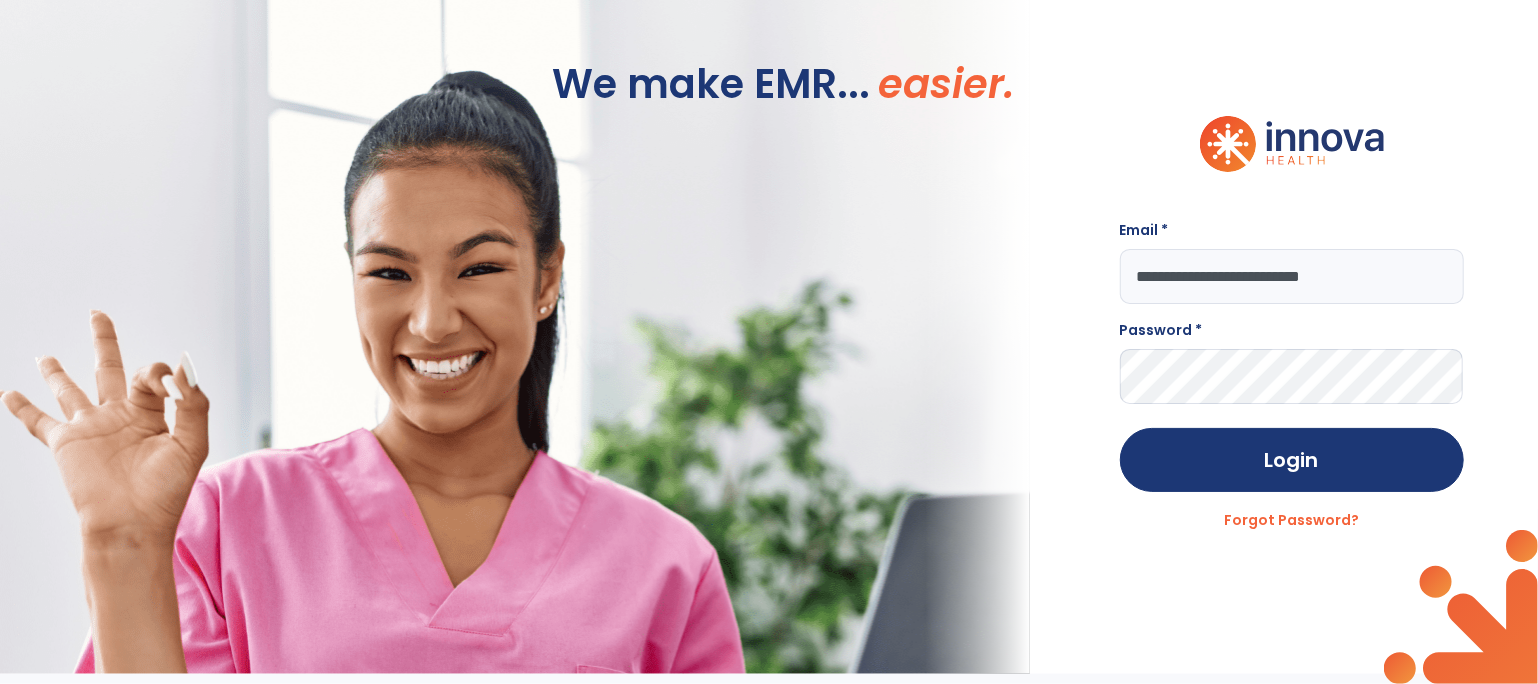 scroll, scrollTop: 0, scrollLeft: 0, axis: both 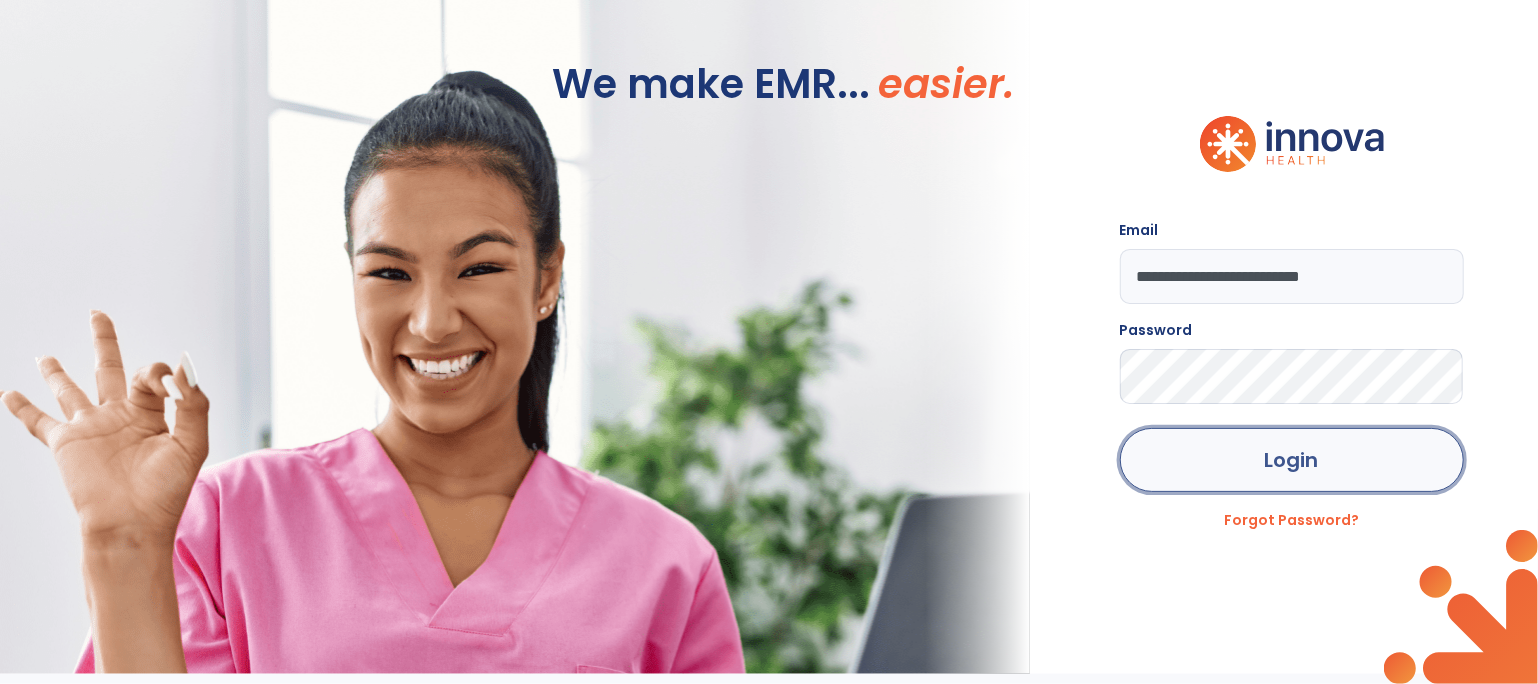click on "Login" 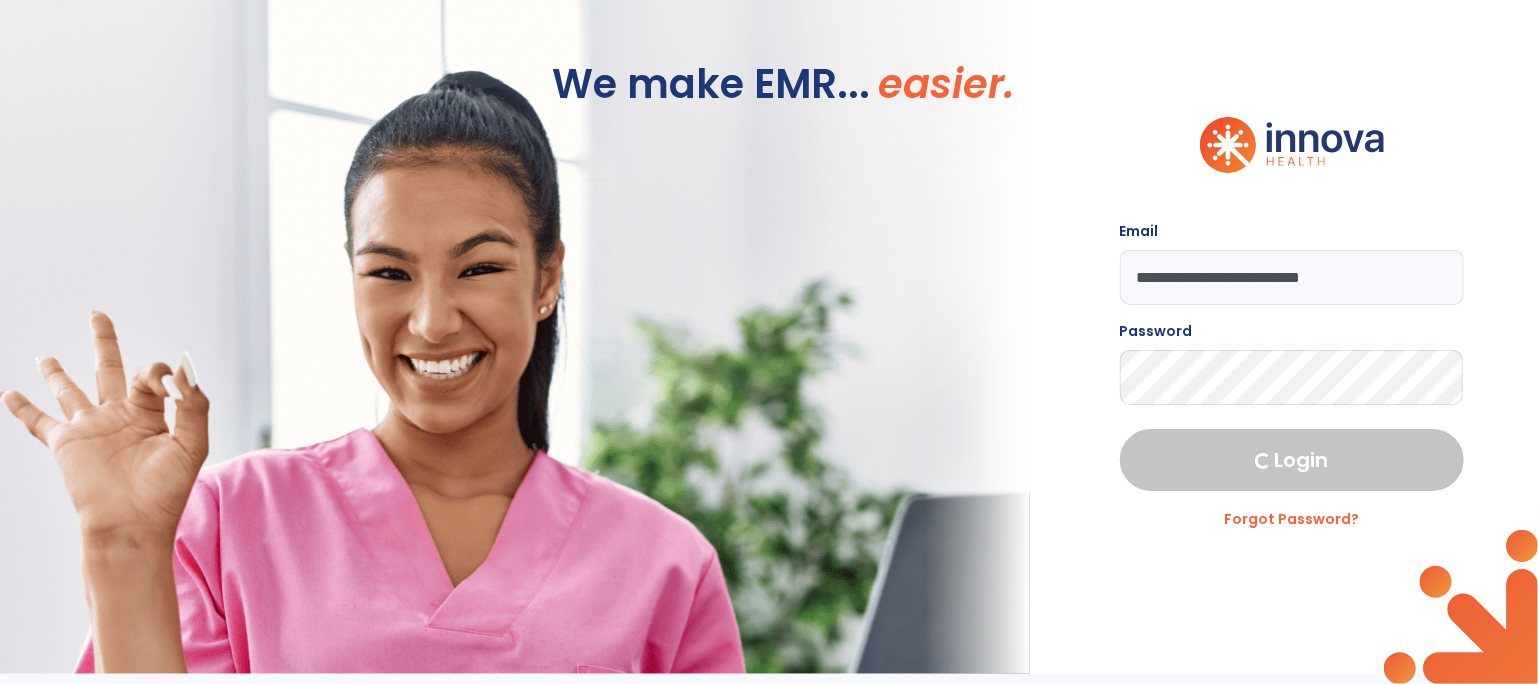 select on "****" 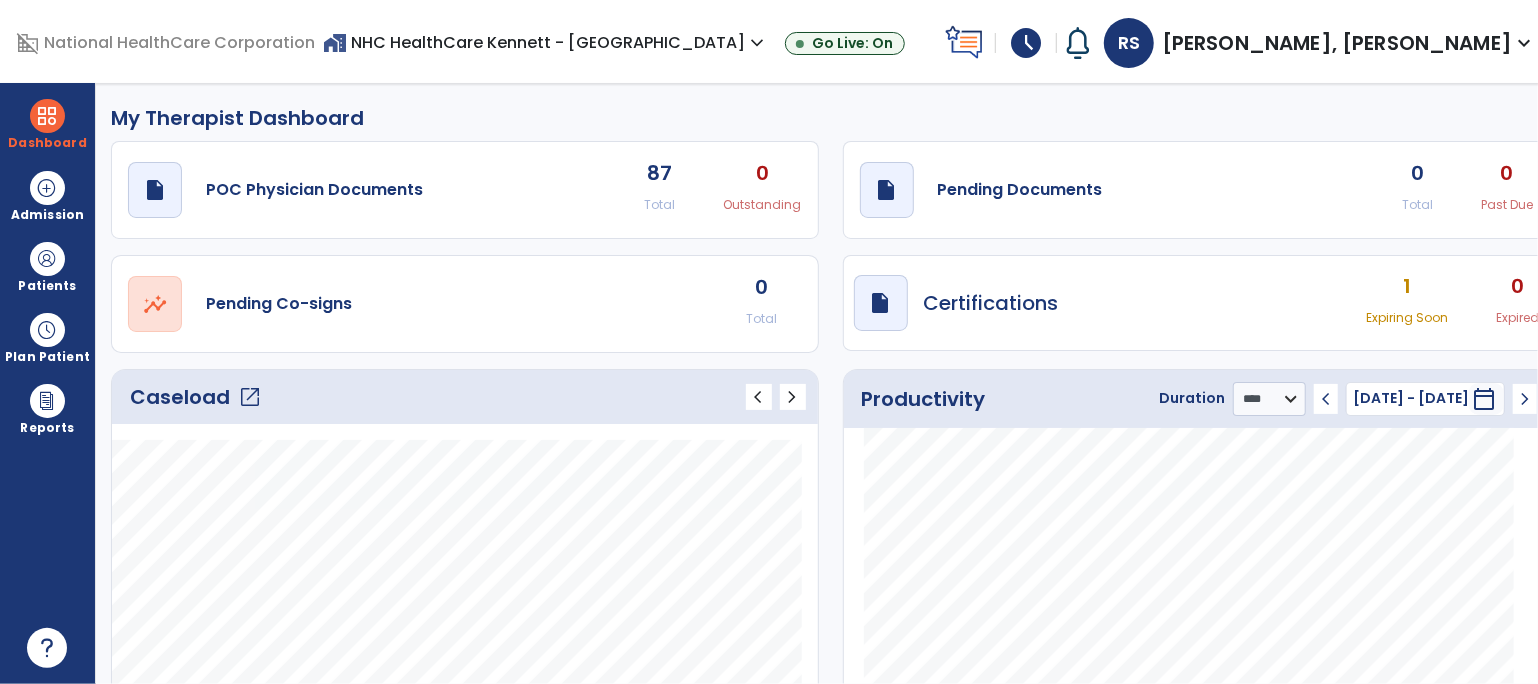click on "Caseload   open_in_new" 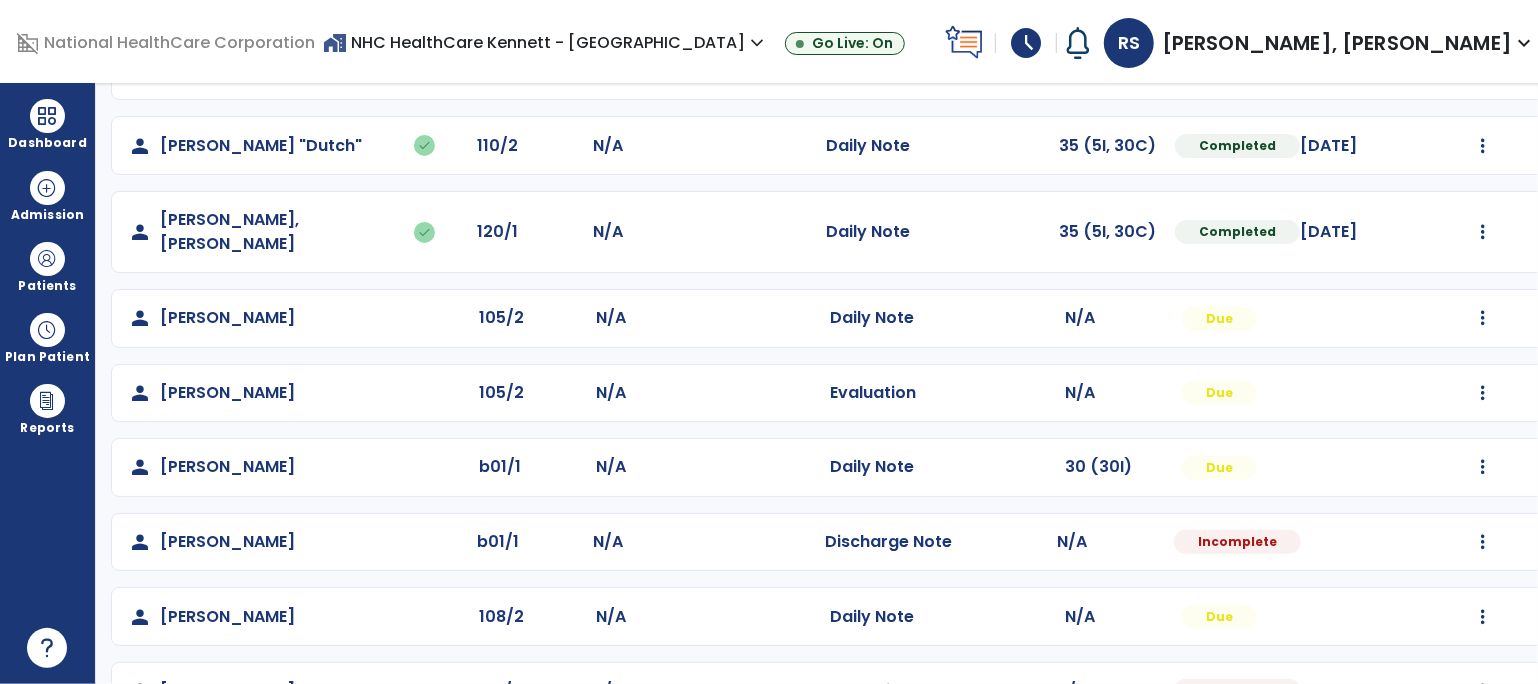 scroll, scrollTop: 358, scrollLeft: 0, axis: vertical 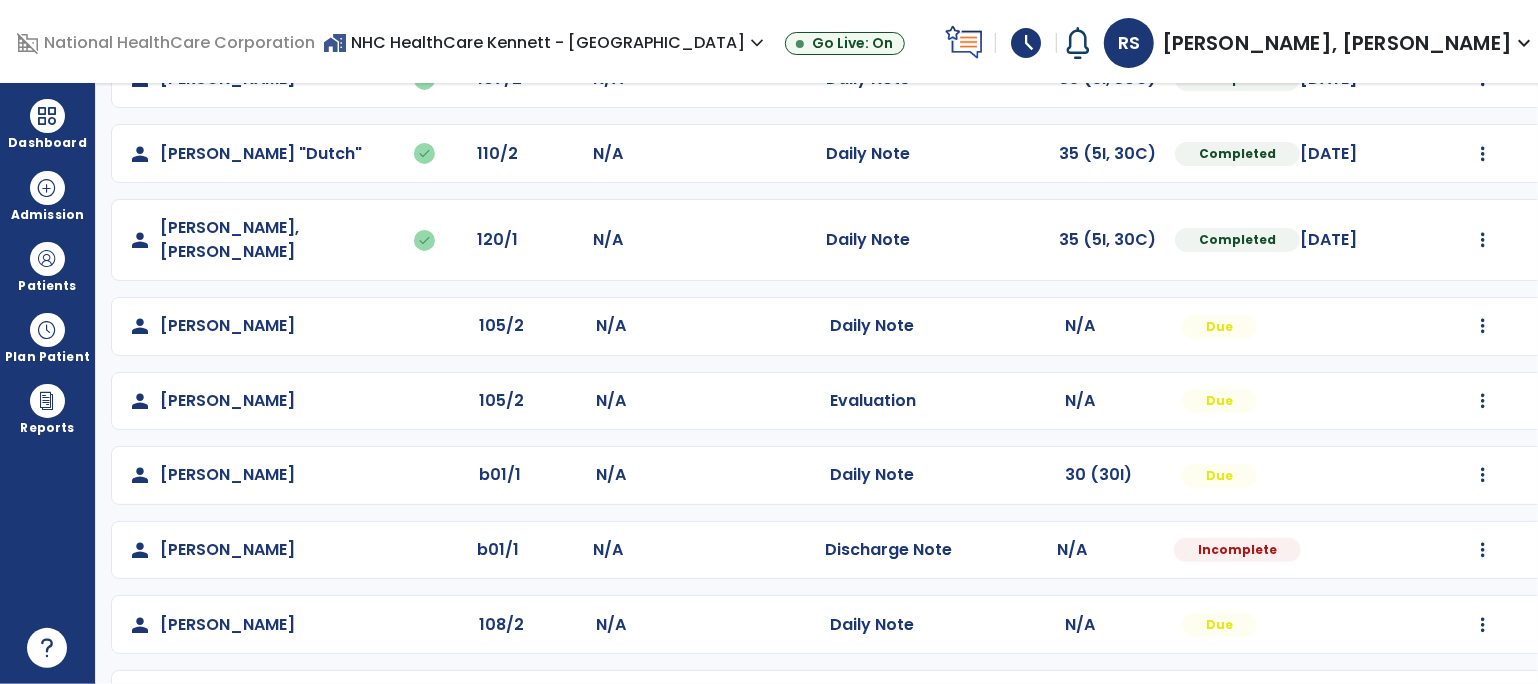 click on "schedule" at bounding box center (1026, 43) 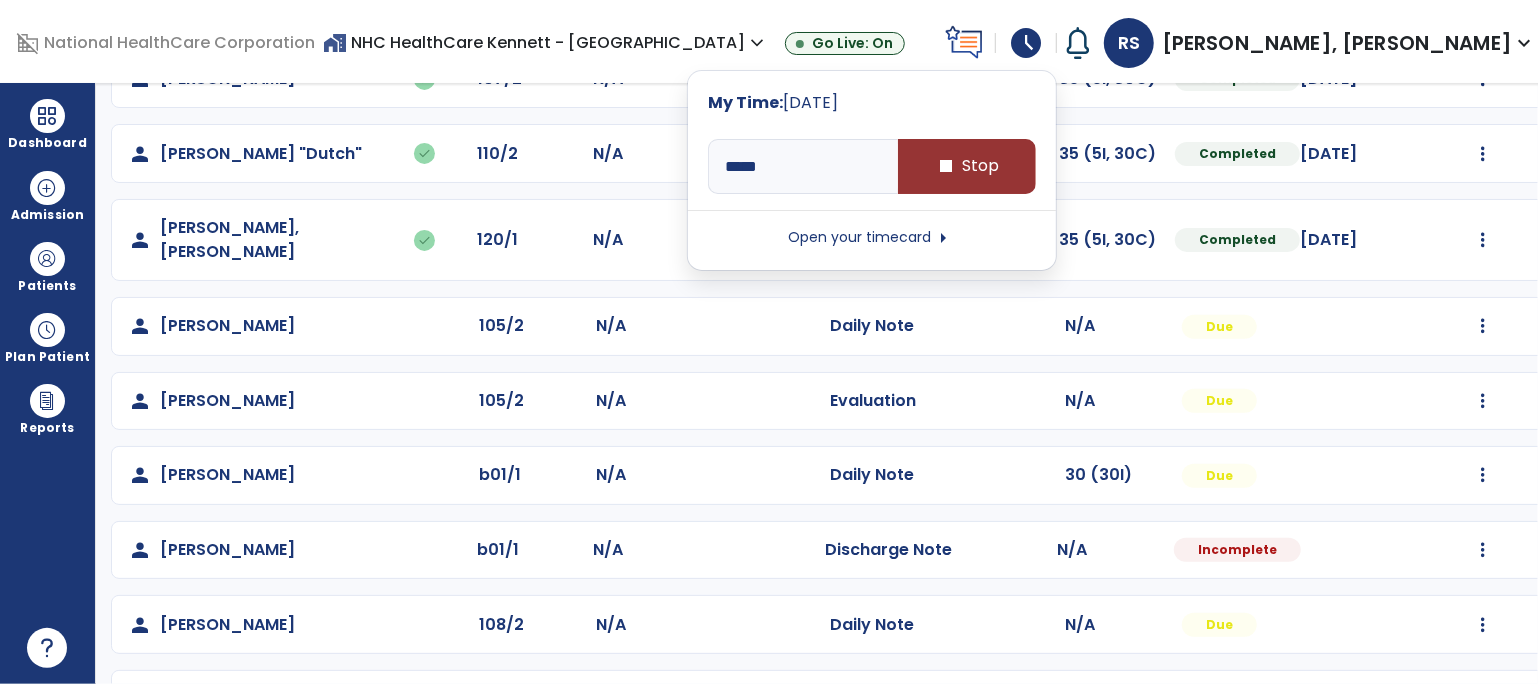 click on "stop  Stop" at bounding box center (967, 166) 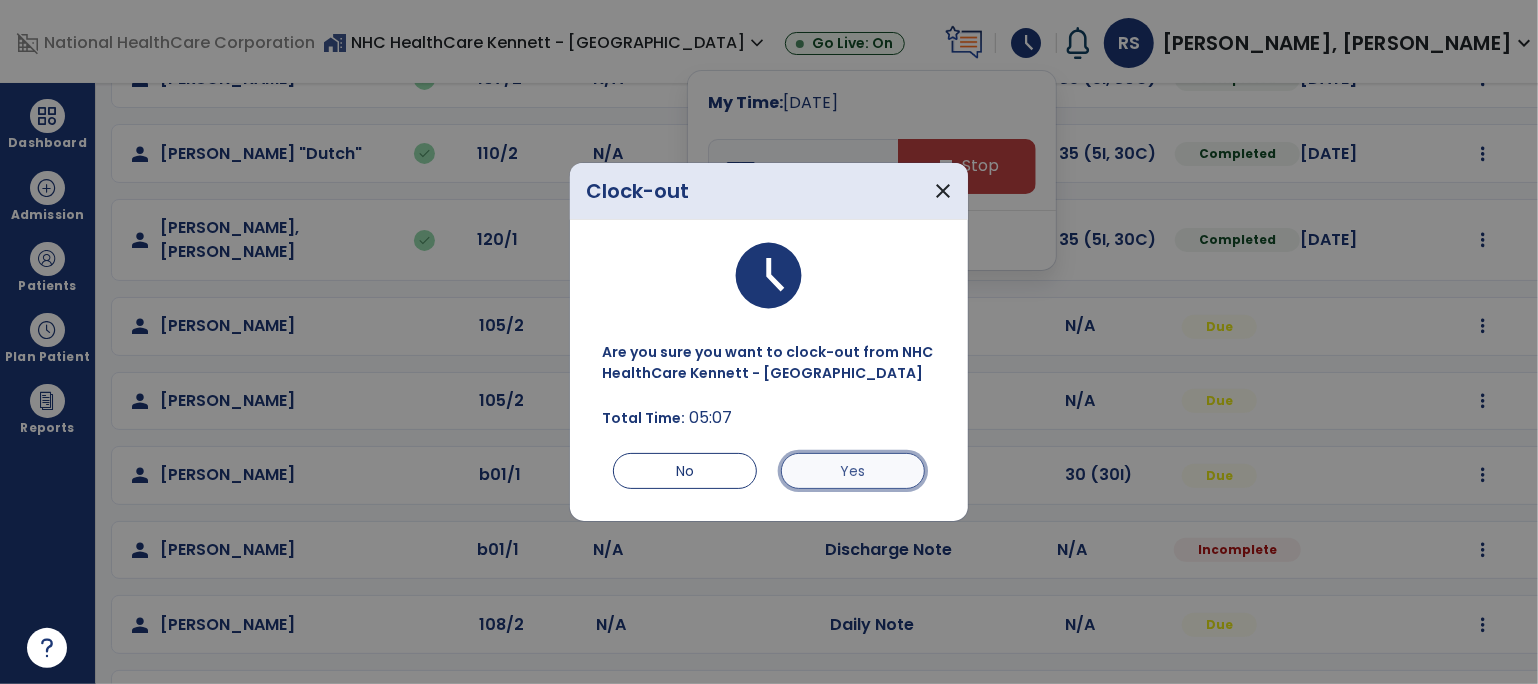click on "Yes" at bounding box center (853, 471) 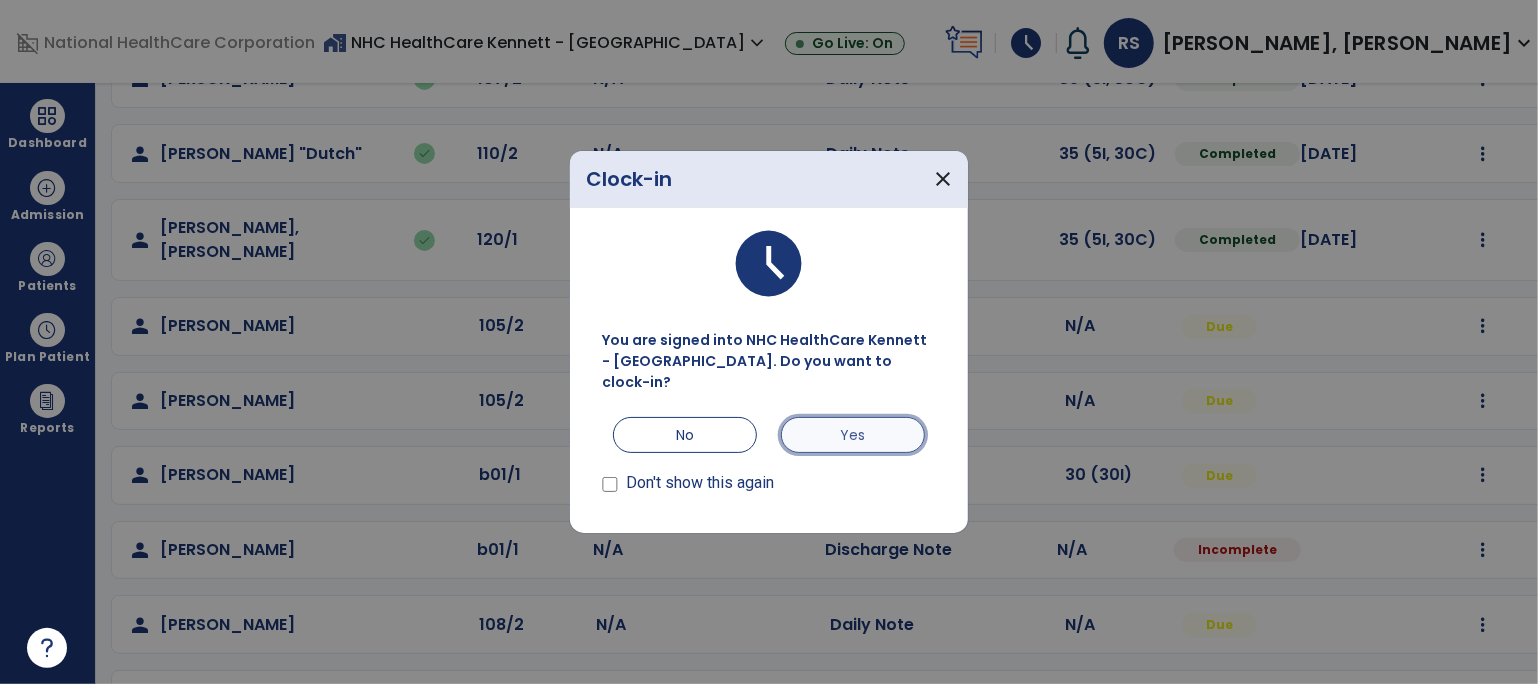 click on "Yes" at bounding box center (853, 435) 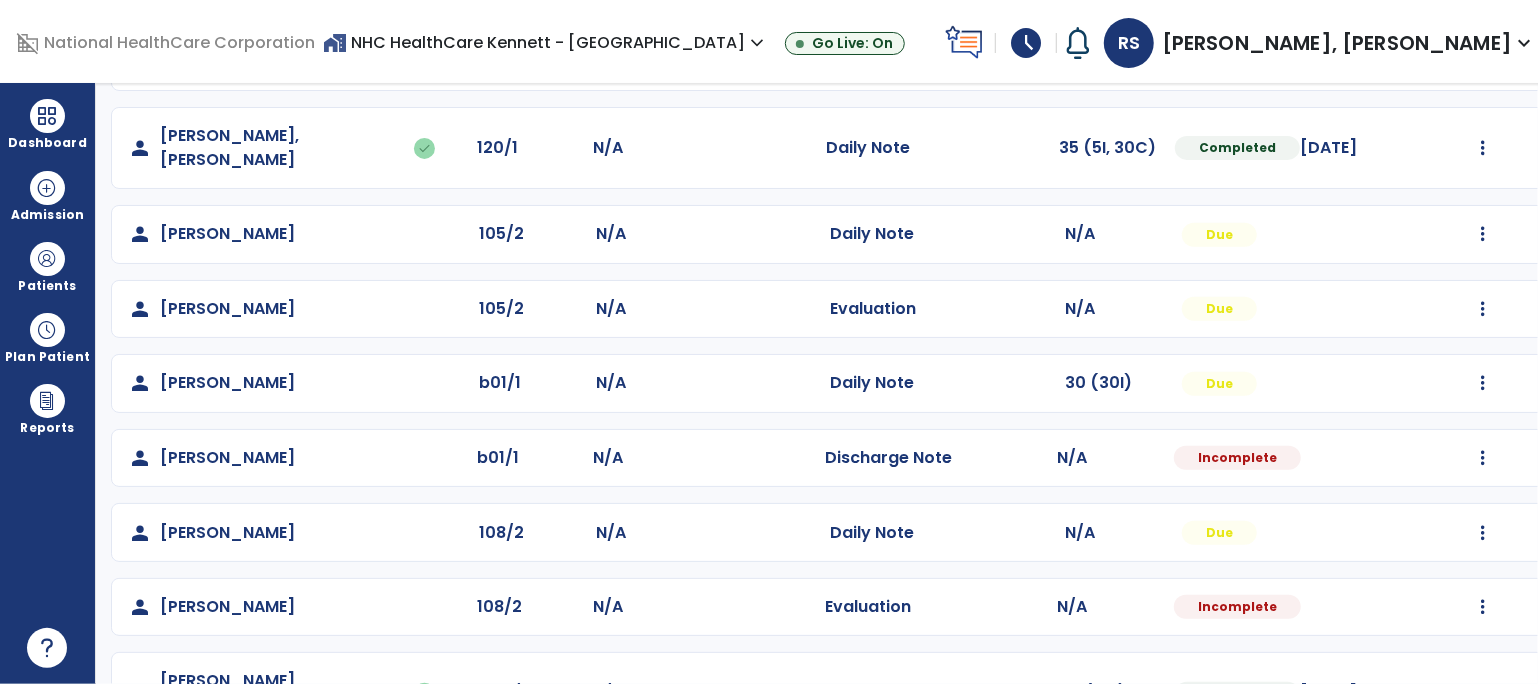 scroll, scrollTop: 470, scrollLeft: 0, axis: vertical 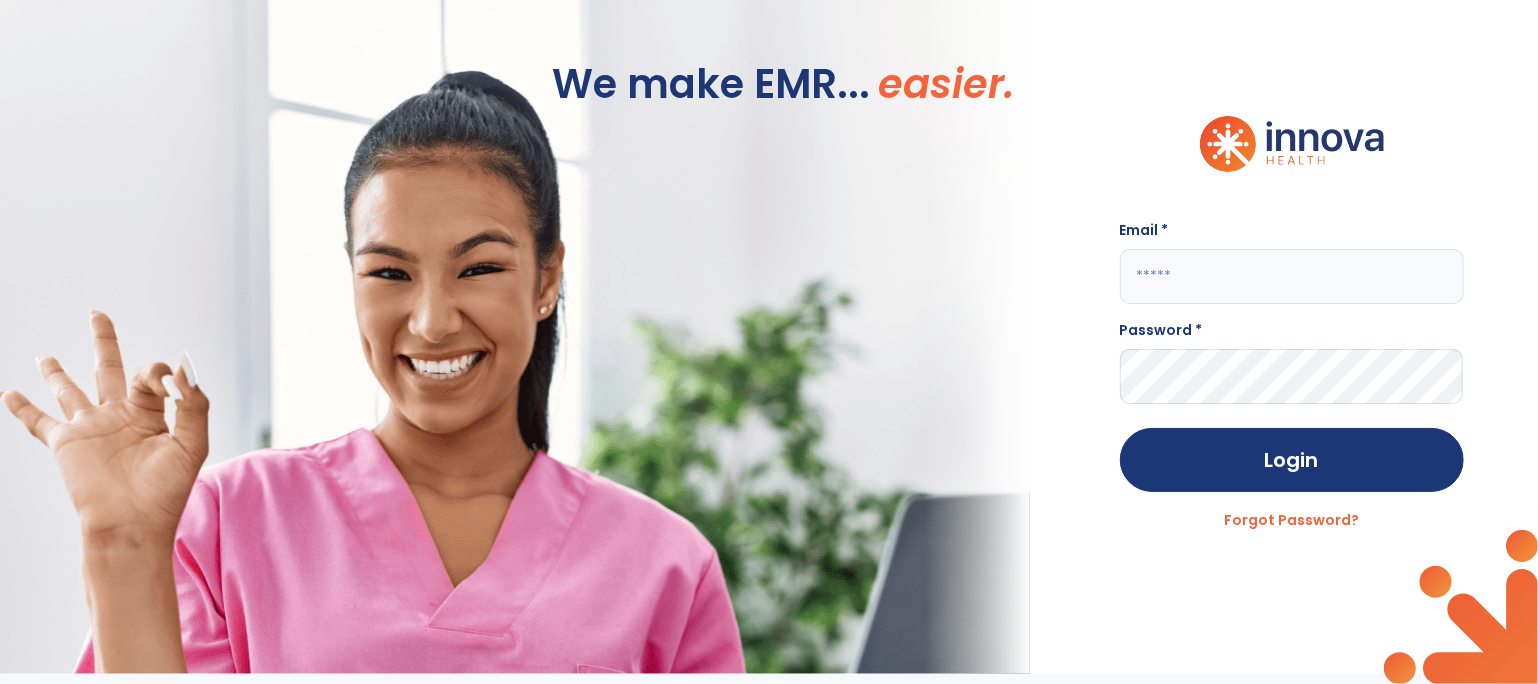 type on "**********" 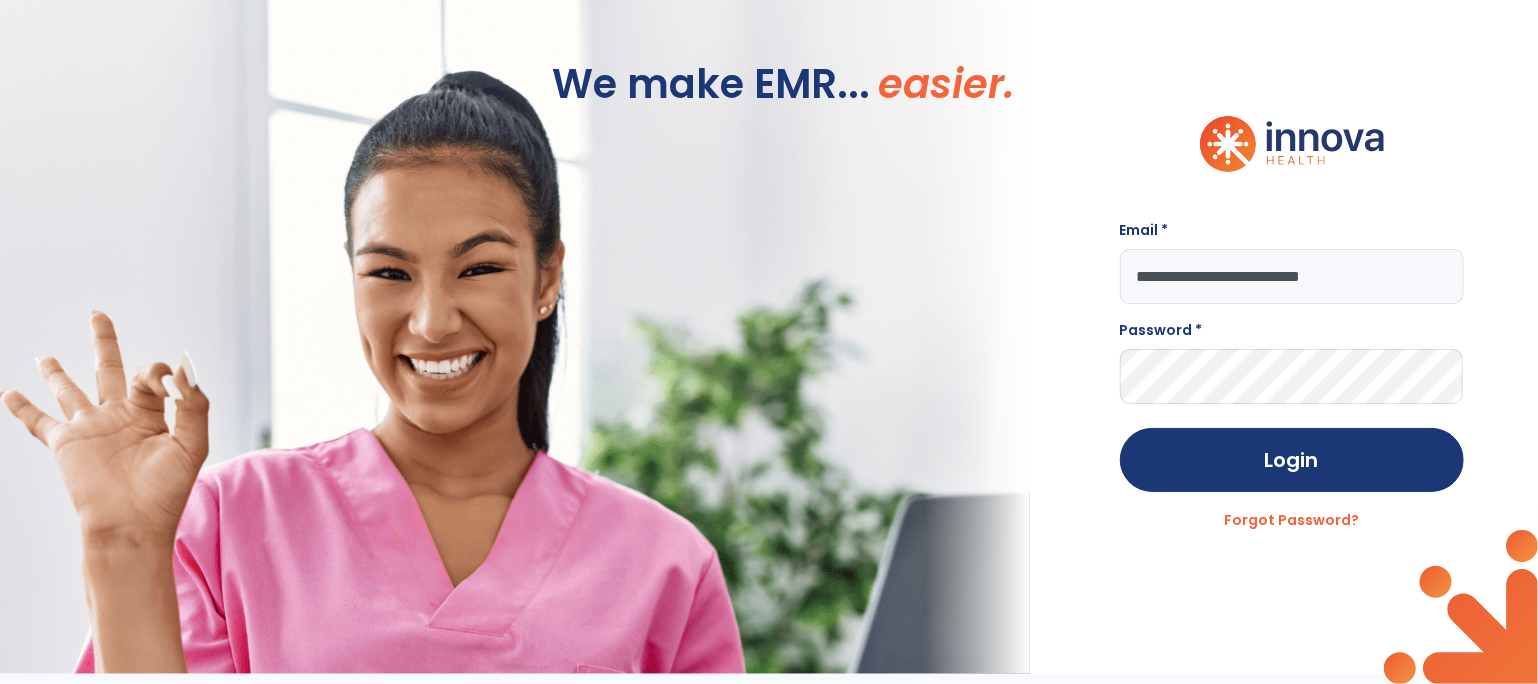 scroll, scrollTop: 0, scrollLeft: 0, axis: both 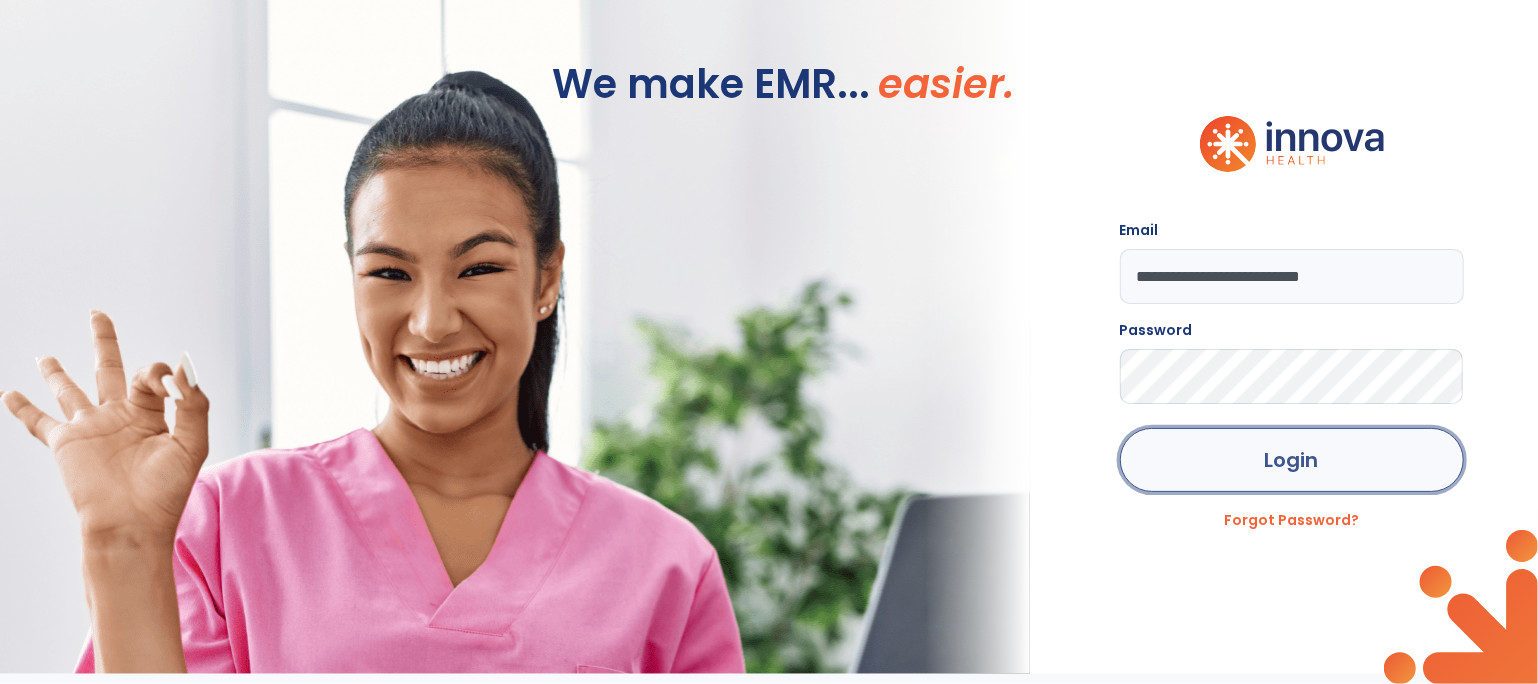 click on "Login" 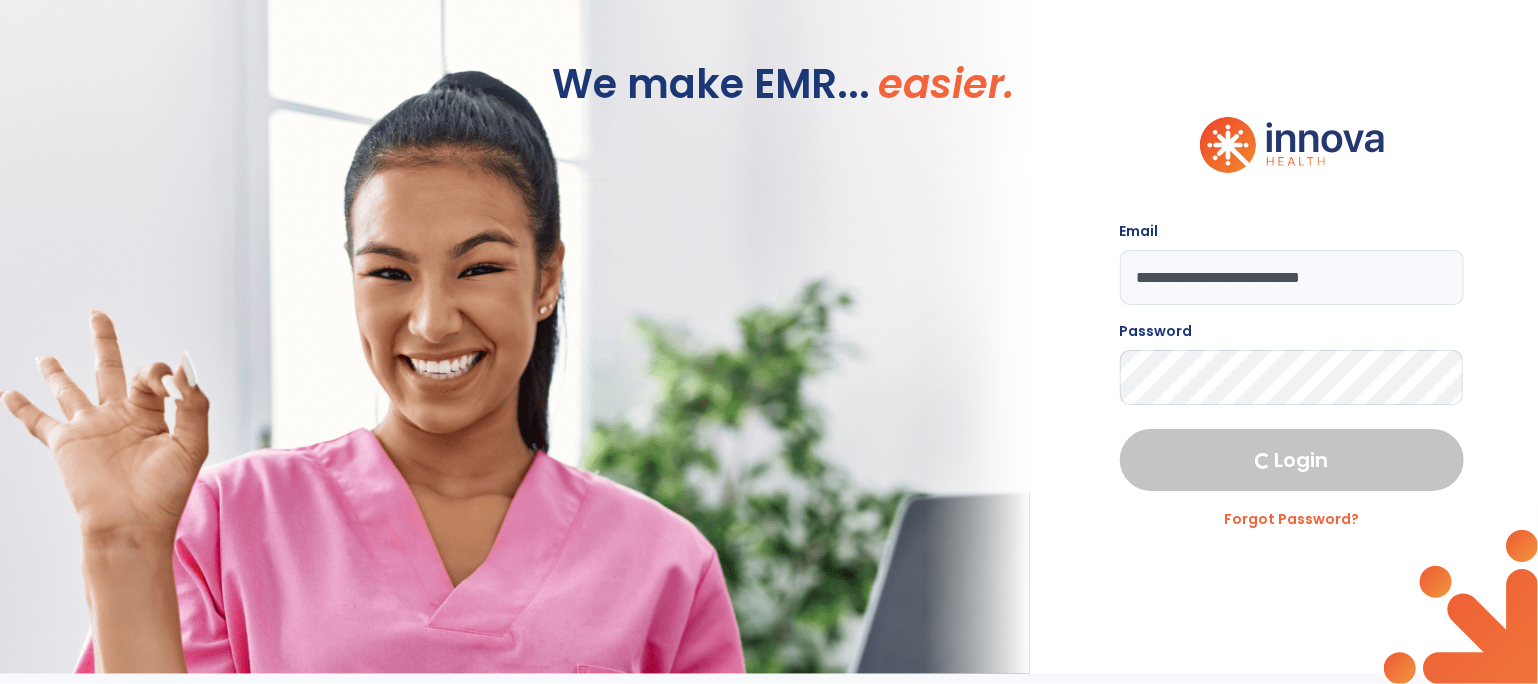 select on "****" 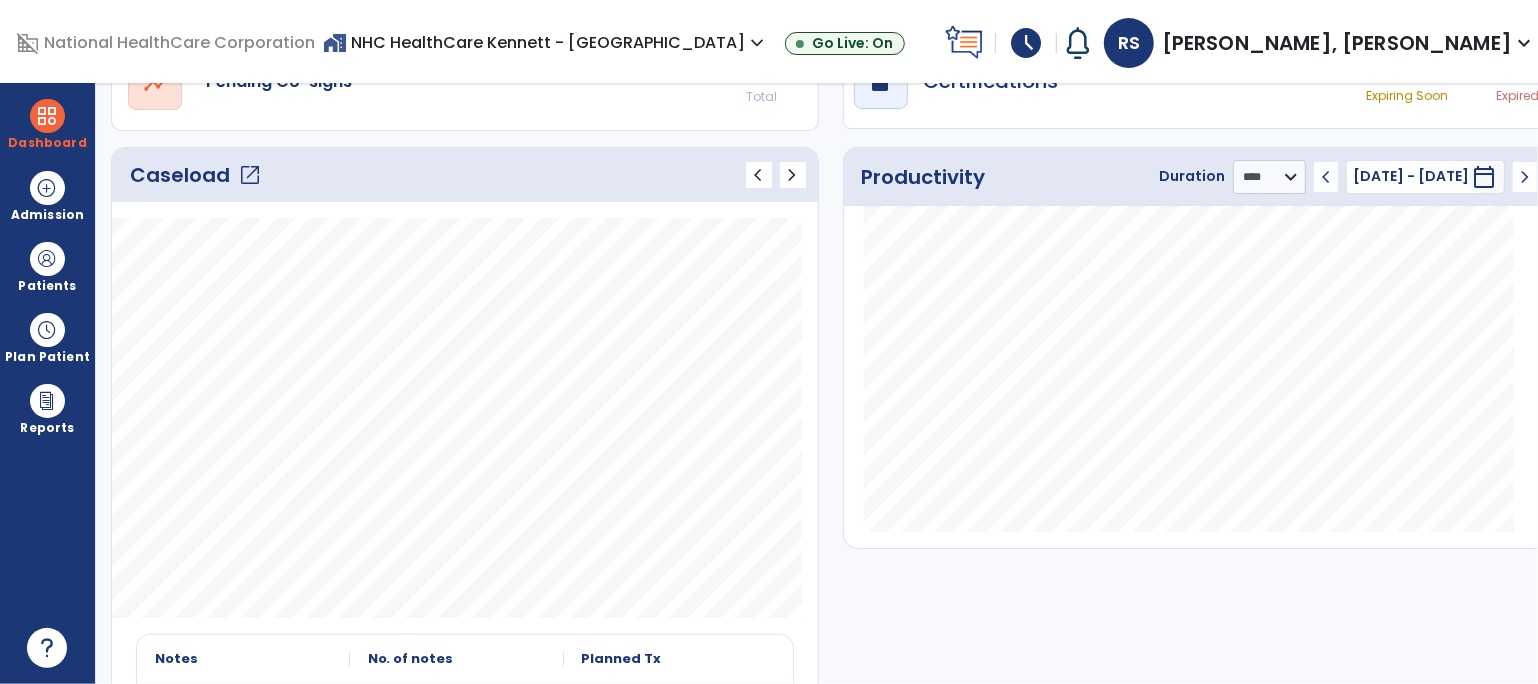 scroll, scrollTop: 0, scrollLeft: 0, axis: both 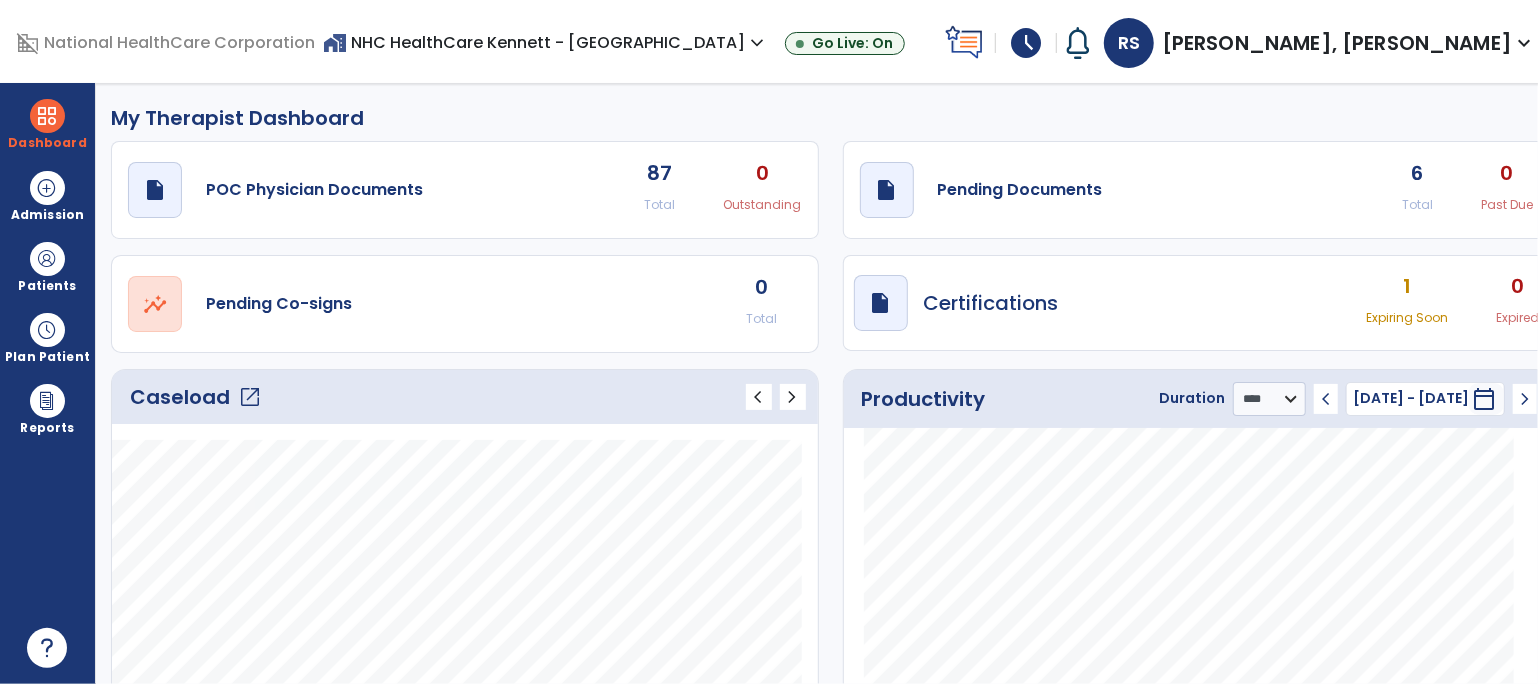 click on "Caseload   open_in_new" 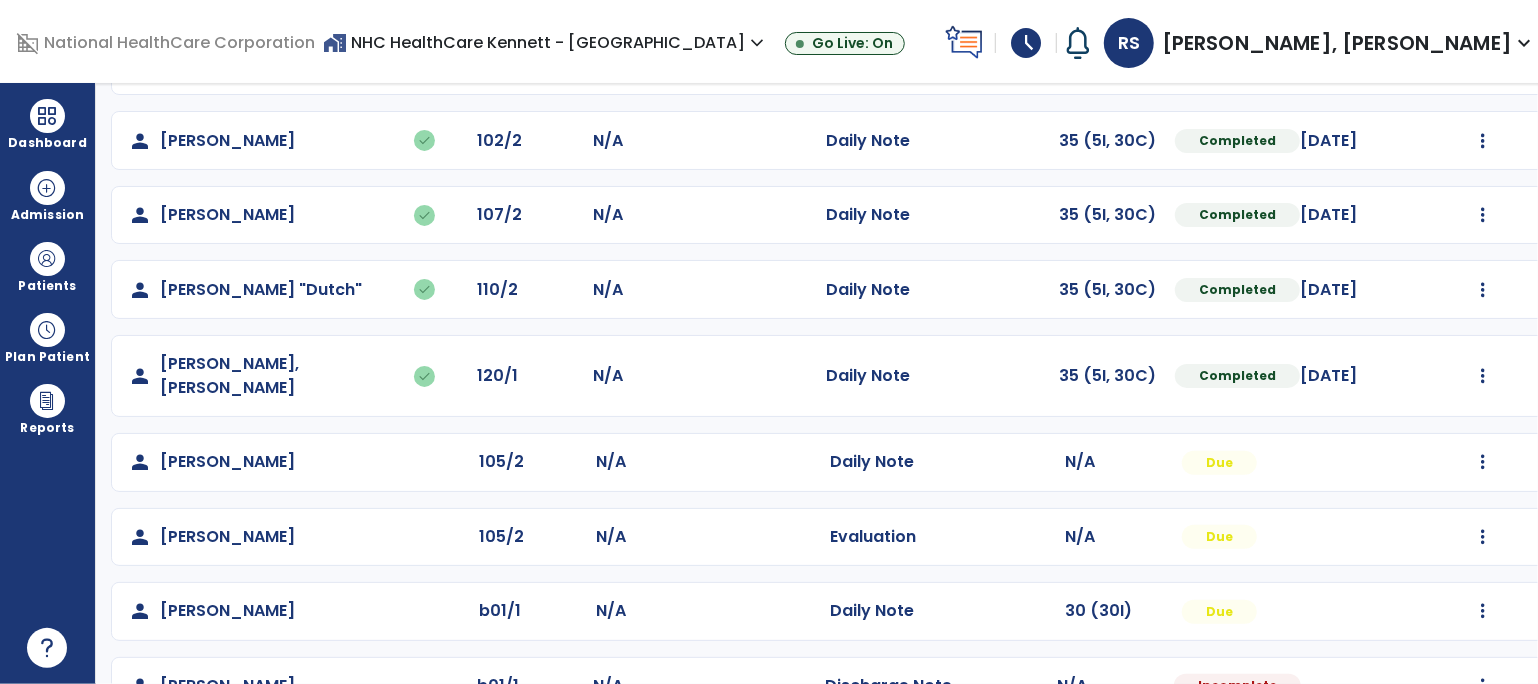 scroll, scrollTop: 333, scrollLeft: 0, axis: vertical 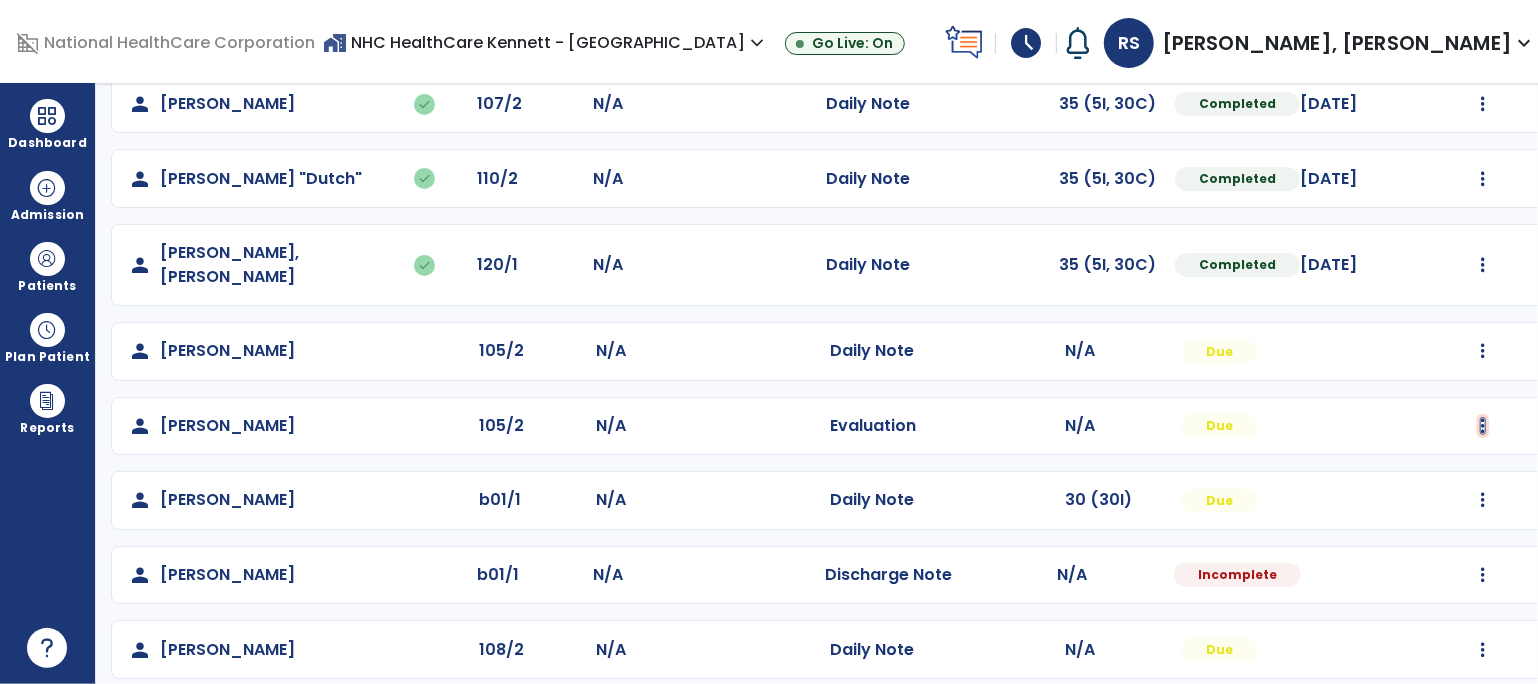 click at bounding box center (1483, -45) 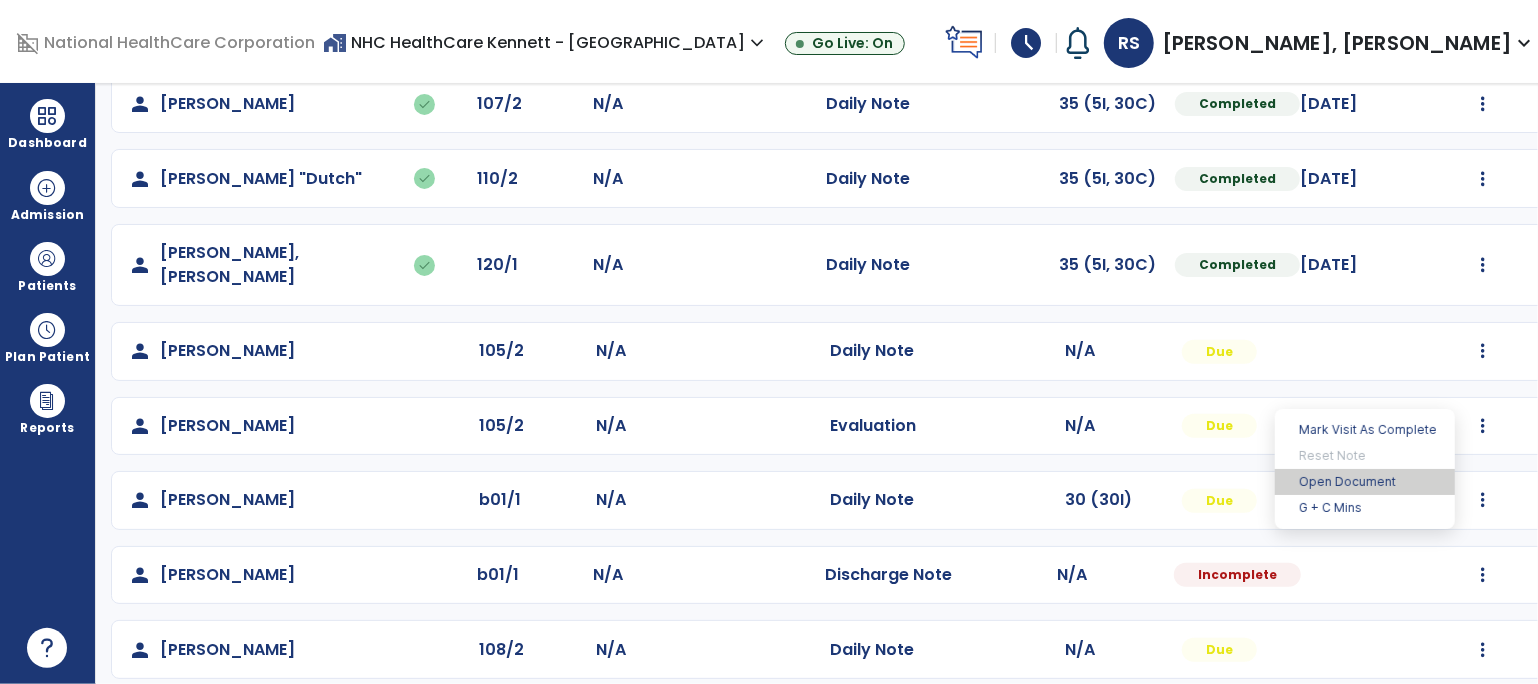 click on "Open Document" at bounding box center [1365, 482] 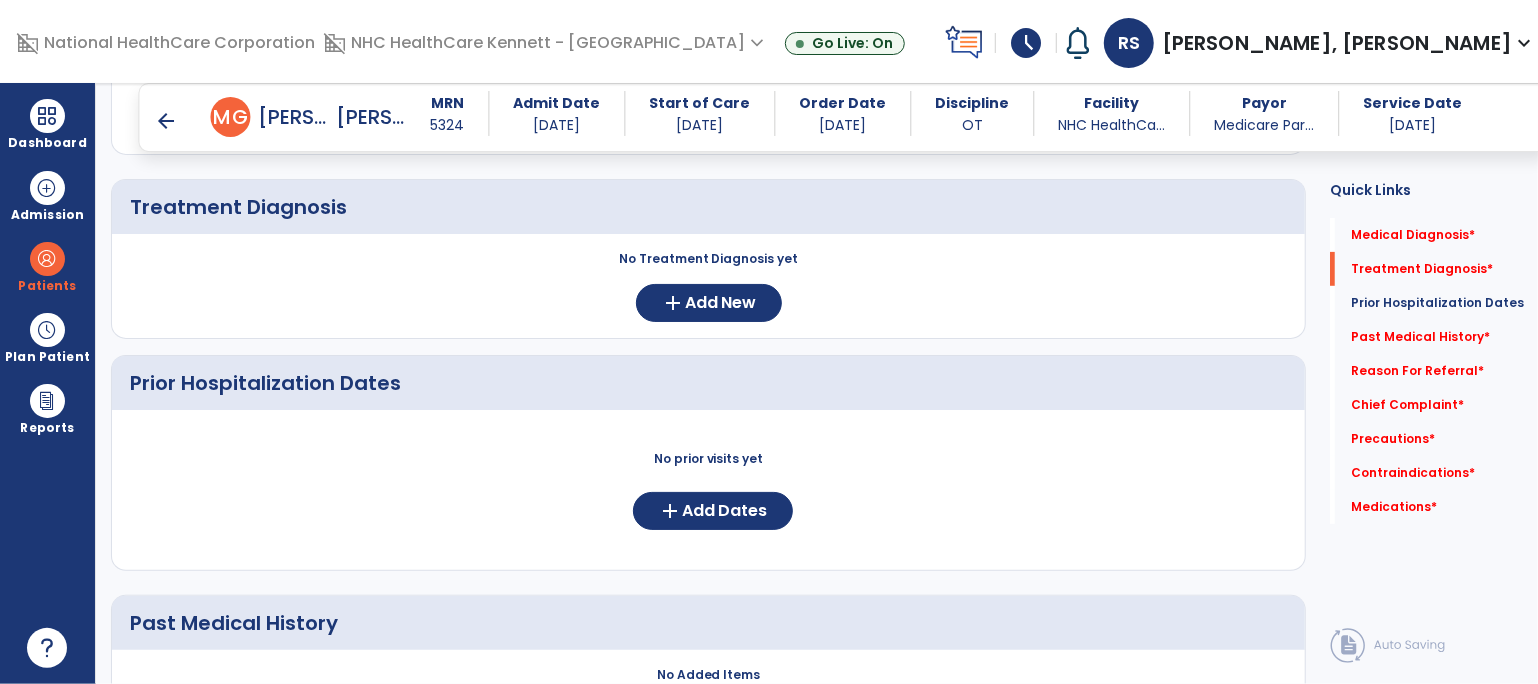 scroll, scrollTop: 0, scrollLeft: 0, axis: both 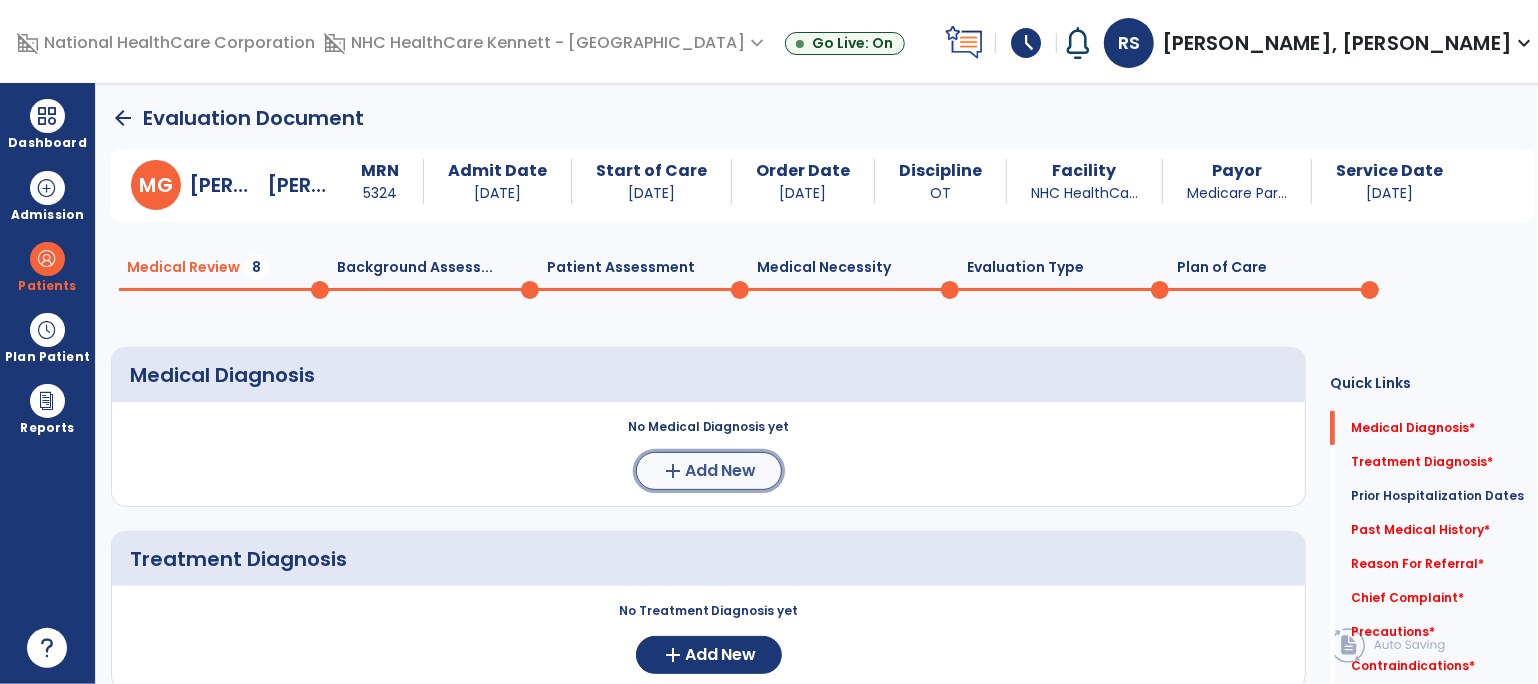 click on "Add New" 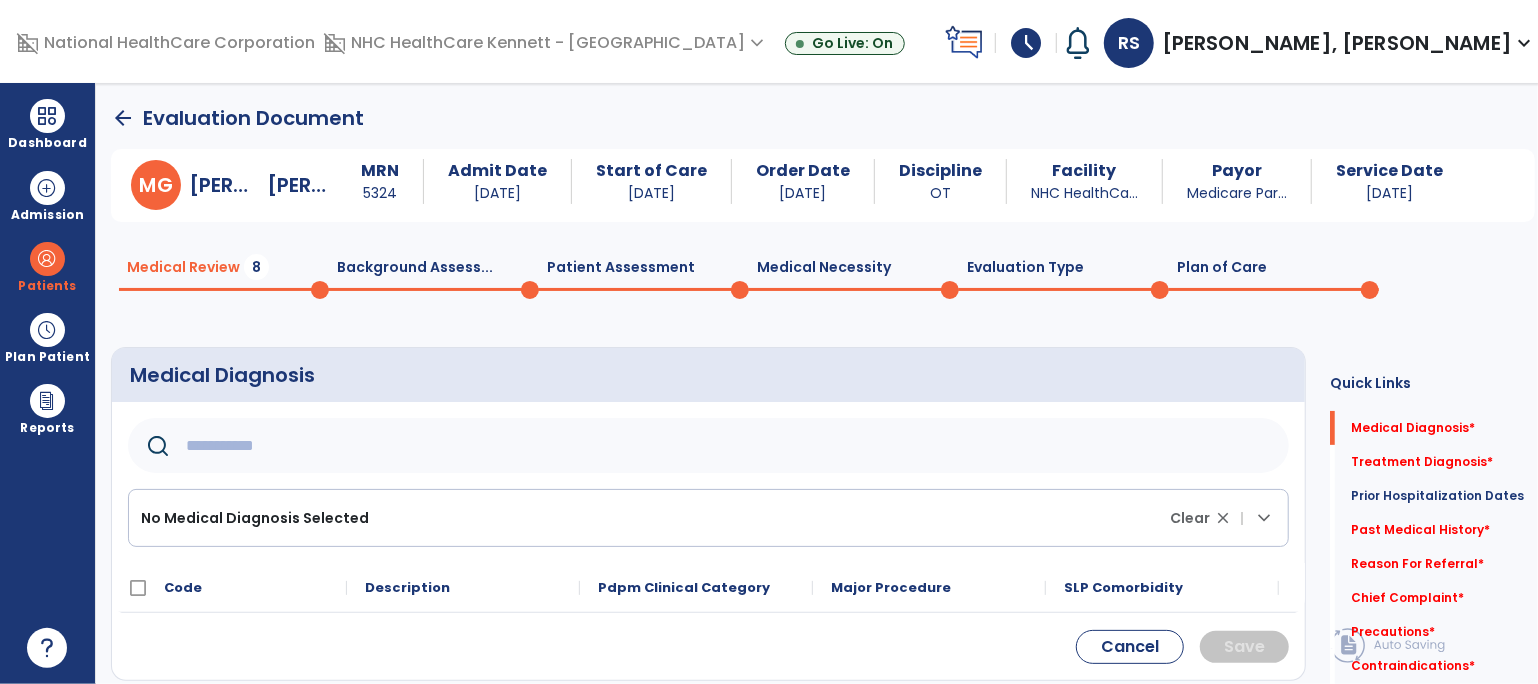 click 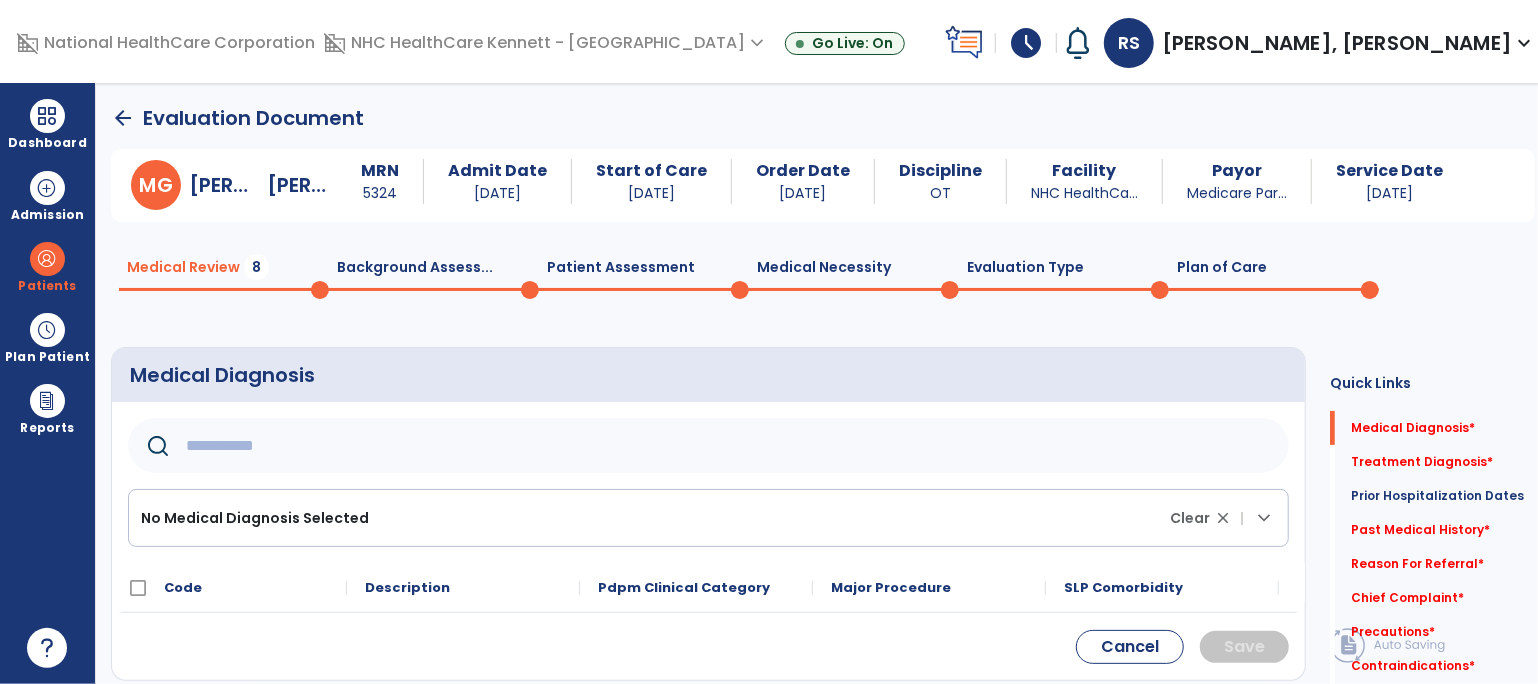click 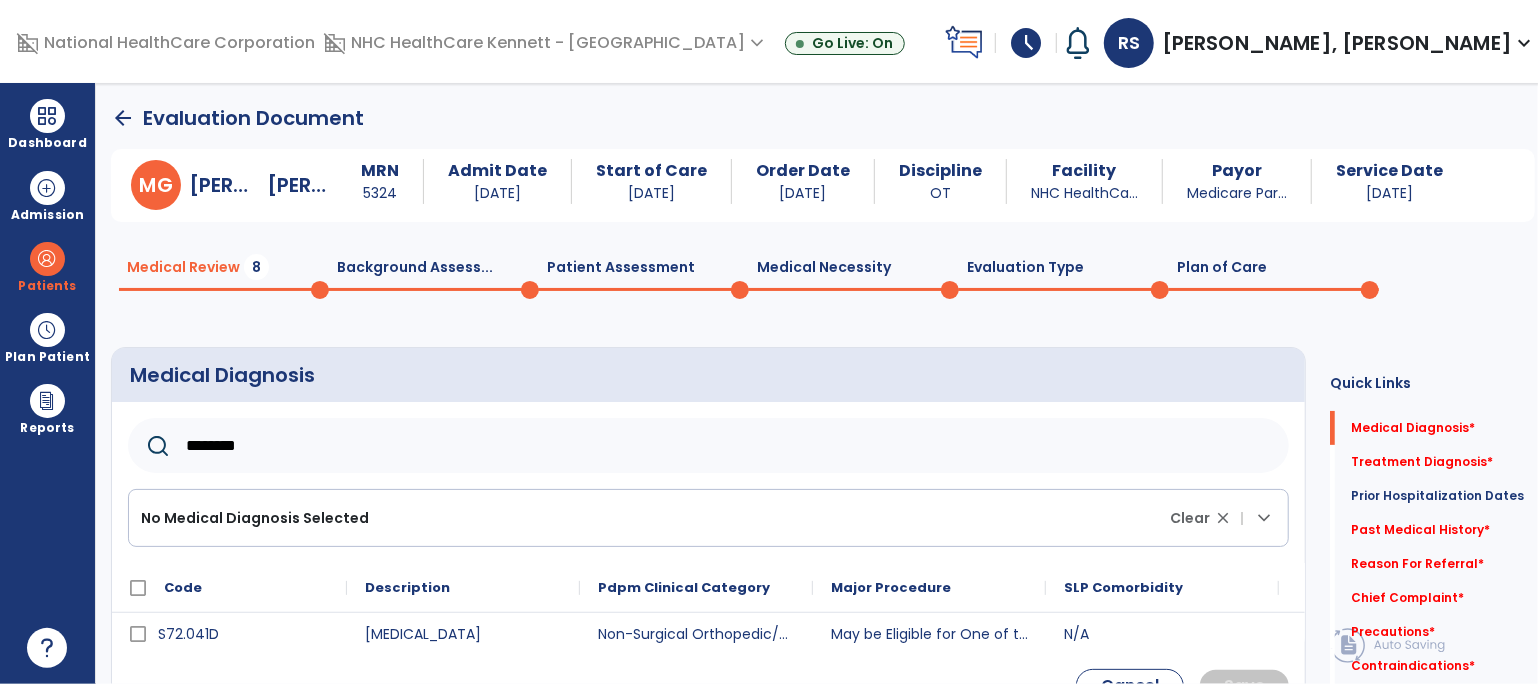 scroll, scrollTop: 111, scrollLeft: 0, axis: vertical 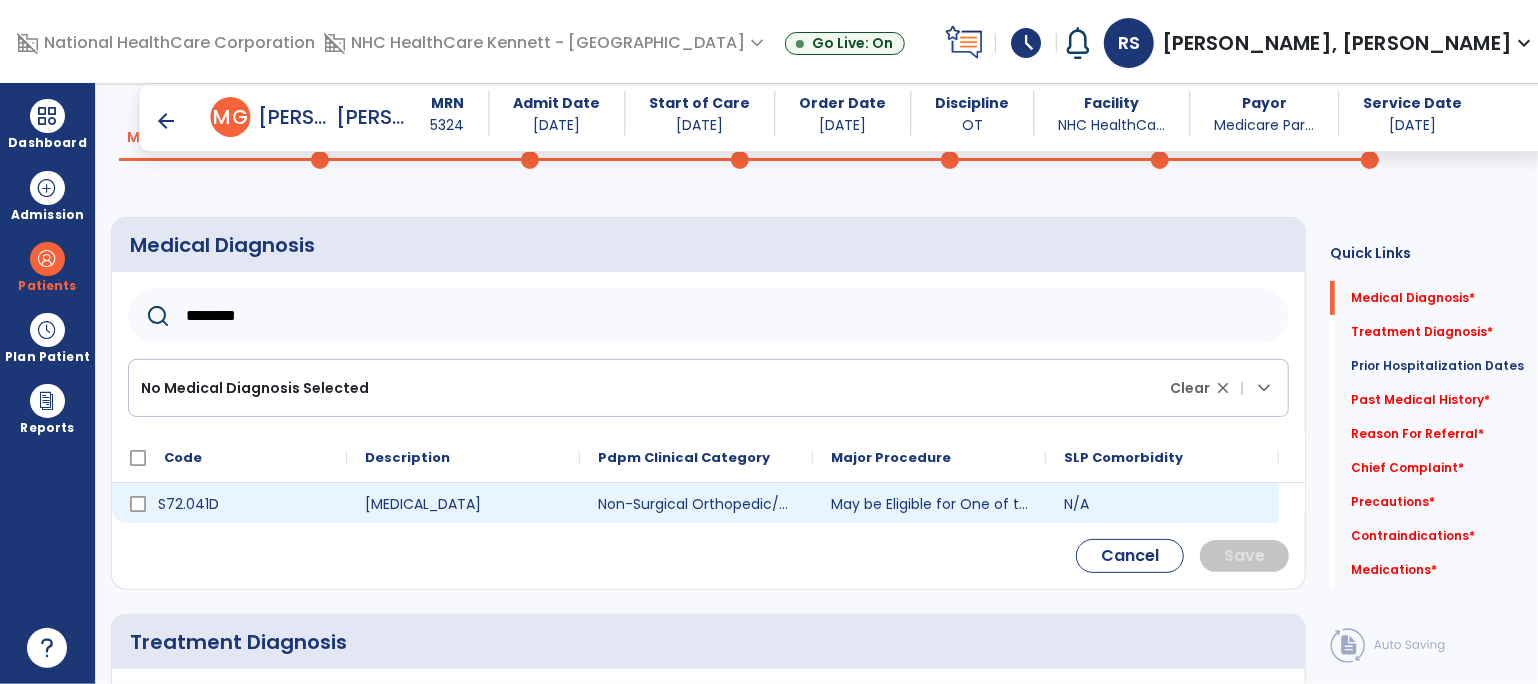 type on "********" 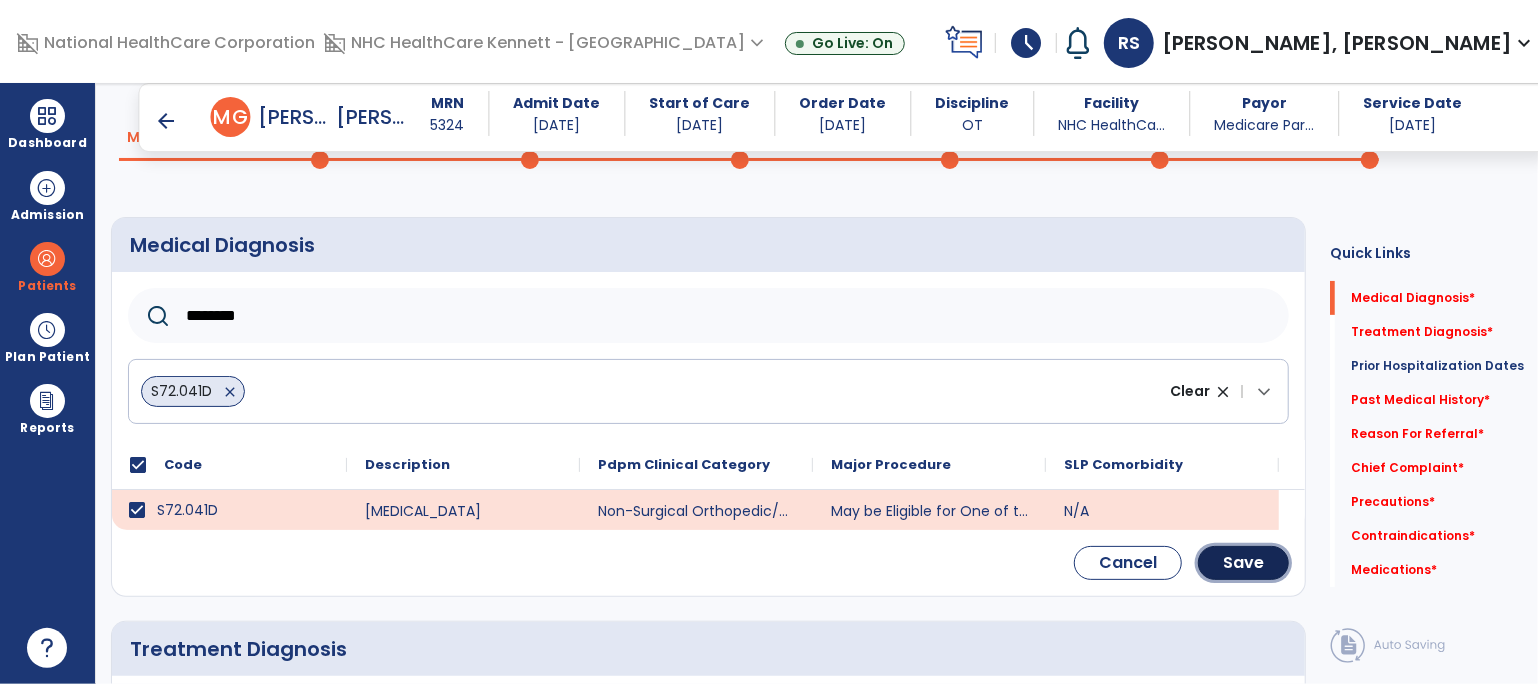 click on "Save" 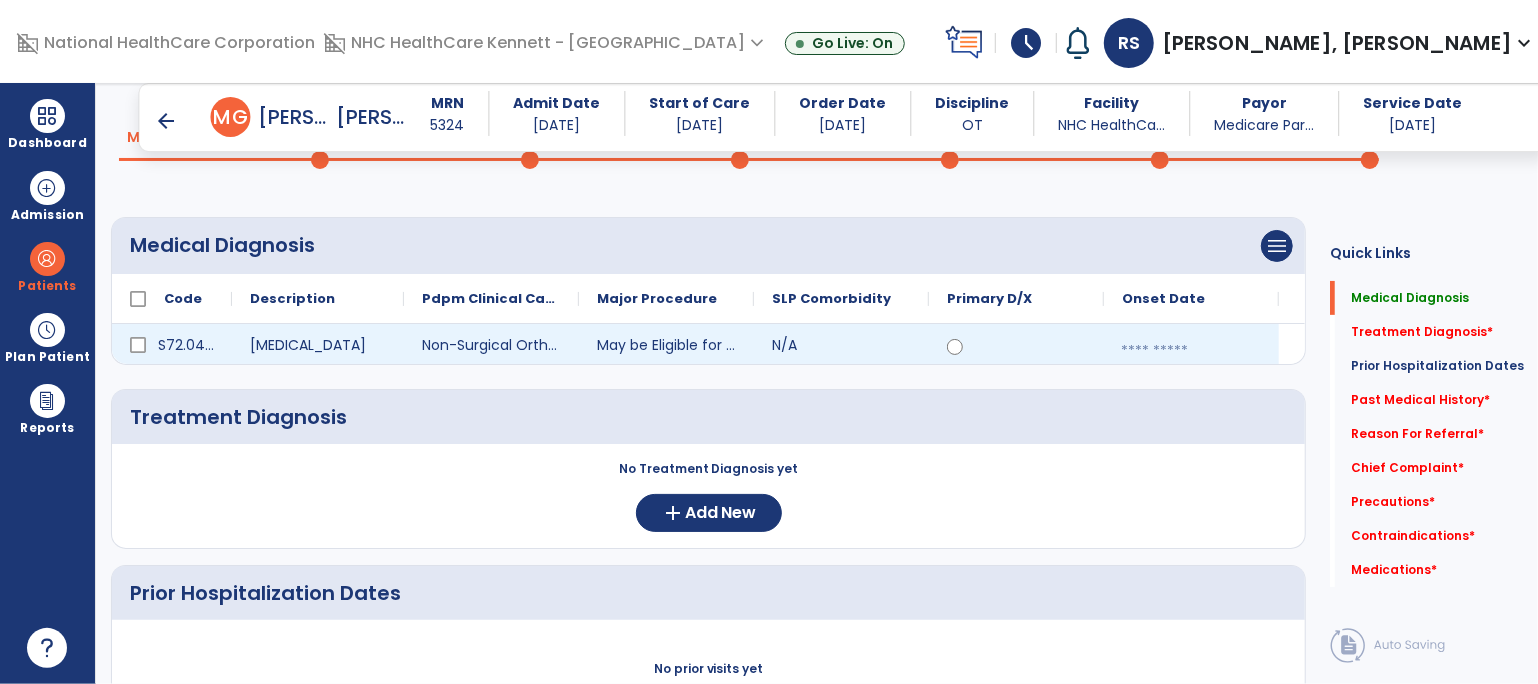 click at bounding box center (1191, 351) 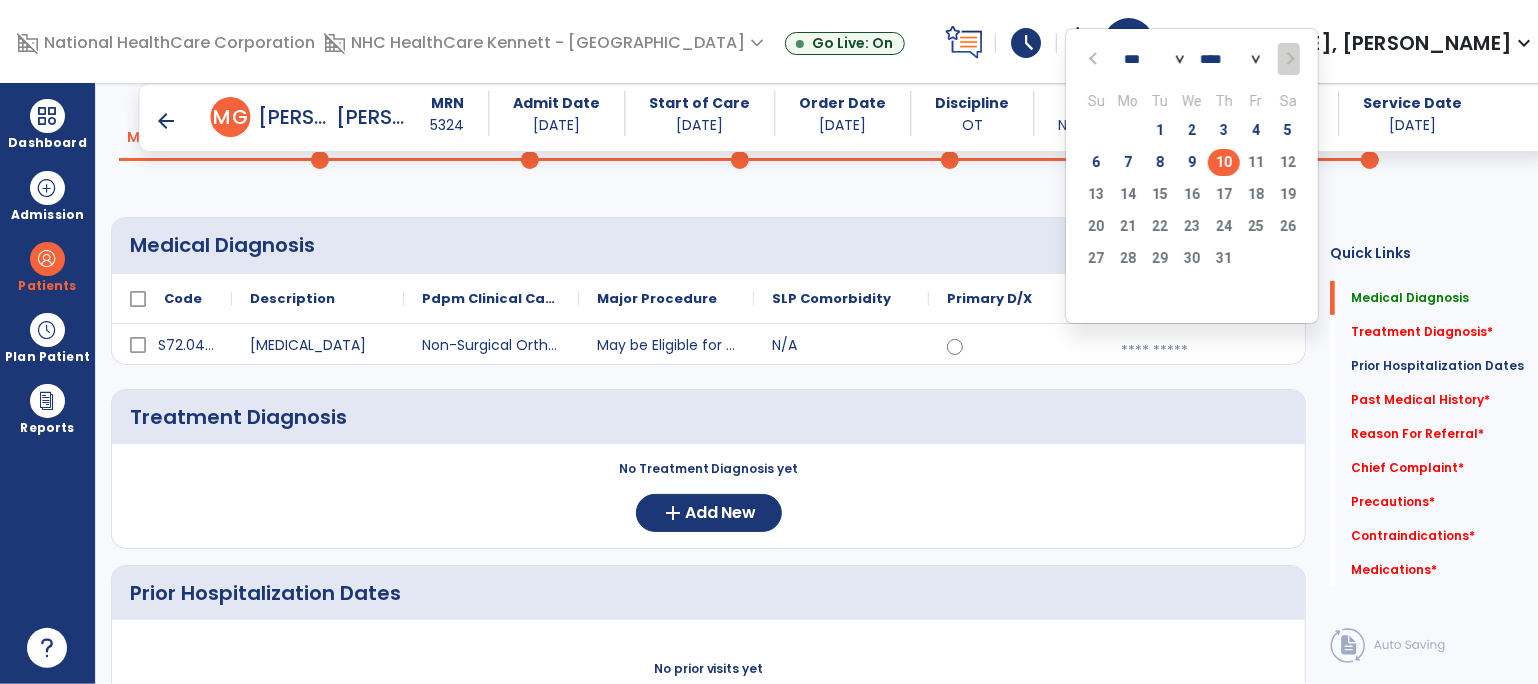 drag, startPoint x: 1183, startPoint y: 161, endPoint x: 1110, endPoint y: 283, distance: 142.17242 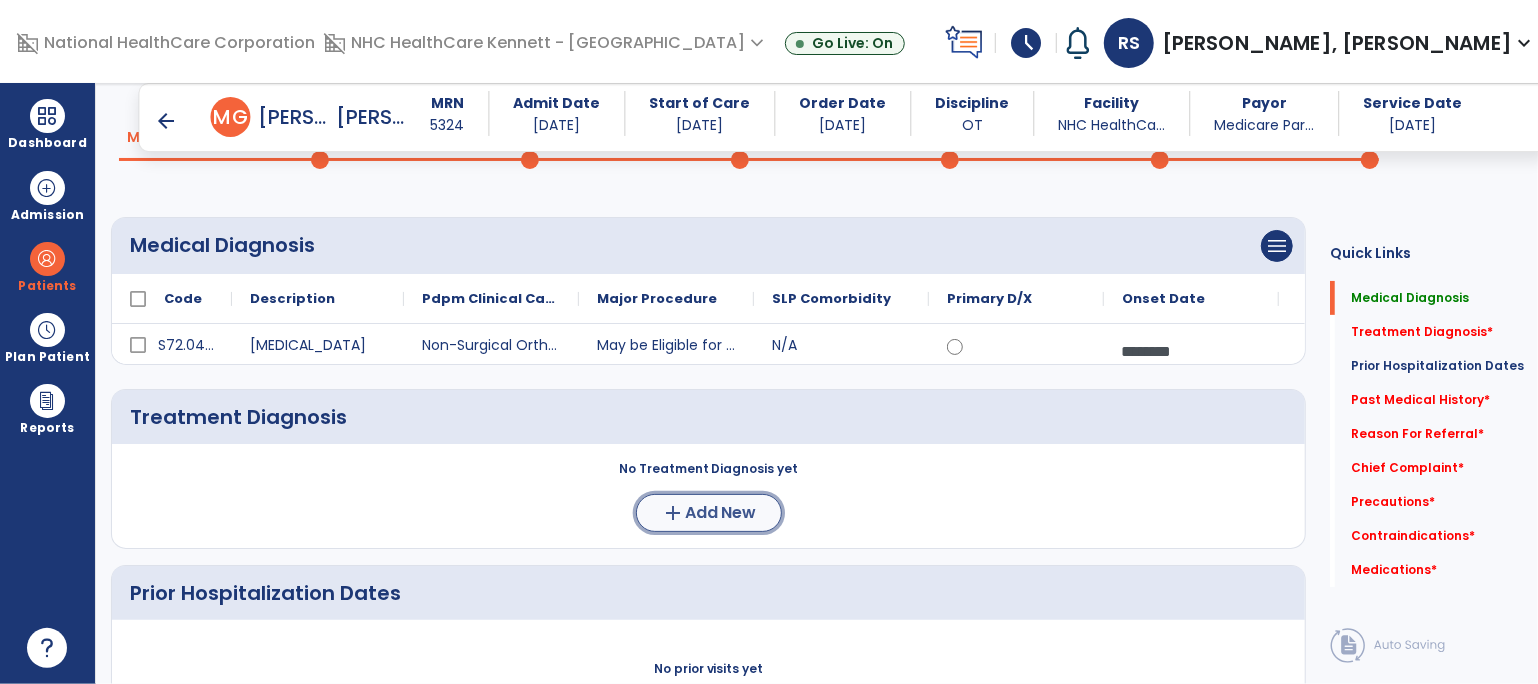 click on "Add New" 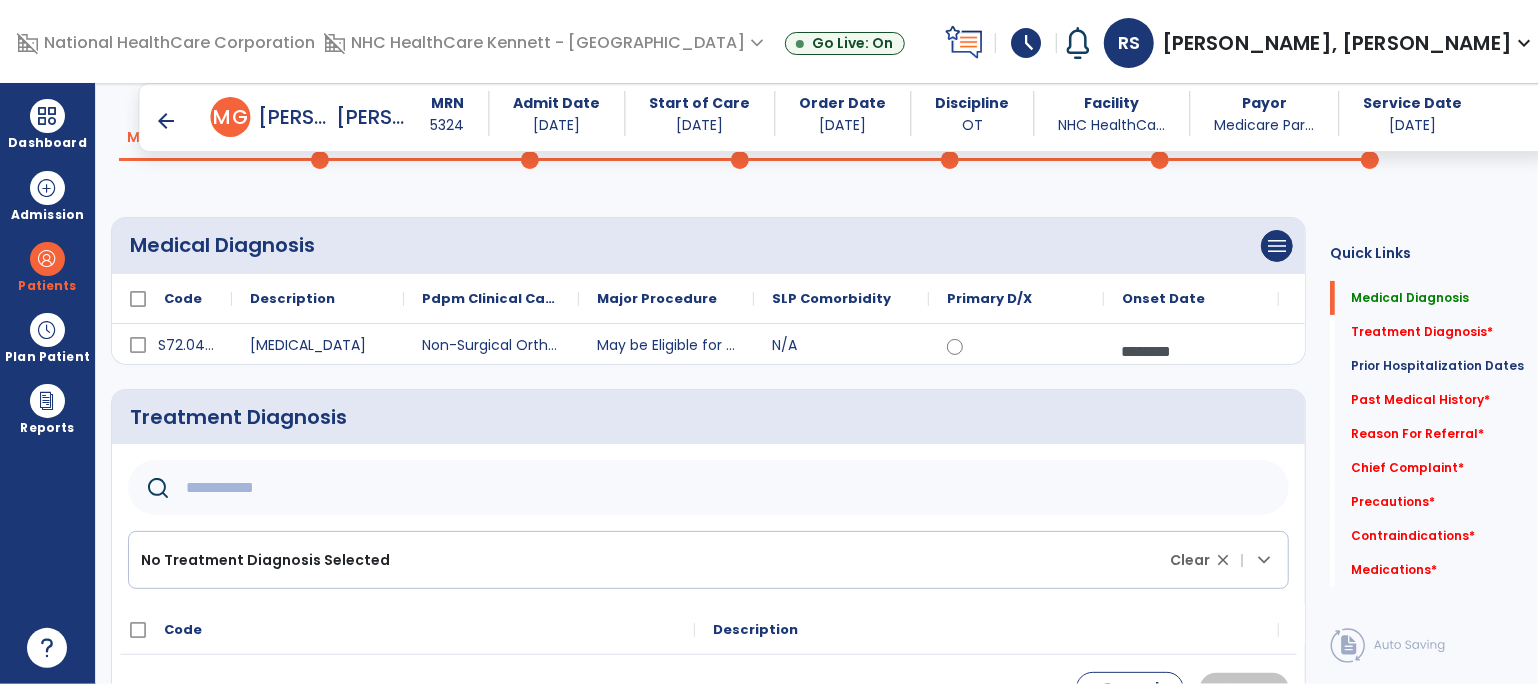 click 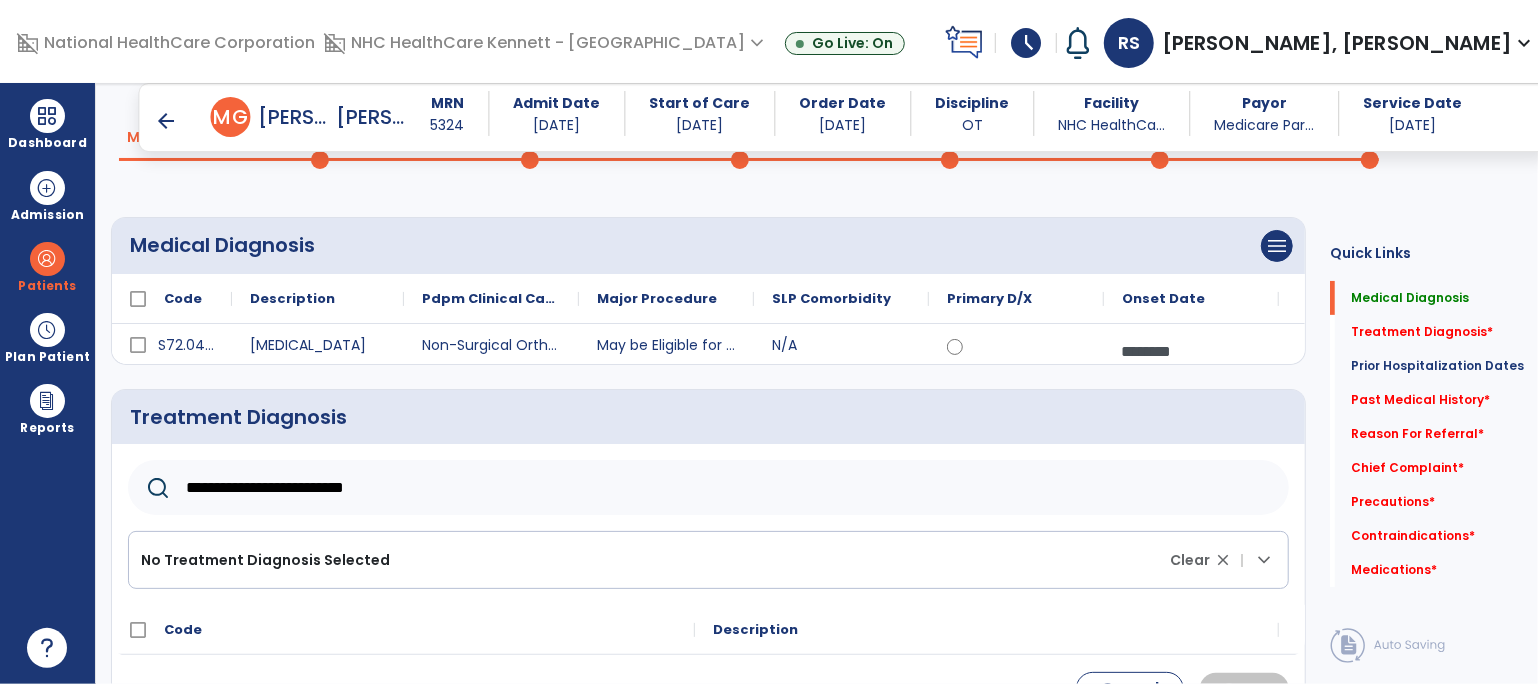 type on "**********" 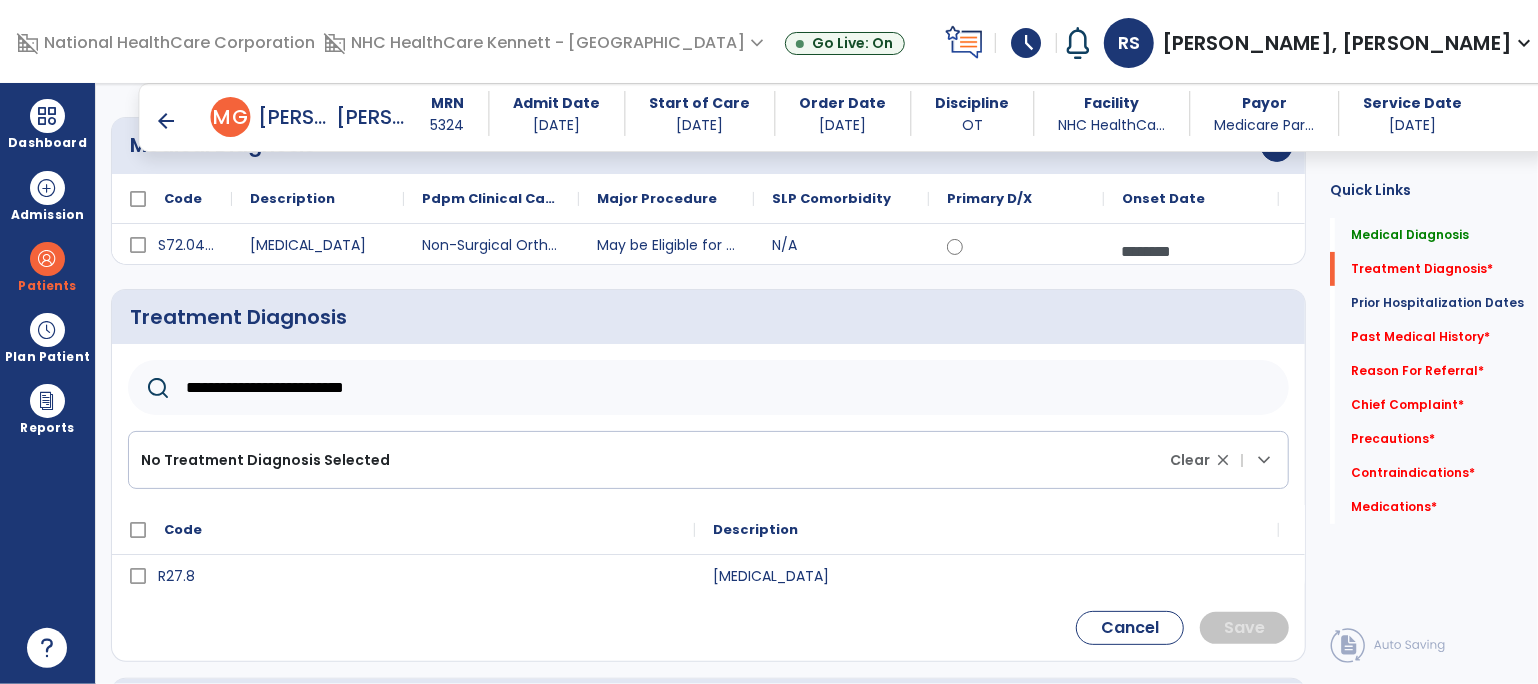 scroll, scrollTop: 222, scrollLeft: 0, axis: vertical 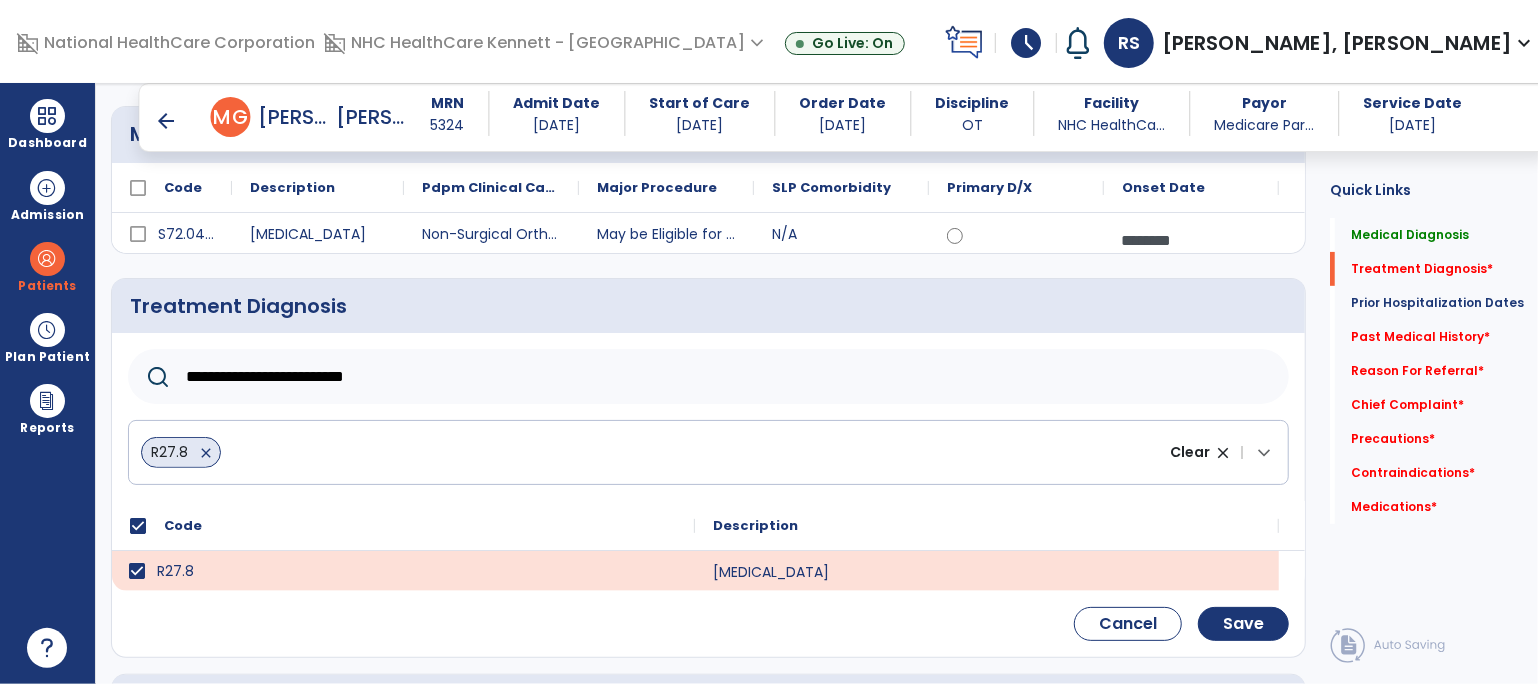 click on "Cancel    Save" 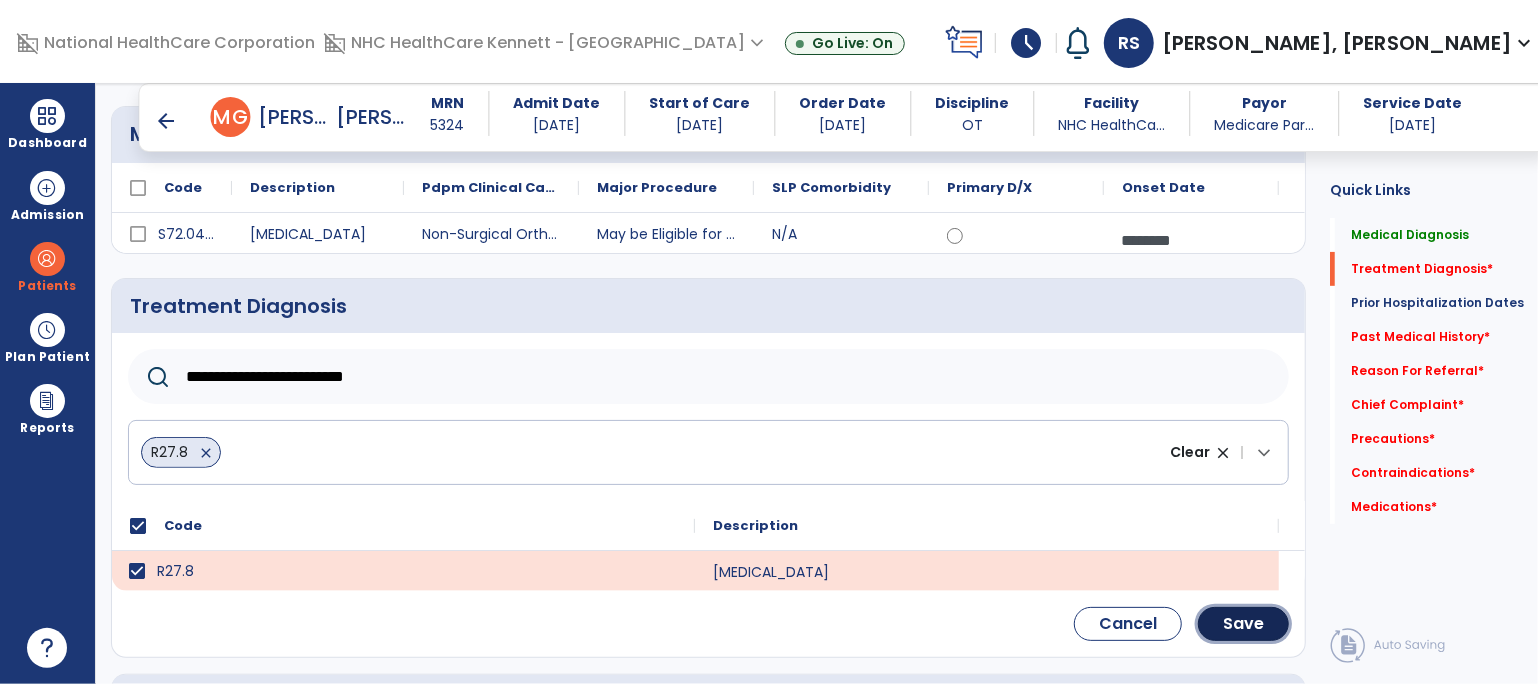 click on "Save" 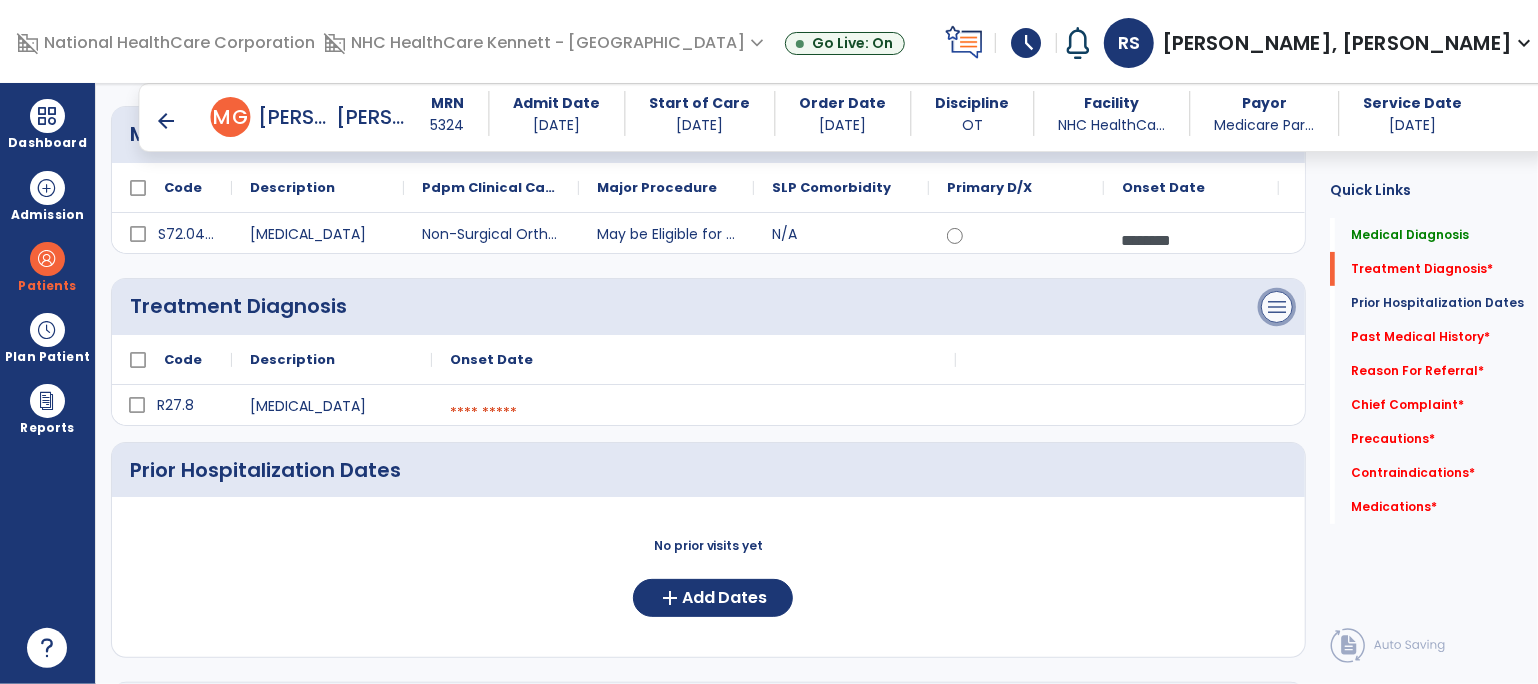 click on "menu" at bounding box center [1277, 135] 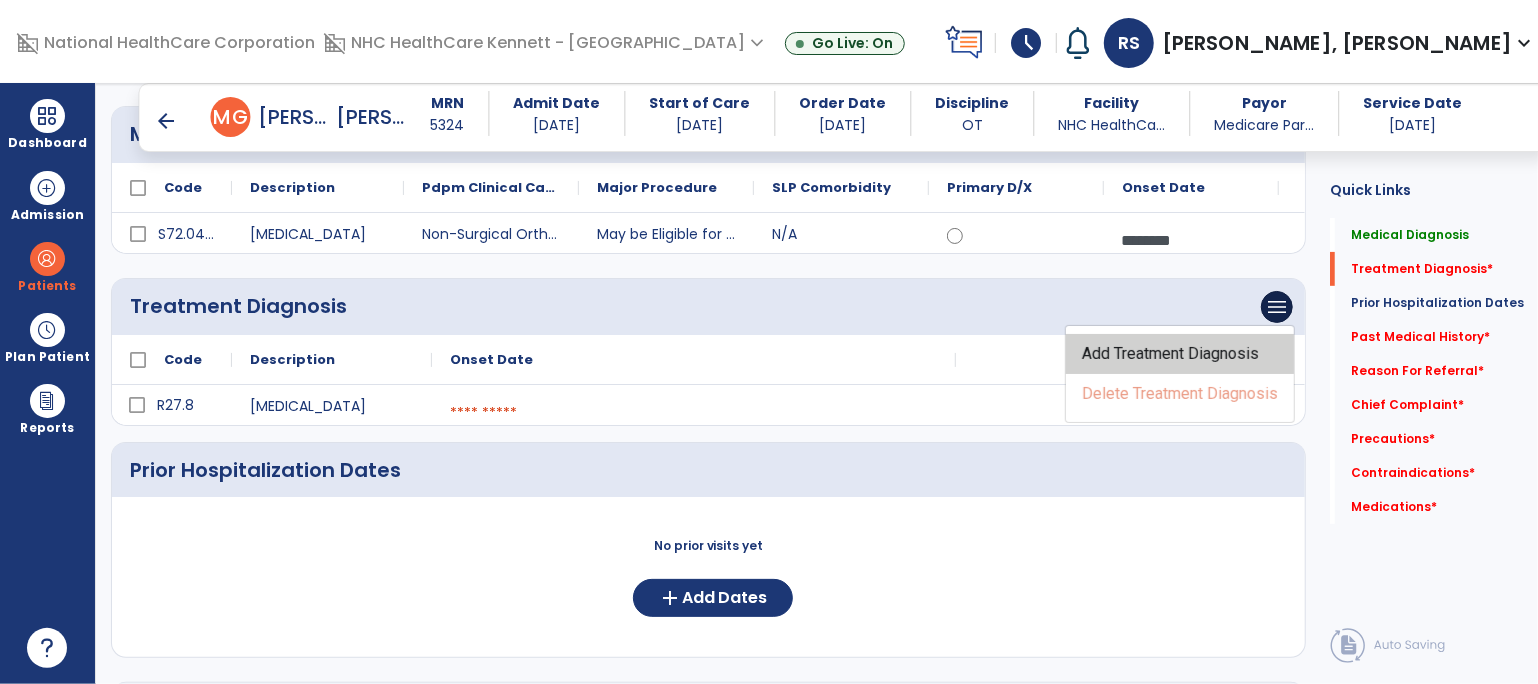 click on "Add Treatment Diagnosis" 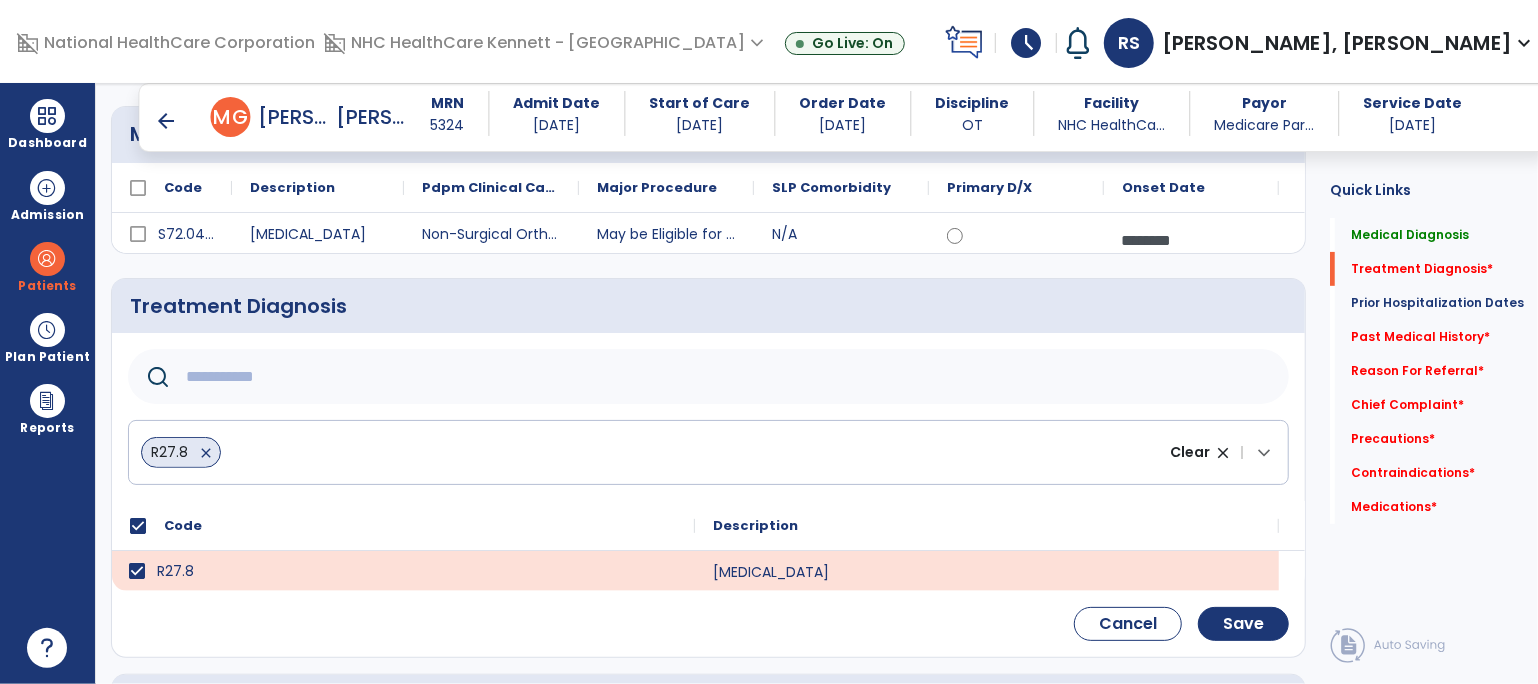 click 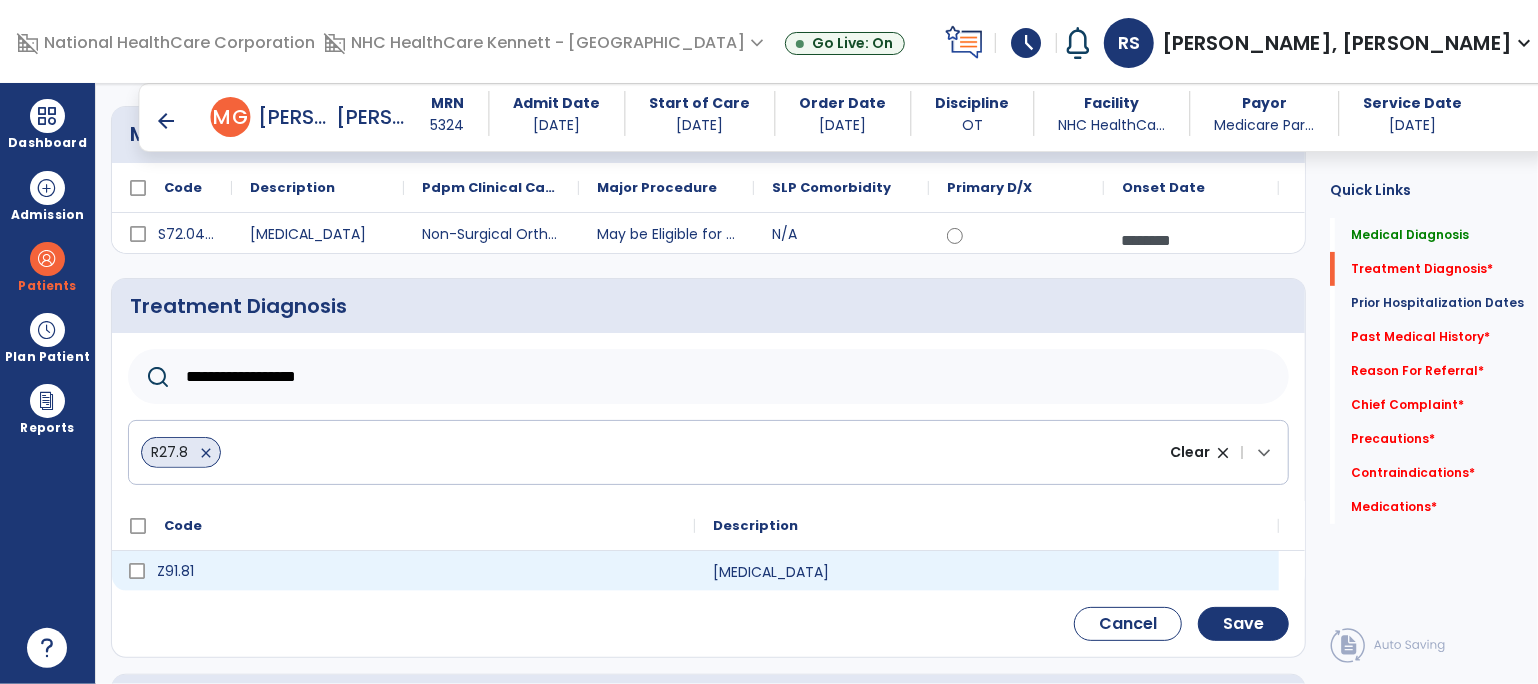 type on "**********" 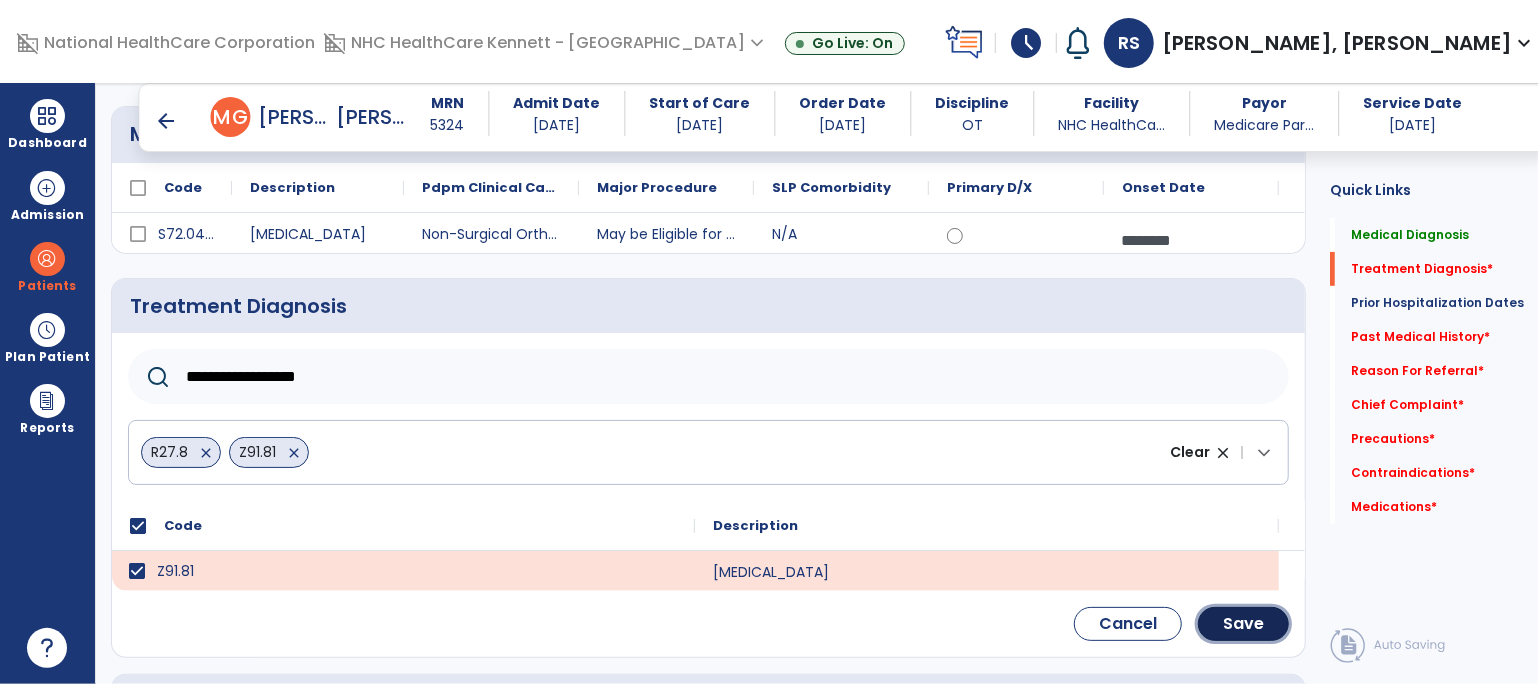 drag, startPoint x: 1218, startPoint y: 619, endPoint x: 1152, endPoint y: 600, distance: 68.68042 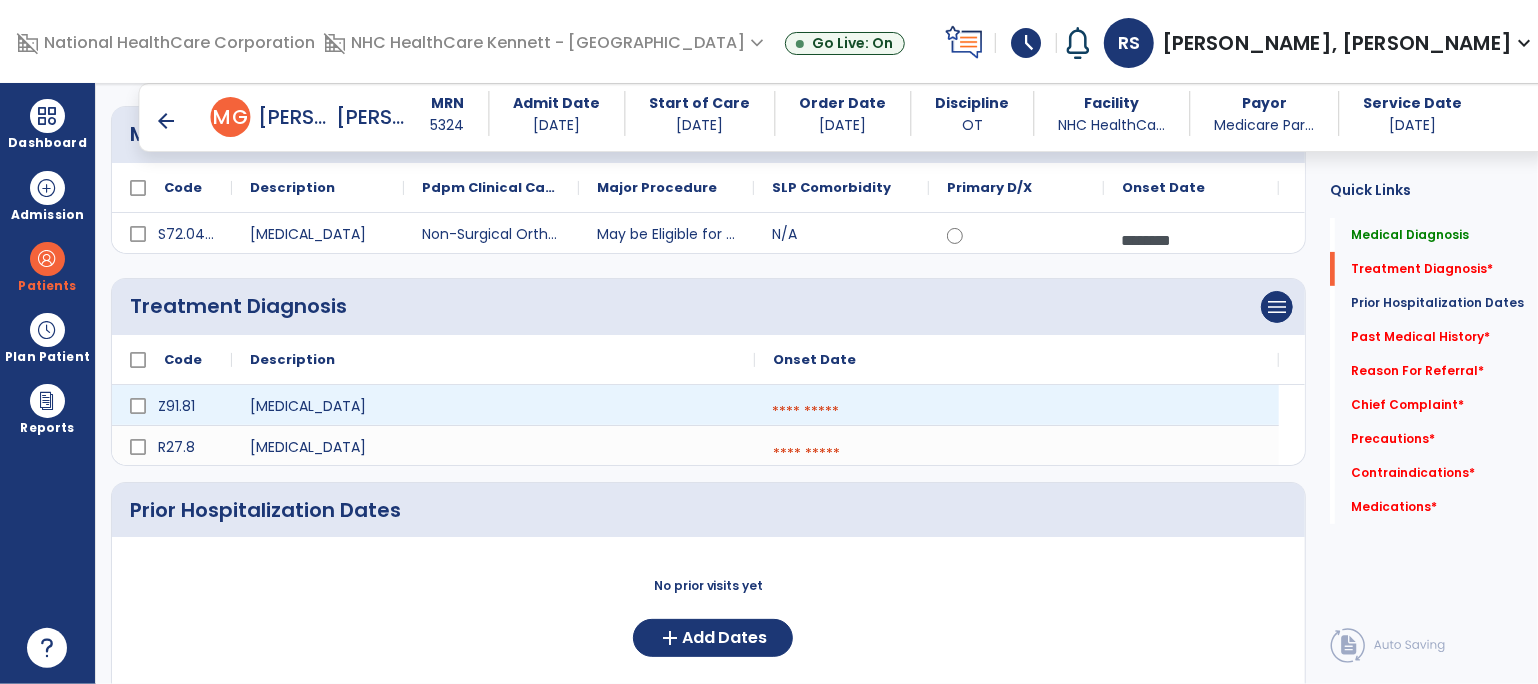click at bounding box center (1017, 412) 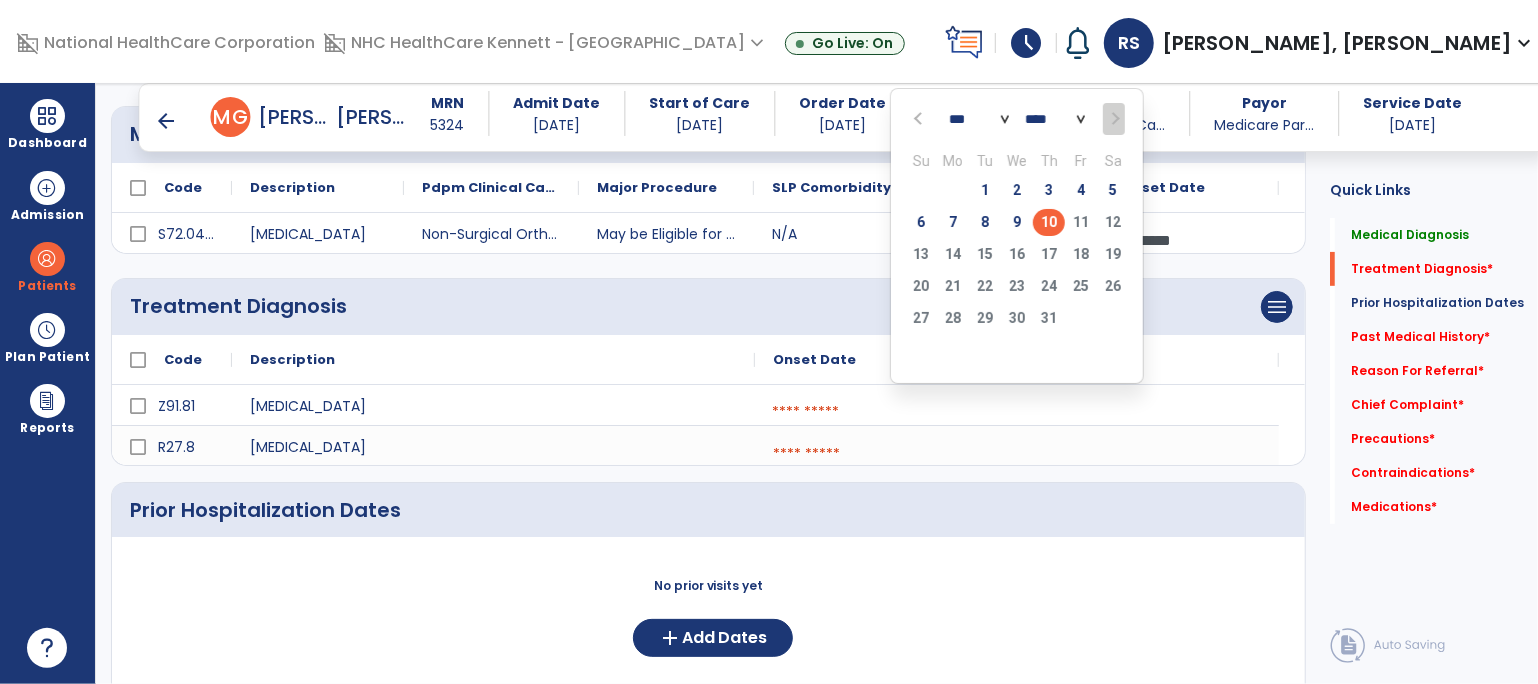 click on "10" 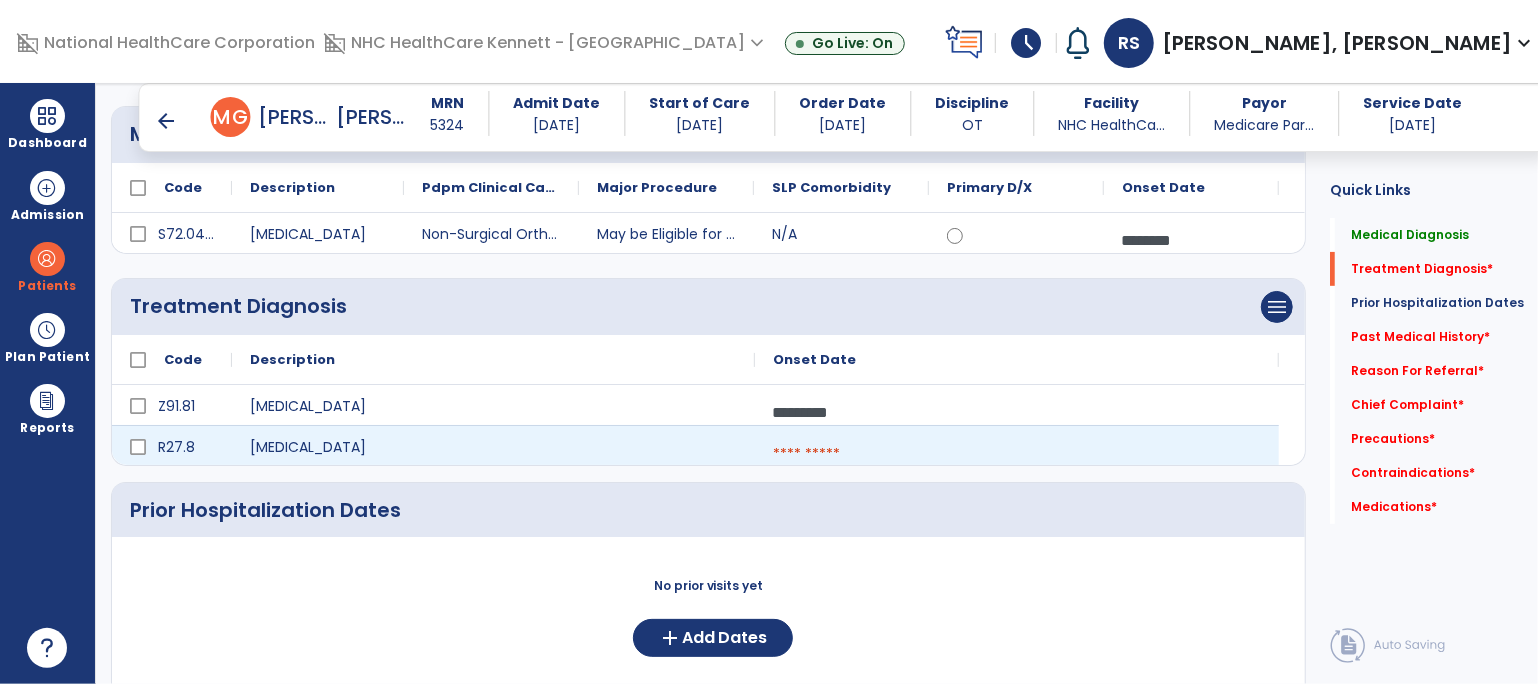 click at bounding box center (1017, 454) 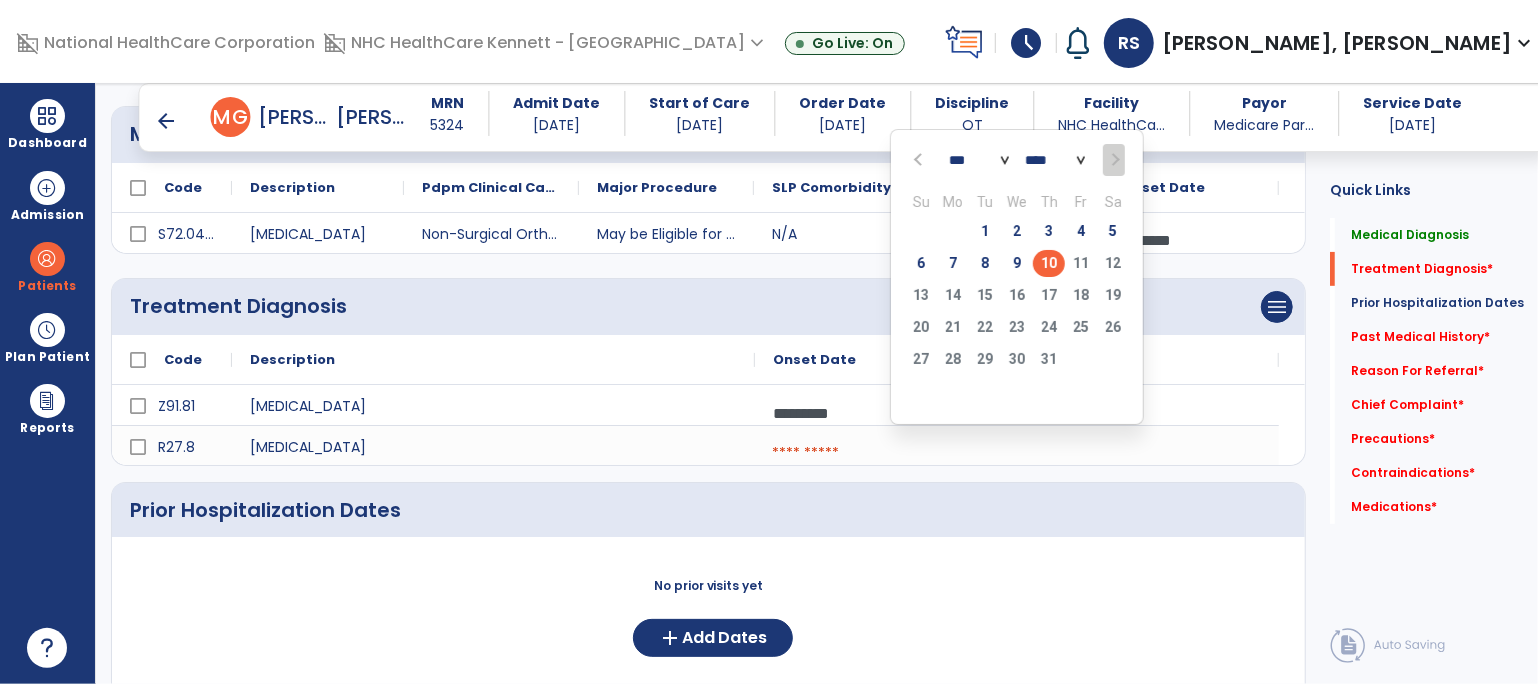 click on "10" 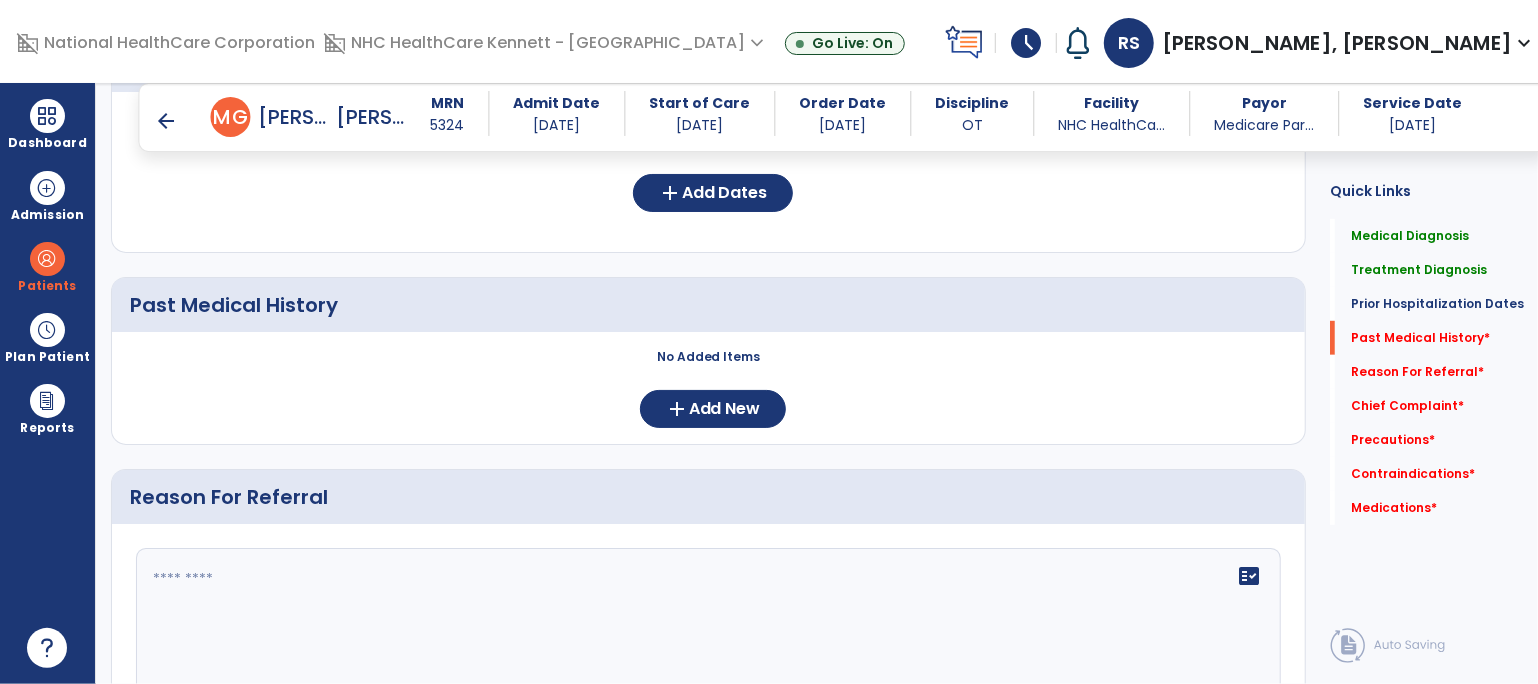 scroll, scrollTop: 555, scrollLeft: 0, axis: vertical 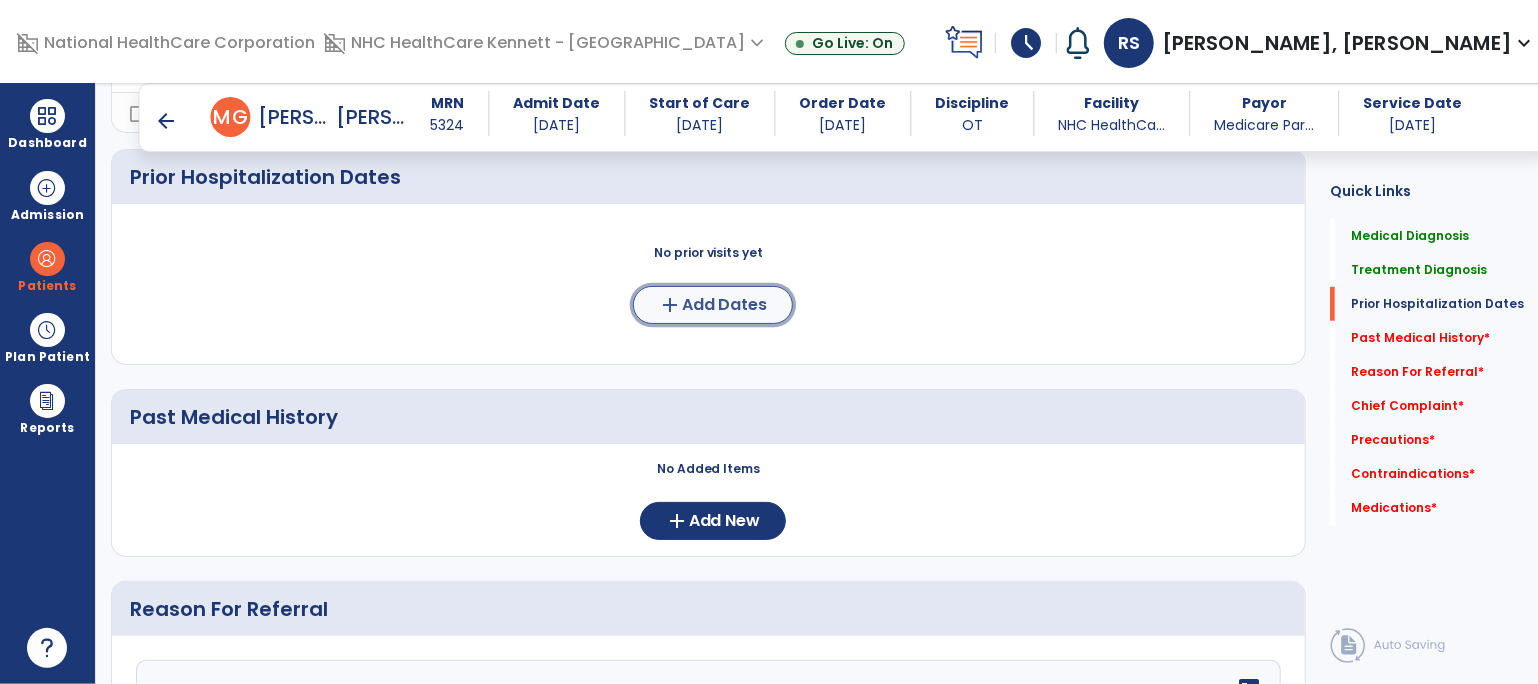 click on "Add Dates" 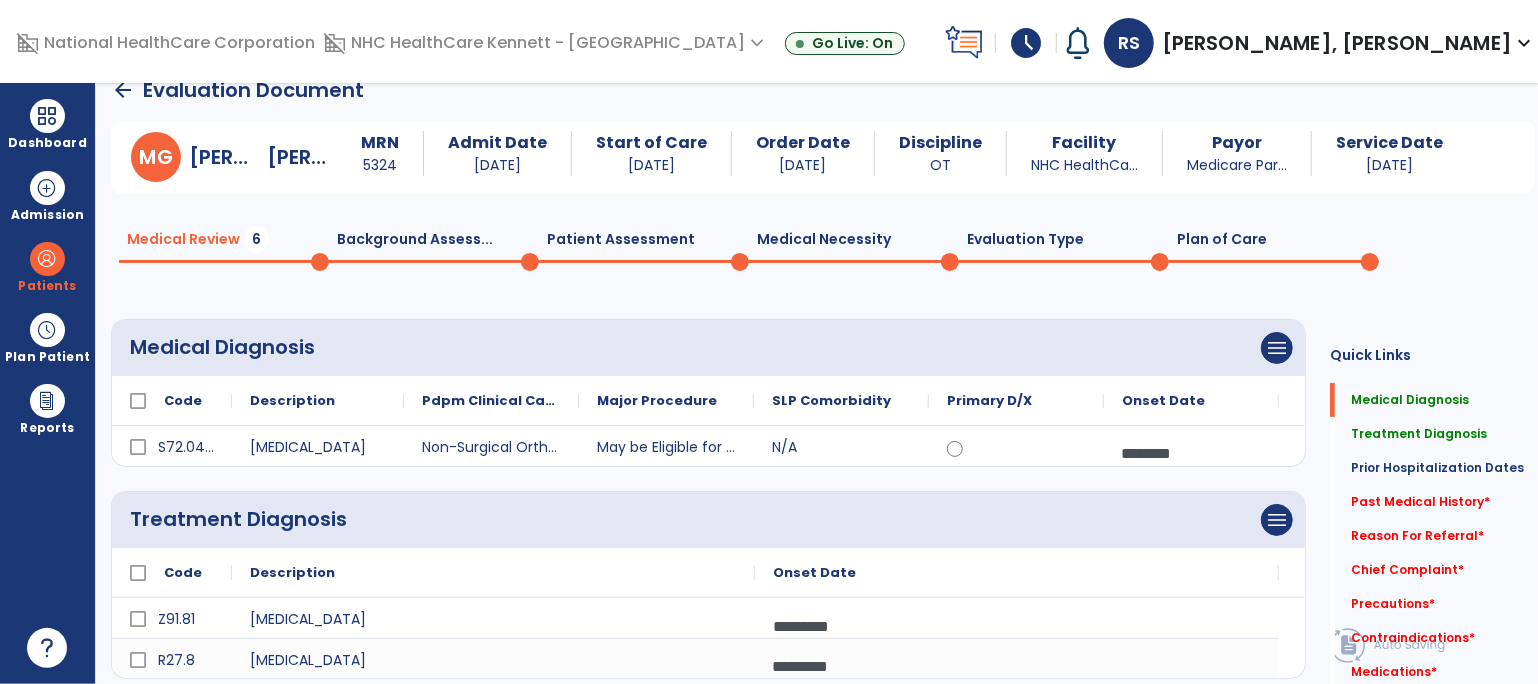 scroll, scrollTop: 0, scrollLeft: 0, axis: both 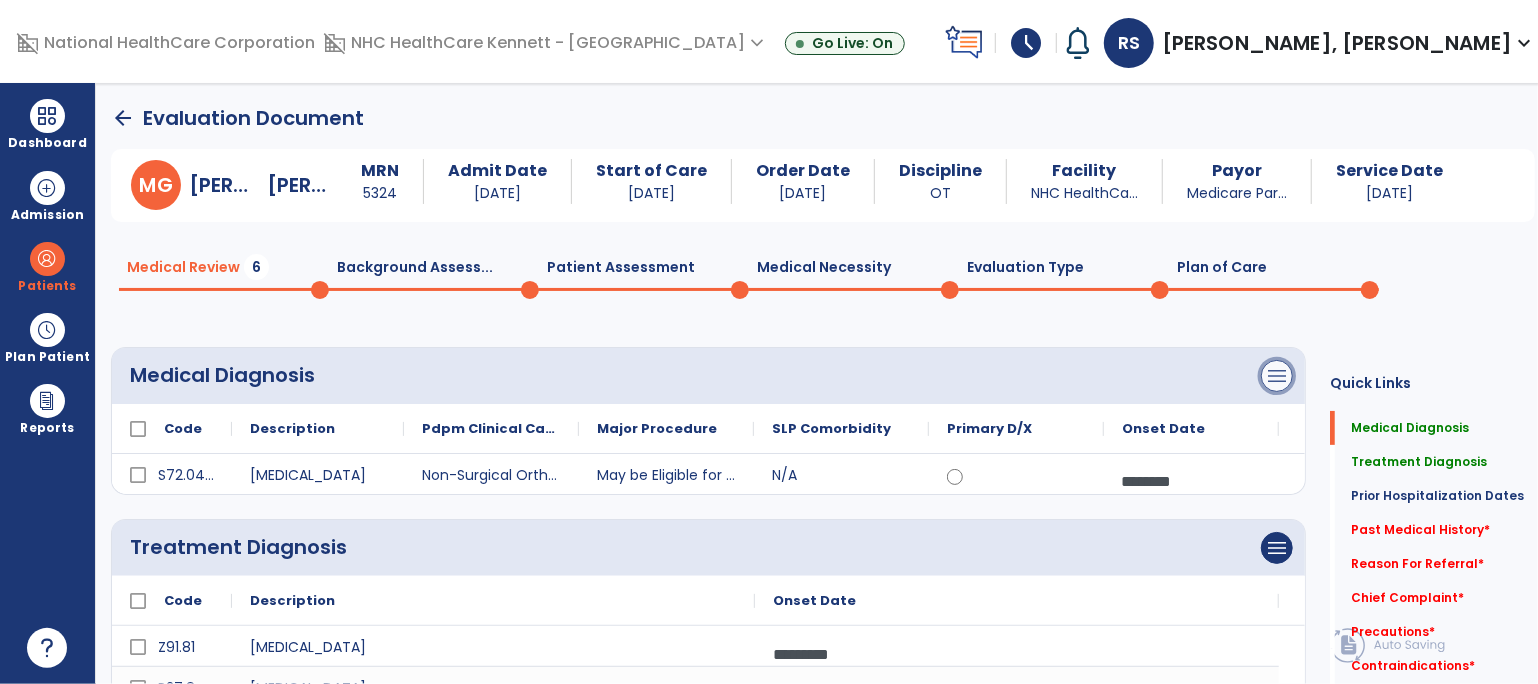 click on "menu" at bounding box center [1277, 376] 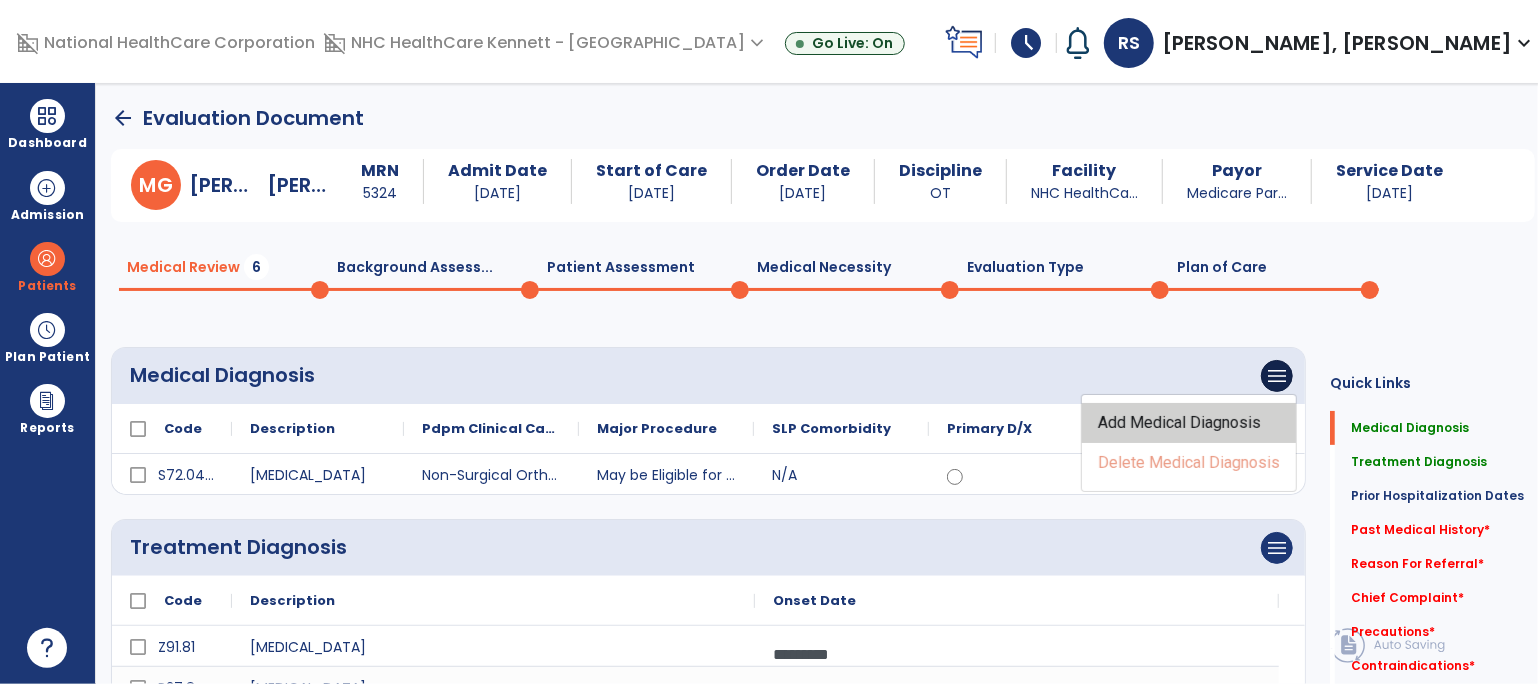 click on "Add Medical Diagnosis" 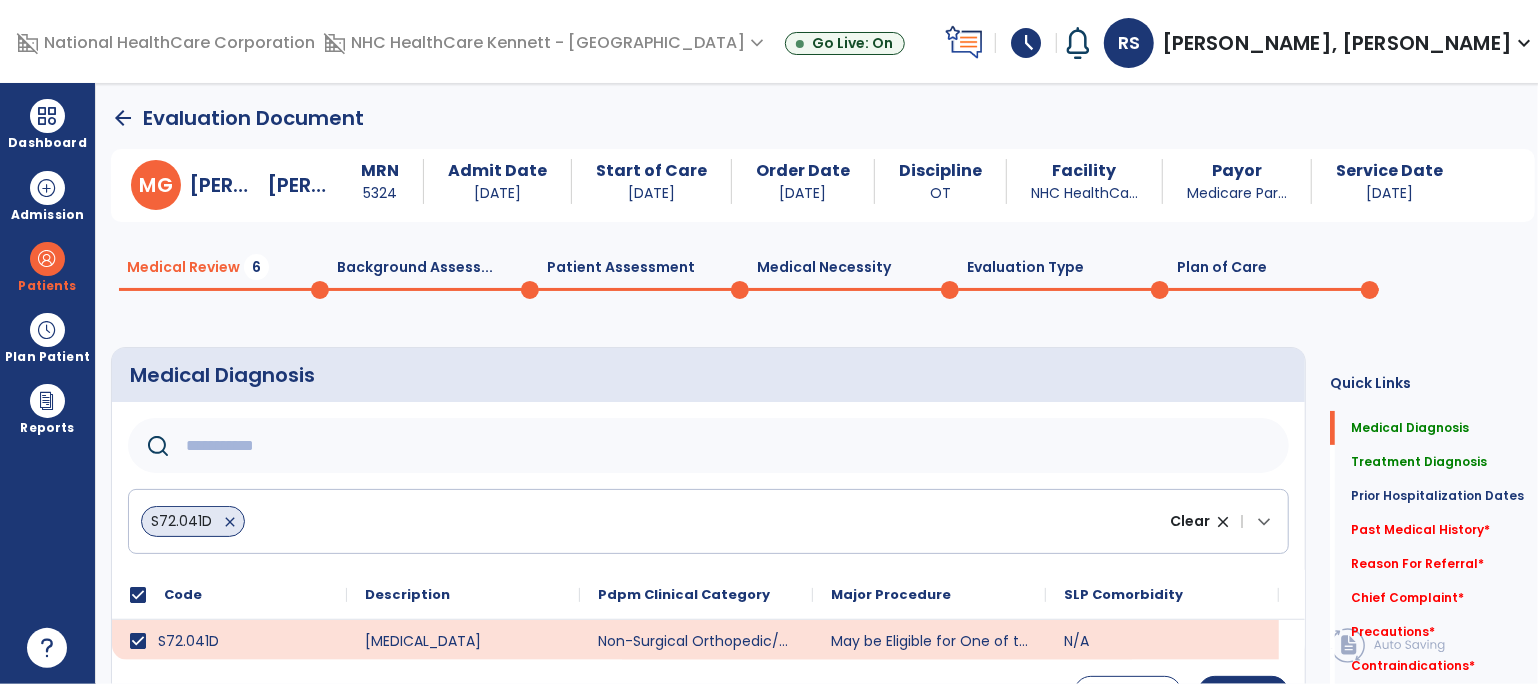 click 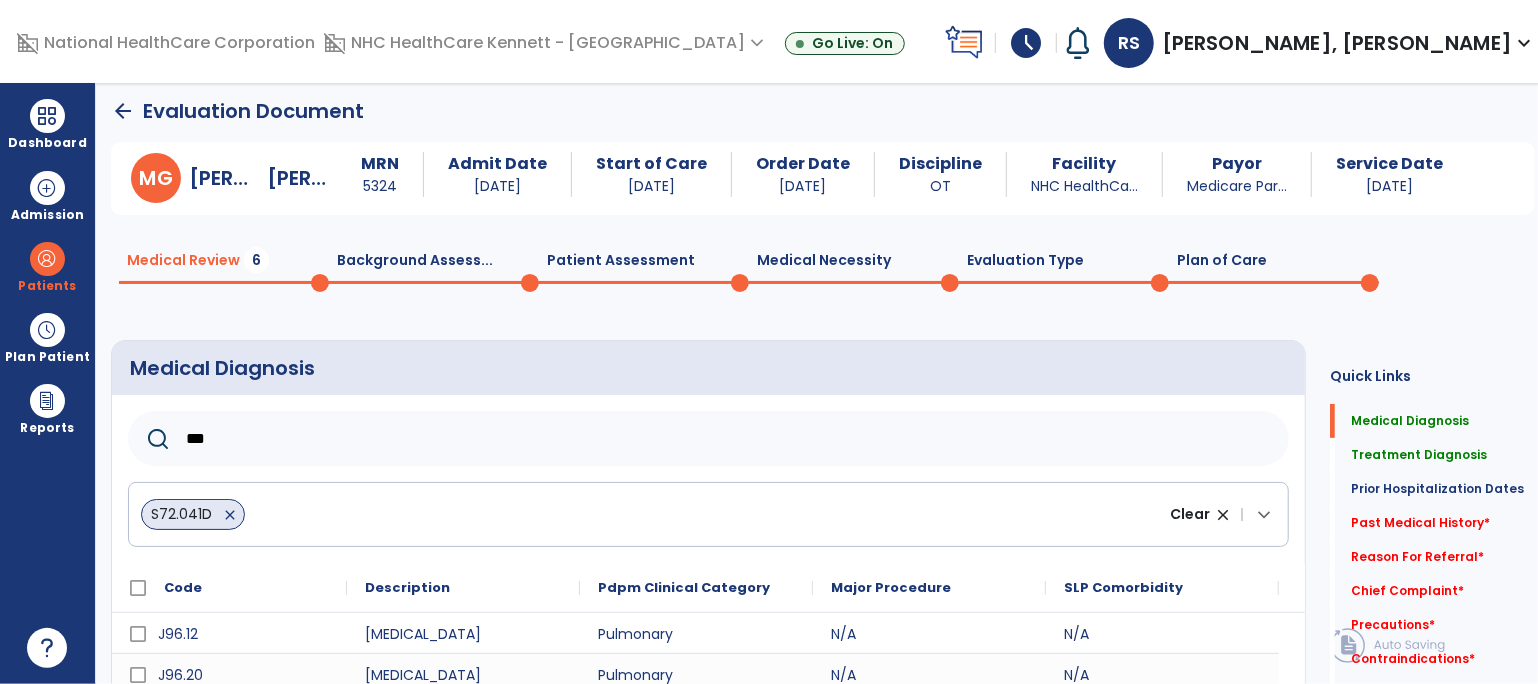 scroll, scrollTop: 0, scrollLeft: 0, axis: both 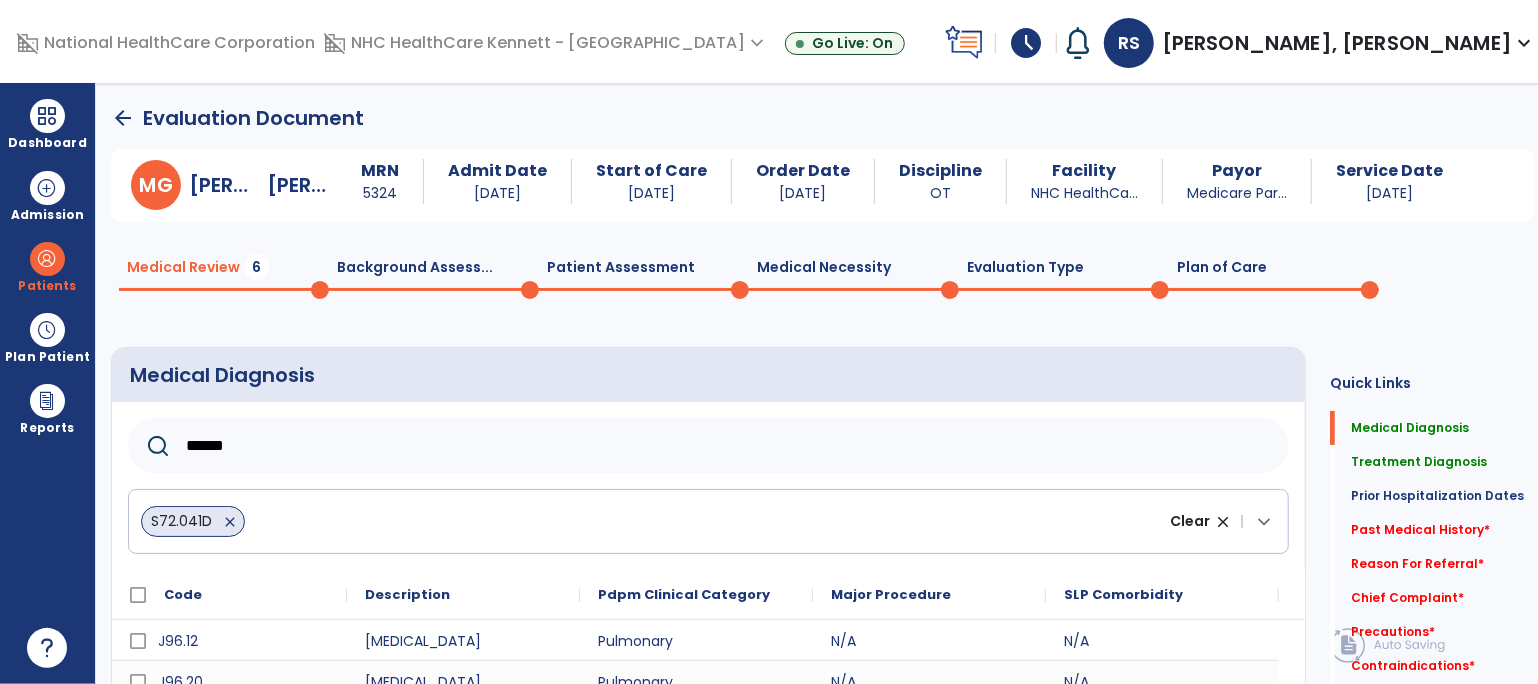 type on "******" 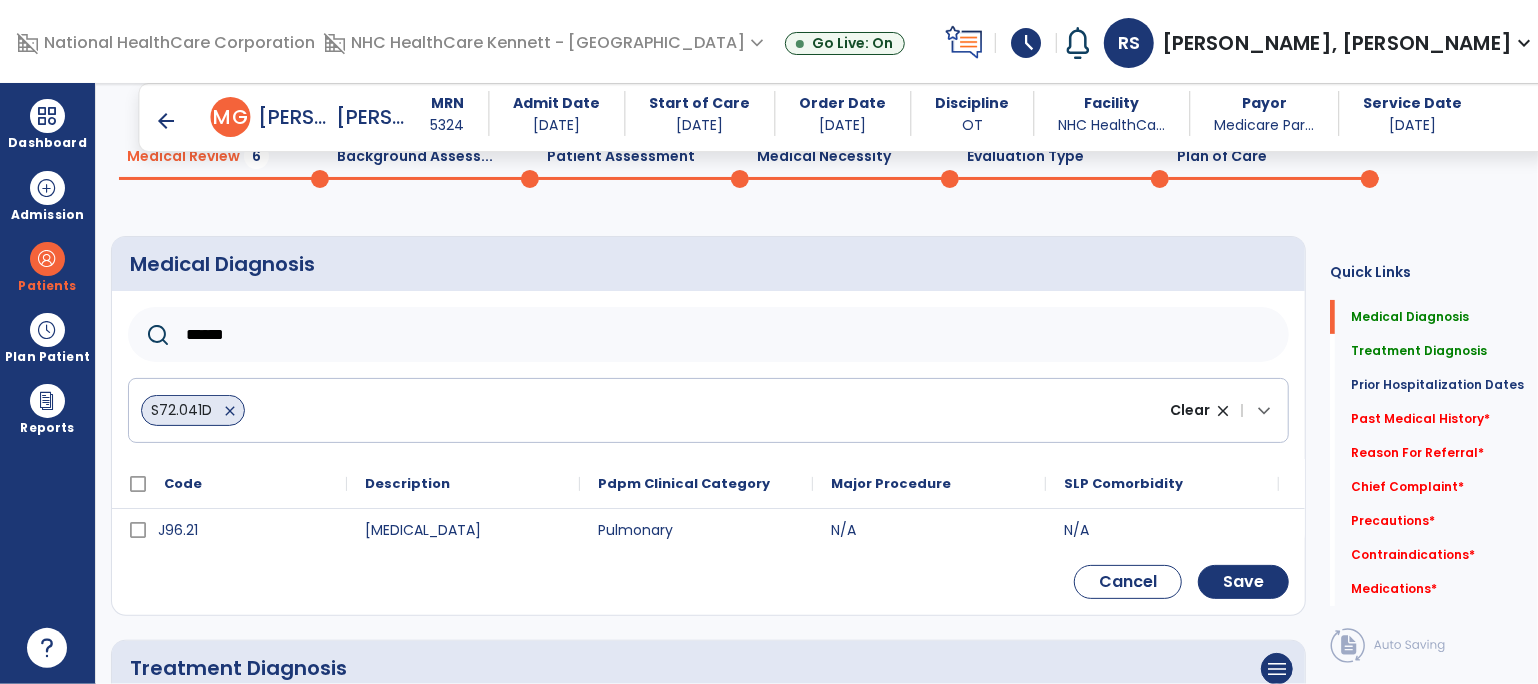 scroll, scrollTop: 111, scrollLeft: 0, axis: vertical 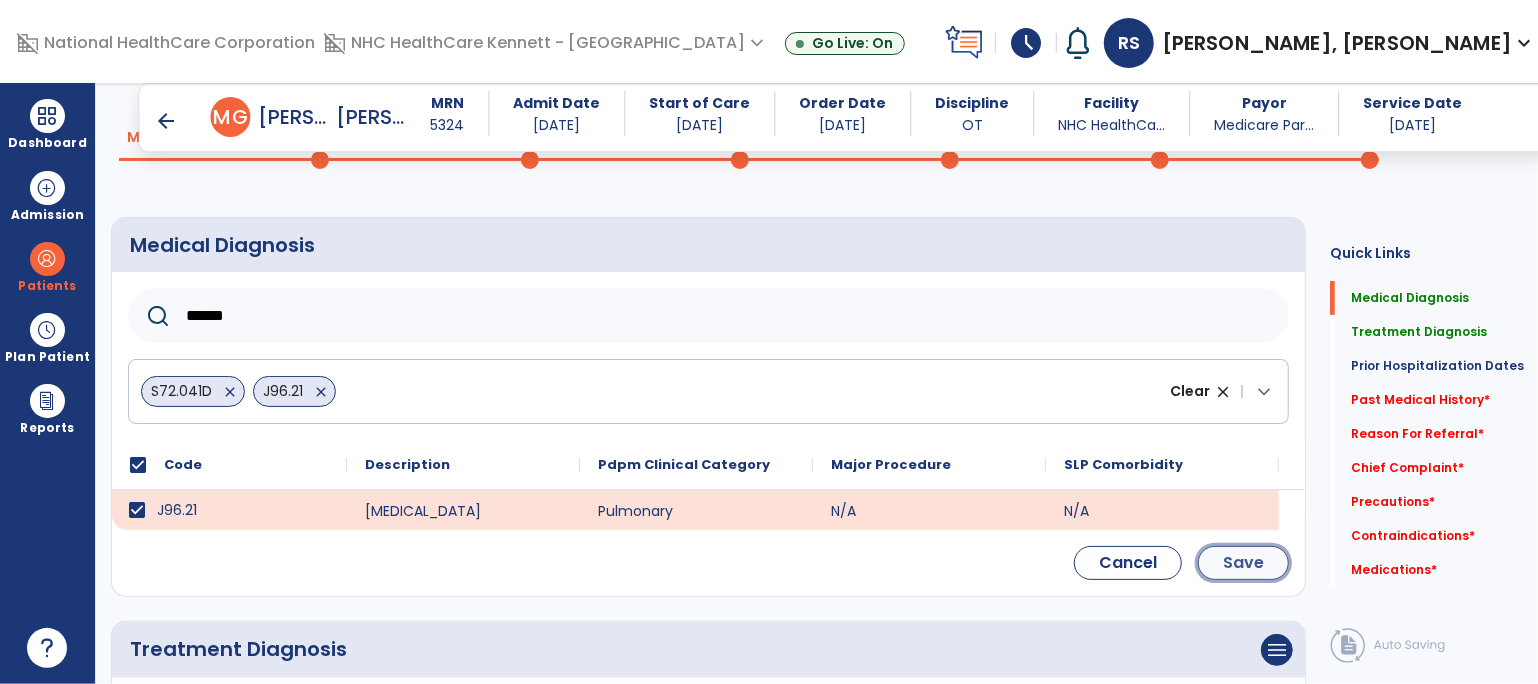 click on "Save" 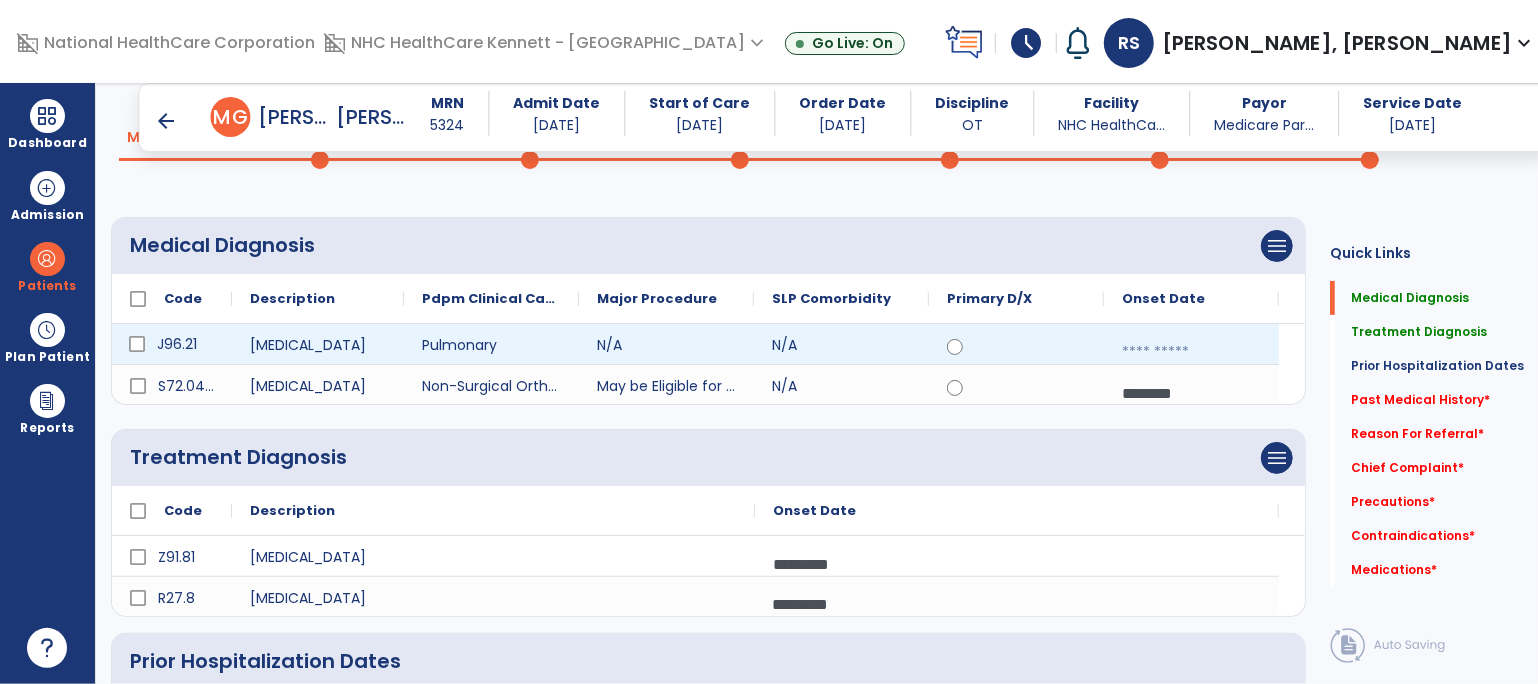 click at bounding box center (1191, 352) 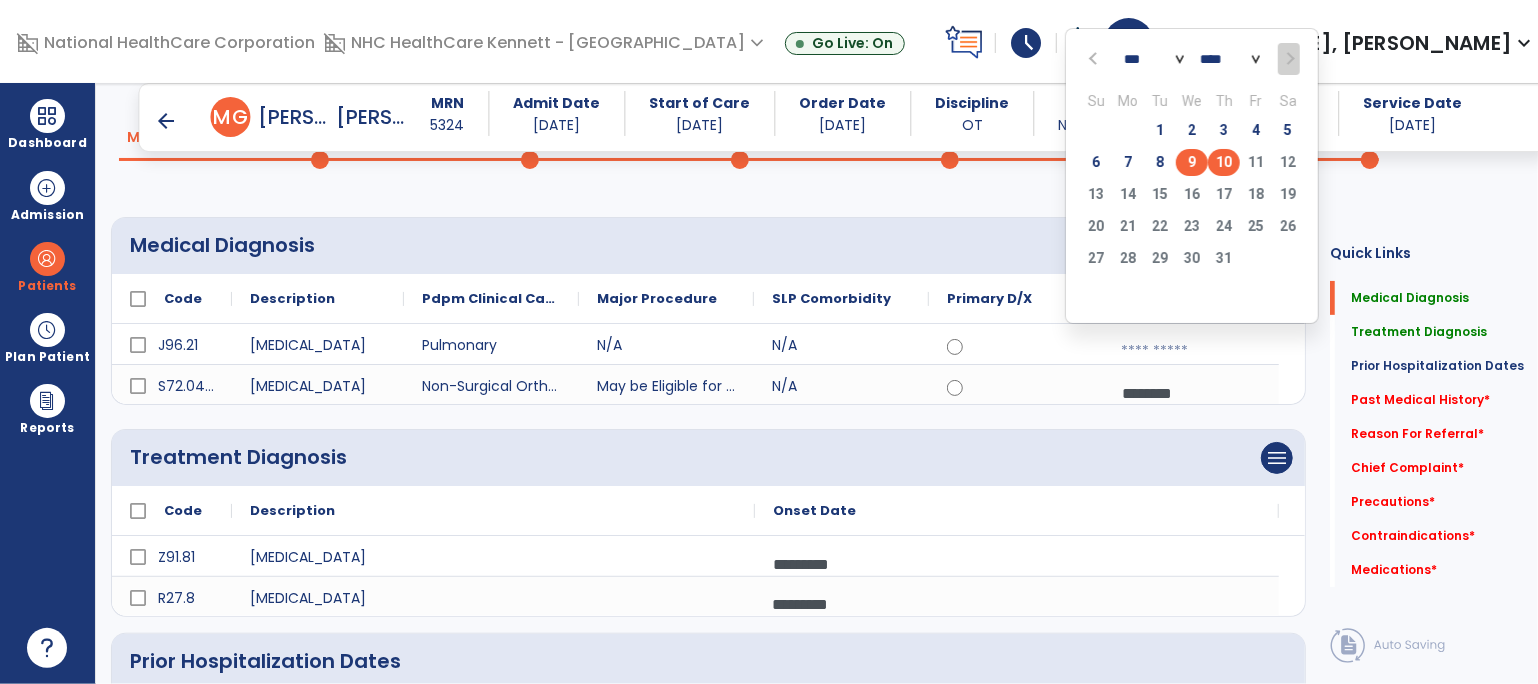 click on "9" 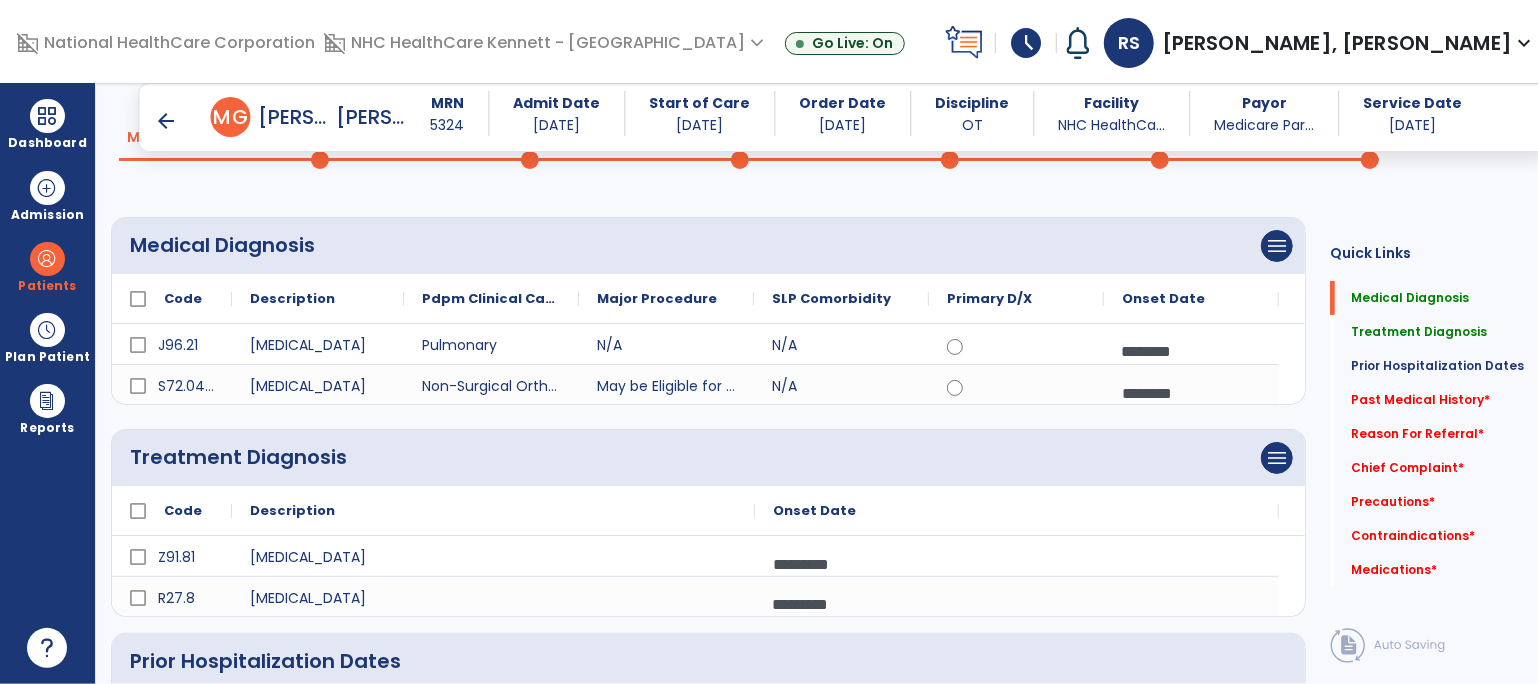 click on "menu   Add Medical Diagnosis   Delete Medical Diagnosis" 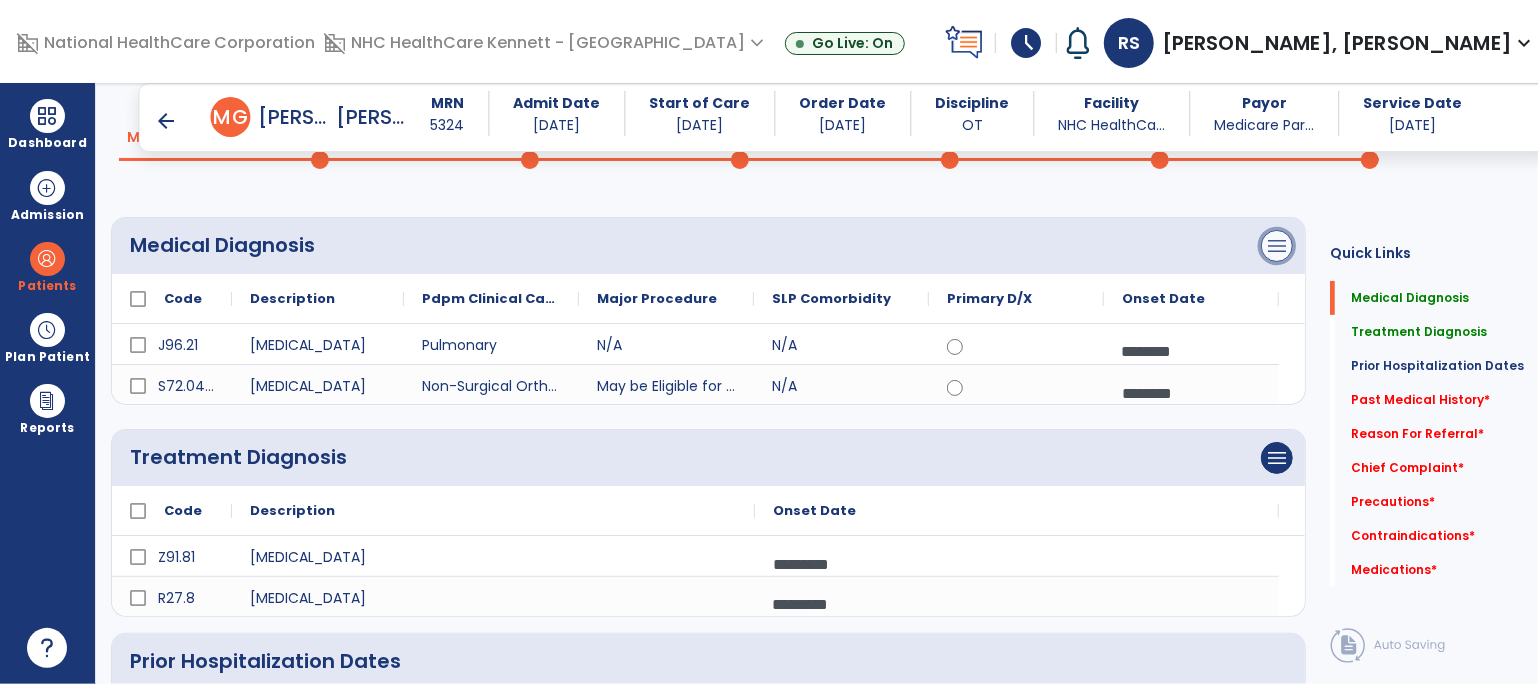 click on "menu" at bounding box center (1277, 246) 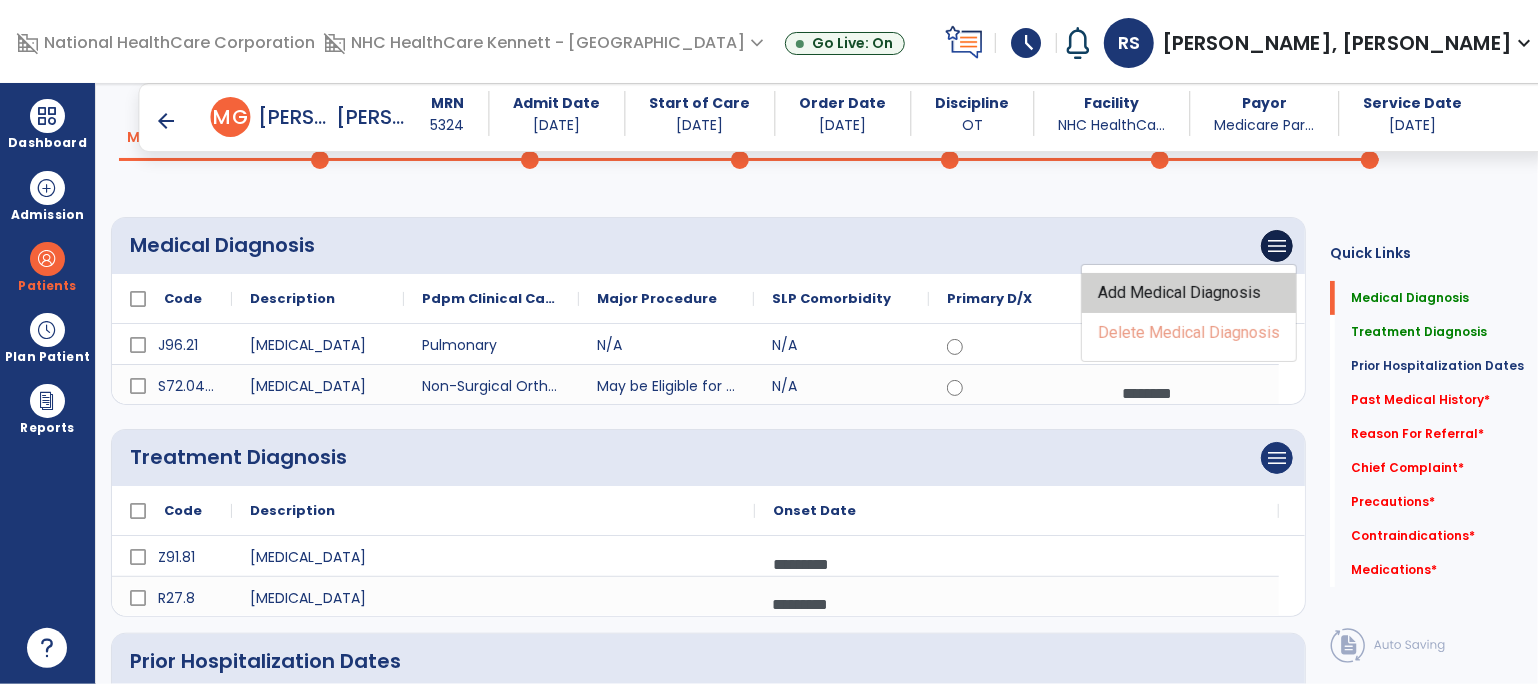 click on "Add Medical Diagnosis" 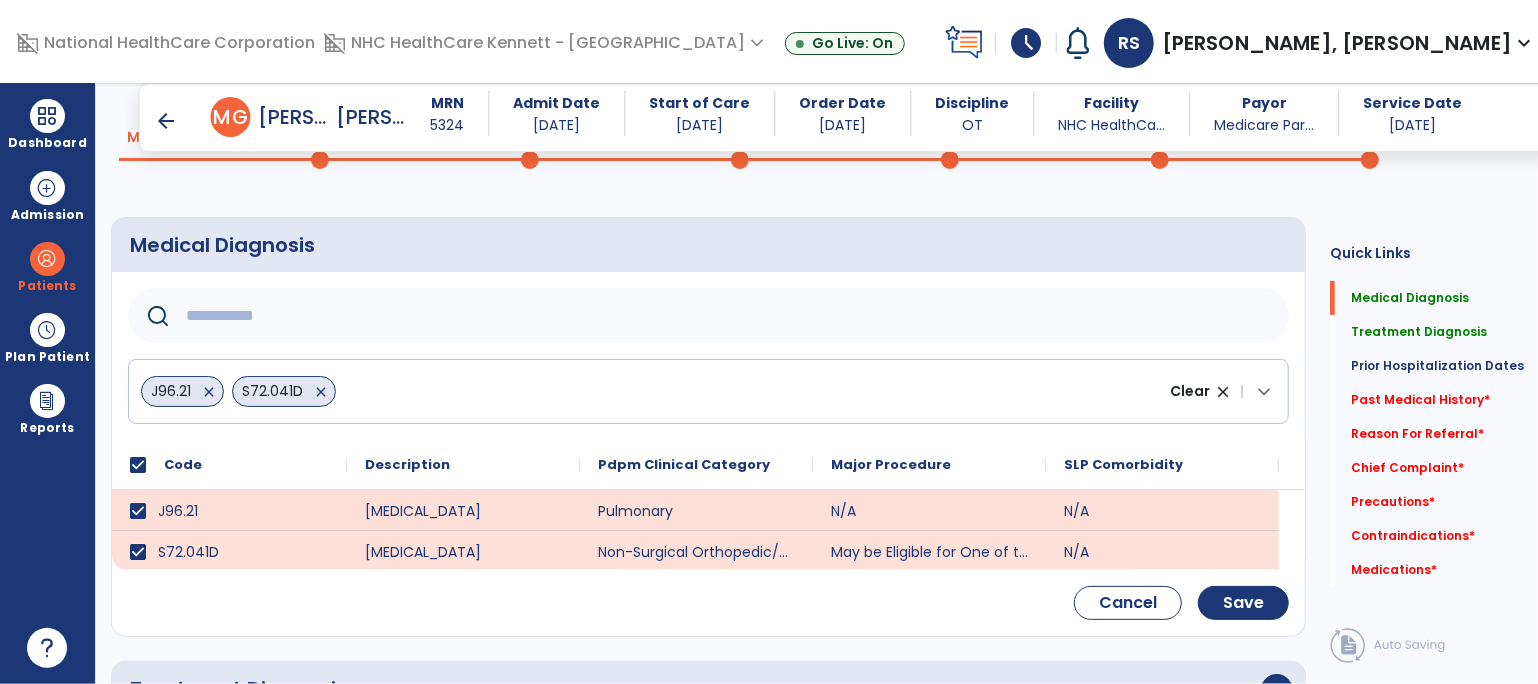 click 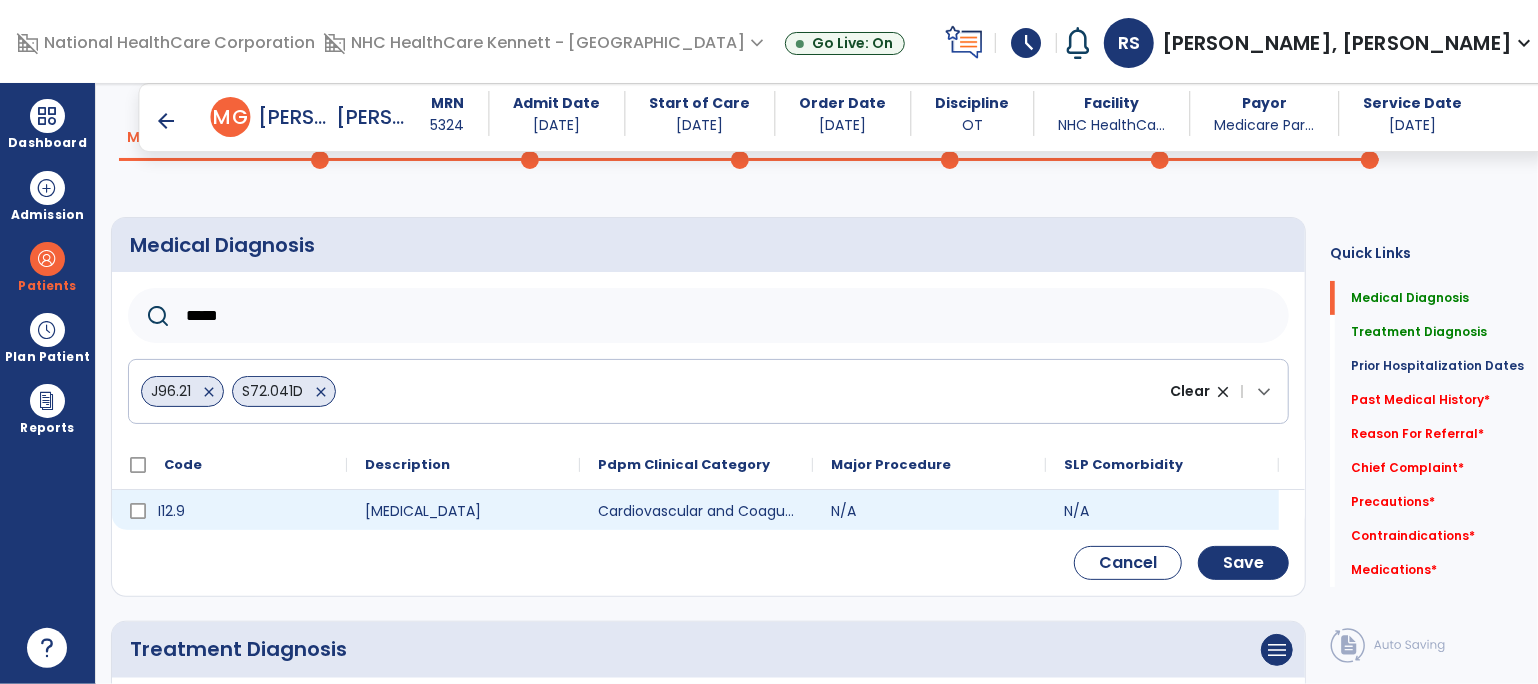 type on "*****" 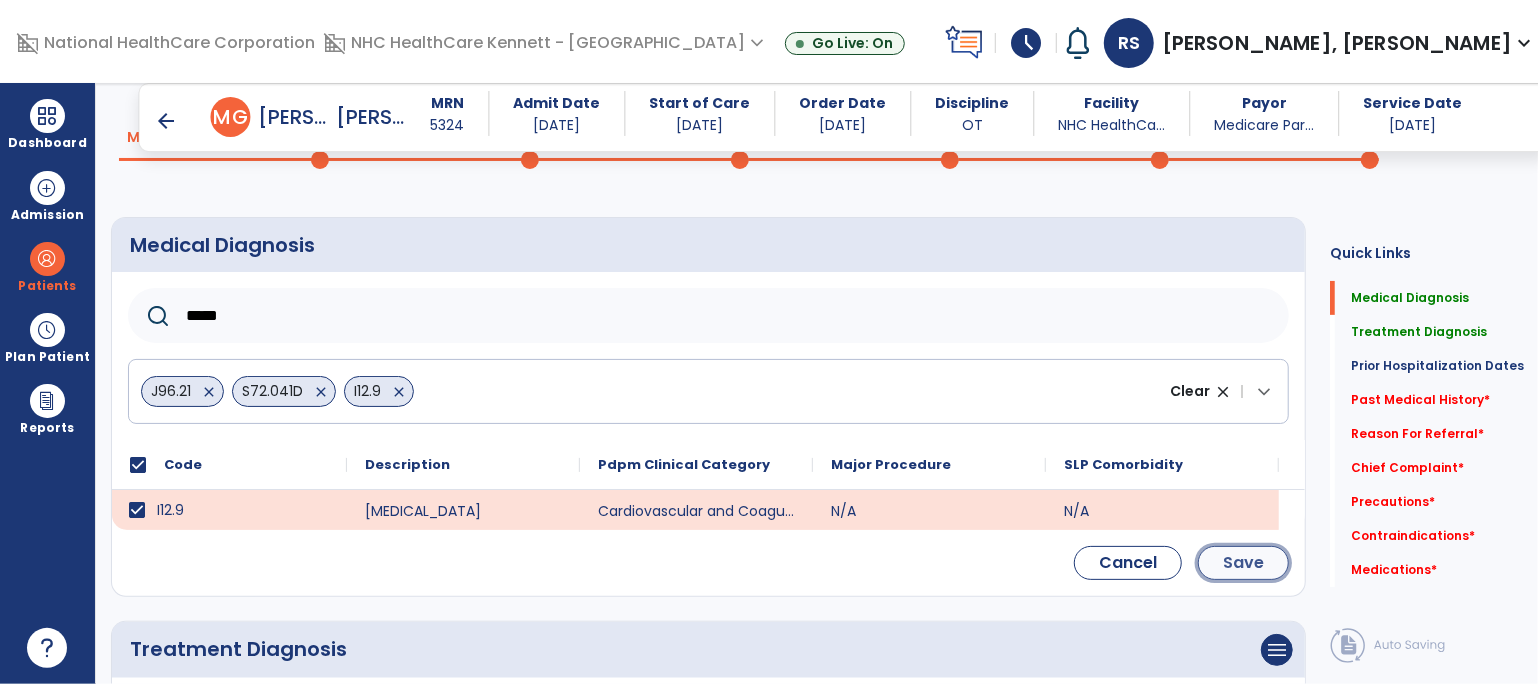 click on "Save" 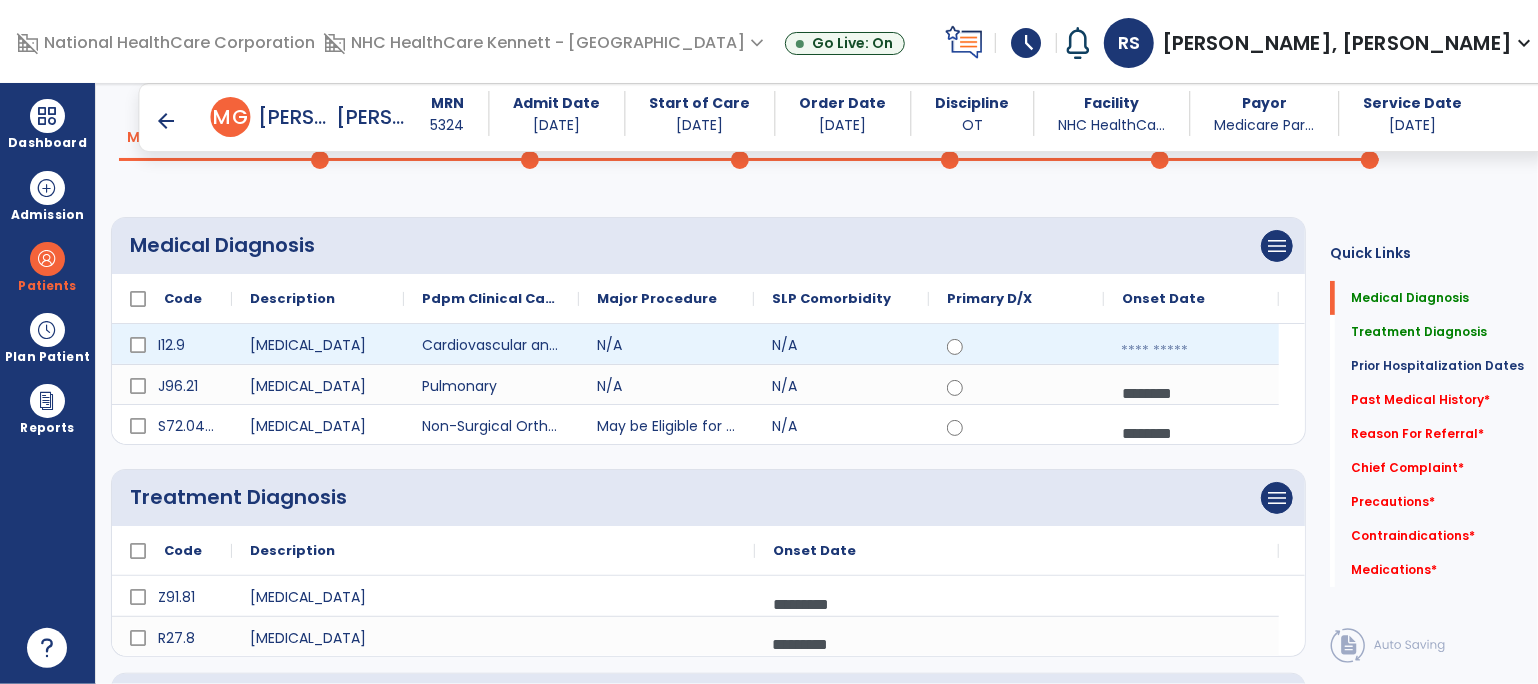 click at bounding box center (1191, 351) 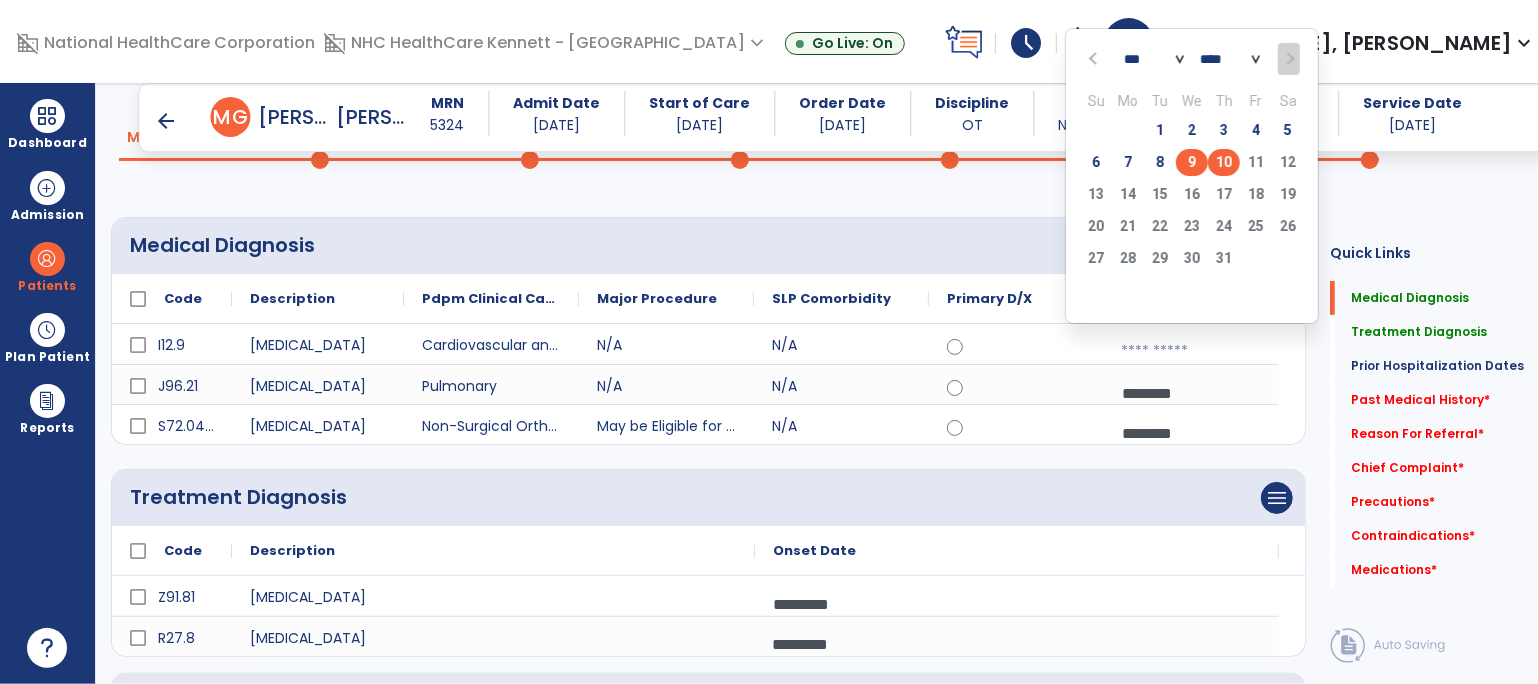 click on "9" 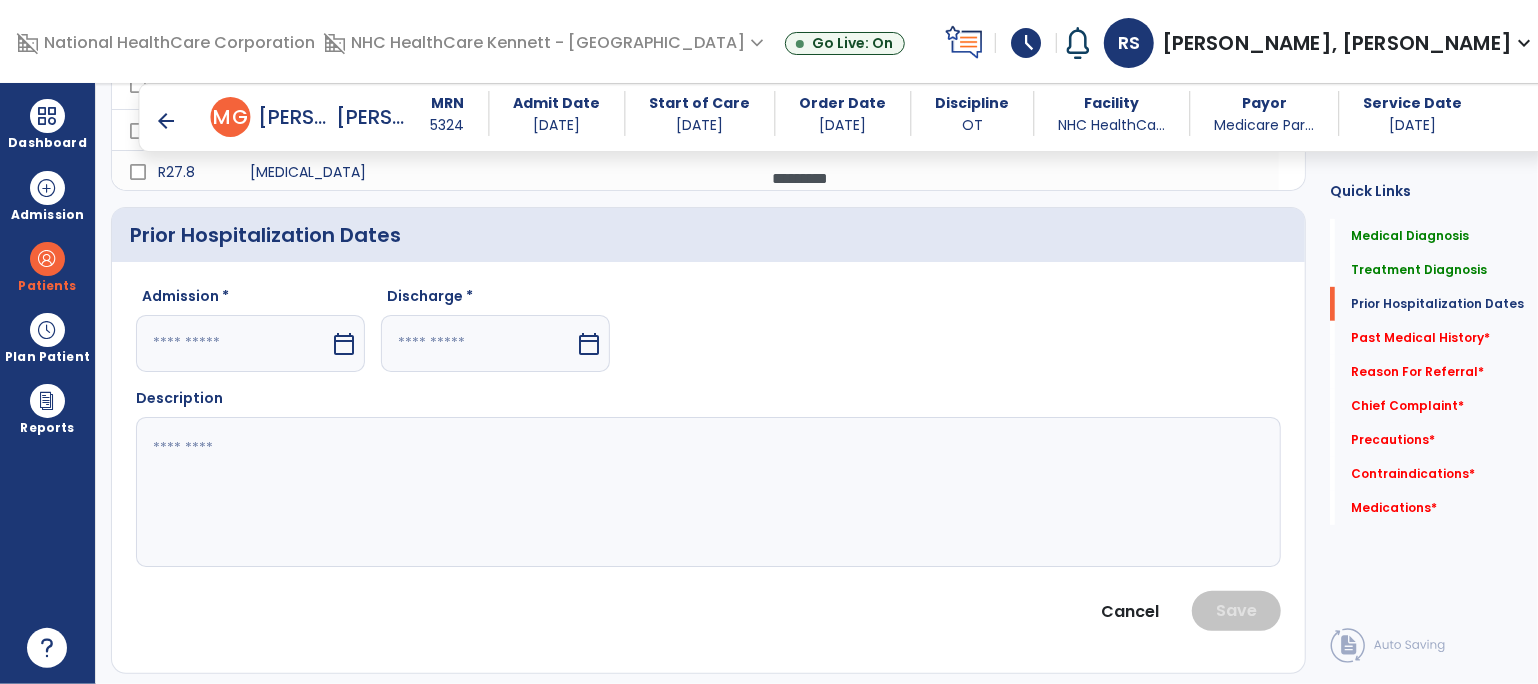 scroll, scrollTop: 555, scrollLeft: 0, axis: vertical 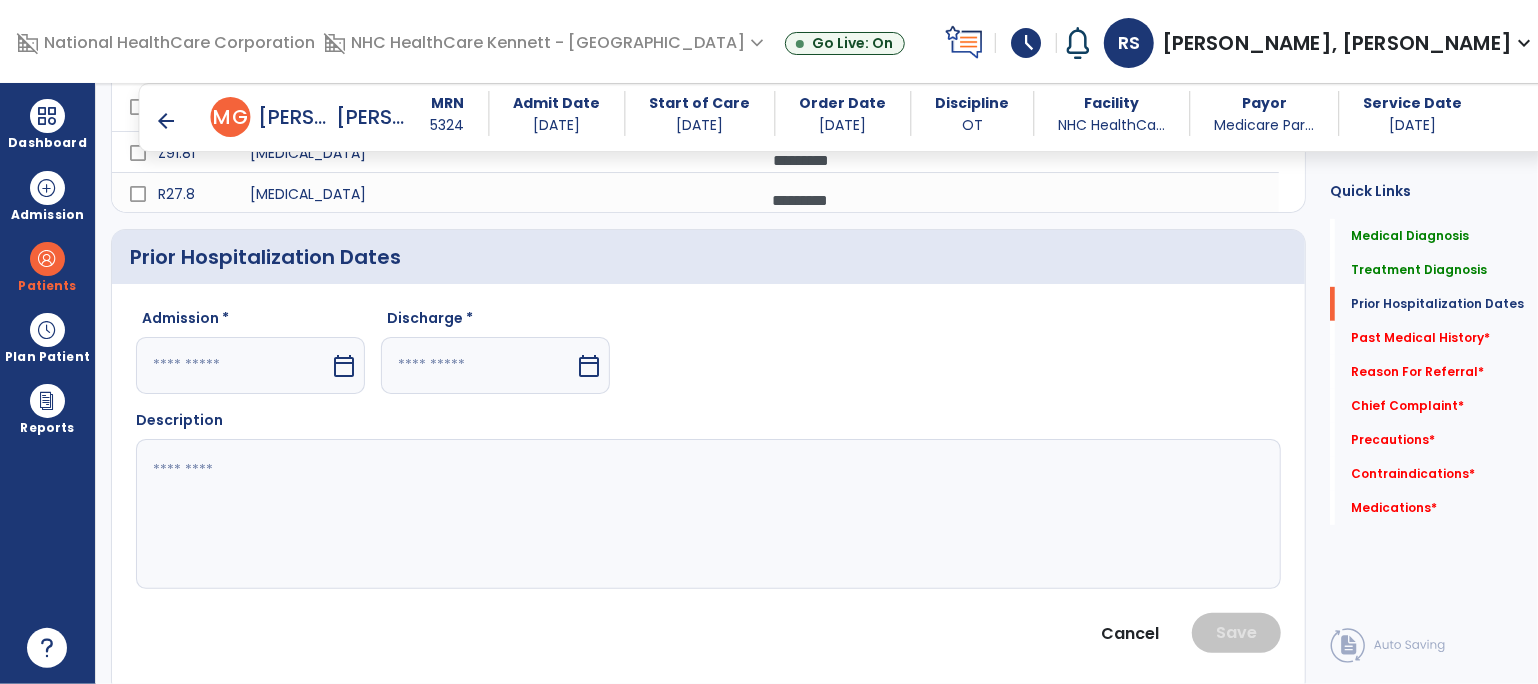 click on "calendar_today" at bounding box center [344, 366] 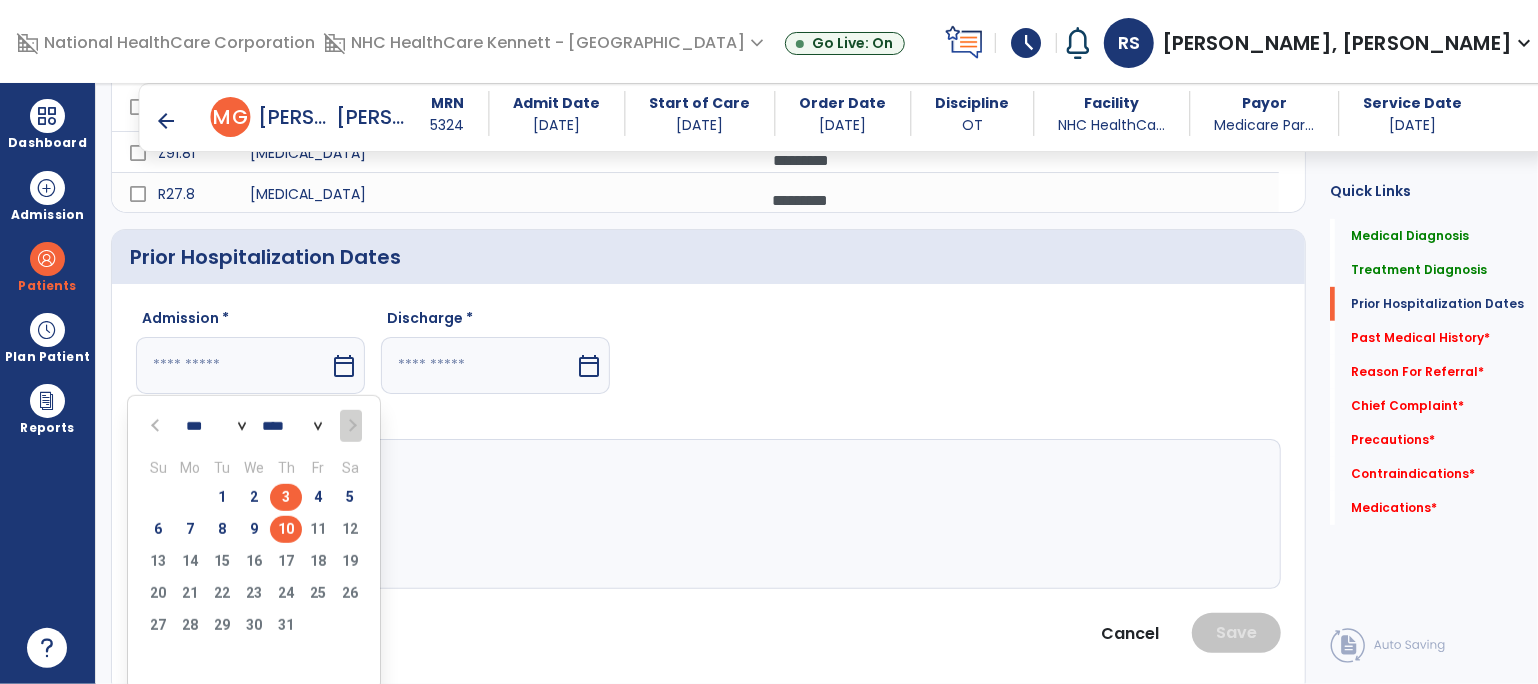 click on "3" at bounding box center (286, 497) 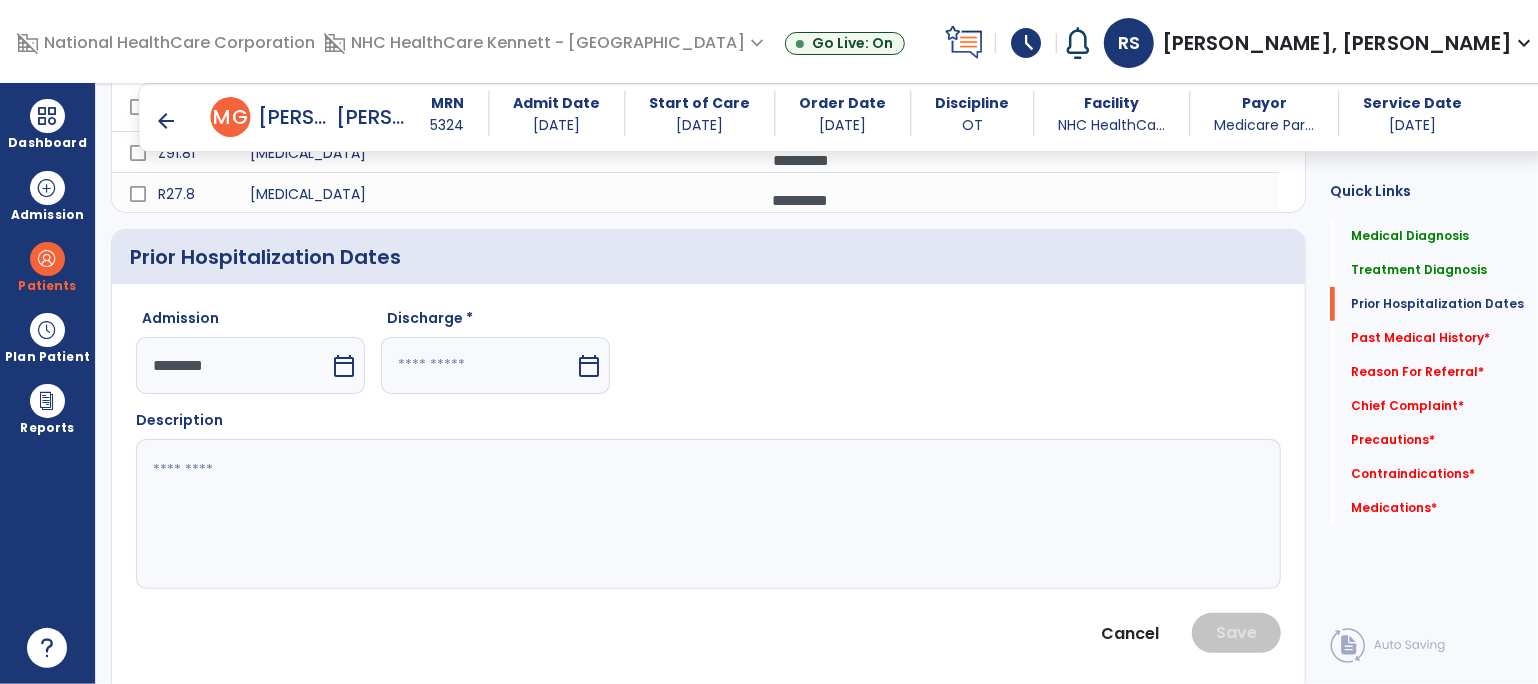 click on "calendar_today" at bounding box center (589, 366) 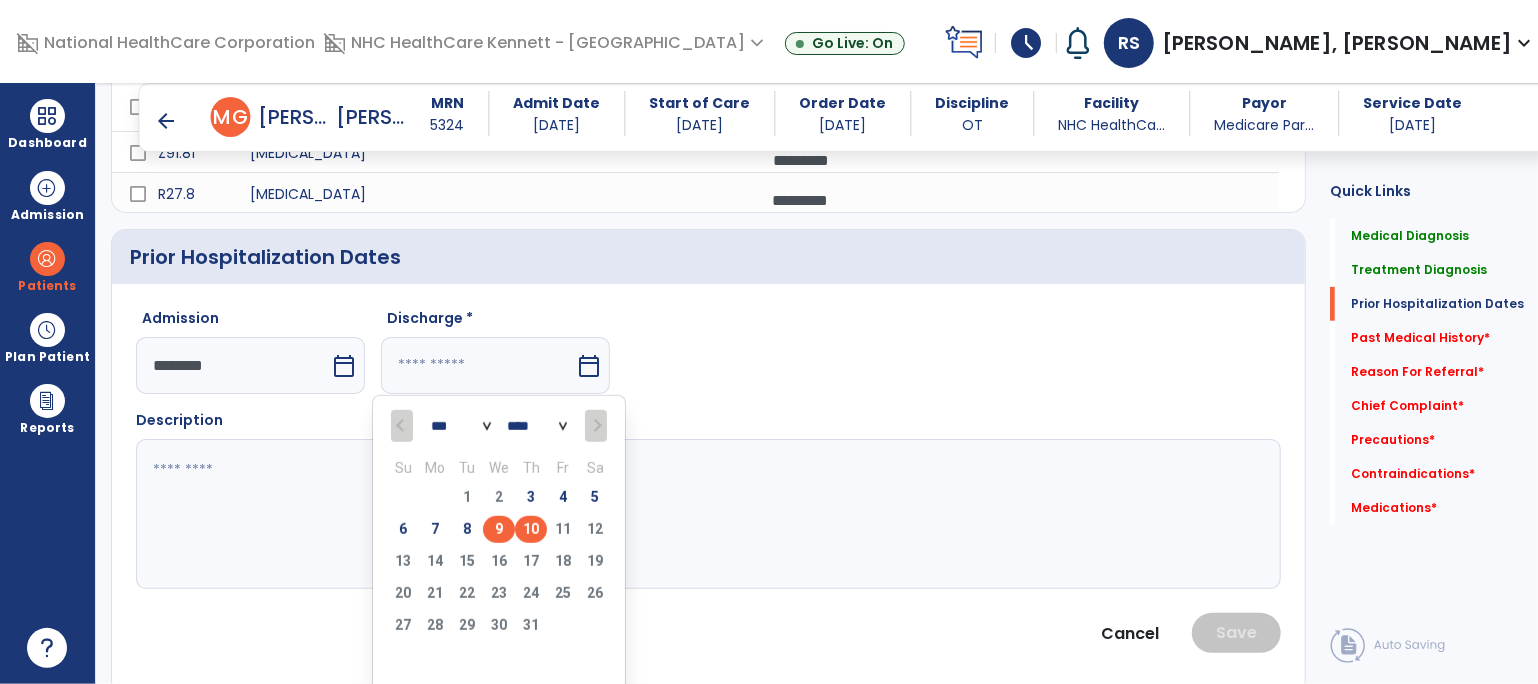 click on "9" at bounding box center [499, 529] 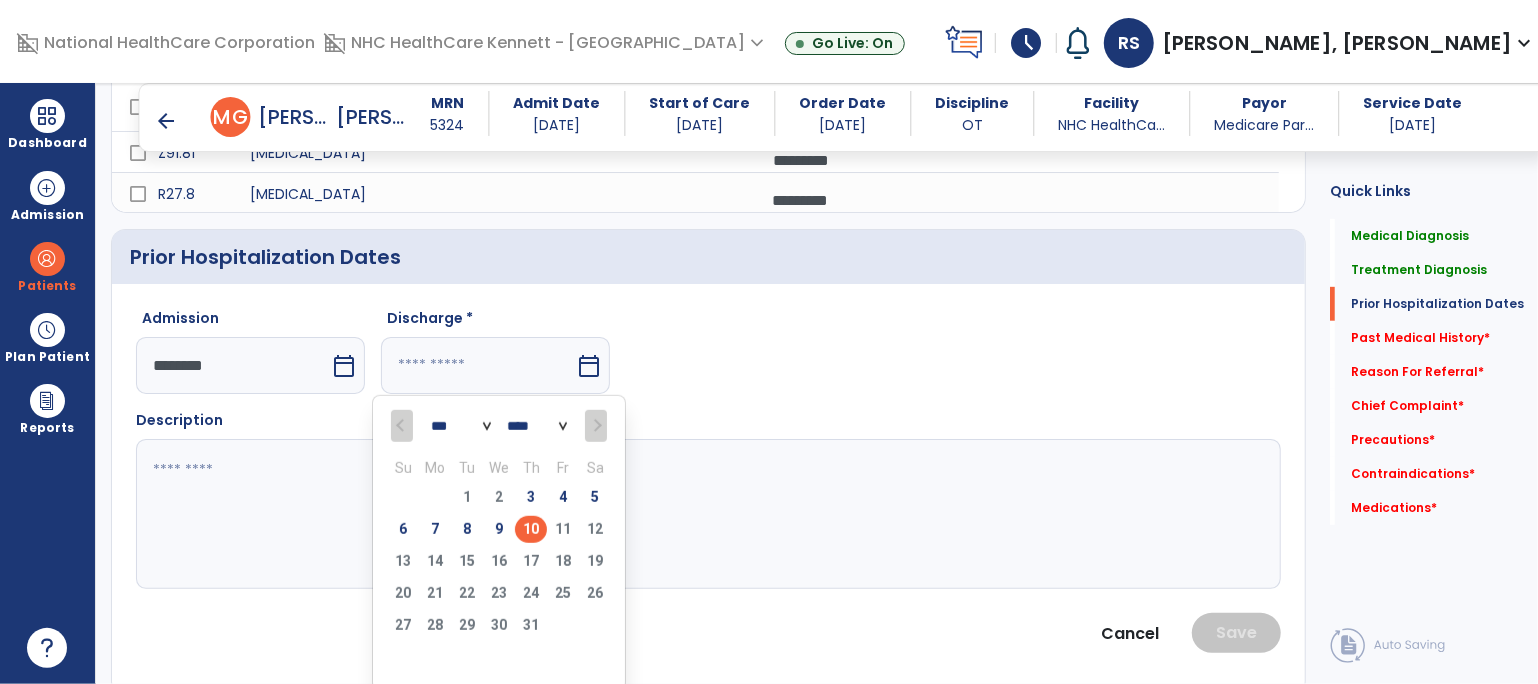 type on "********" 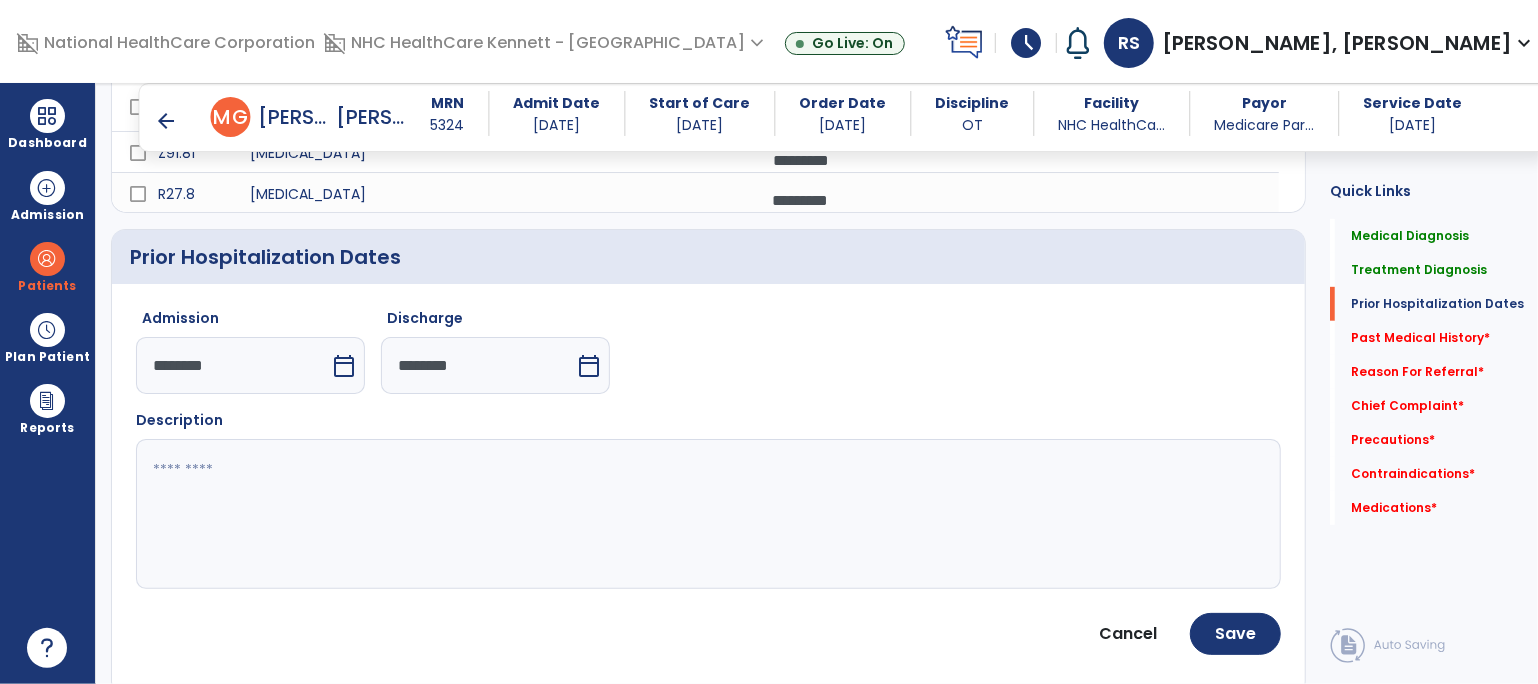 click 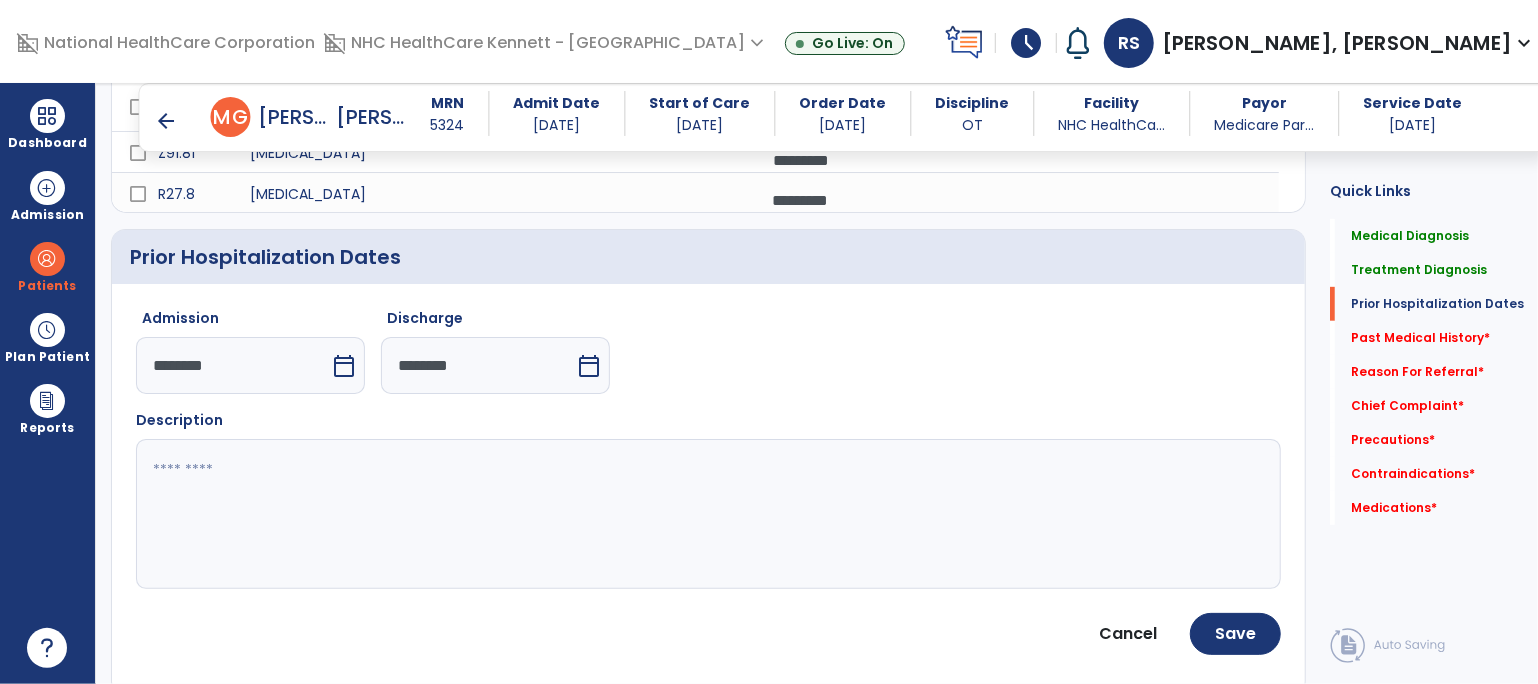 click 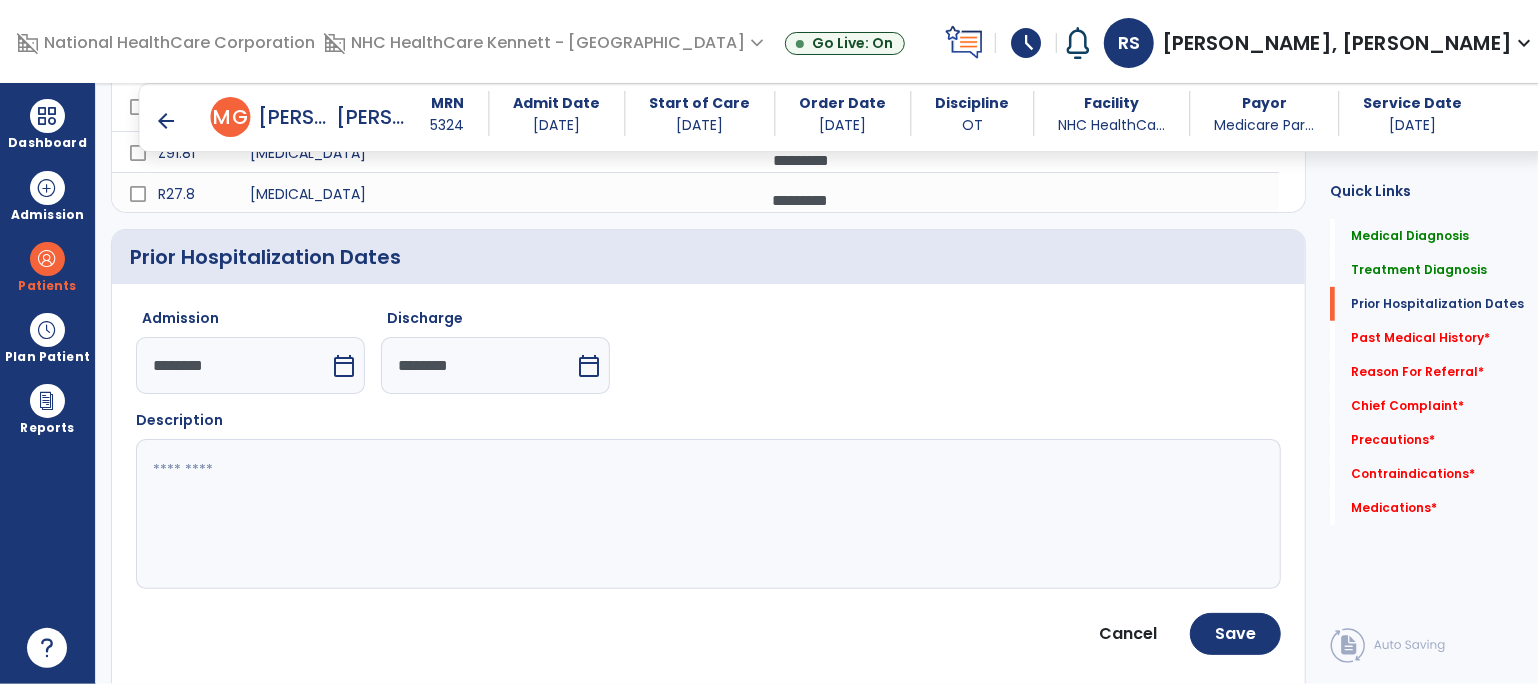 paste on "**********" 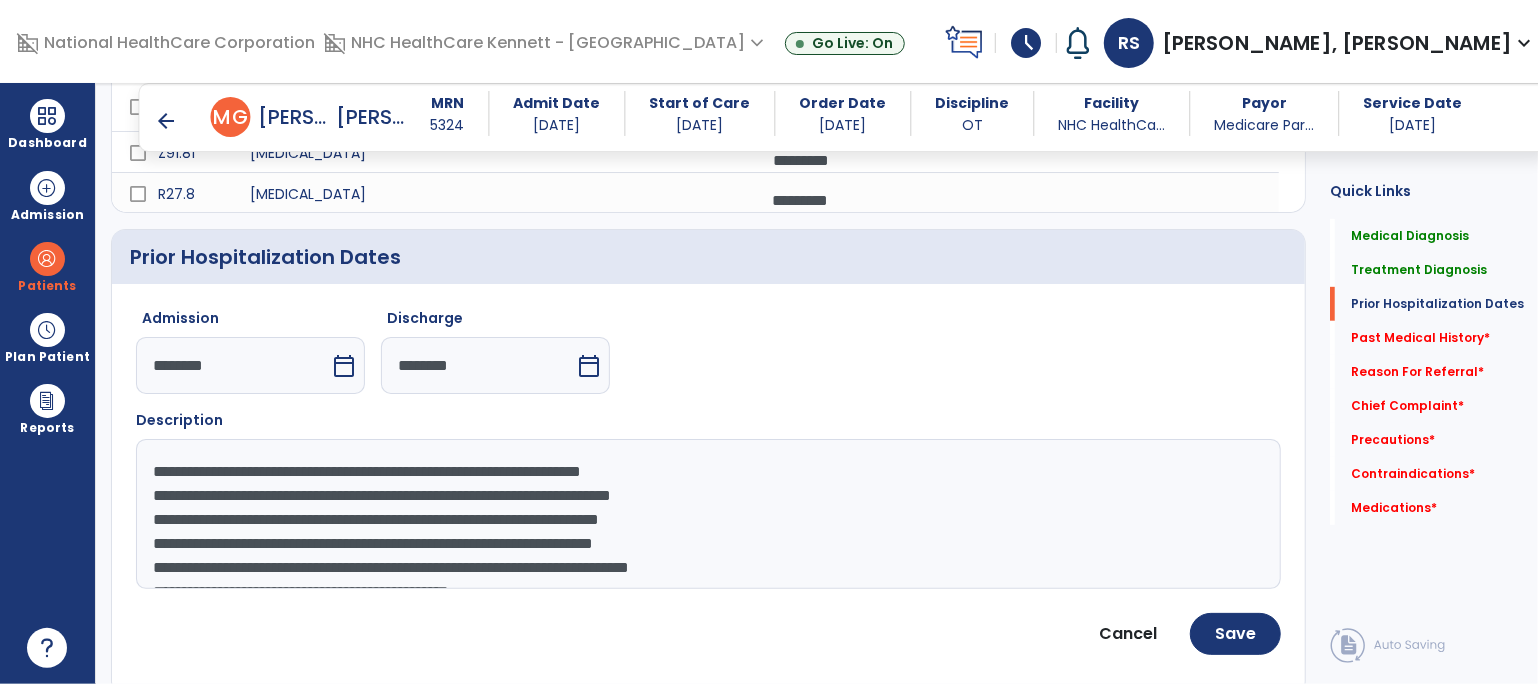 scroll, scrollTop: 38, scrollLeft: 0, axis: vertical 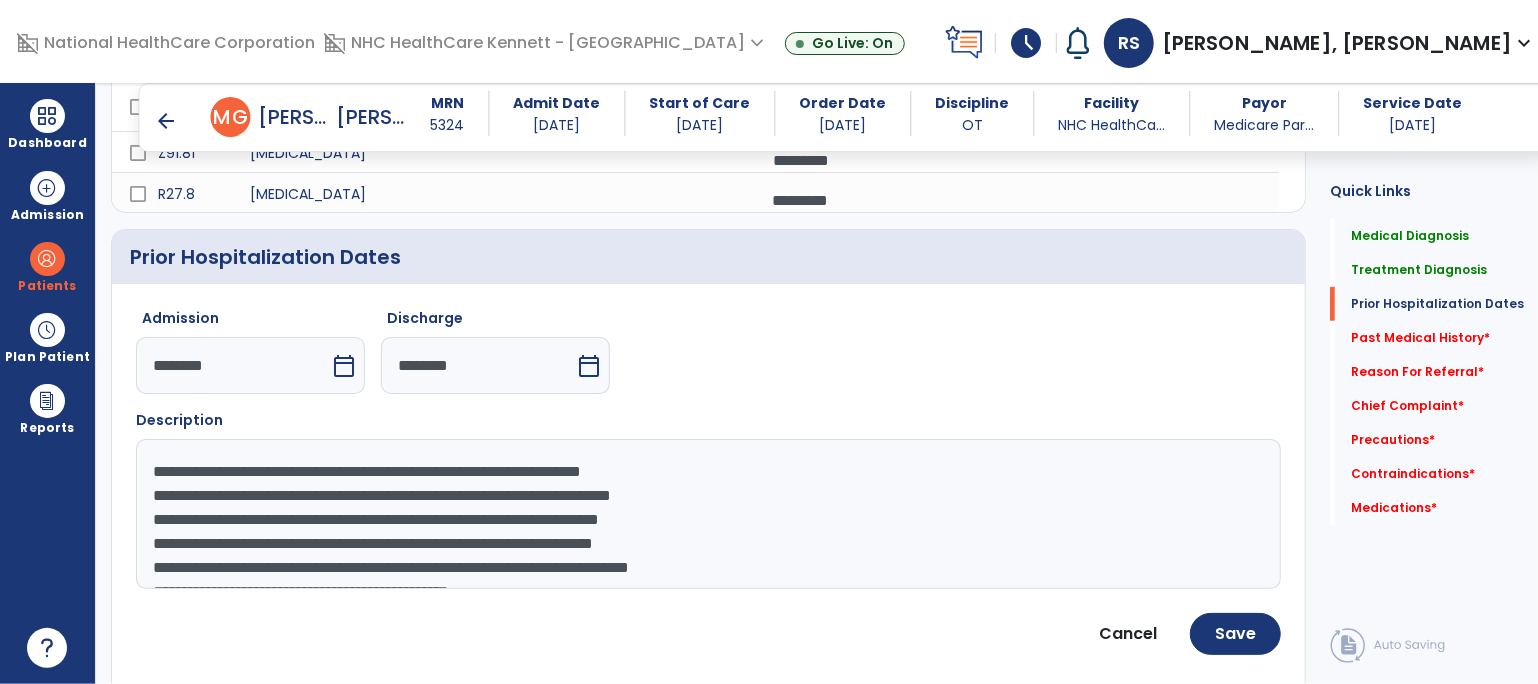 click on "**********" 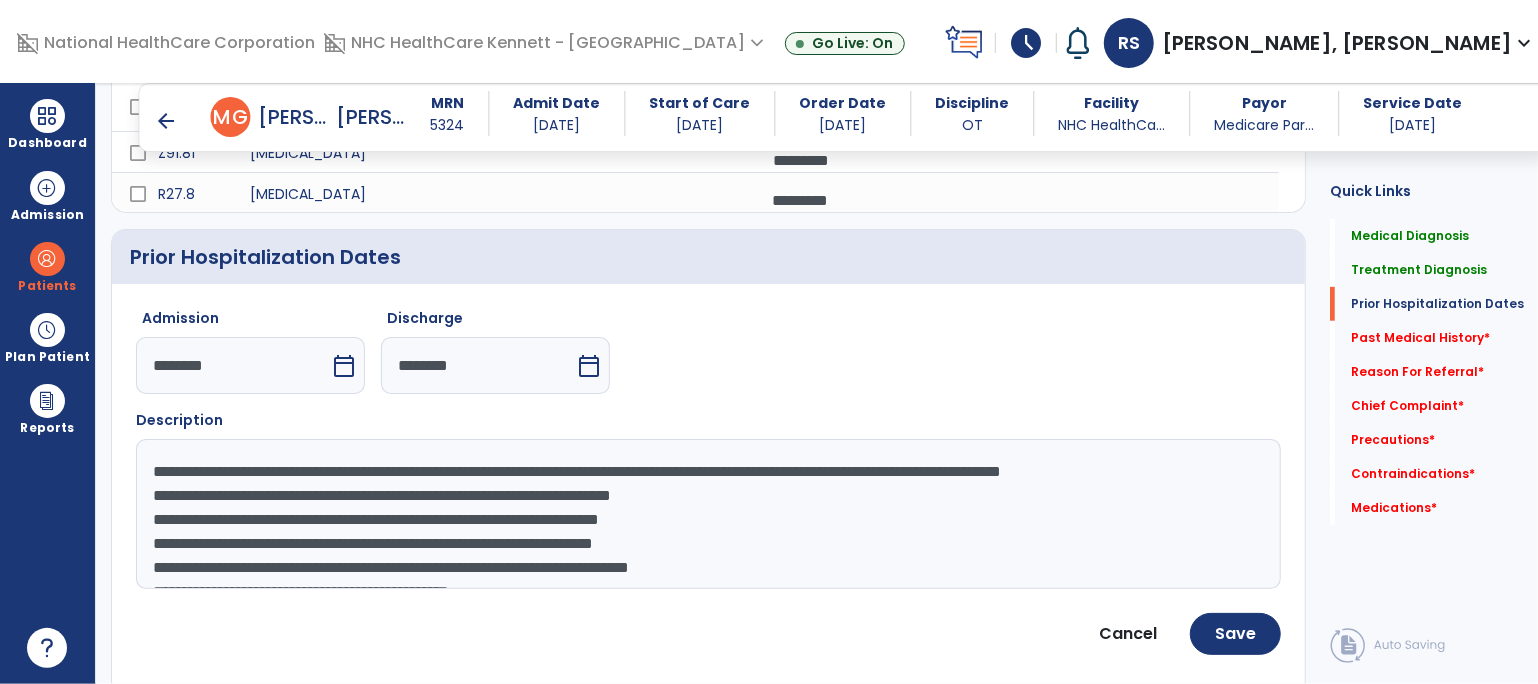 click on "**********" 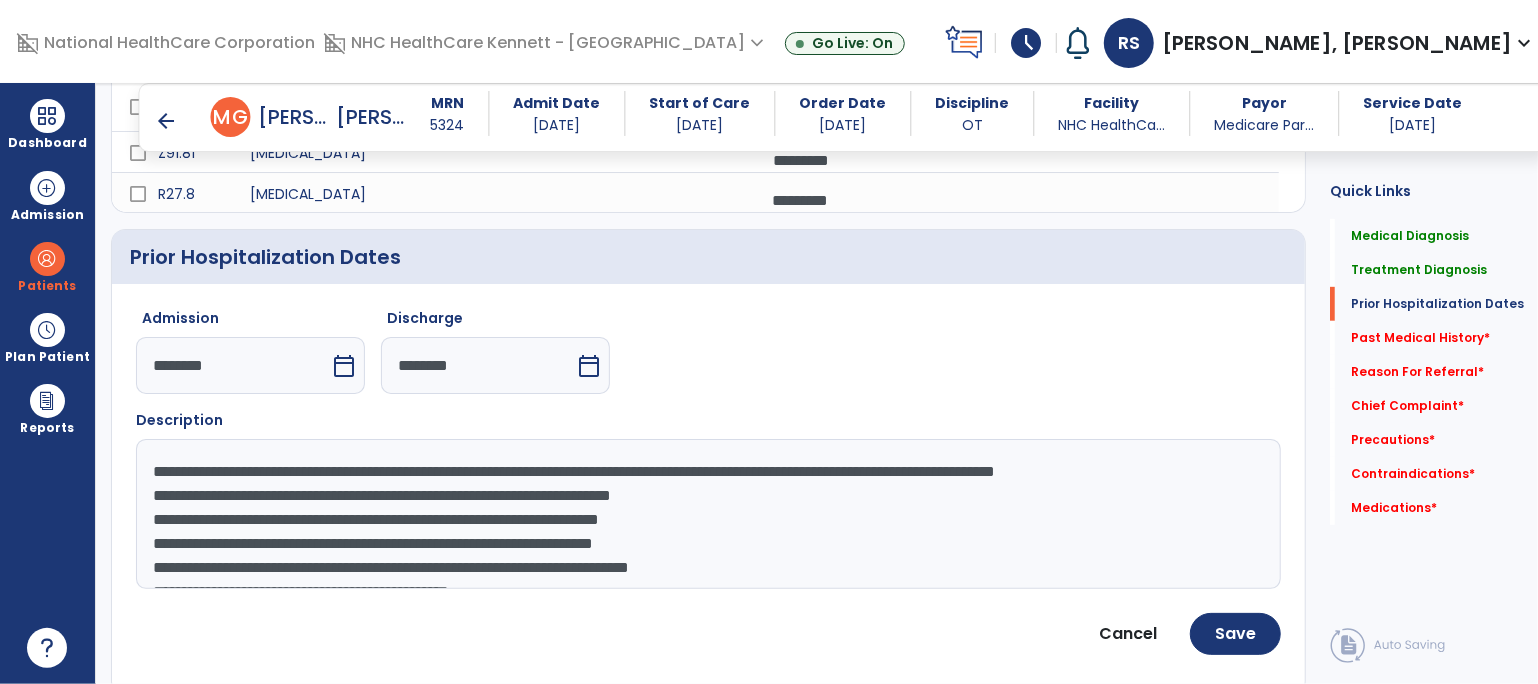 click on "**********" 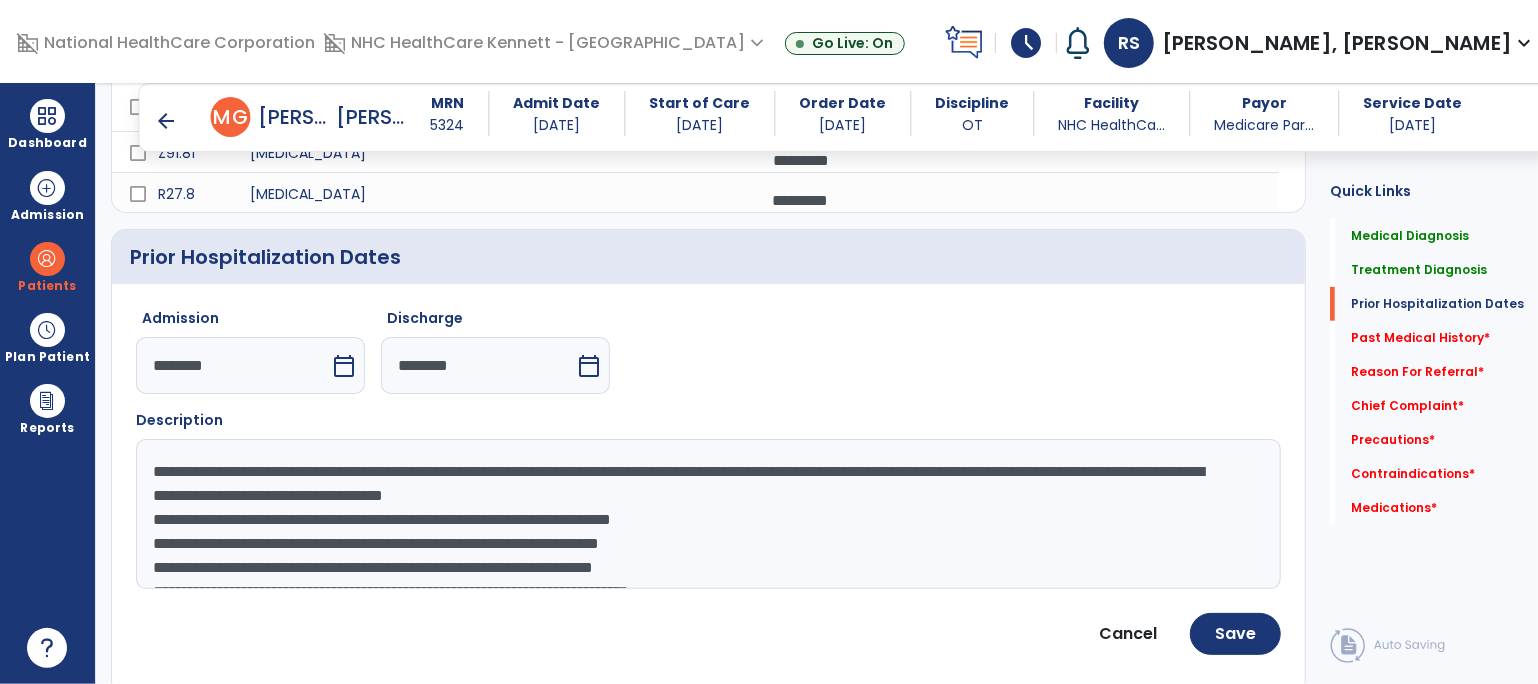 click on "**********" 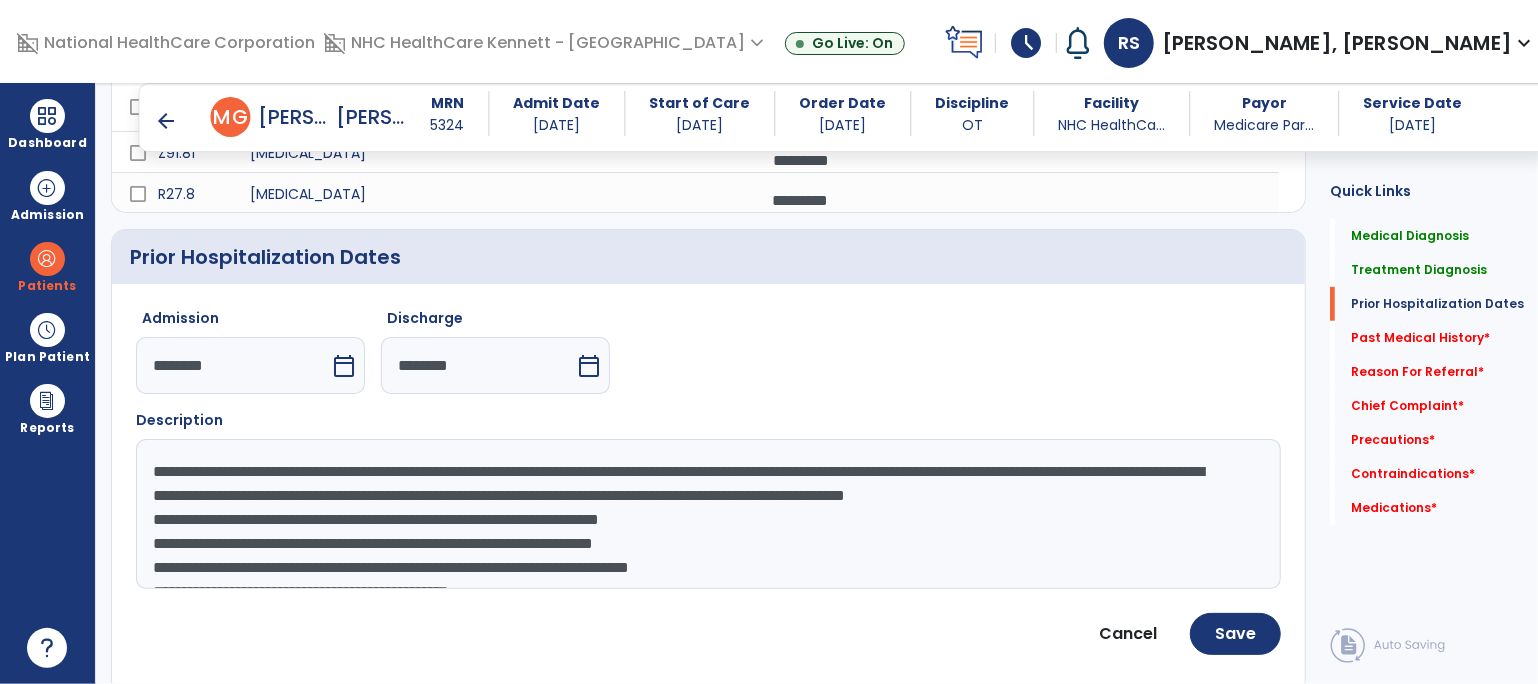 click on "**********" 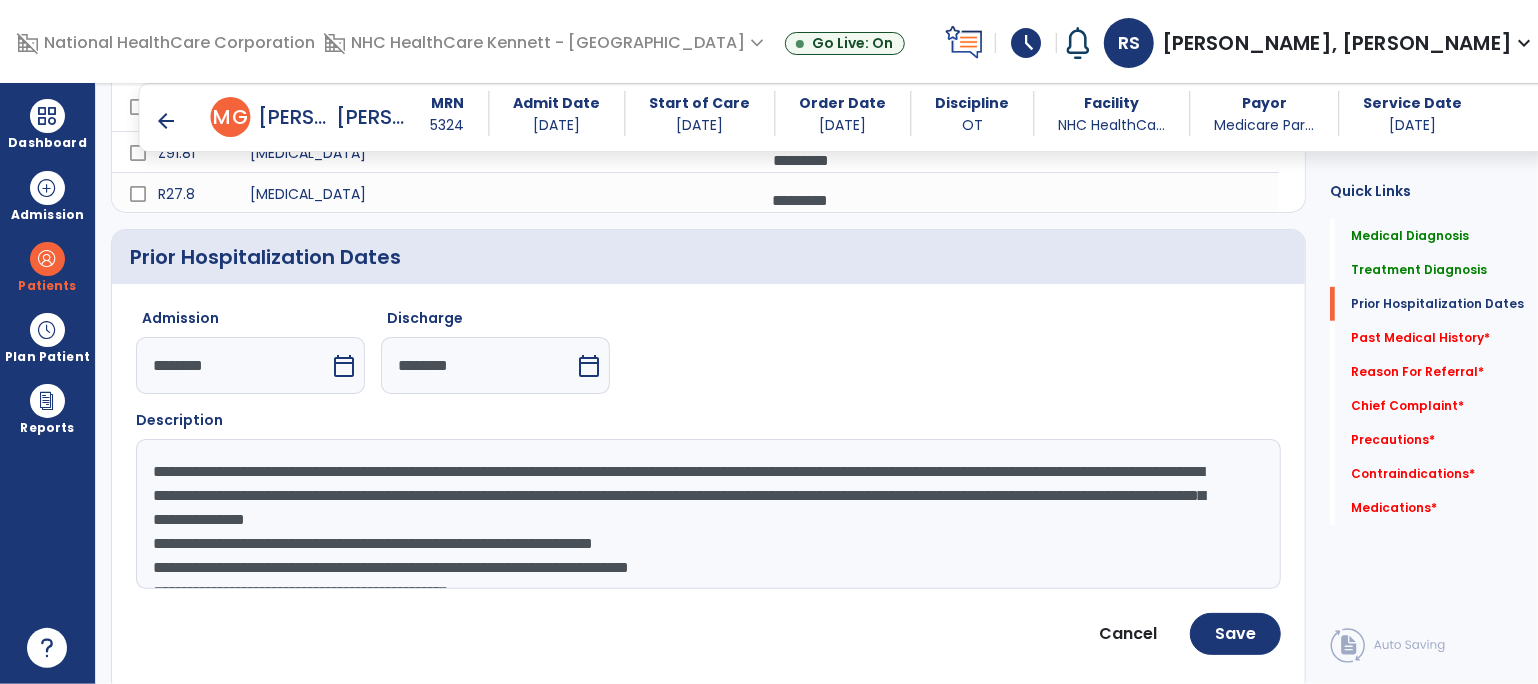 click on "**********" 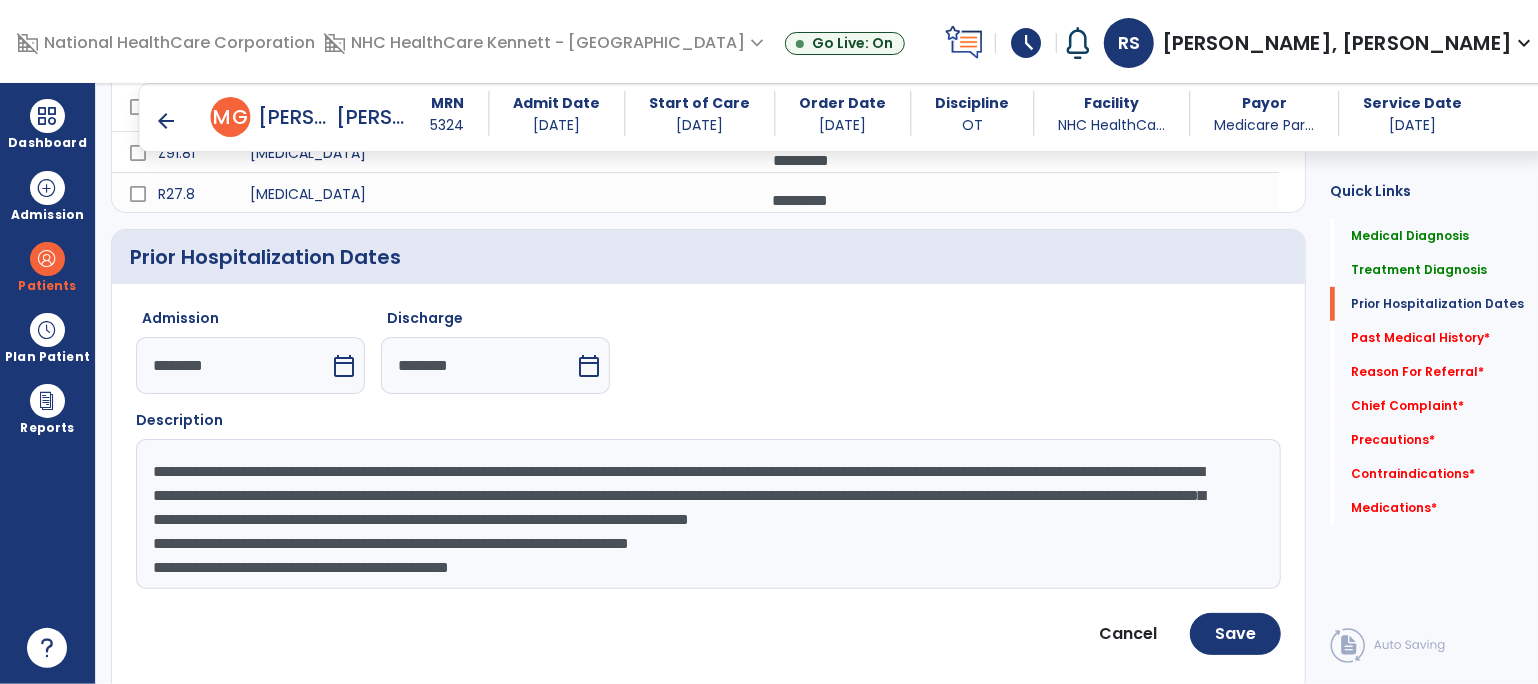 drag, startPoint x: 450, startPoint y: 543, endPoint x: 454, endPoint y: 577, distance: 34.234486 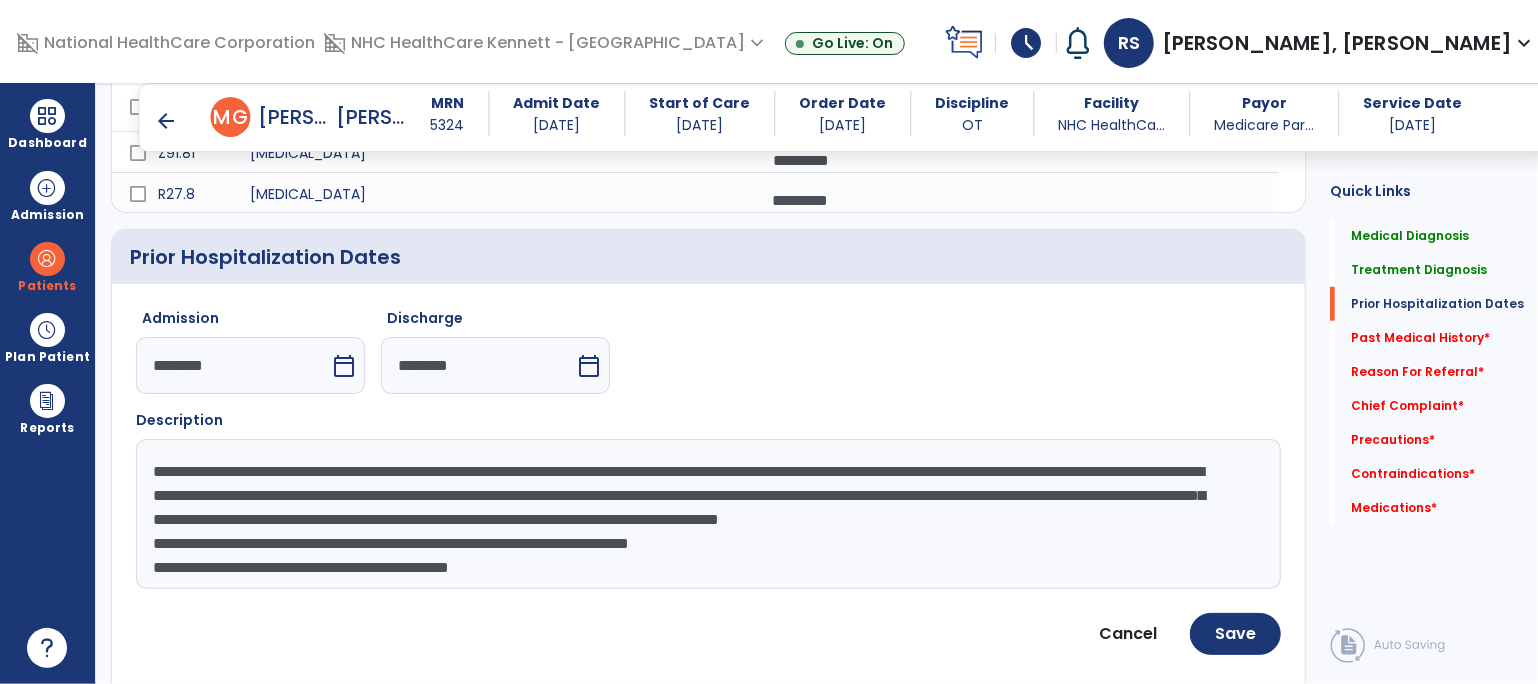 click on "**********" 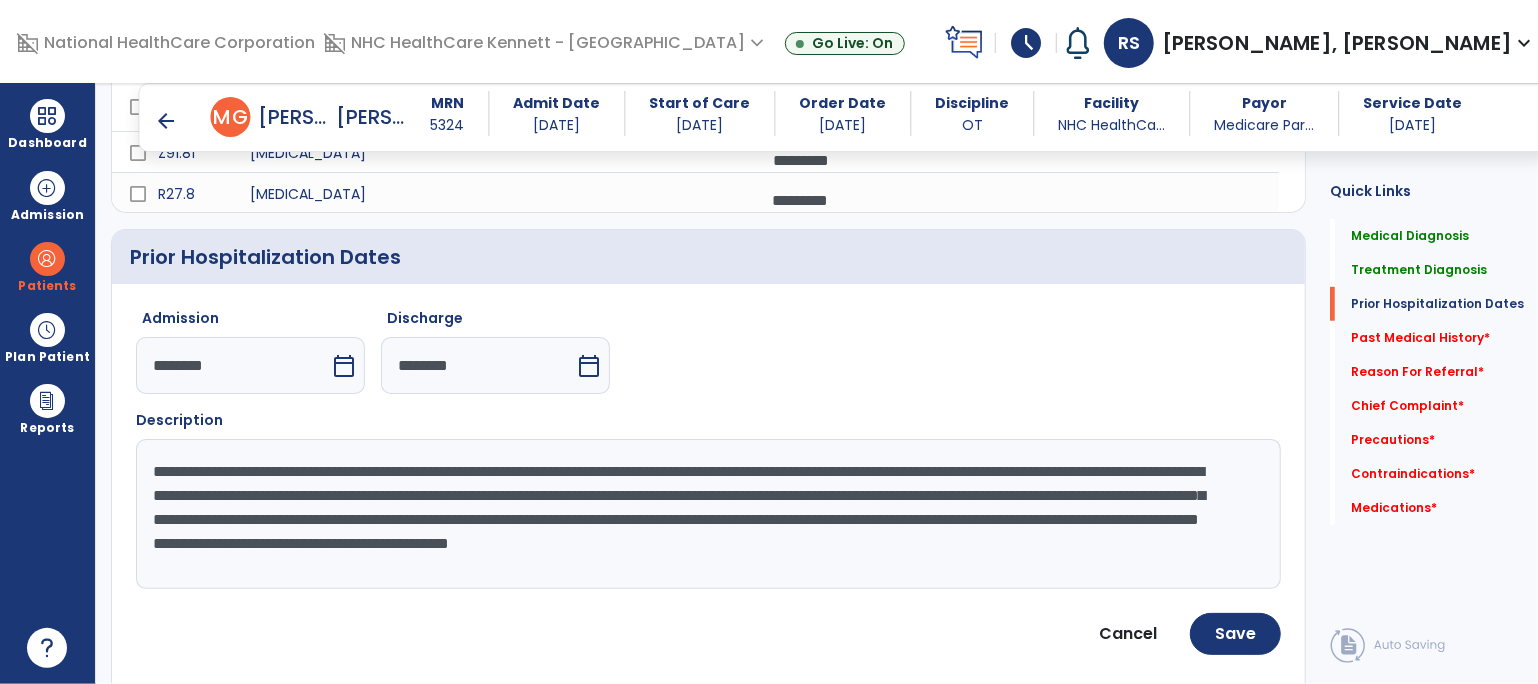 scroll, scrollTop: 45, scrollLeft: 0, axis: vertical 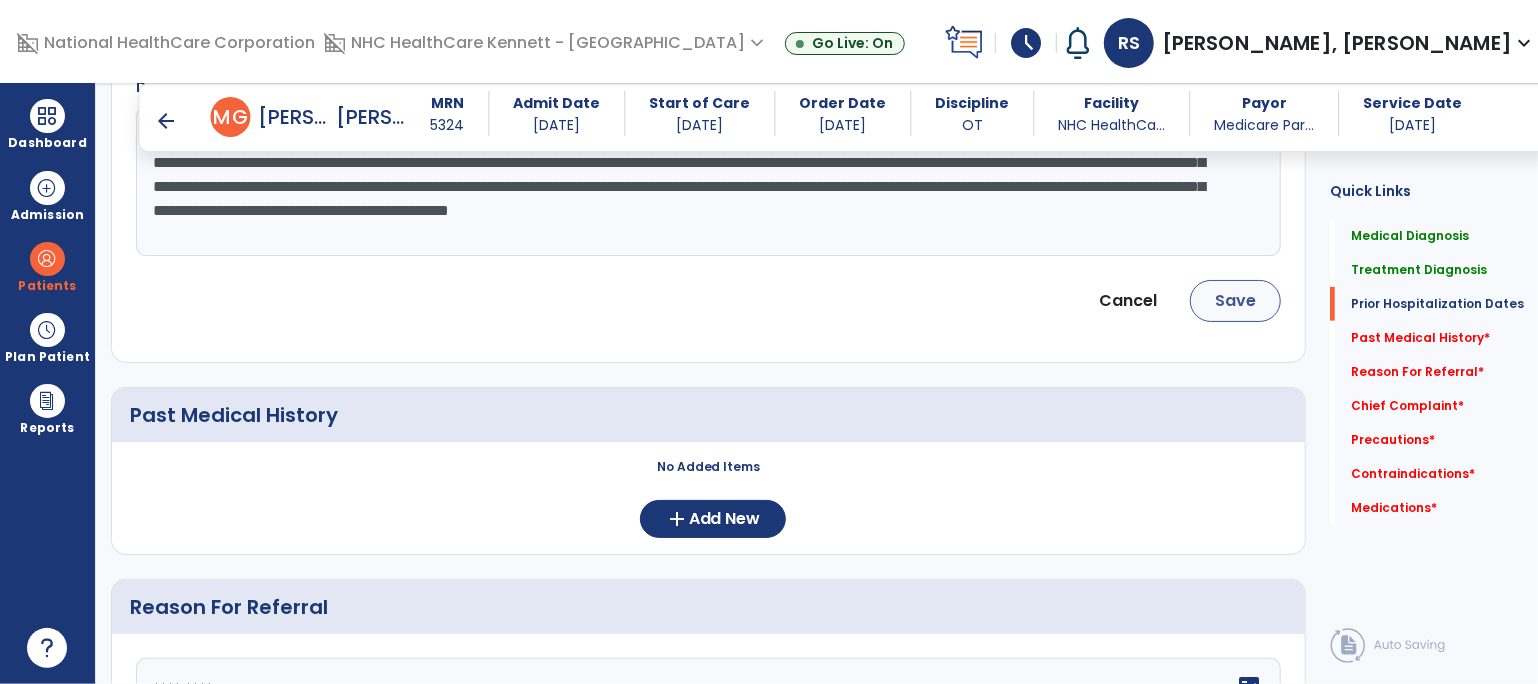 type on "**********" 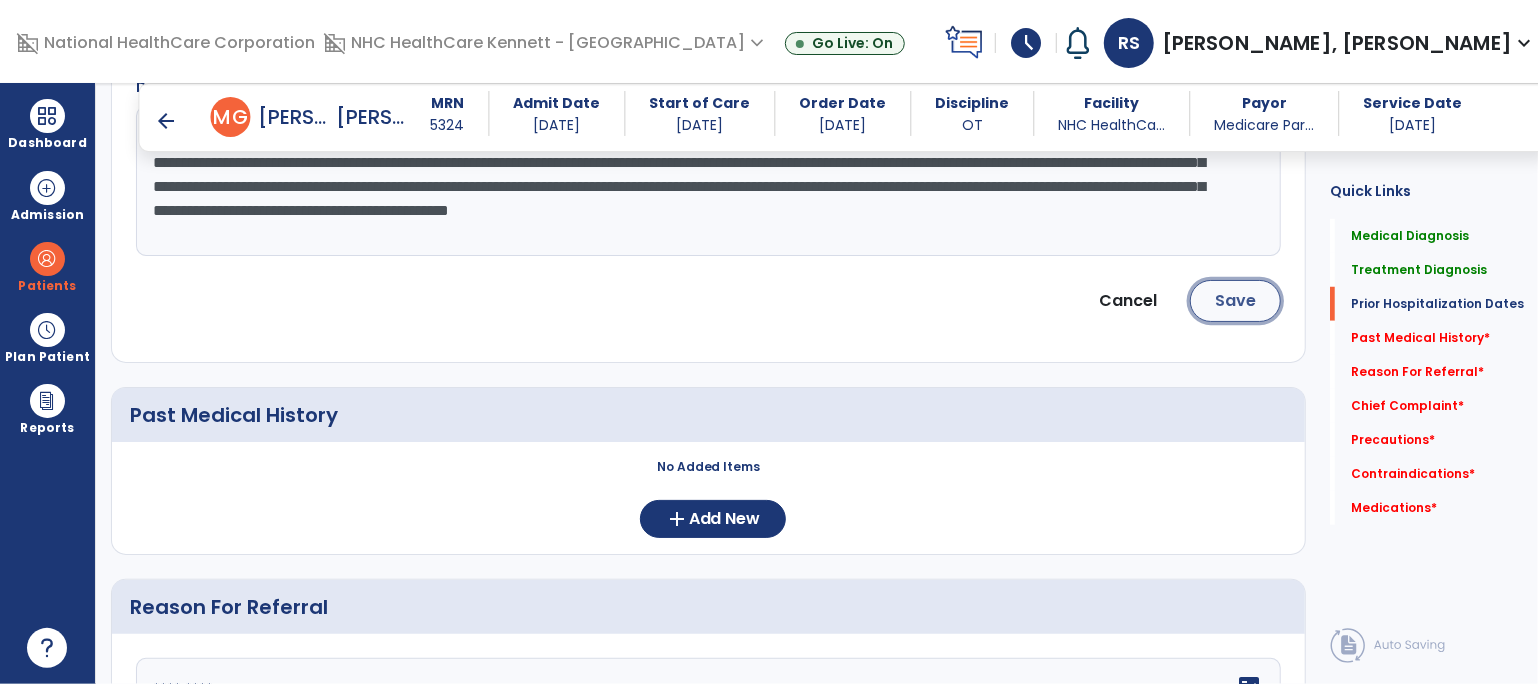 click on "Save" 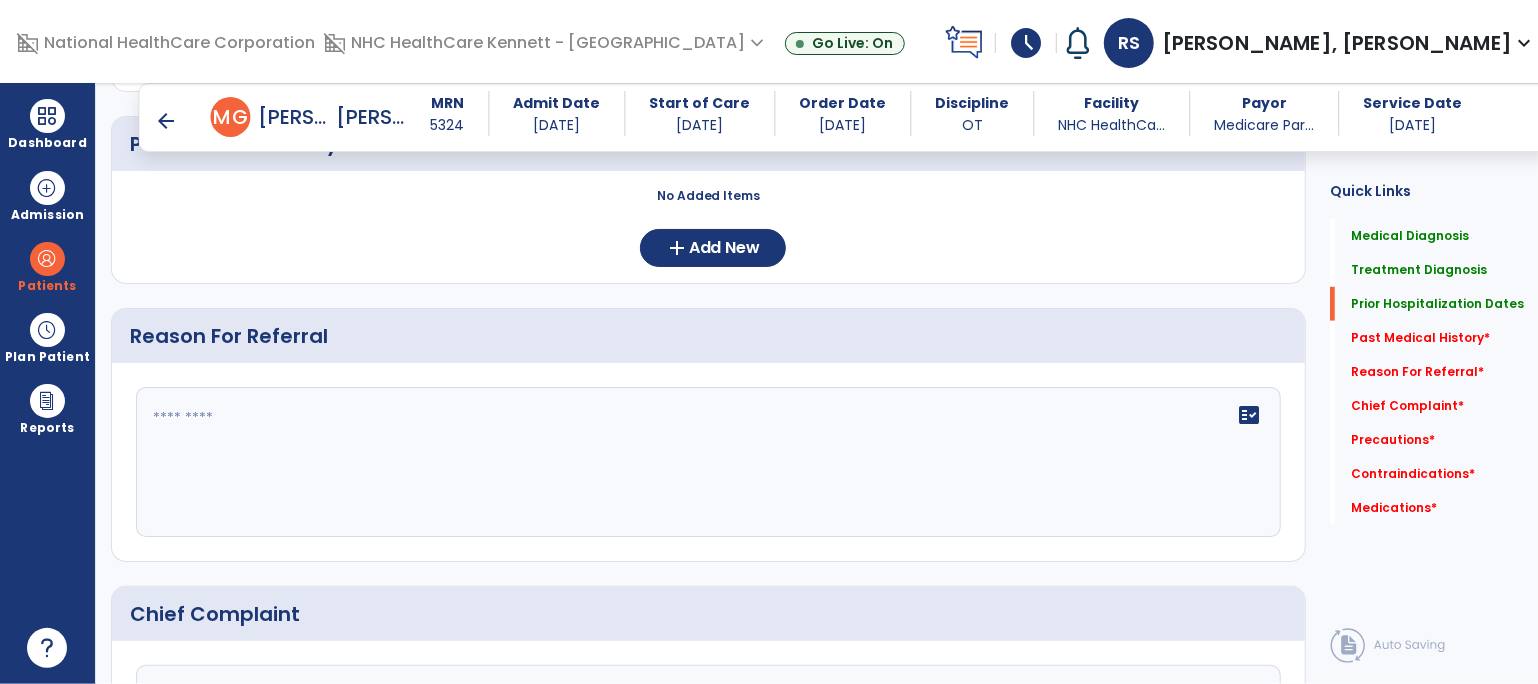 scroll, scrollTop: 891, scrollLeft: 0, axis: vertical 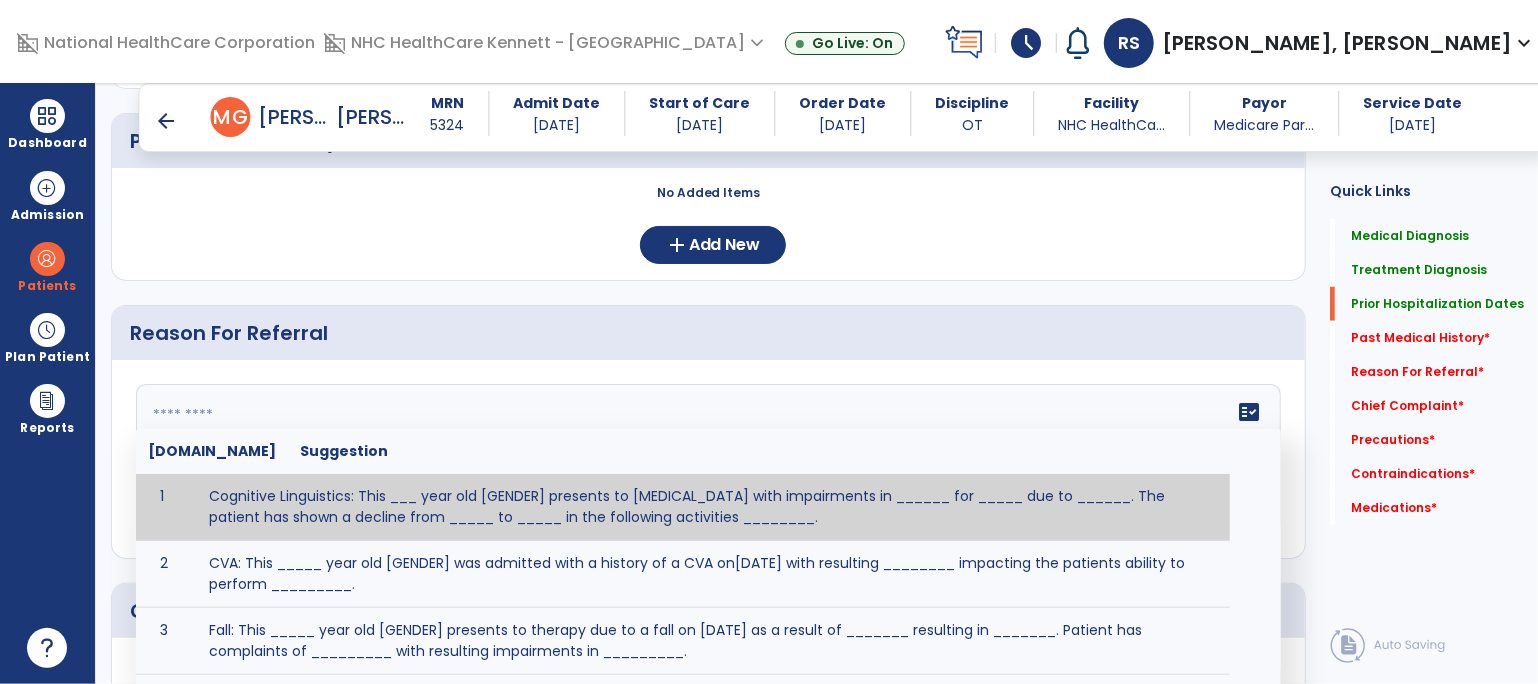 click on "fact_check  [DOMAIN_NAME] Suggestion 1 Cognitive Linguistics: This ___ year old [GENDER] presents to [MEDICAL_DATA] with impairments in ______ for _____ due to ______.  The patient has shown a decline from _____ to _____ in the following activities ________. 2 CVA: This _____ year old [GENDER] was admitted with a history of a CVA on[DATE] with resulting ________ impacting the patients ability to perform _________. 3 Fall: This _____ year old [GENDER] presents to therapy due to a fall on [DATE] as a result of _______ resulting in _______.  Patient has complaints of _________ with resulting impairments in _________. 4 5 Fall at Home: This _____ year old [GENDER] fell at home, resulting  in ________.  This has impacted this patient's _______.  As a result of these noted limitations in functional activities, this patient is unable to safely return to home.  This patient requires skilled therapy in order to improve safety and function. 6 7 8 9 10 11" 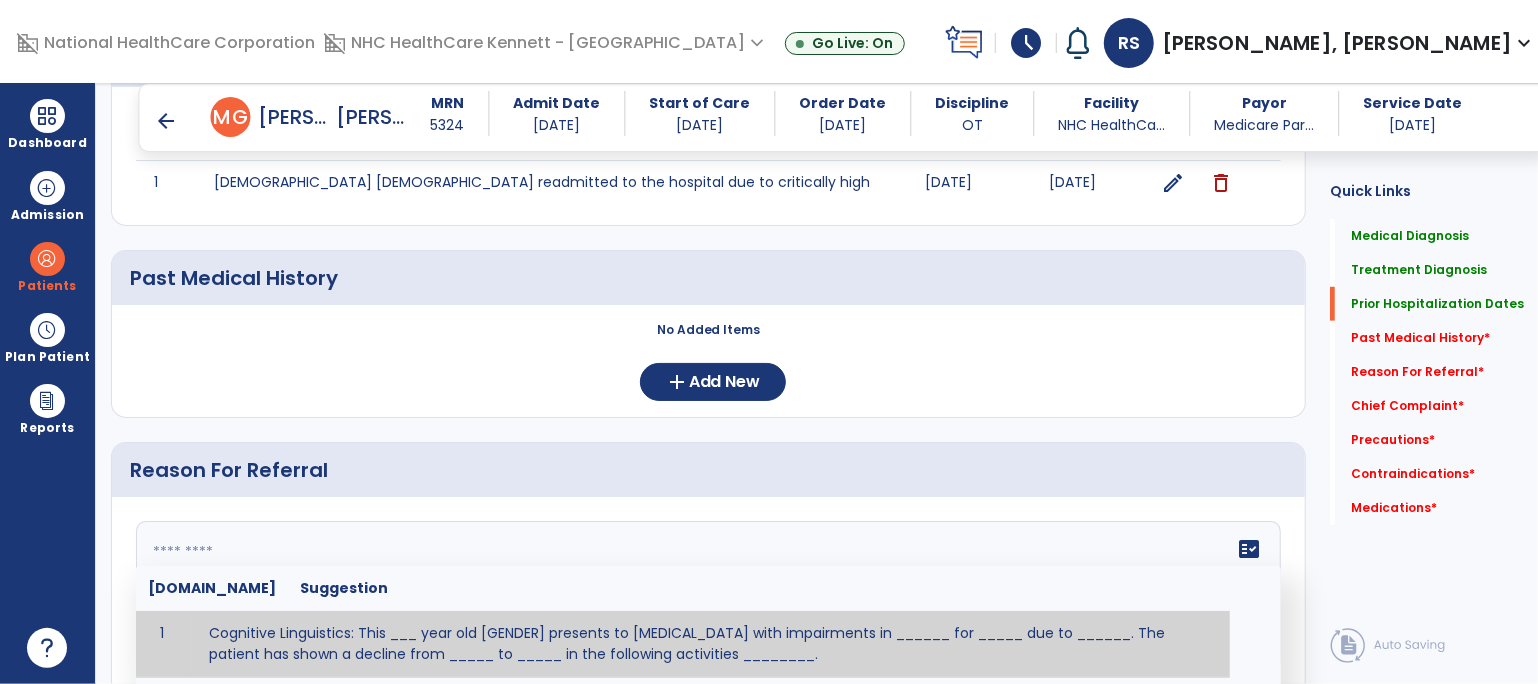 scroll, scrollTop: 669, scrollLeft: 0, axis: vertical 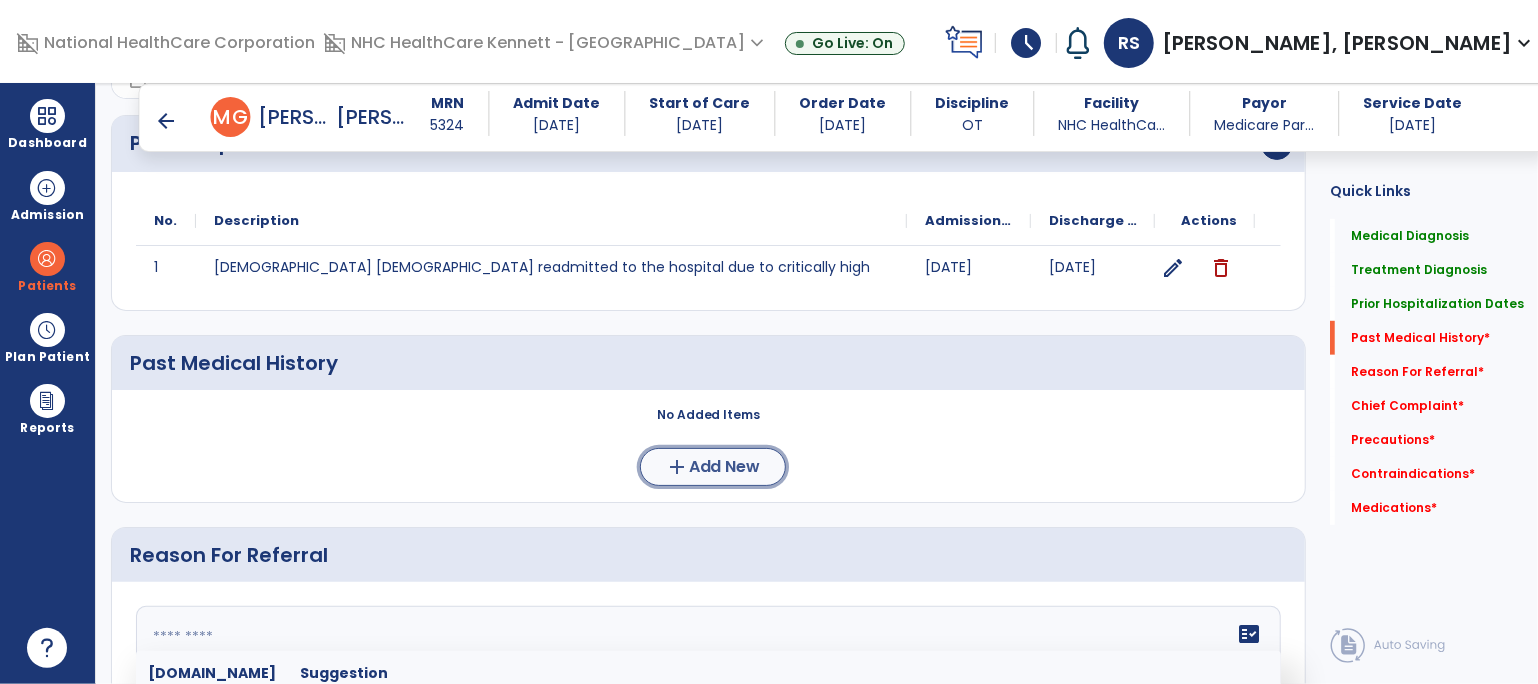 click on "add" 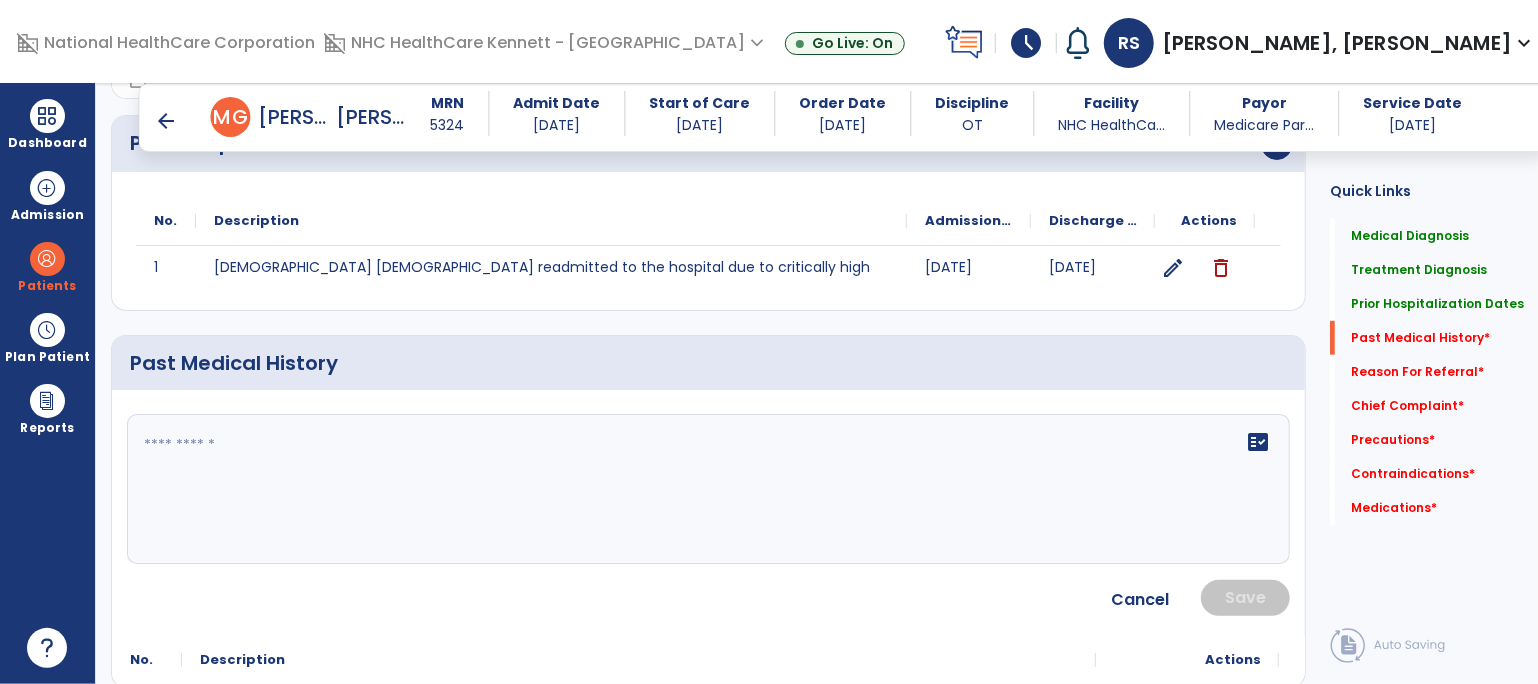 click 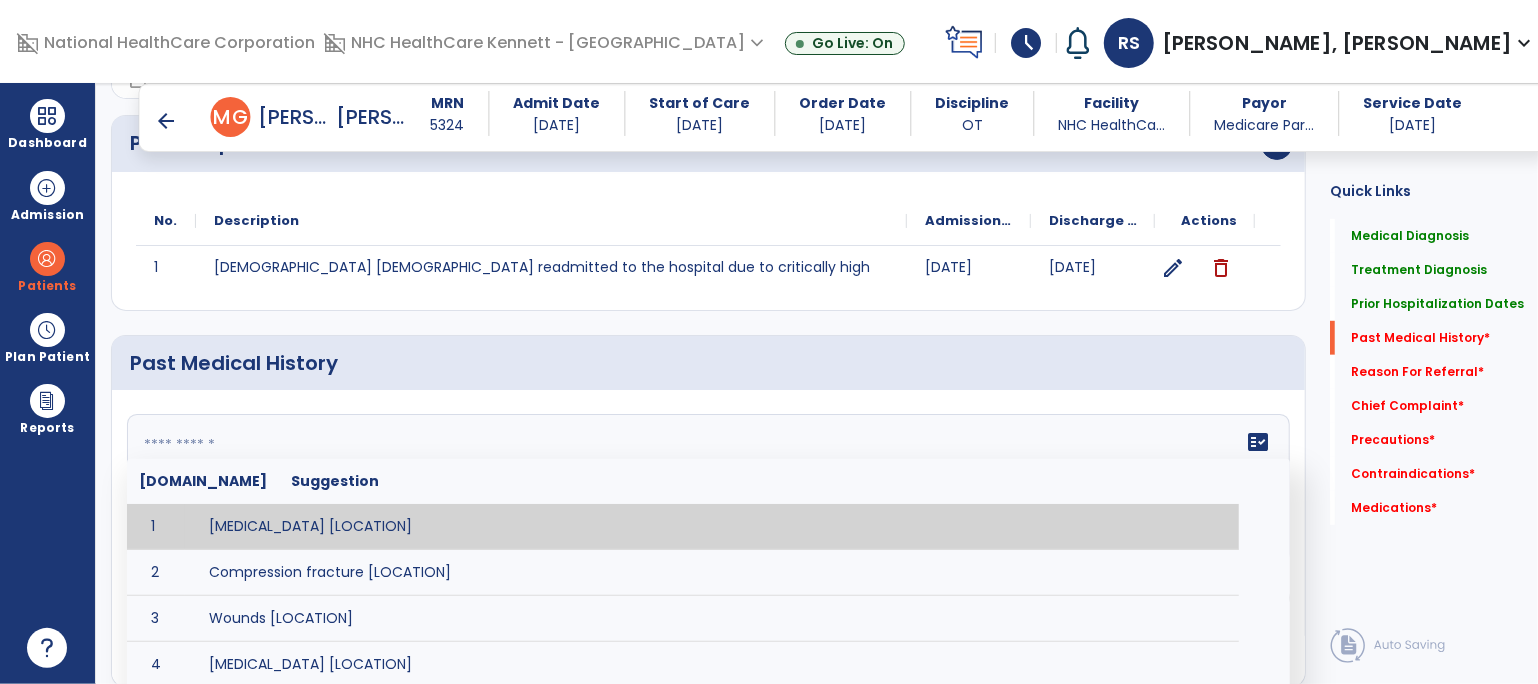 paste on "**********" 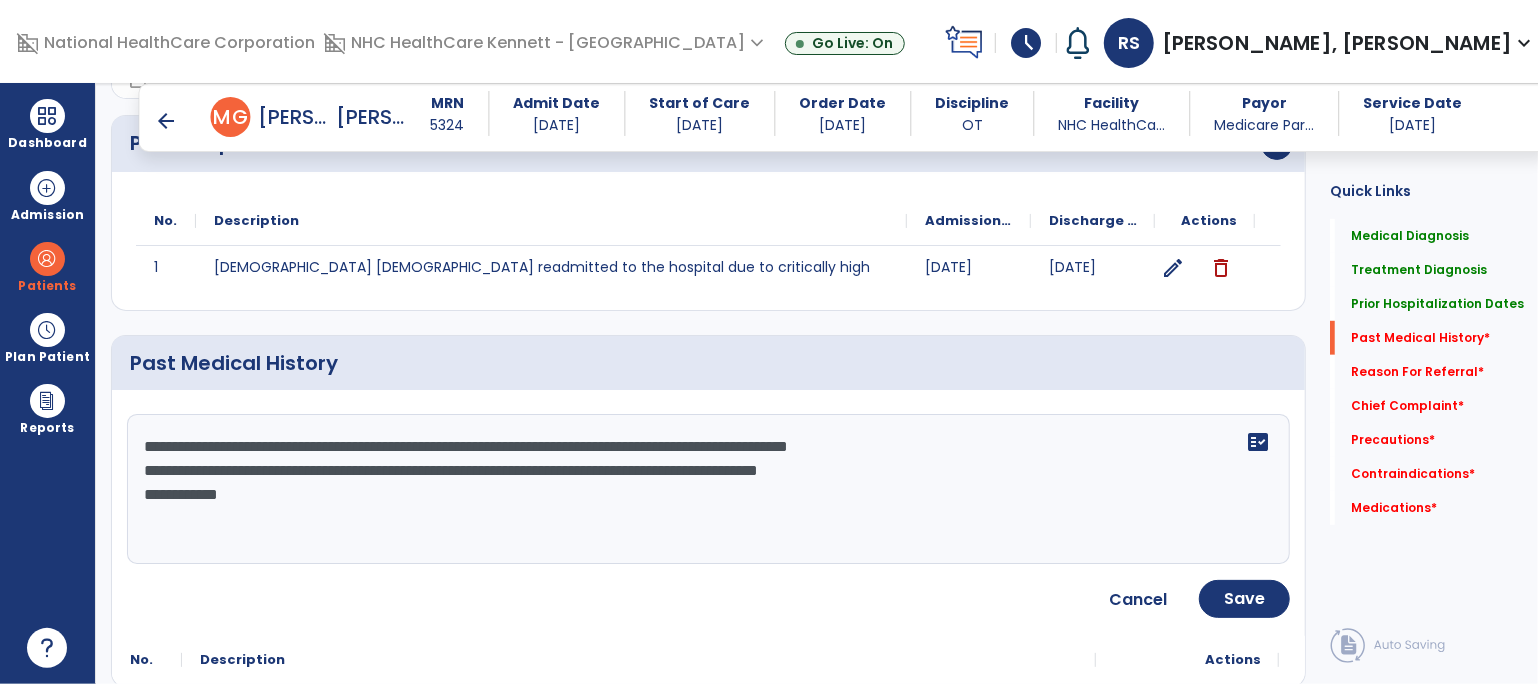 click on "**********" 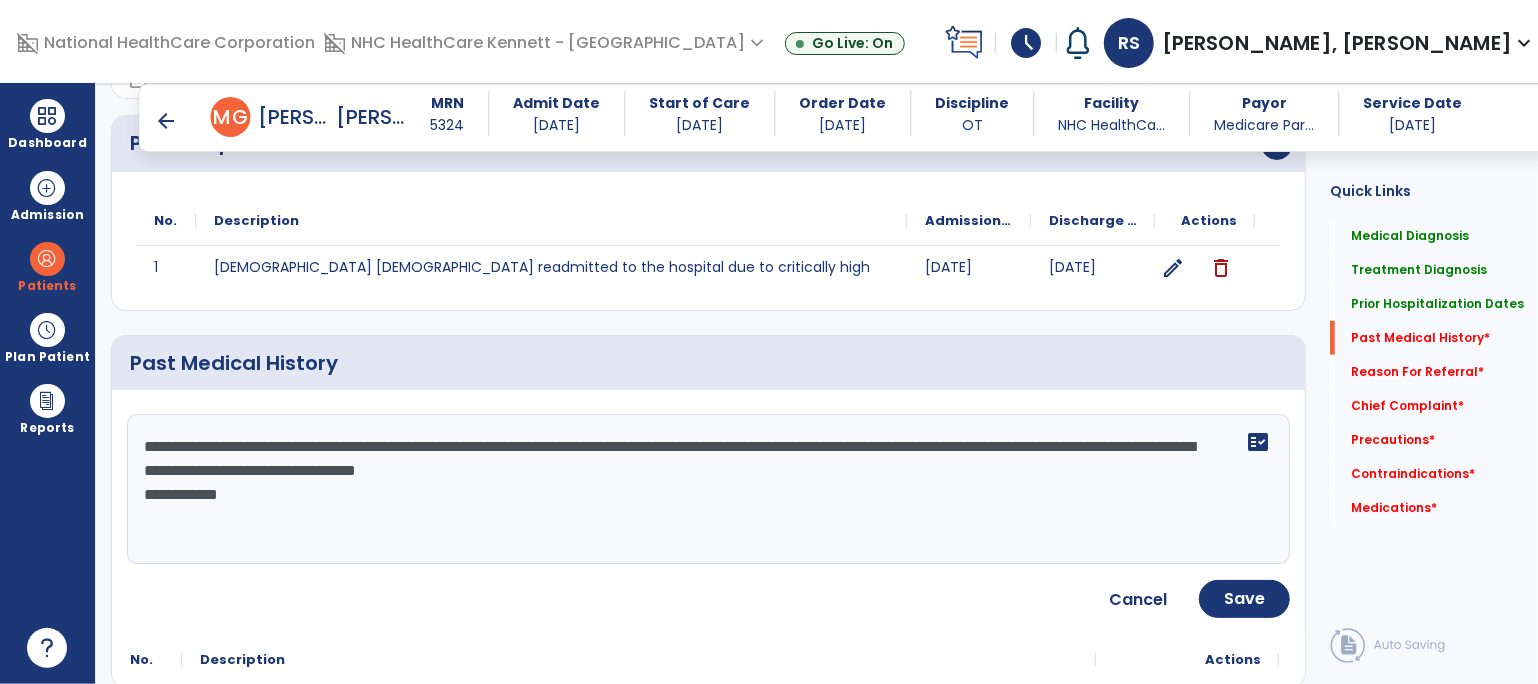click on "**********" 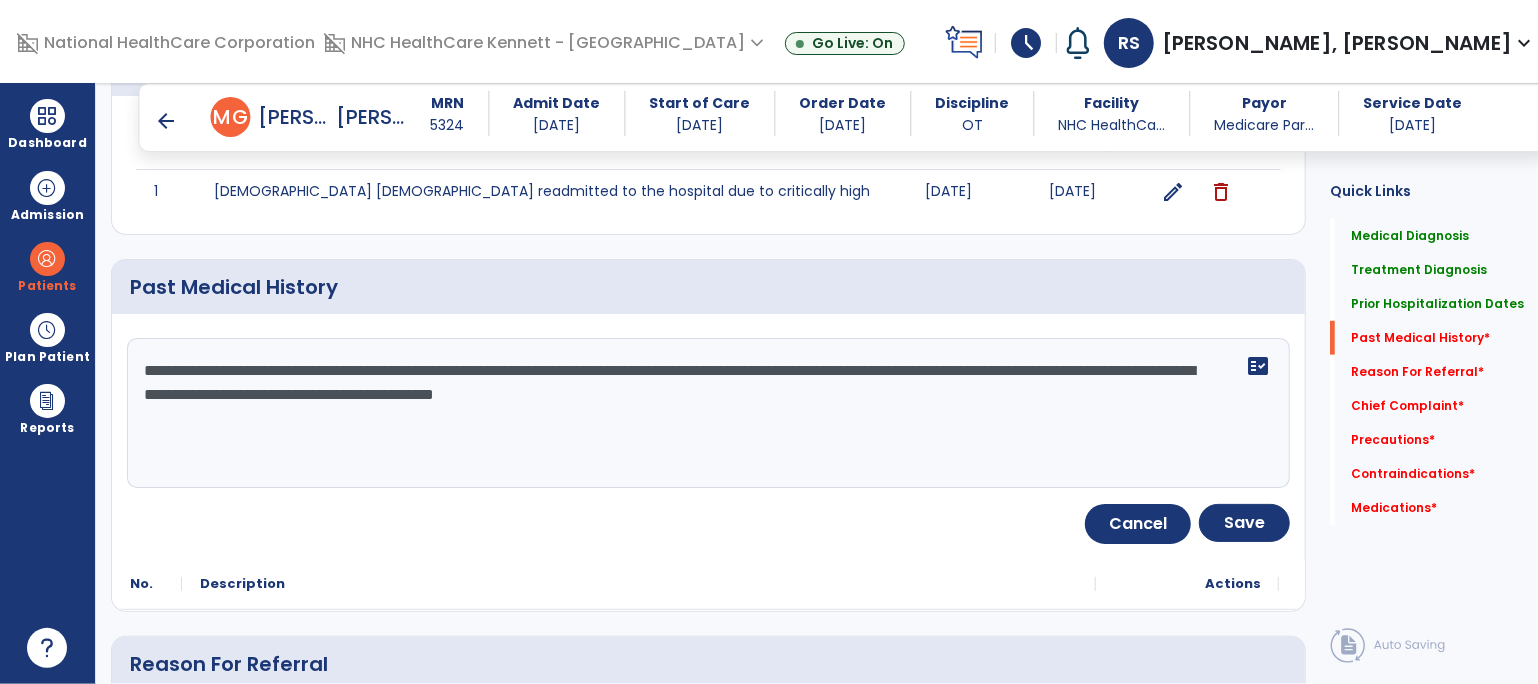 scroll, scrollTop: 779, scrollLeft: 0, axis: vertical 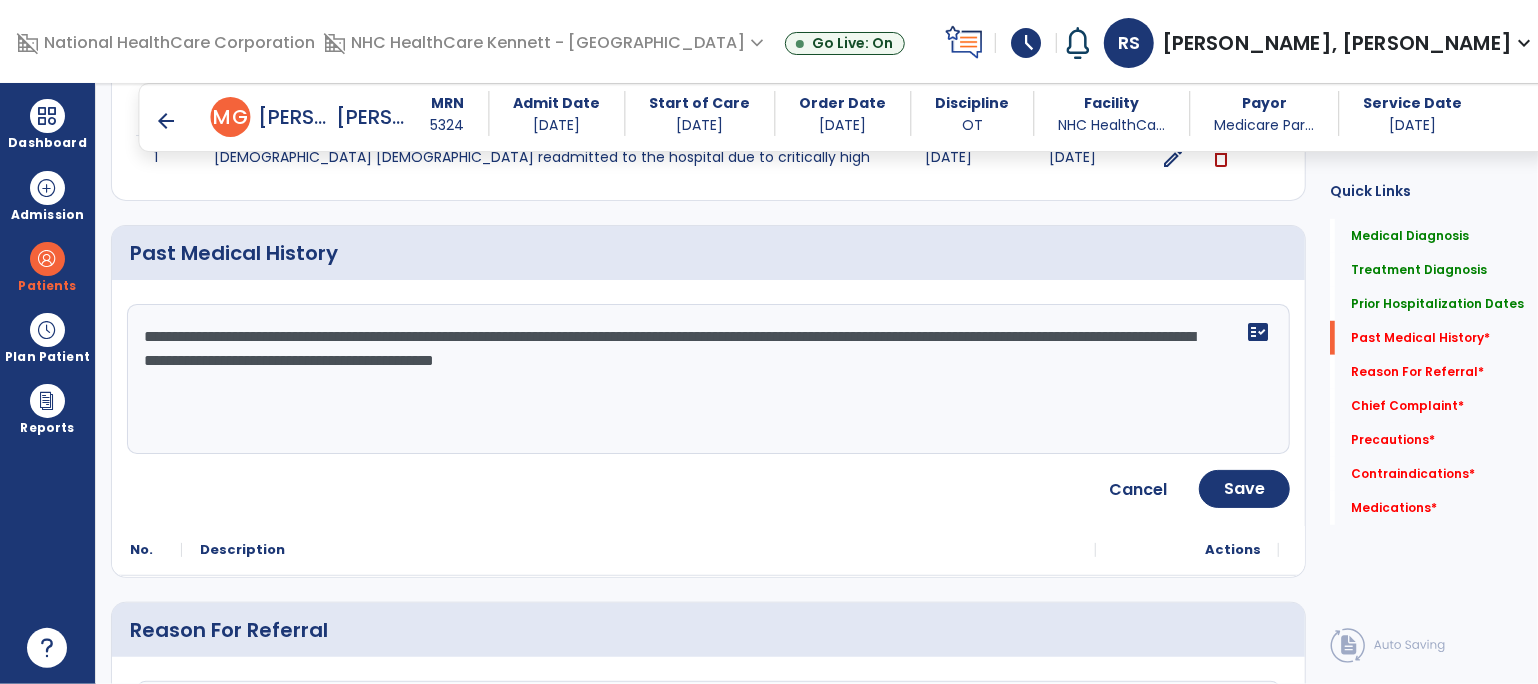 type on "**********" 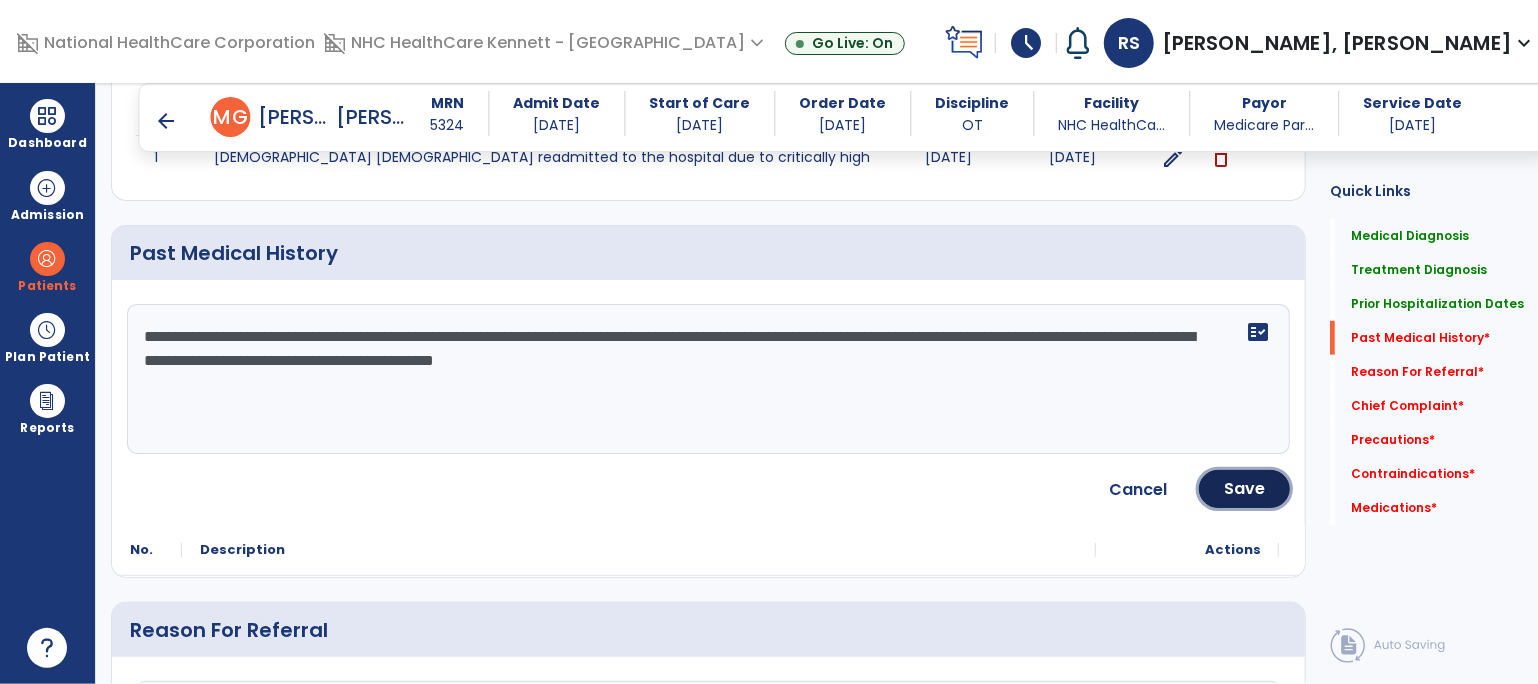 click on "Save" 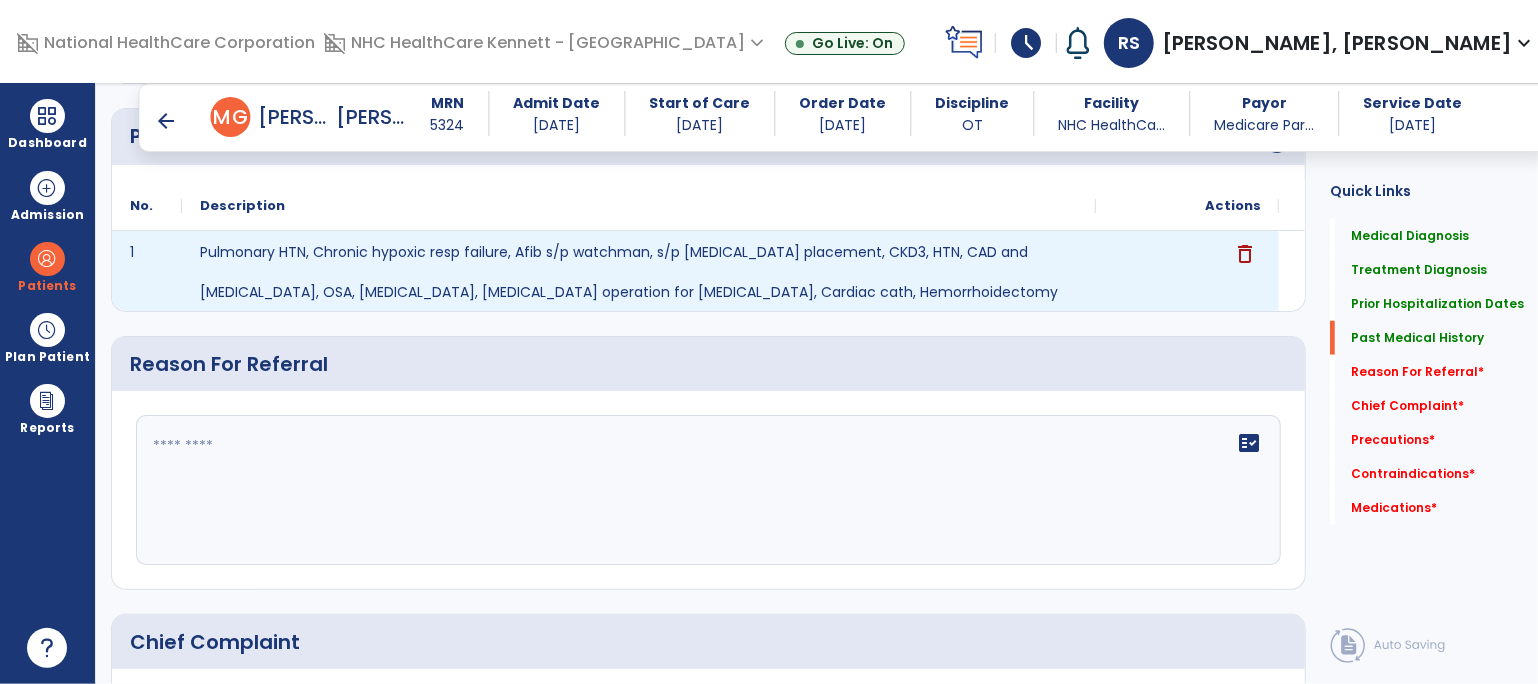 scroll, scrollTop: 1002, scrollLeft: 0, axis: vertical 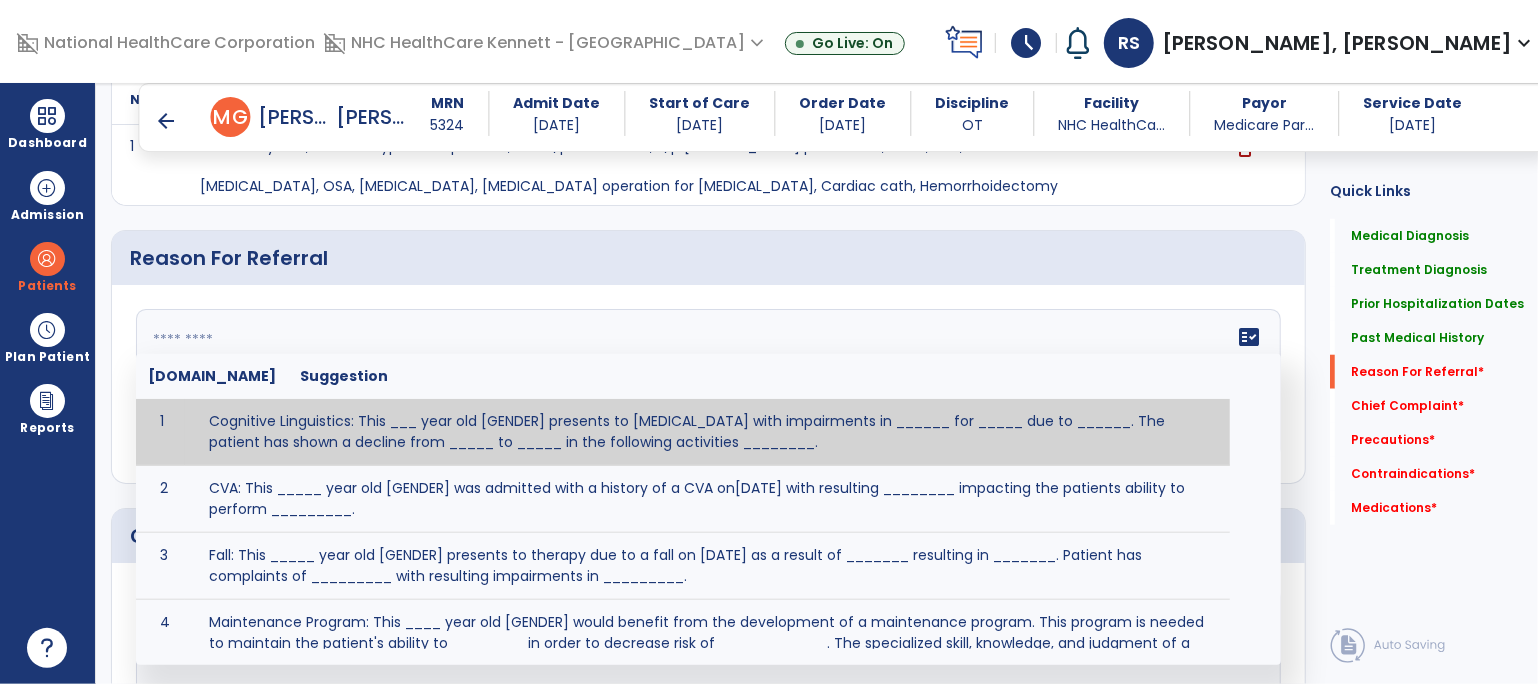 click on "fact_check  [DOMAIN_NAME] Suggestion 1 Cognitive Linguistics: This ___ year old [GENDER] presents to [MEDICAL_DATA] with impairments in ______ for _____ due to ______.  The patient has shown a decline from _____ to _____ in the following activities ________. 2 CVA: This _____ year old [GENDER] was admitted with a history of a CVA on[DATE] with resulting ________ impacting the patients ability to perform _________. 3 Fall: This _____ year old [GENDER] presents to therapy due to a fall on [DATE] as a result of _______ resulting in _______.  Patient has complaints of _________ with resulting impairments in _________. 4 5 Fall at Home: This _____ year old [GENDER] fell at home, resulting  in ________.  This has impacted this patient's _______.  As a result of these noted limitations in functional activities, this patient is unable to safely return to home.  This patient requires skilled therapy in order to improve safety and function. 6 7 8 9 10 11" 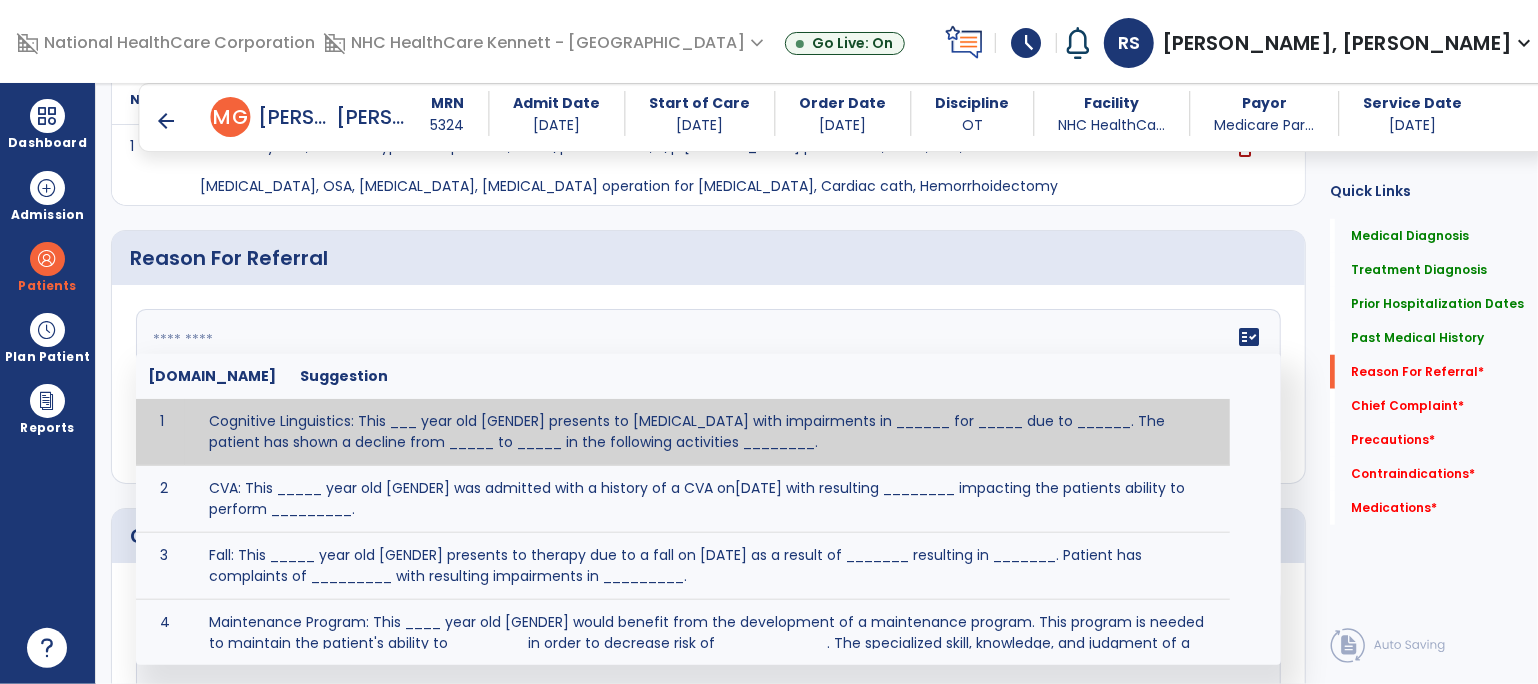 paste on "**********" 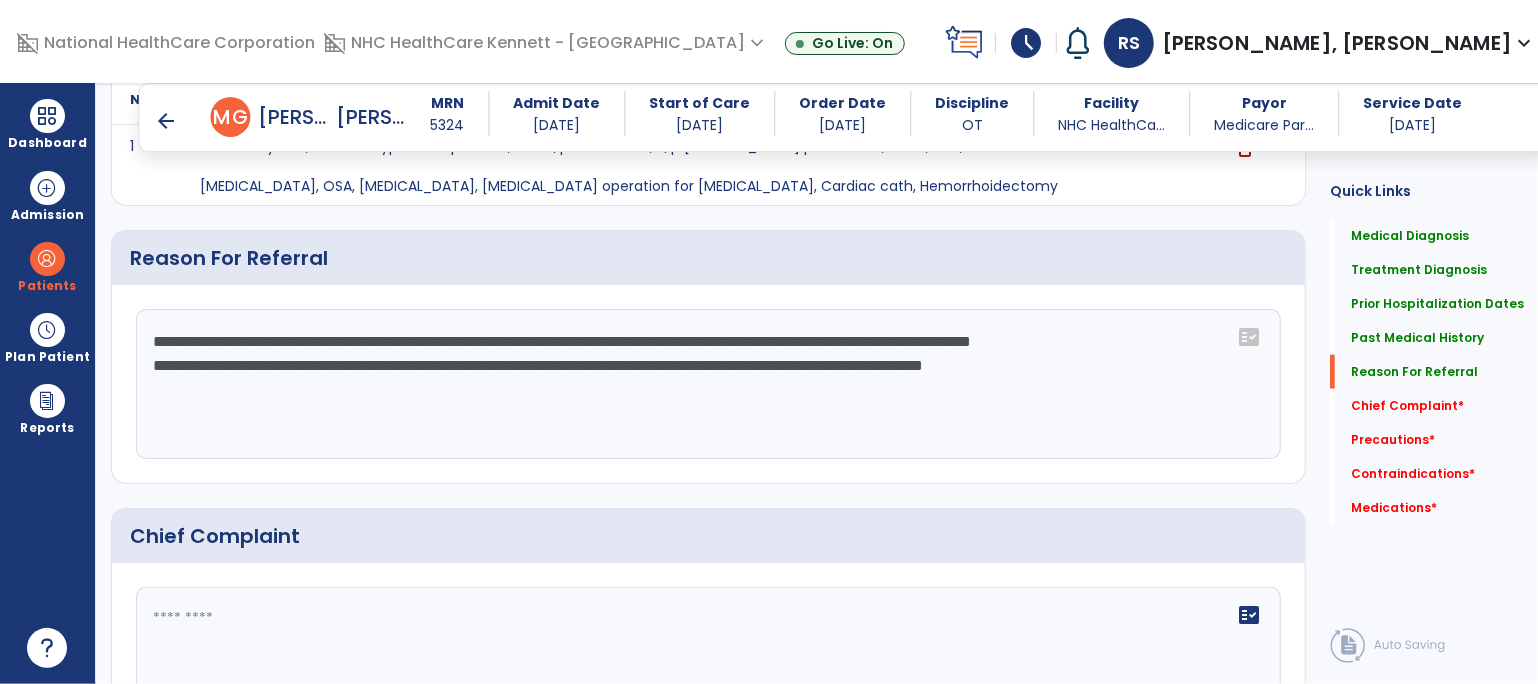 type on "**********" 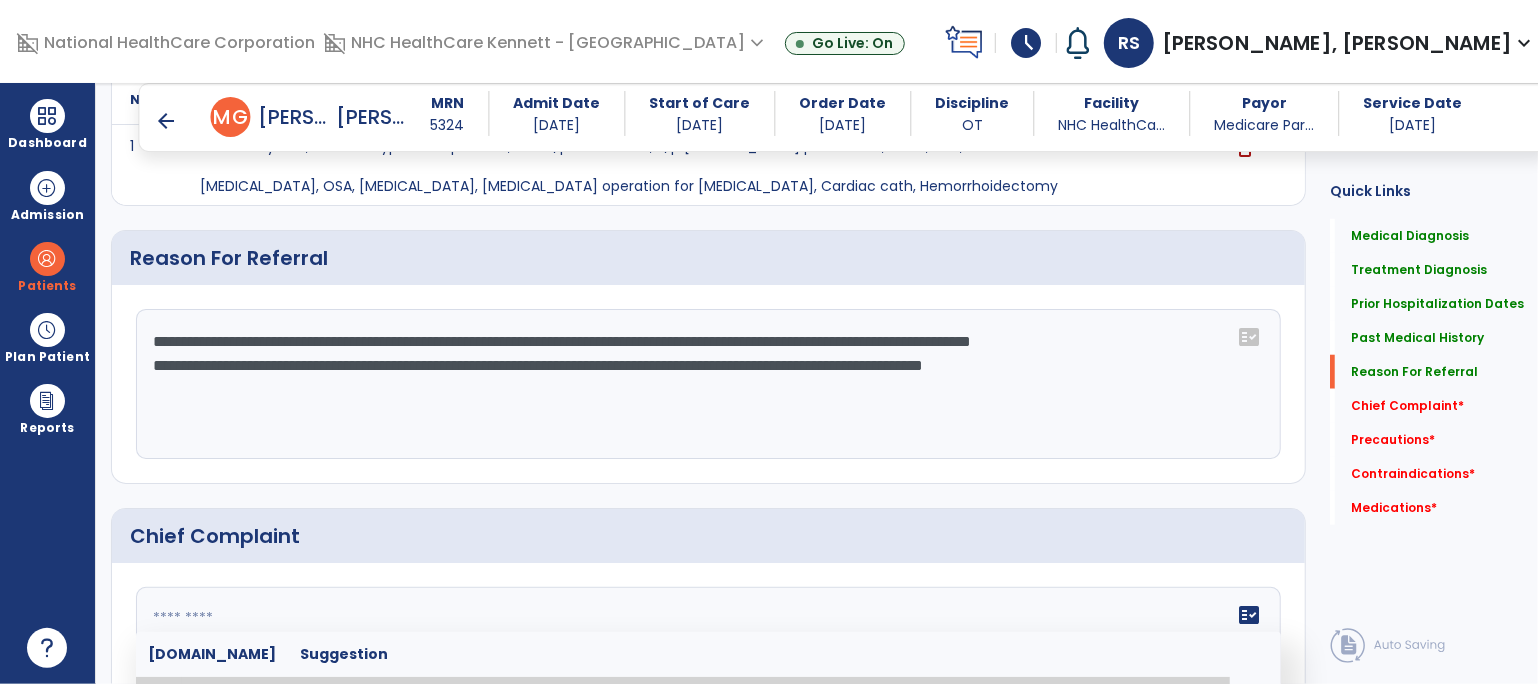 click 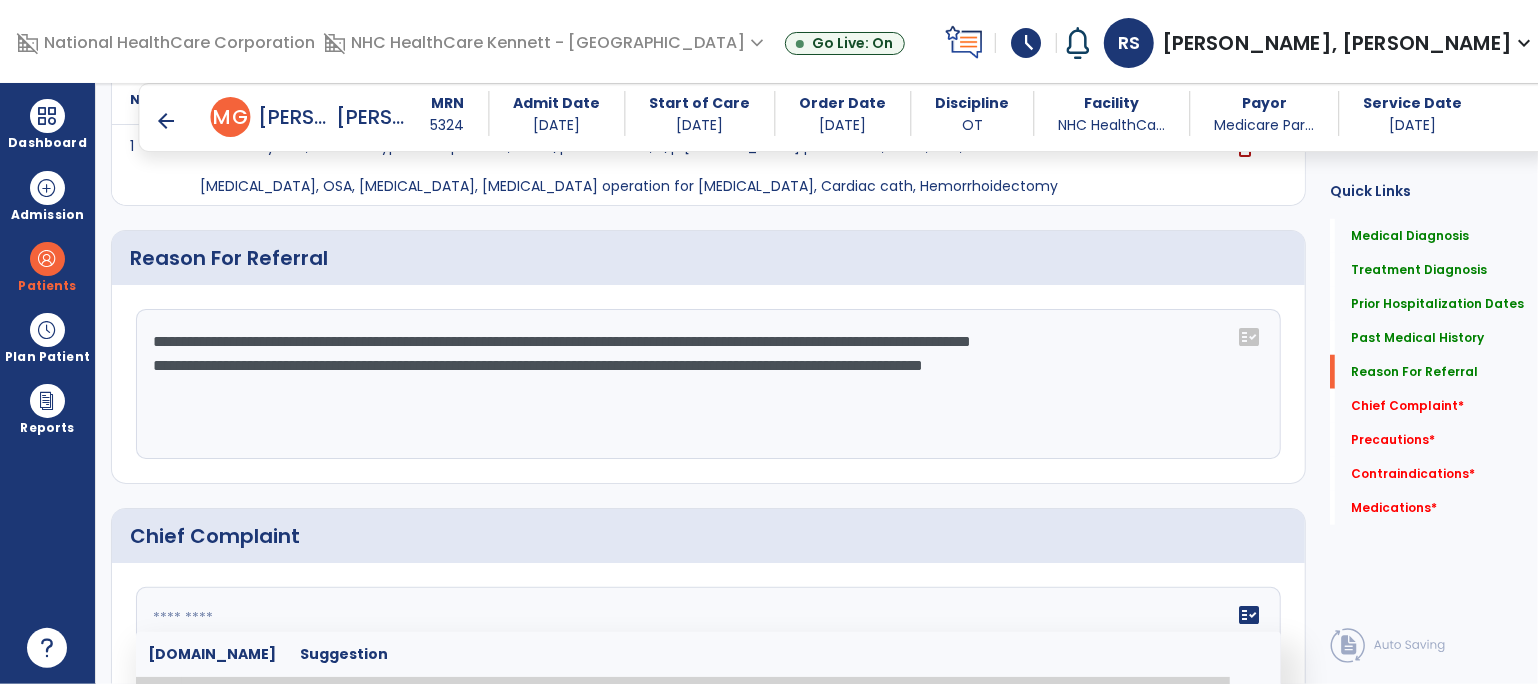 scroll, scrollTop: 1224, scrollLeft: 0, axis: vertical 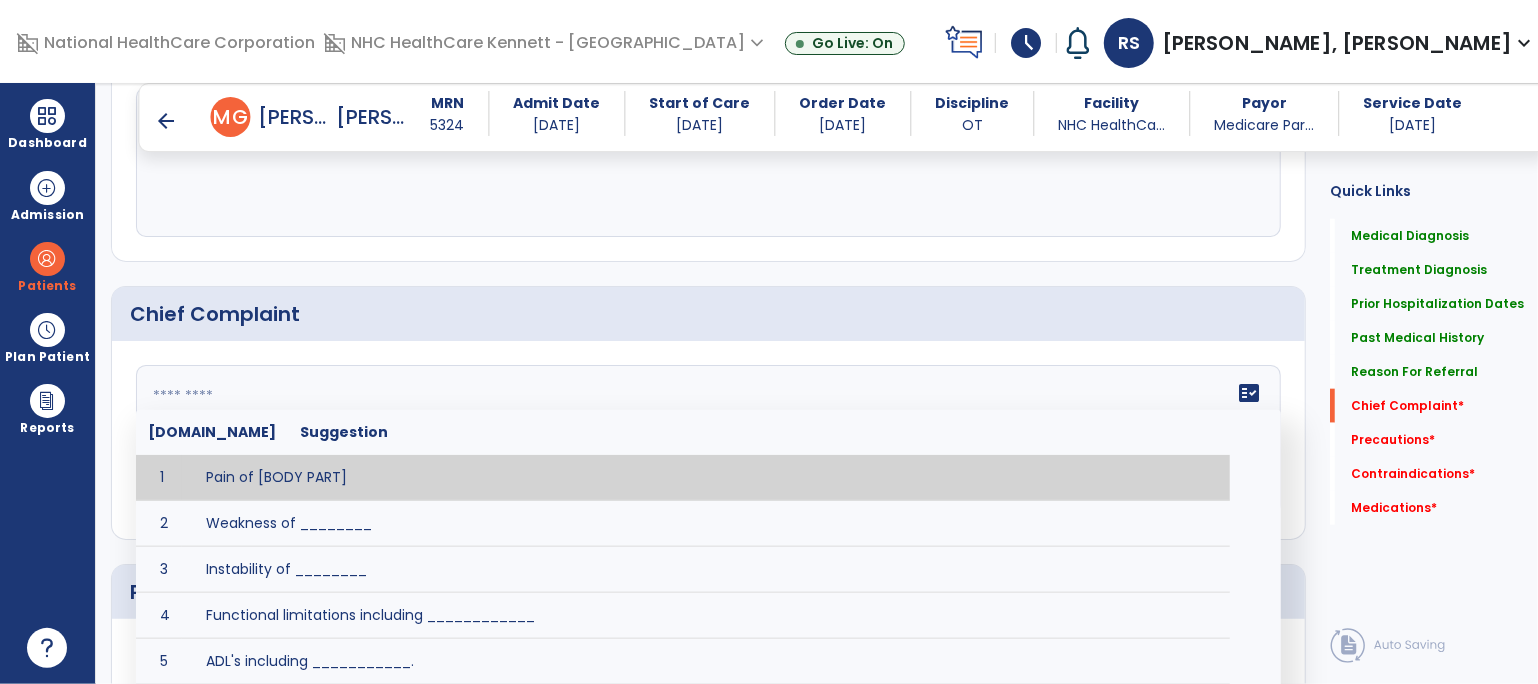click on "fact_check  [DOMAIN_NAME] Suggestion 1 Pain of [BODY PART] 2 Weakness of ________ 3 Instability of ________ 4 Functional limitations including ____________ 5 ADL's including ___________. 6 Inability to perform work related duties such as _________ 7 Inability to perform house hold duties such as __________. 8 Loss of balance. 9 Problems with gait including _________." 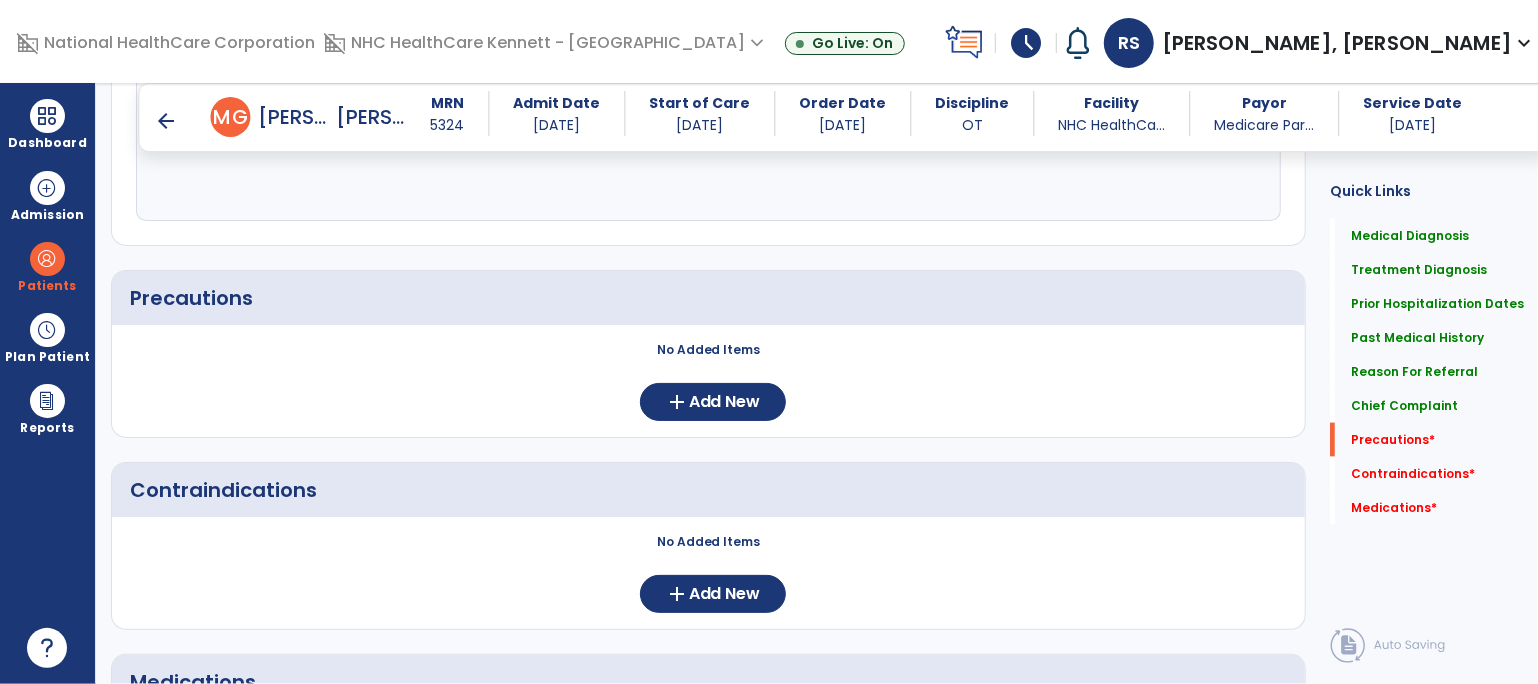 scroll, scrollTop: 1558, scrollLeft: 0, axis: vertical 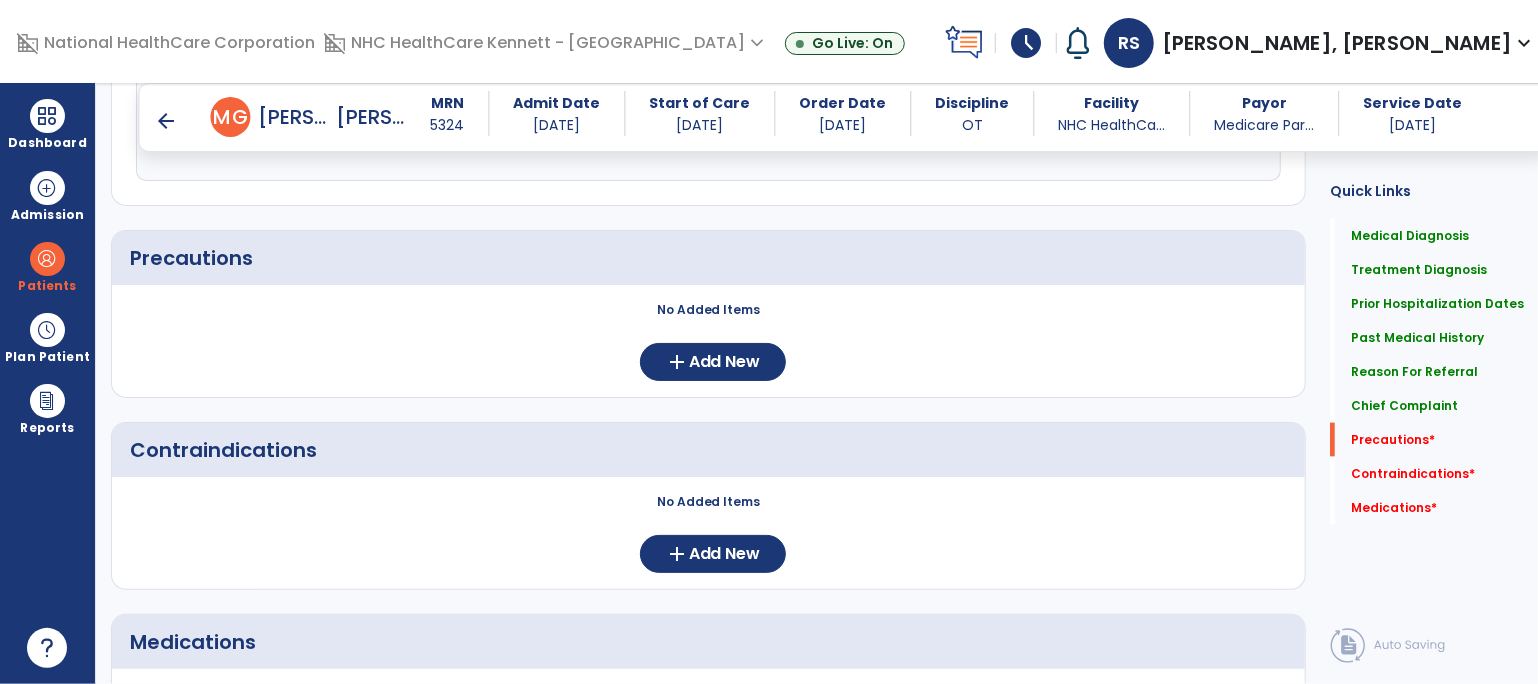 type on "**********" 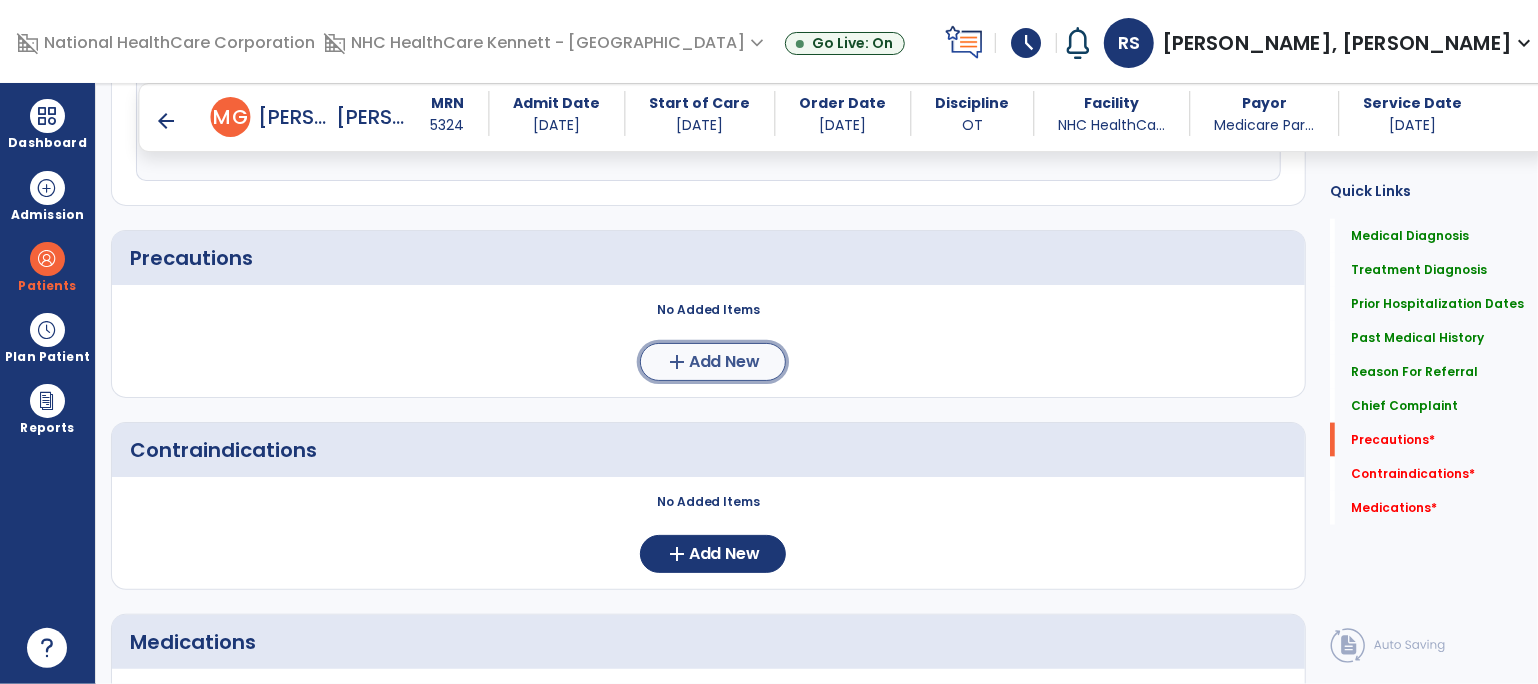 click on "Add New" 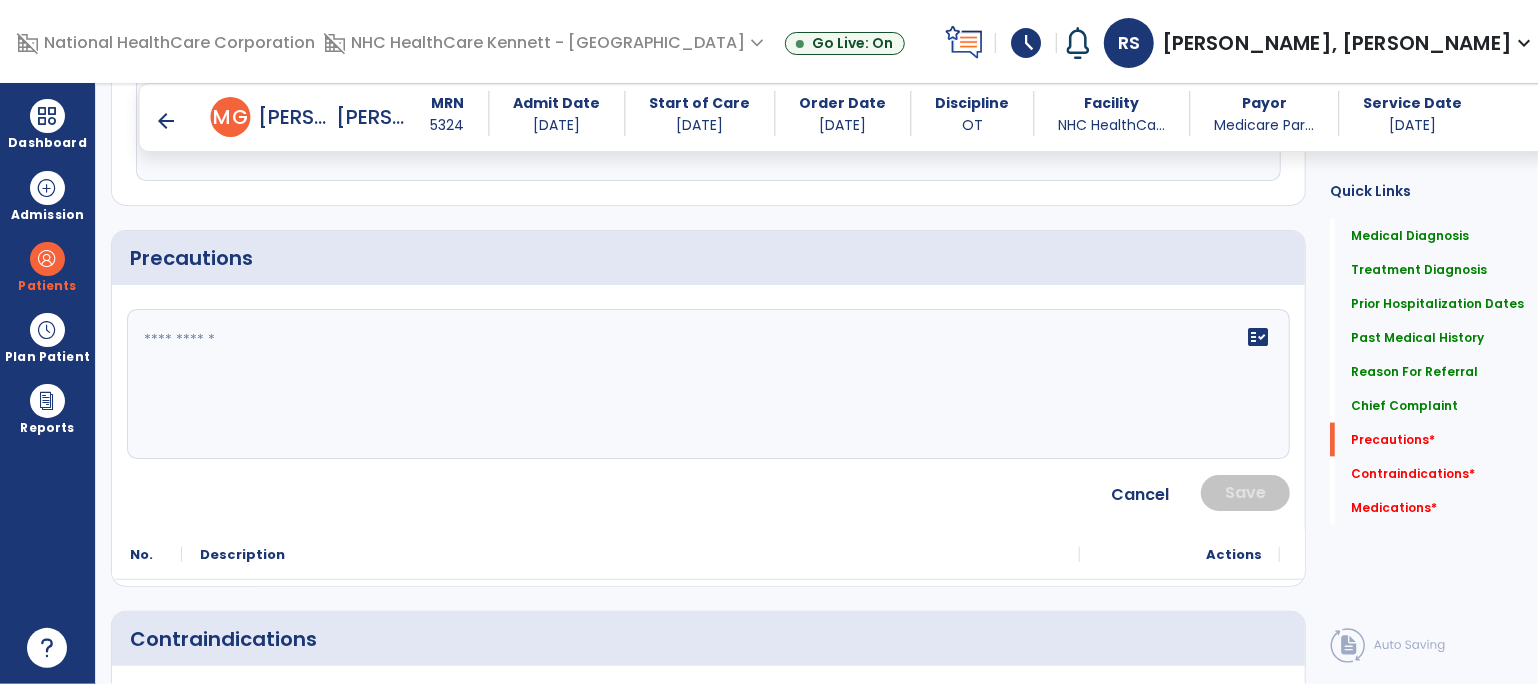 click on "fact_check" 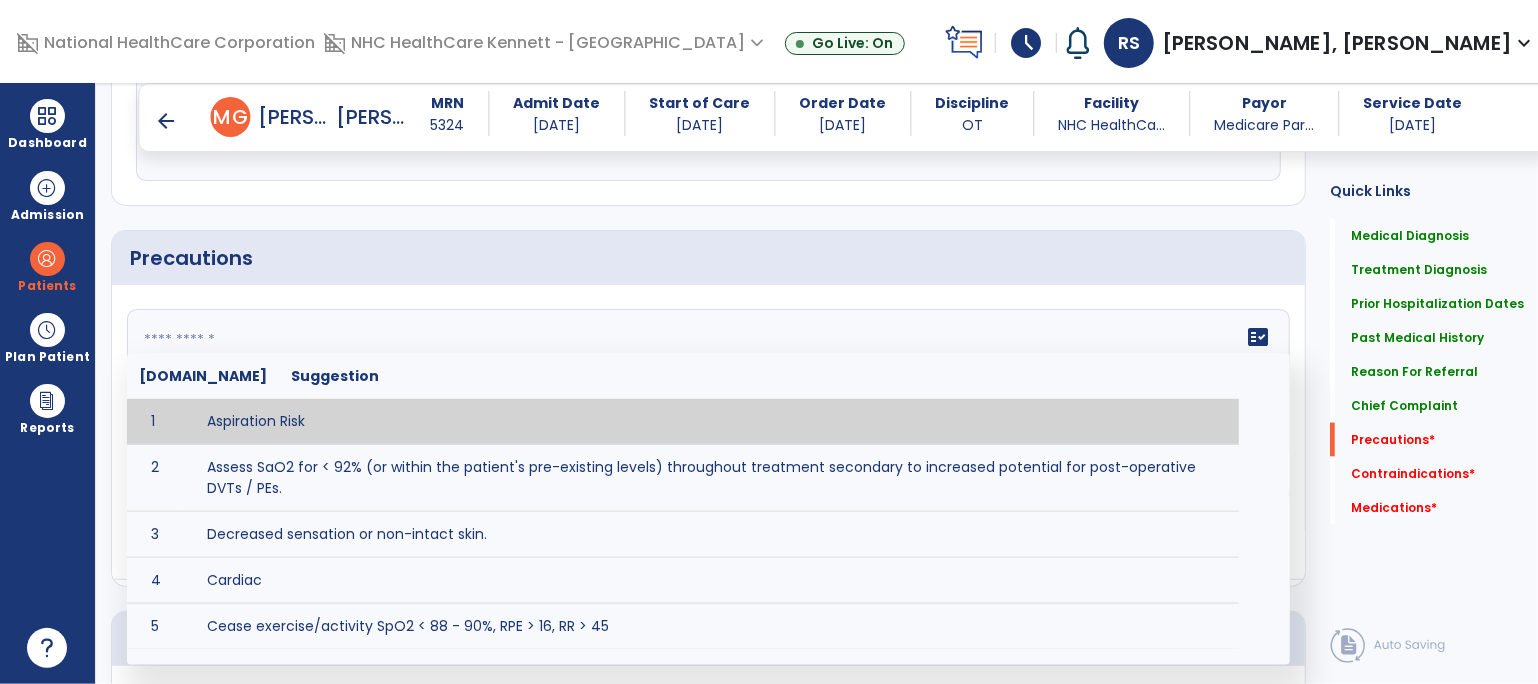 paste on "**********" 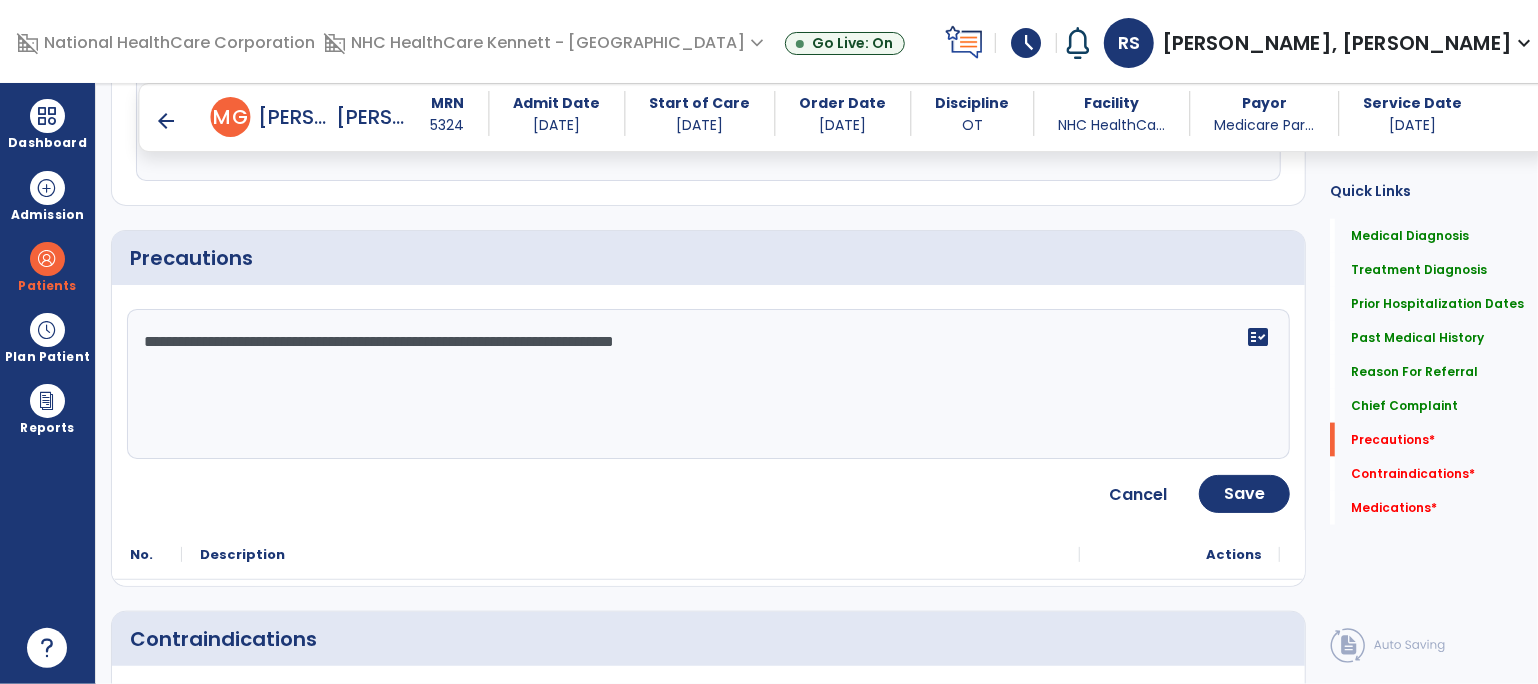 scroll, scrollTop: 1668, scrollLeft: 0, axis: vertical 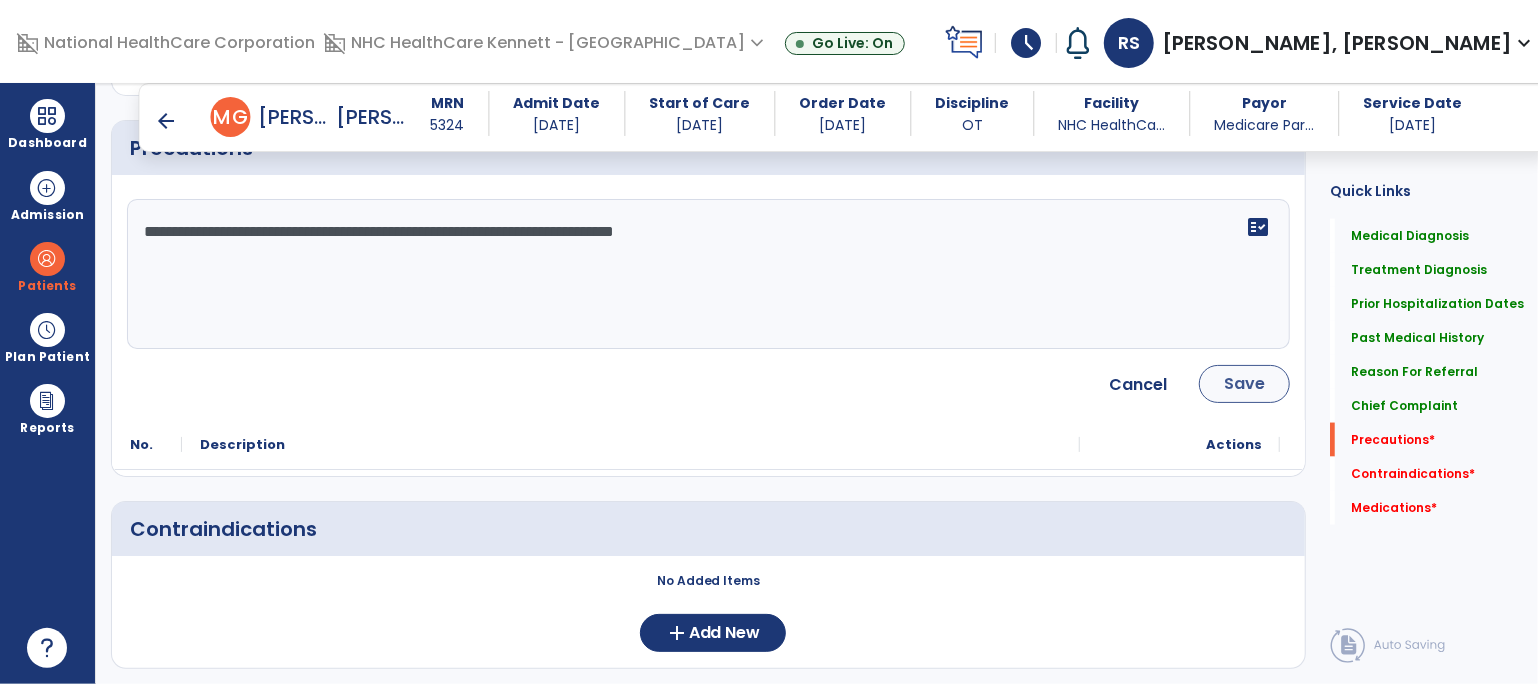 type on "**********" 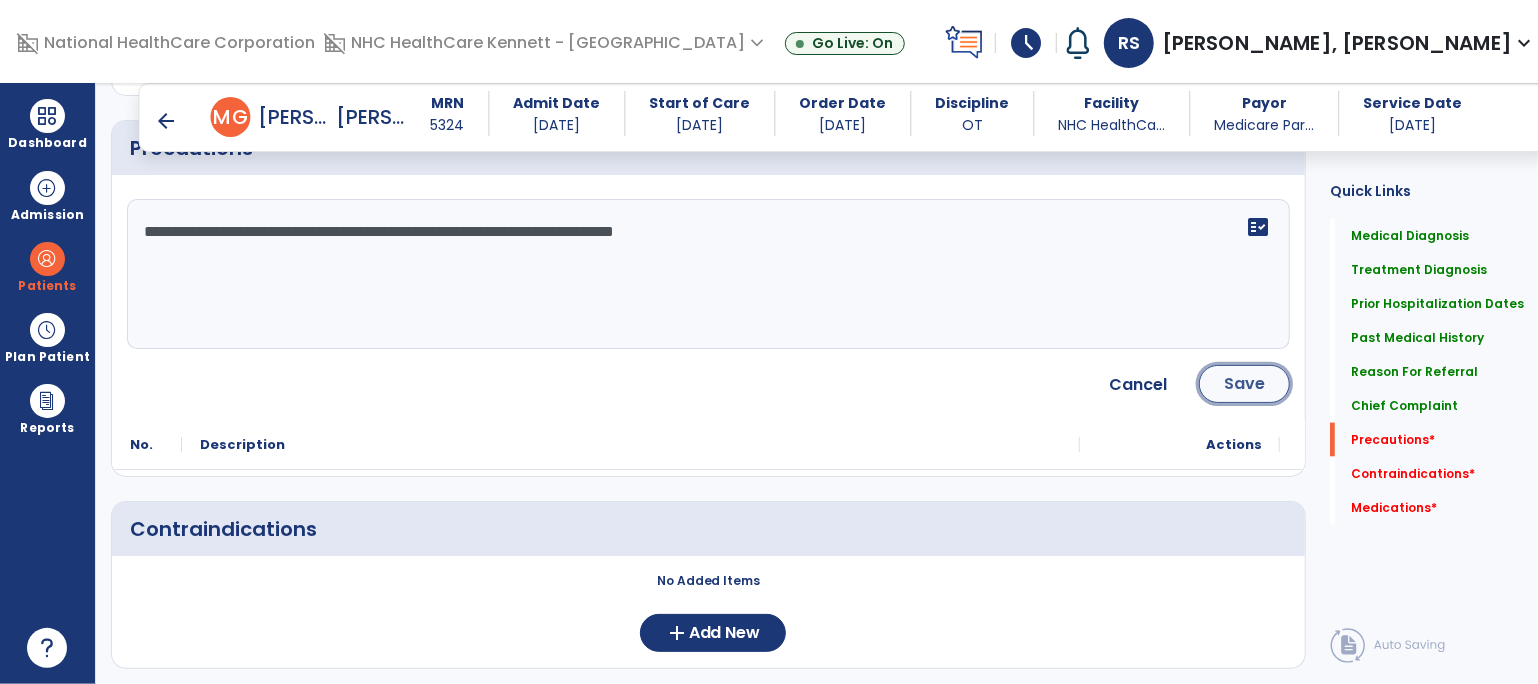 click on "Save" 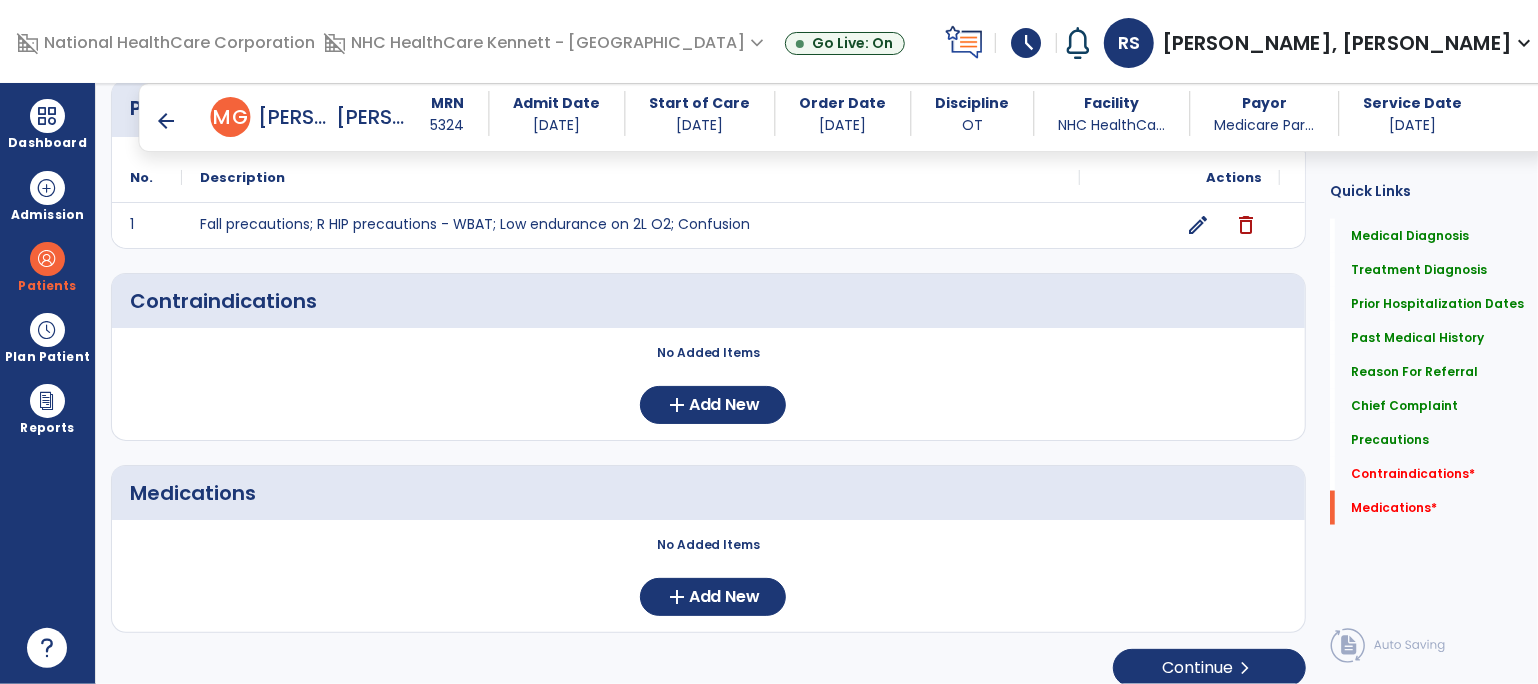 scroll, scrollTop: 1720, scrollLeft: 0, axis: vertical 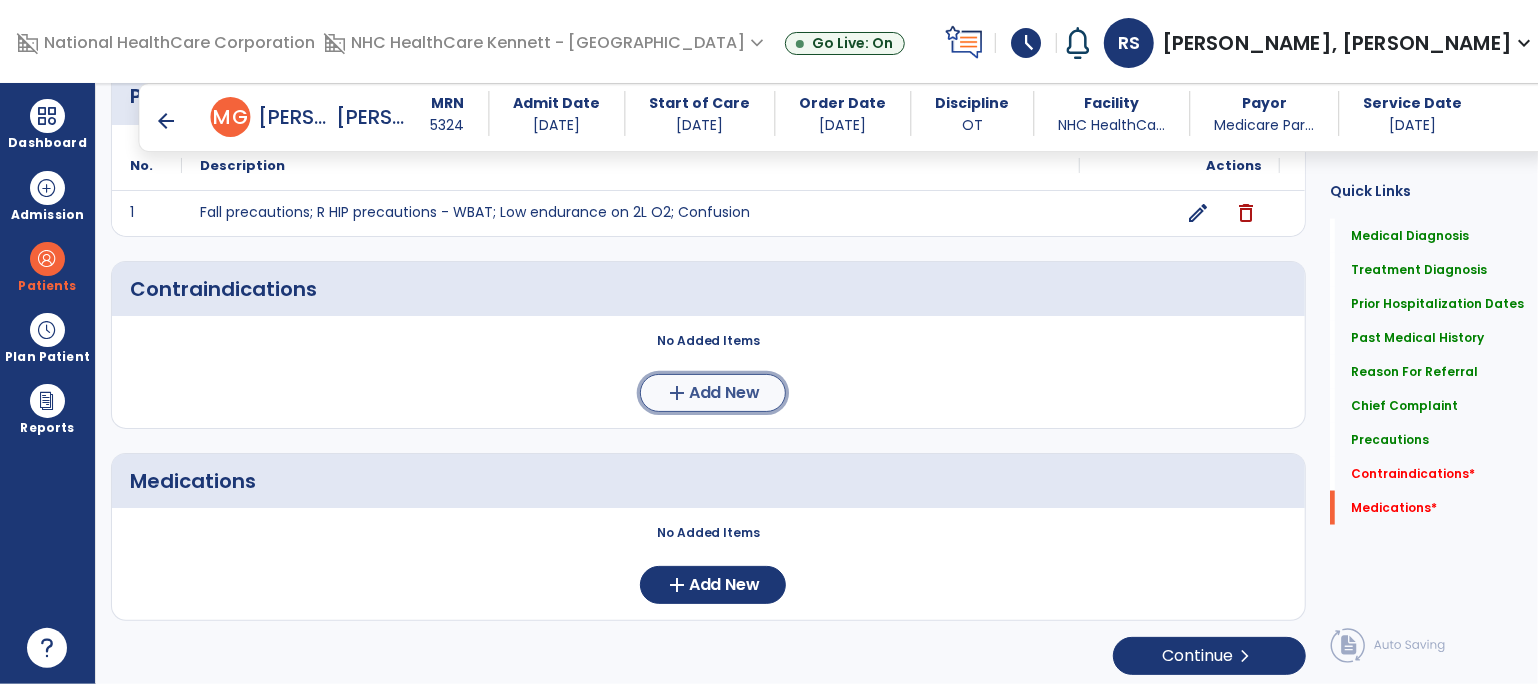 click on "add" 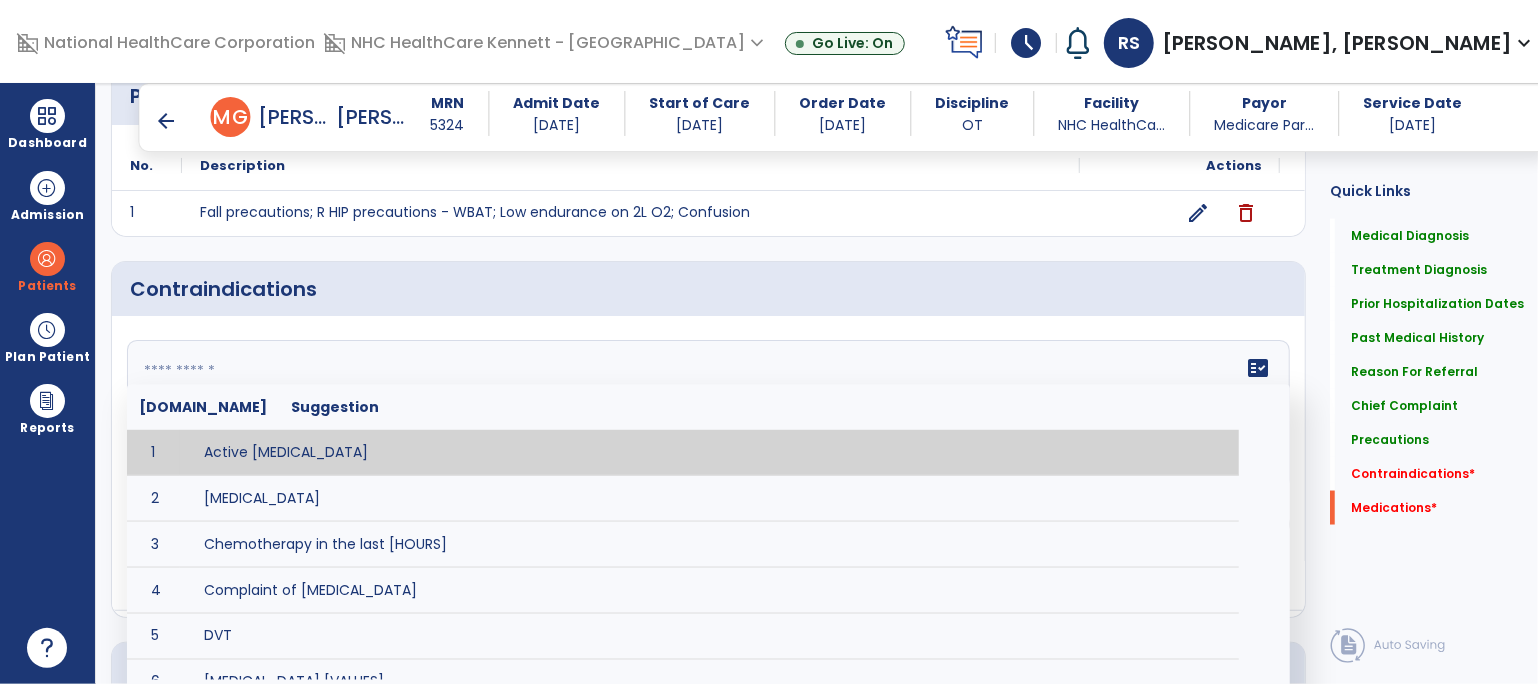 click on "fact_check  [DOMAIN_NAME] Suggestion 1 Active [MEDICAL_DATA] 2 [MEDICAL_DATA] 3 Chemotherapy in the last [HOURS] 4 Complaint of [MEDICAL_DATA] 5 DVT 6 [MEDICAL_DATA] [VALUES] 7 Inflammation or infection in the heart. 8 [MEDICAL_DATA] lower than [VALUE] 9 [MEDICAL_DATA] 10 Pulmonary [MEDICAL_DATA] 11 Recent changes in EKG 12 Severe [MEDICAL_DATA] 13 Severe dehydration 14 Severe diaphoresis 15 Severe [MEDICAL_DATA] 16 Severe shortness of breath/dyspnea 17 Significantly elevated potassium levels 18 Significantly [MEDICAL_DATA] levels 19 Suspected or known [MEDICAL_DATA] 20 [MEDICAL_DATA] 21 Uncontrolled [MEDICAL_DATA] with blood sugar levels greater than [VALUE] or less than [Value]  22 [MEDICAL_DATA] 23 Untreated [MEDICAL_DATA]" 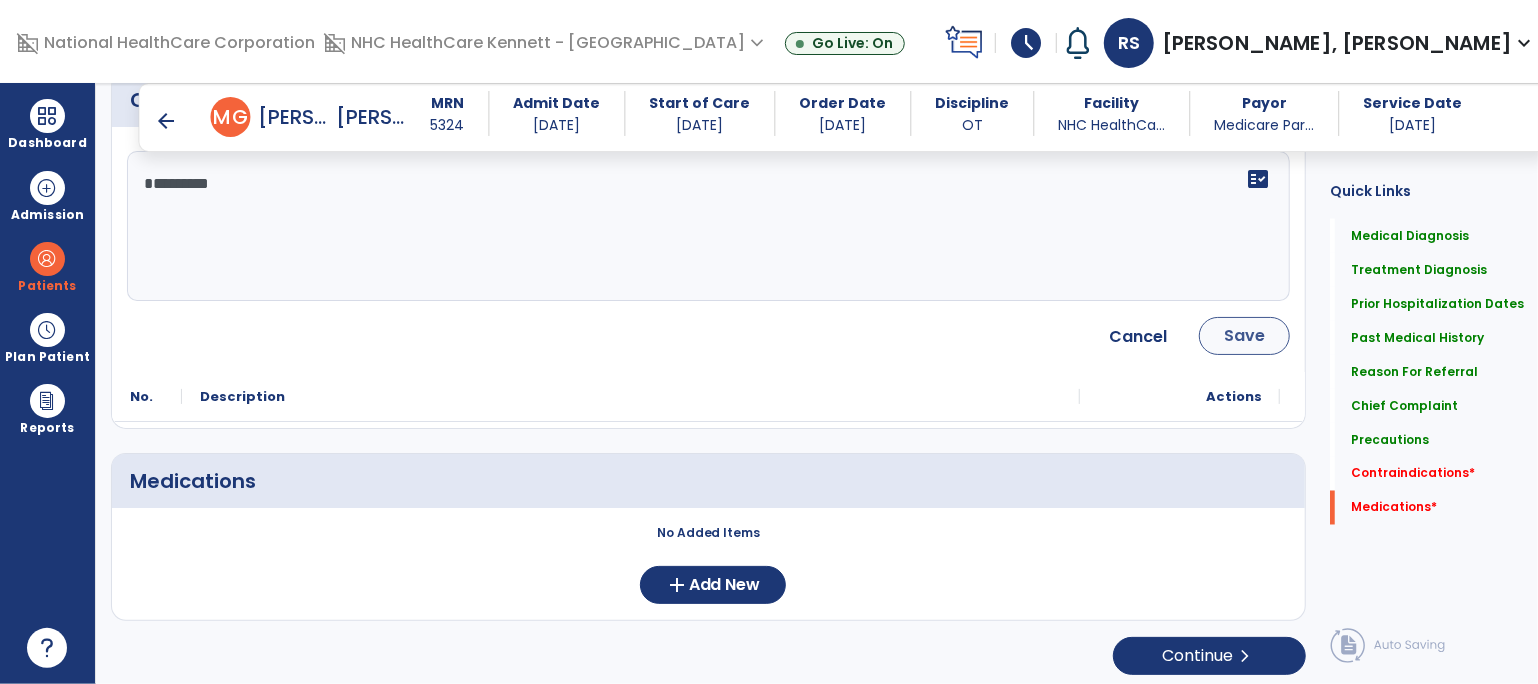 type on "*********" 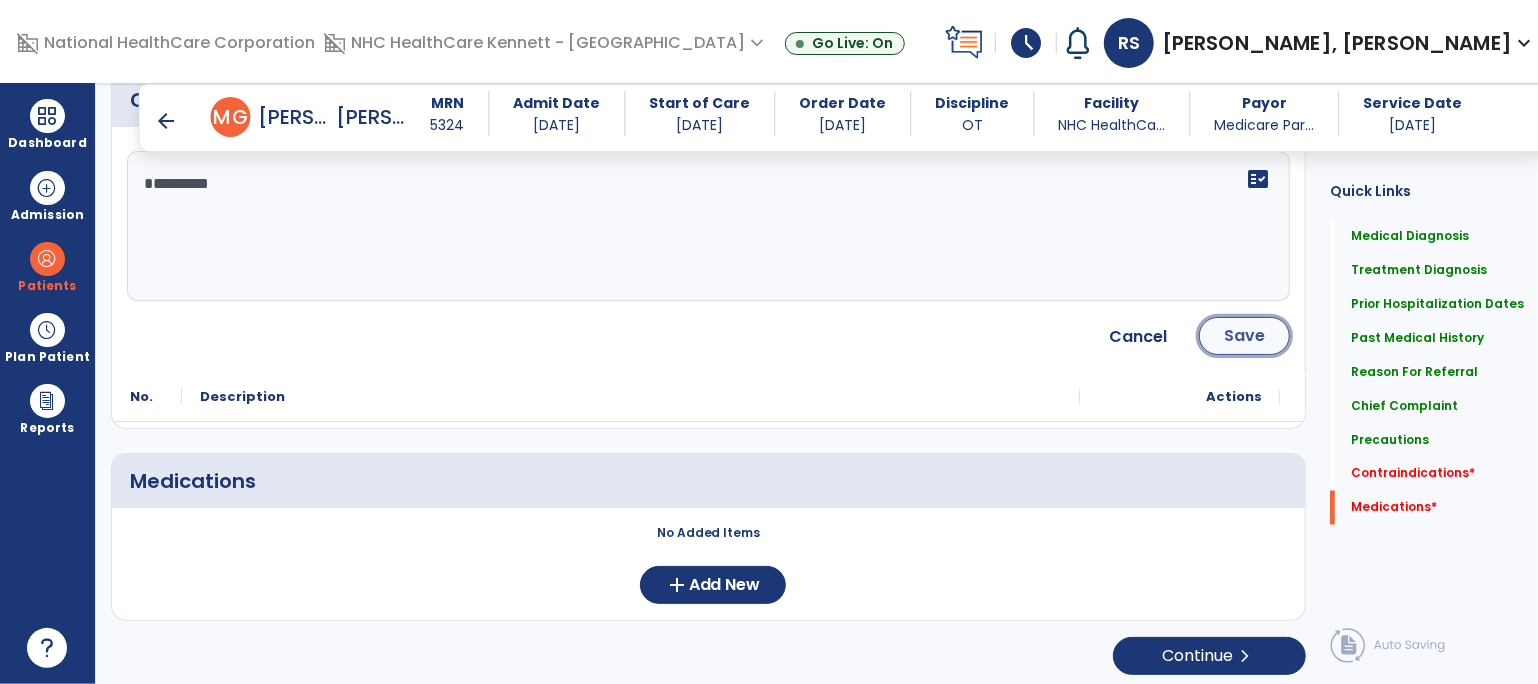 click on "Save" 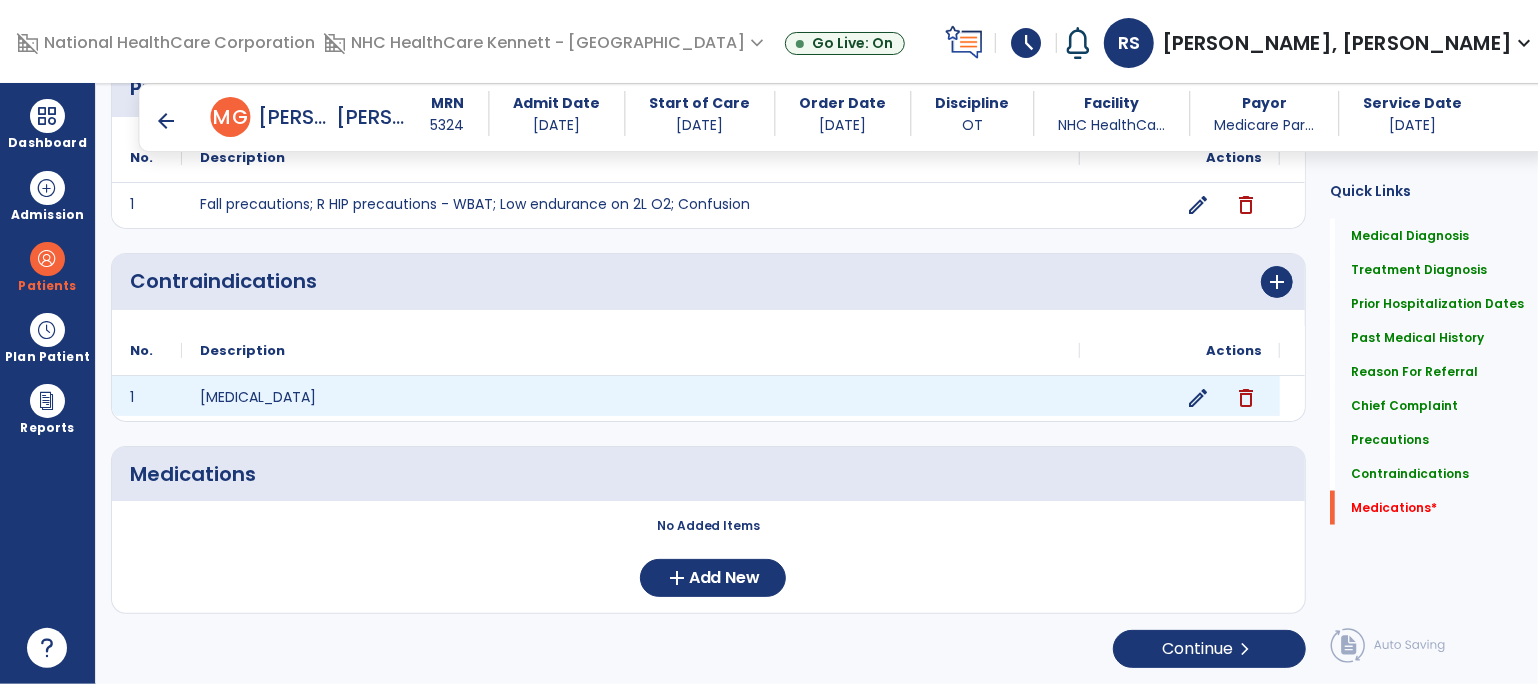 scroll, scrollTop: 1722, scrollLeft: 0, axis: vertical 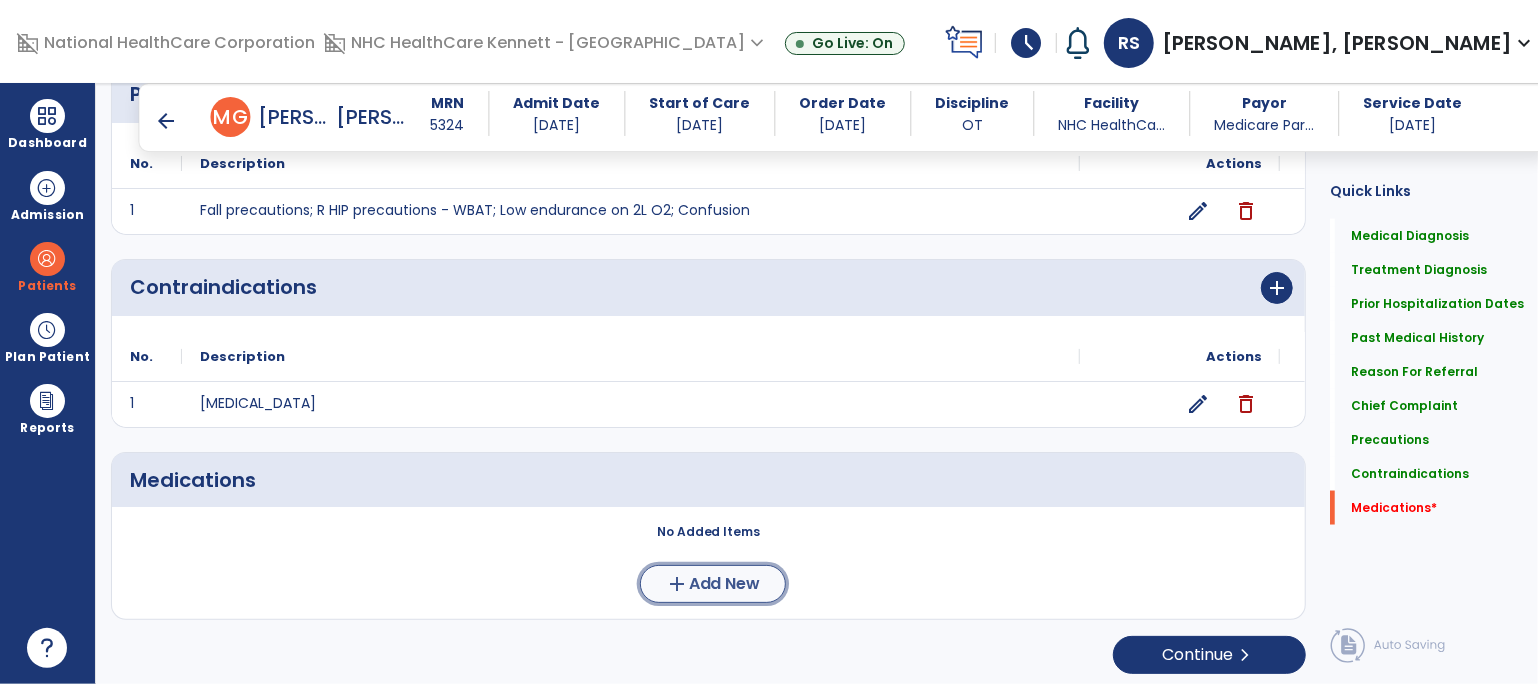 click on "add  Add New" 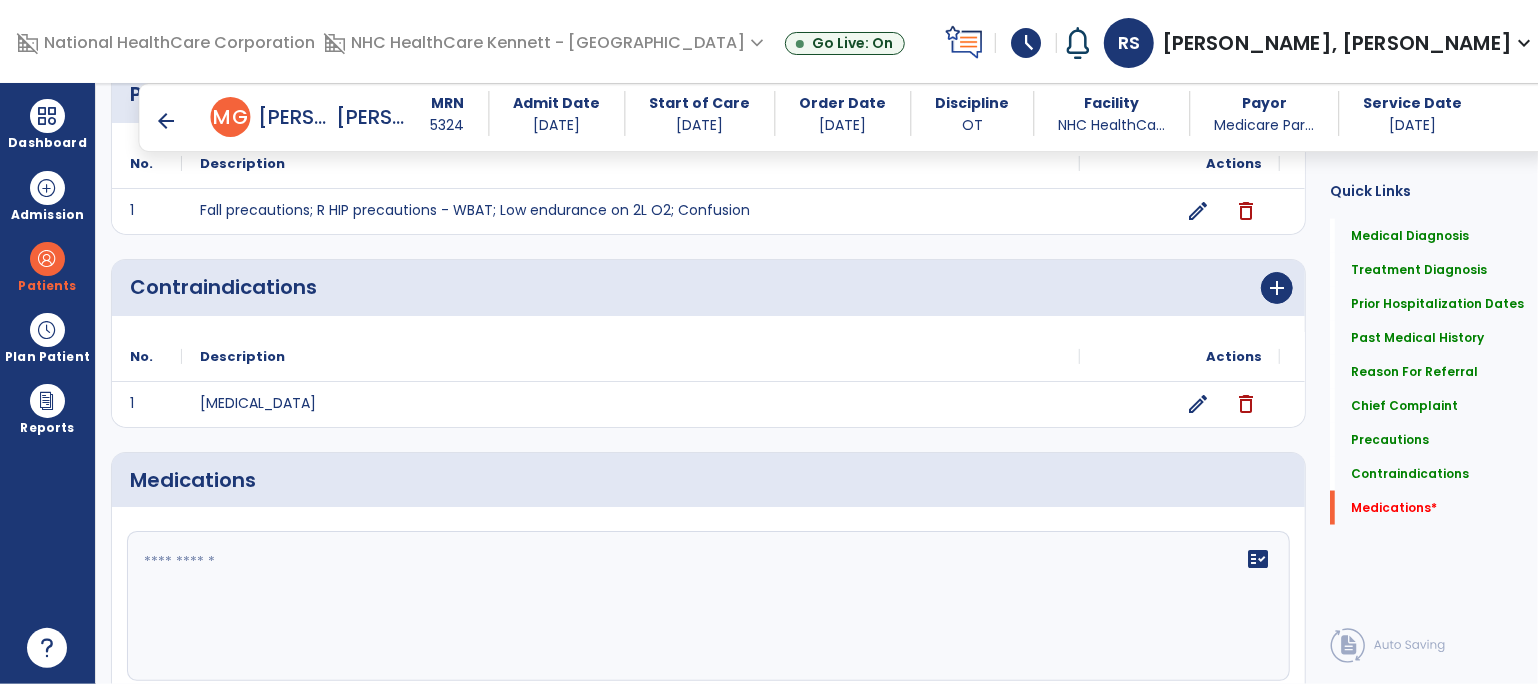 click 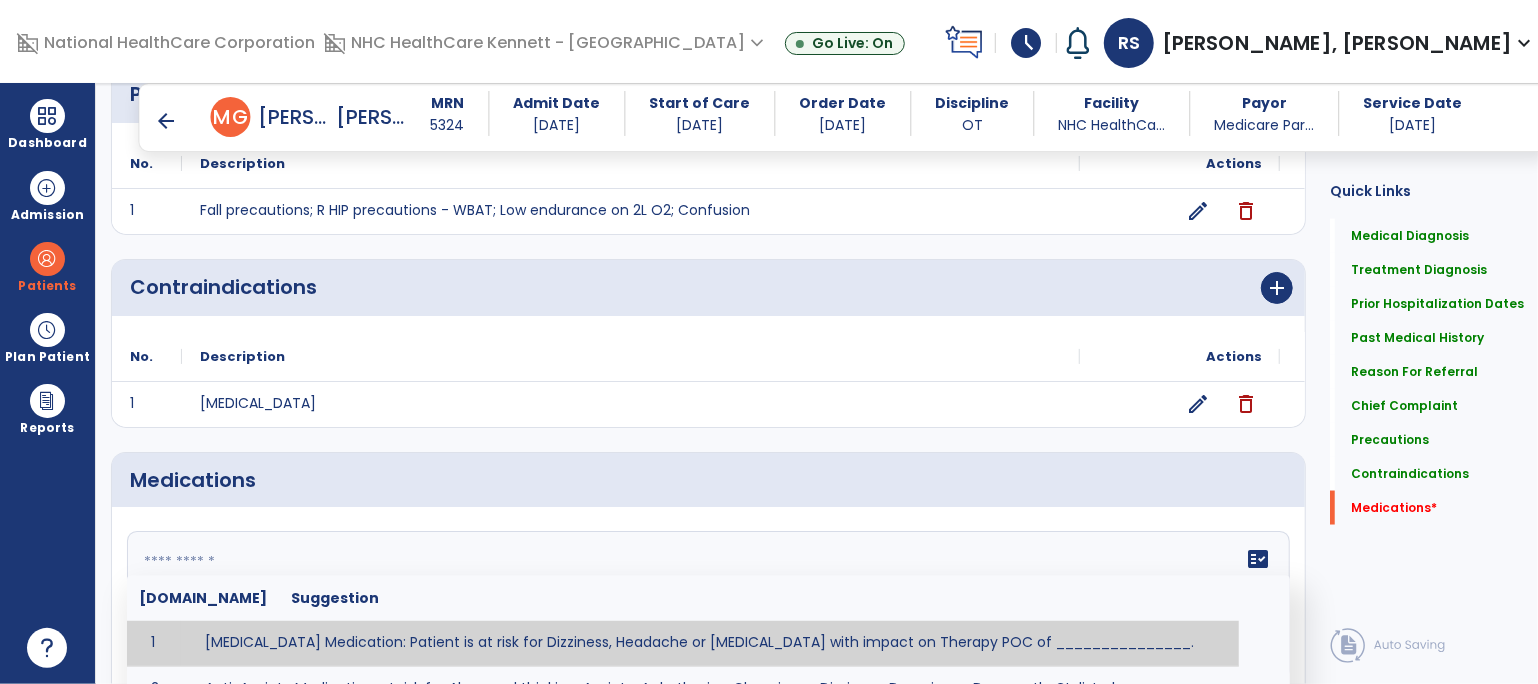 paste on "**********" 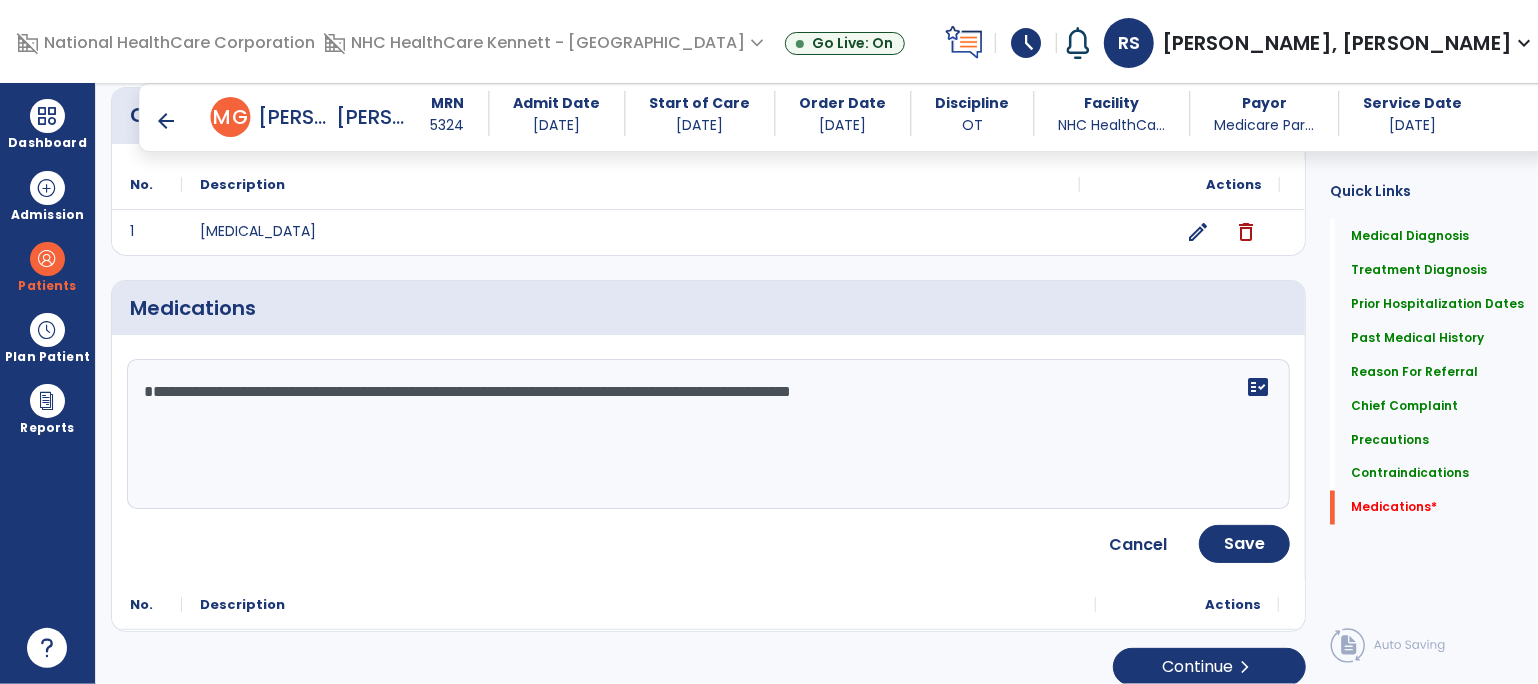 scroll, scrollTop: 1906, scrollLeft: 0, axis: vertical 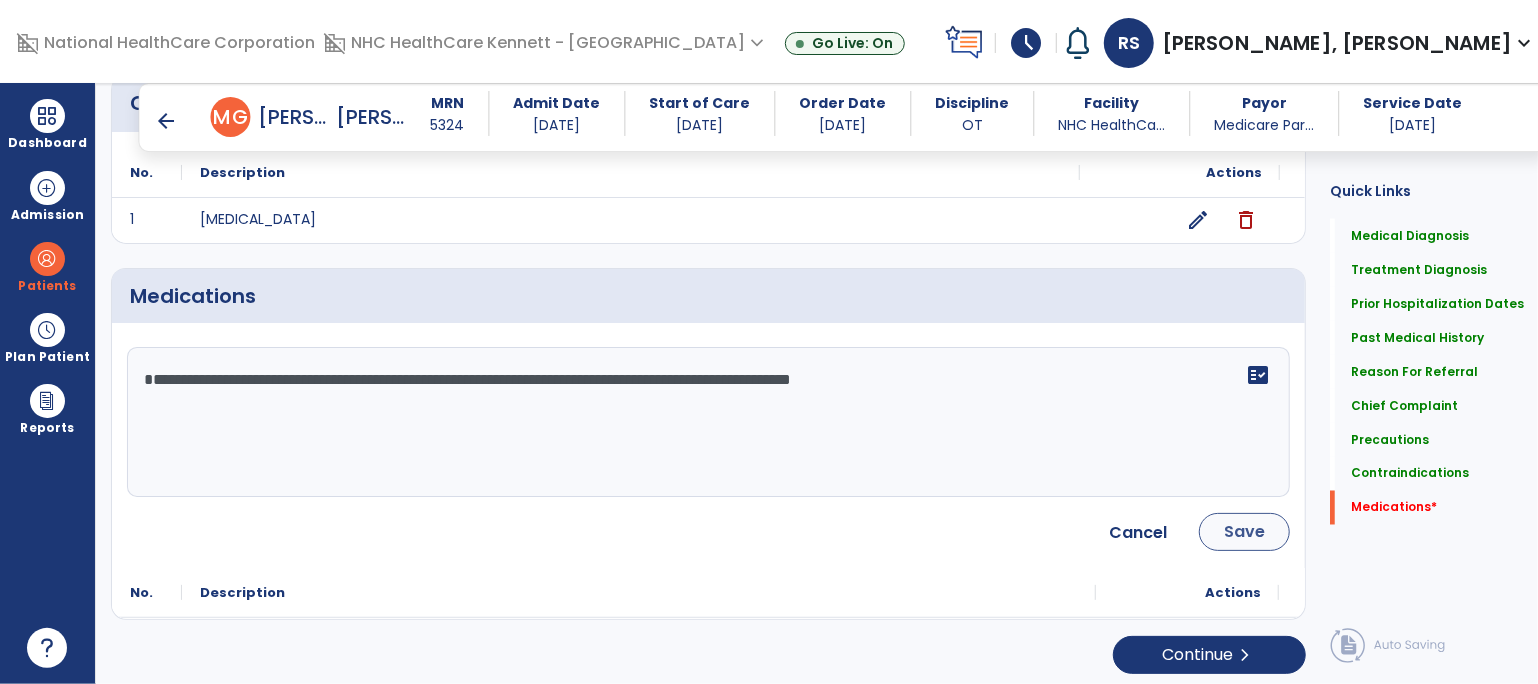 type on "**********" 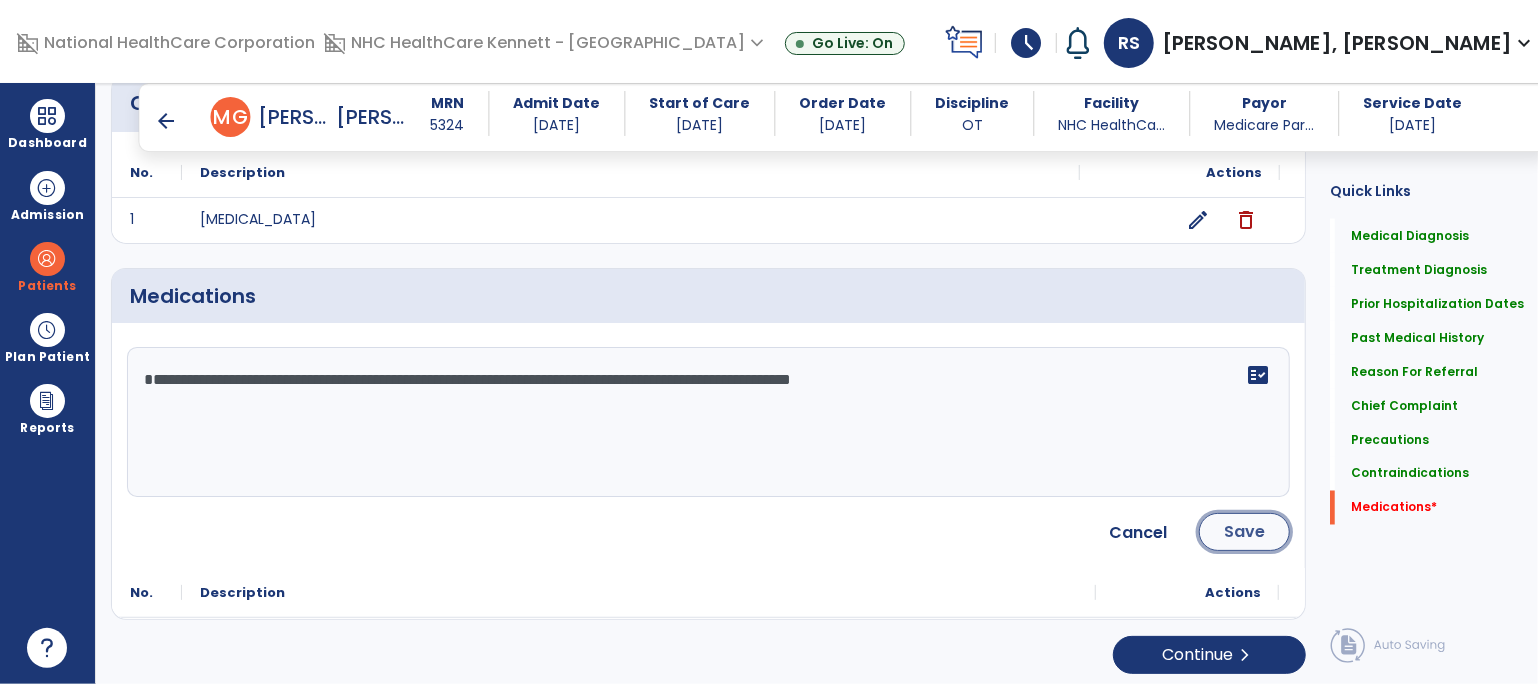 click on "Save" 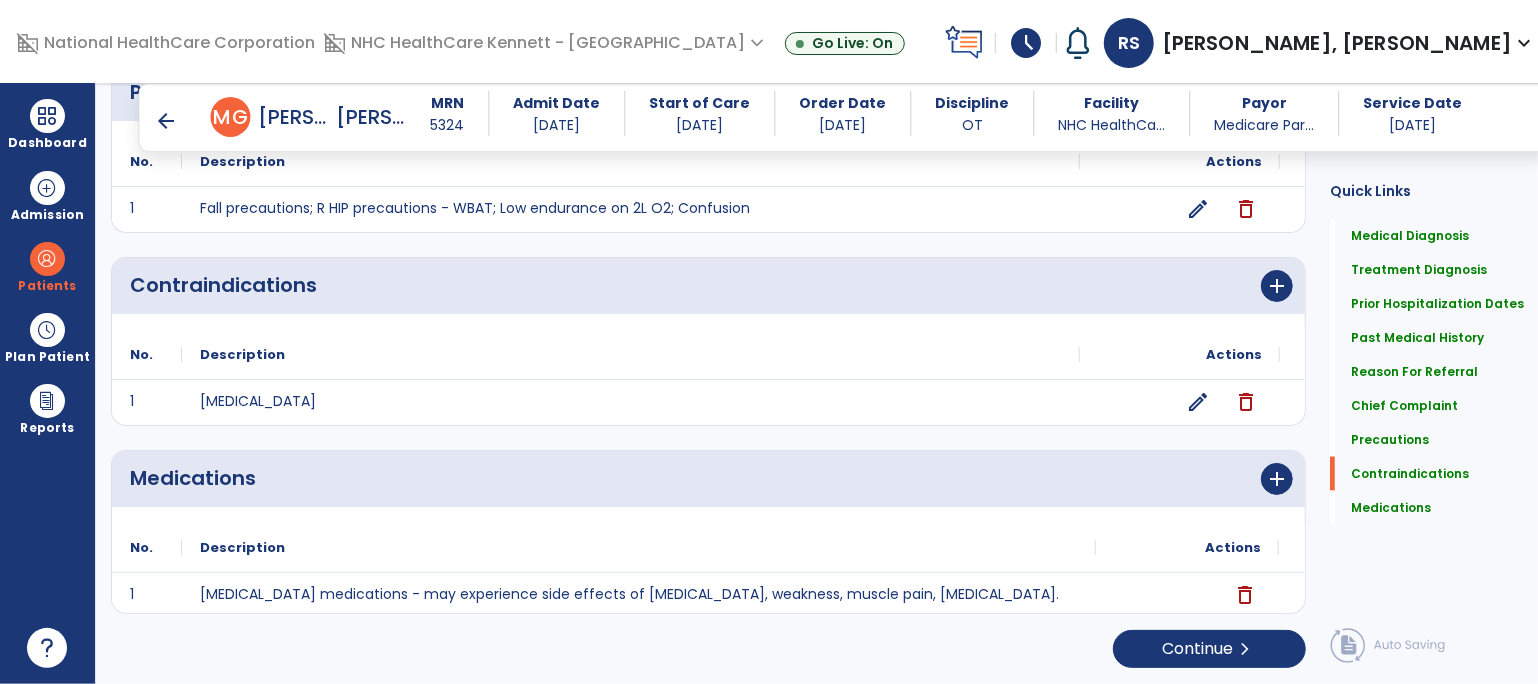 scroll, scrollTop: 1719, scrollLeft: 0, axis: vertical 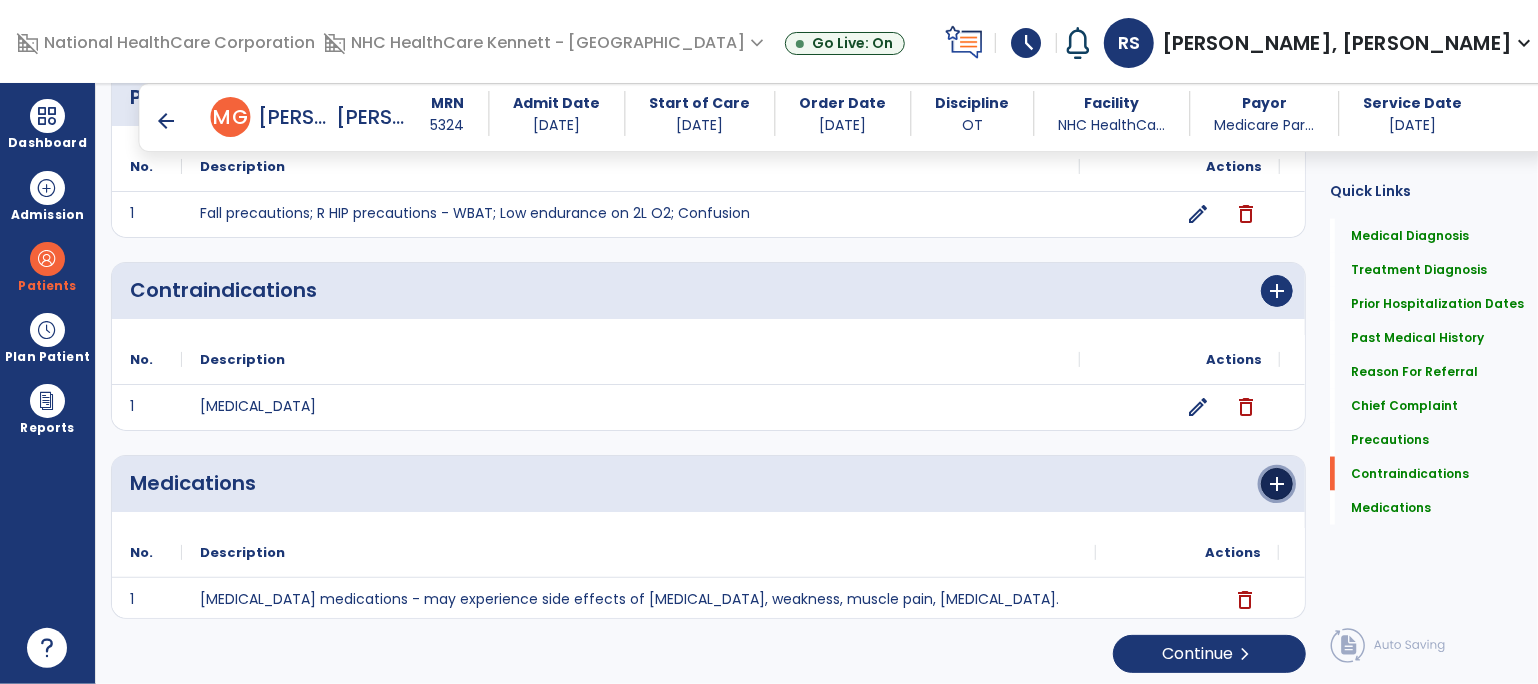 click on "add" 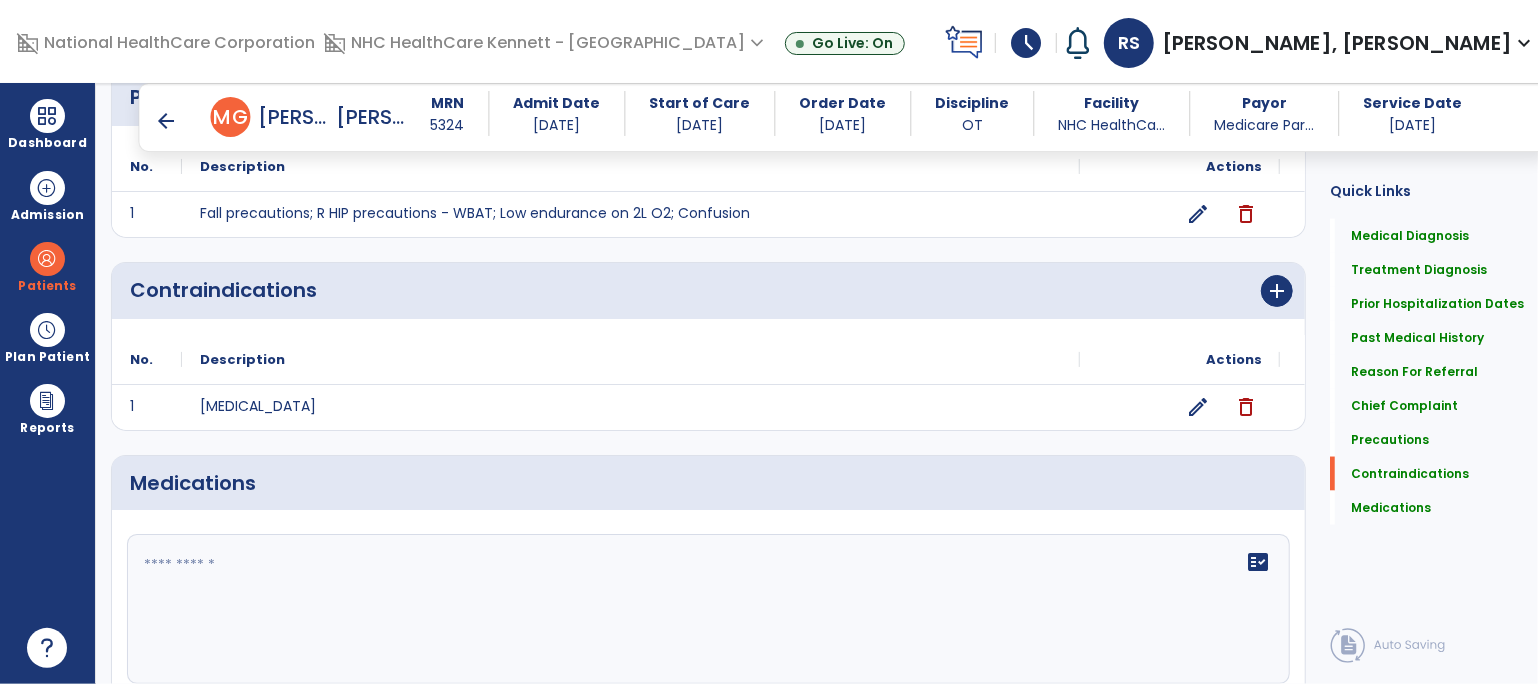 click on "fact_check" 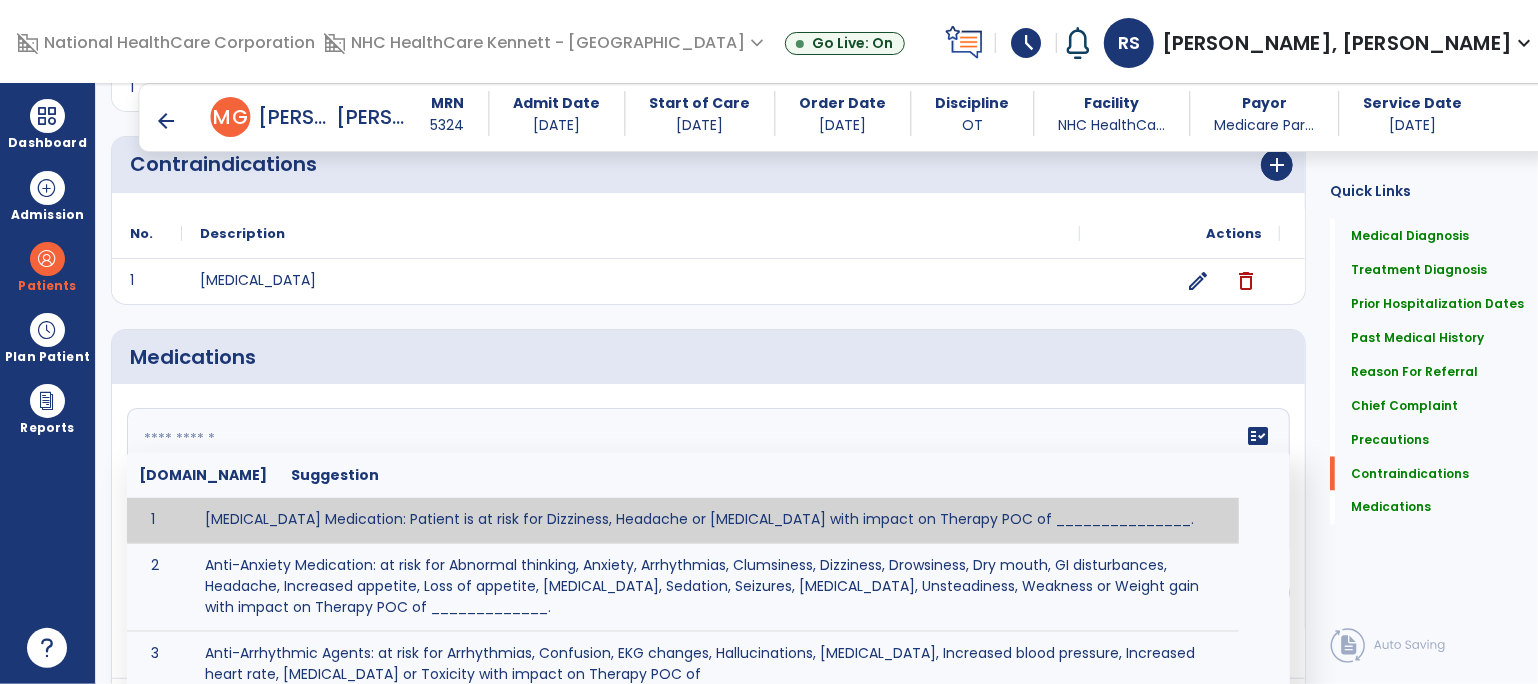 scroll, scrollTop: 1941, scrollLeft: 0, axis: vertical 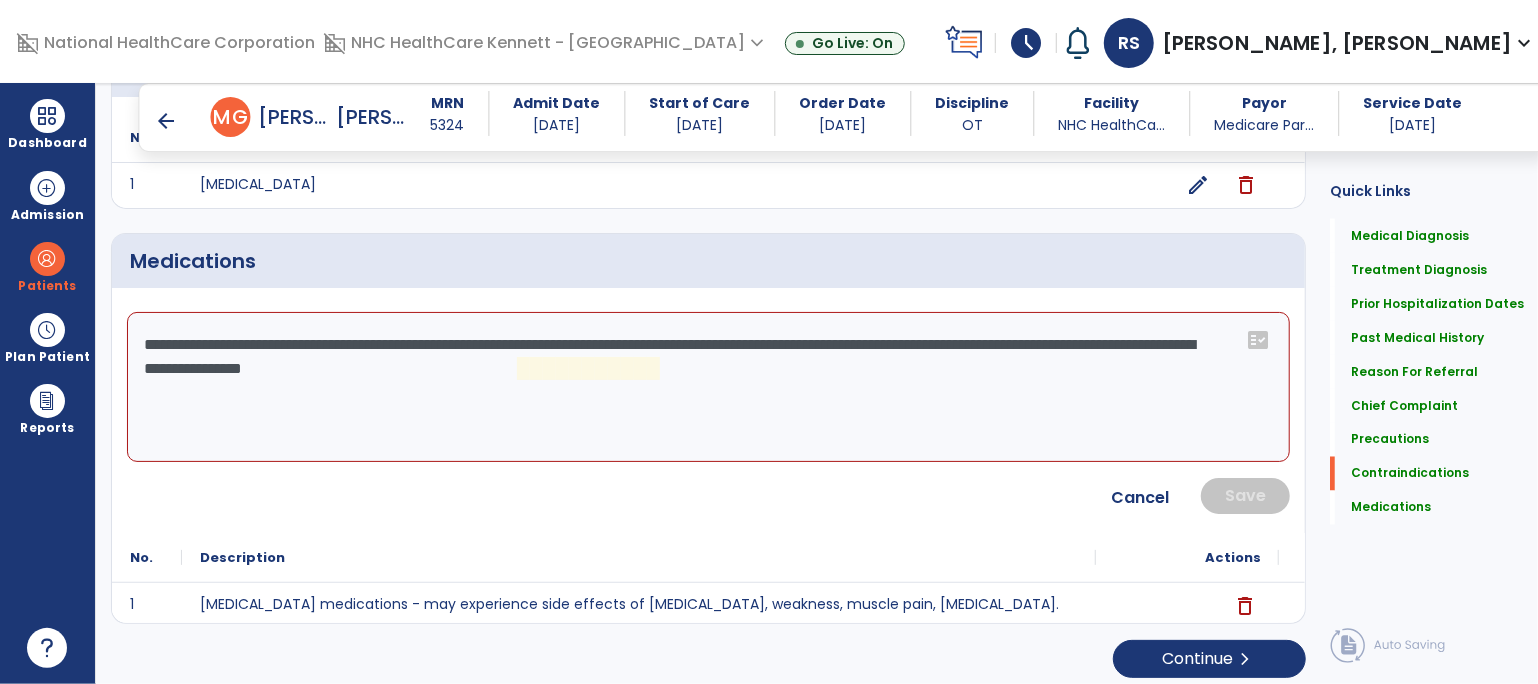 drag, startPoint x: 510, startPoint y: 358, endPoint x: 841, endPoint y: 366, distance: 331.09665 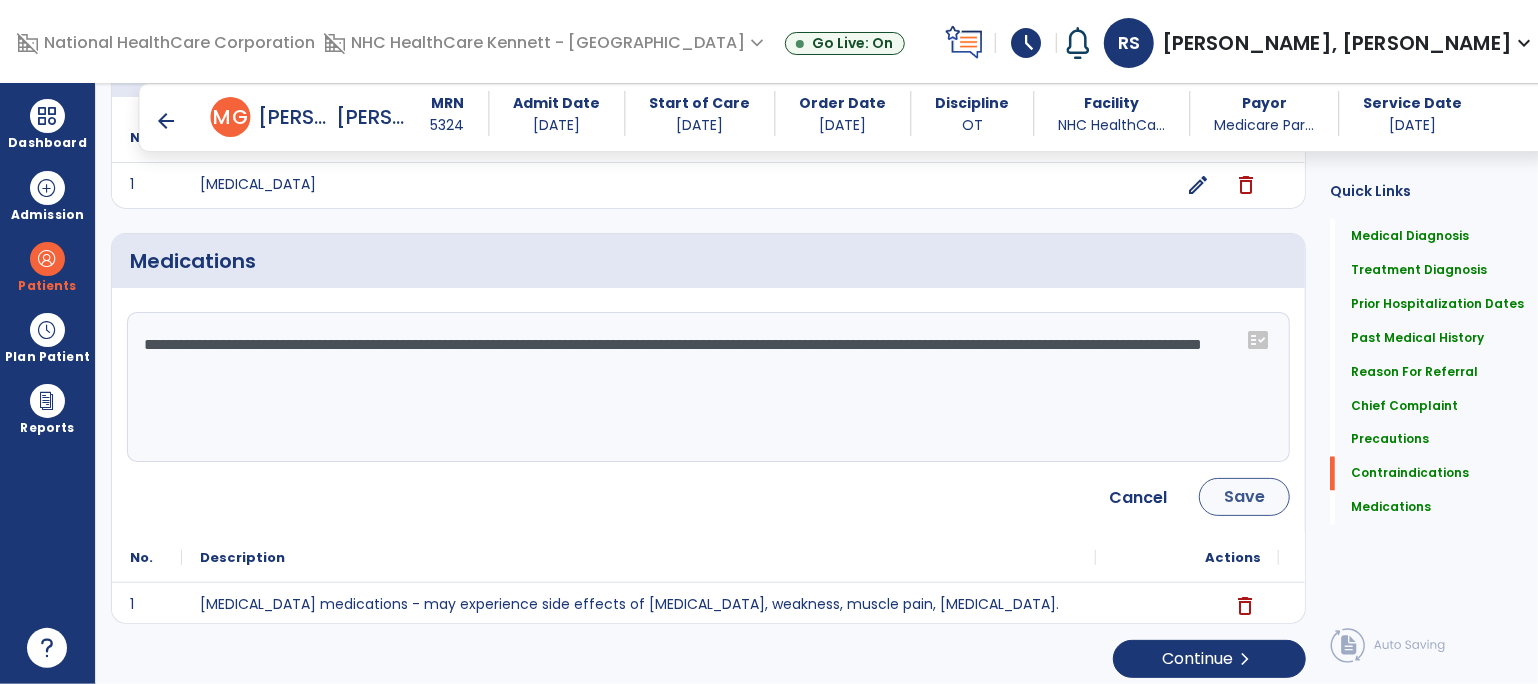 type on "**********" 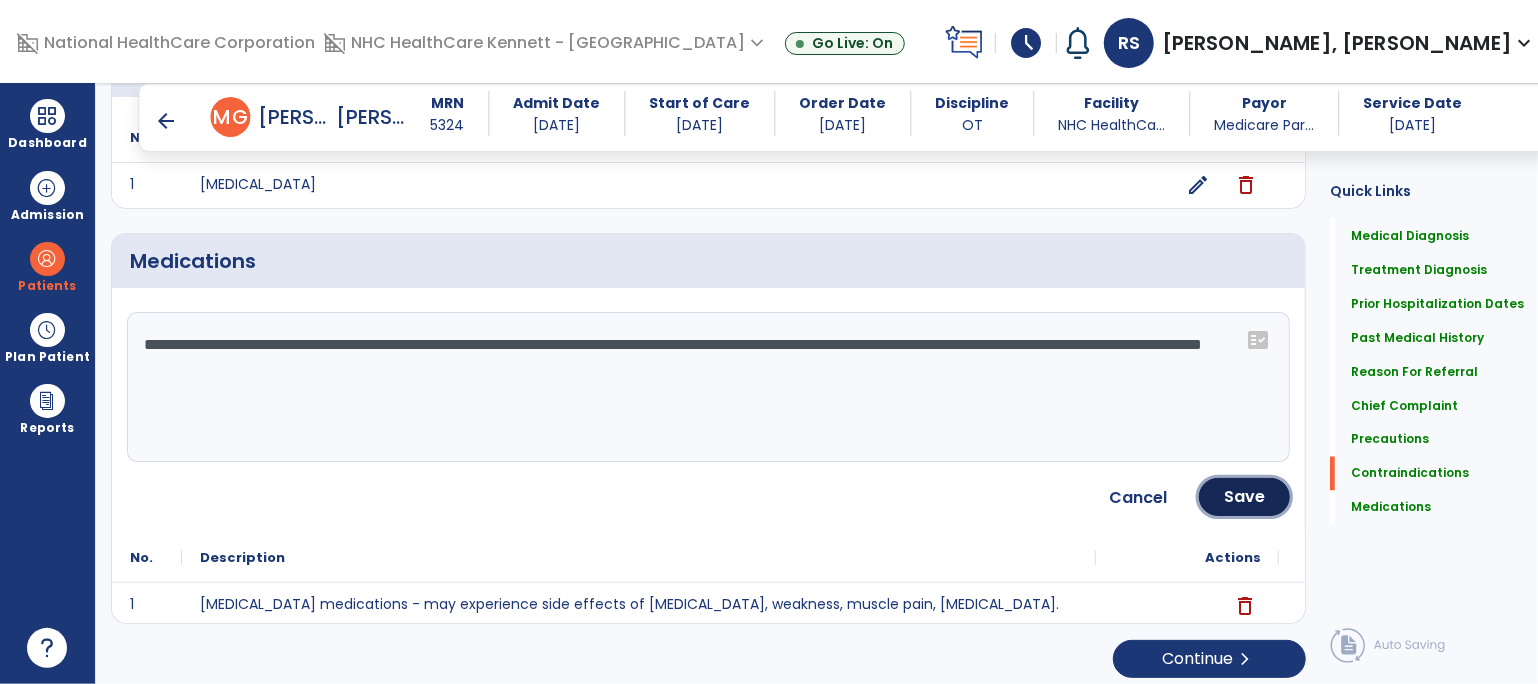 drag, startPoint x: 1203, startPoint y: 481, endPoint x: 1138, endPoint y: 467, distance: 66.4906 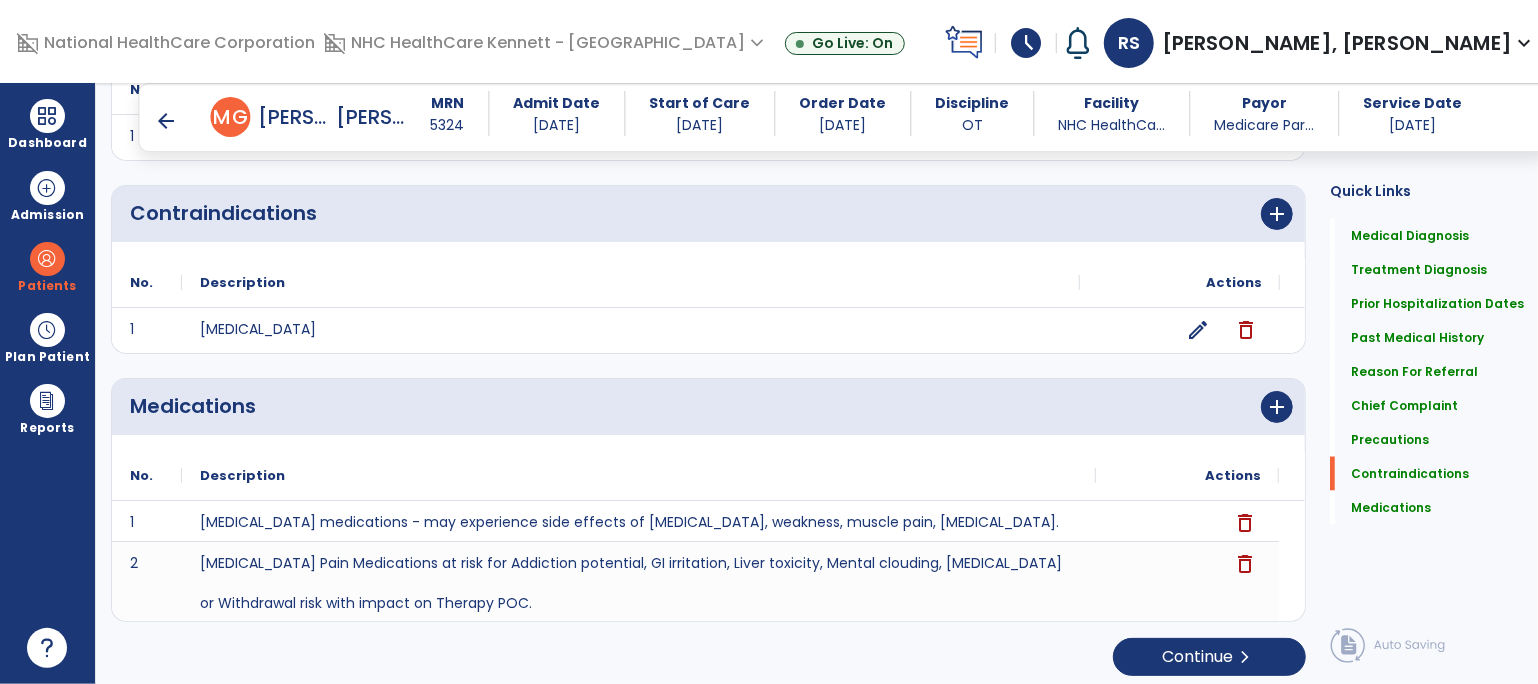 scroll, scrollTop: 1798, scrollLeft: 0, axis: vertical 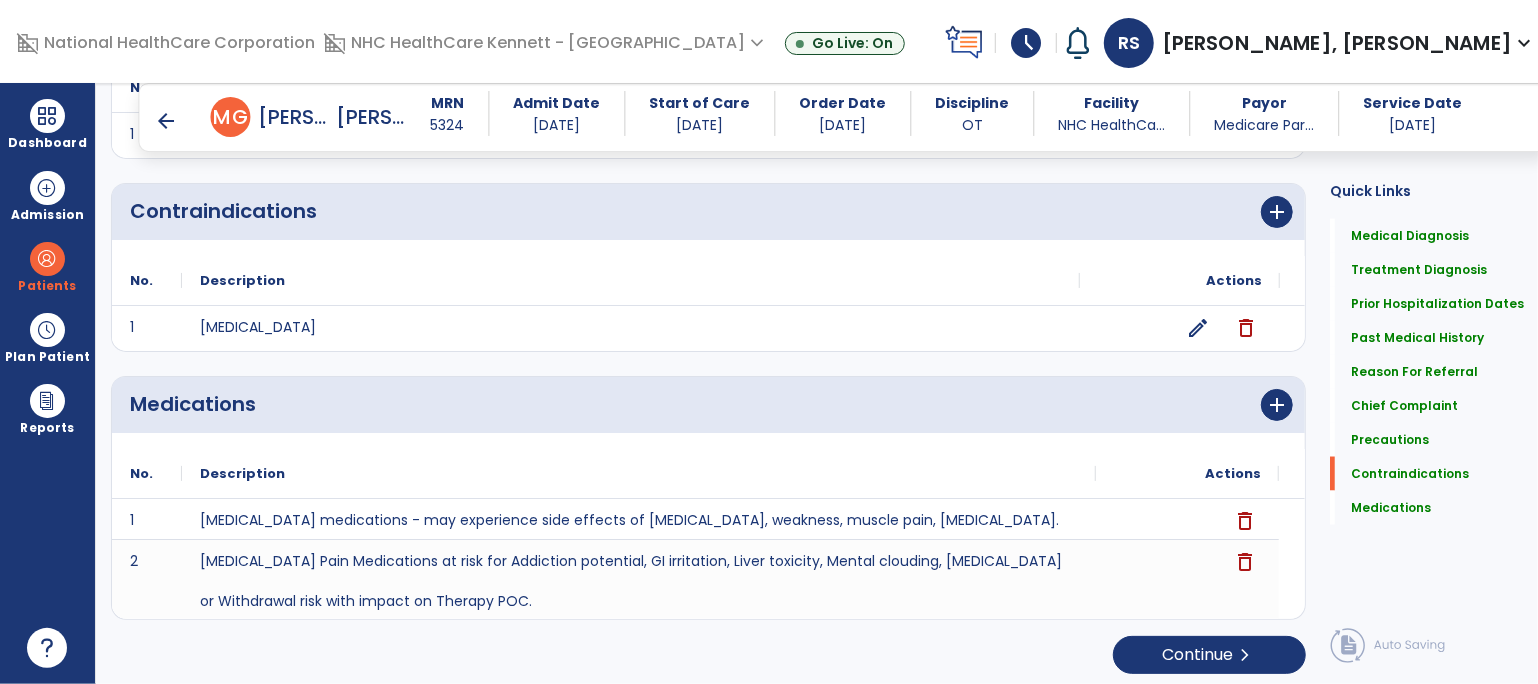 click on "arrow_back" at bounding box center [167, 121] 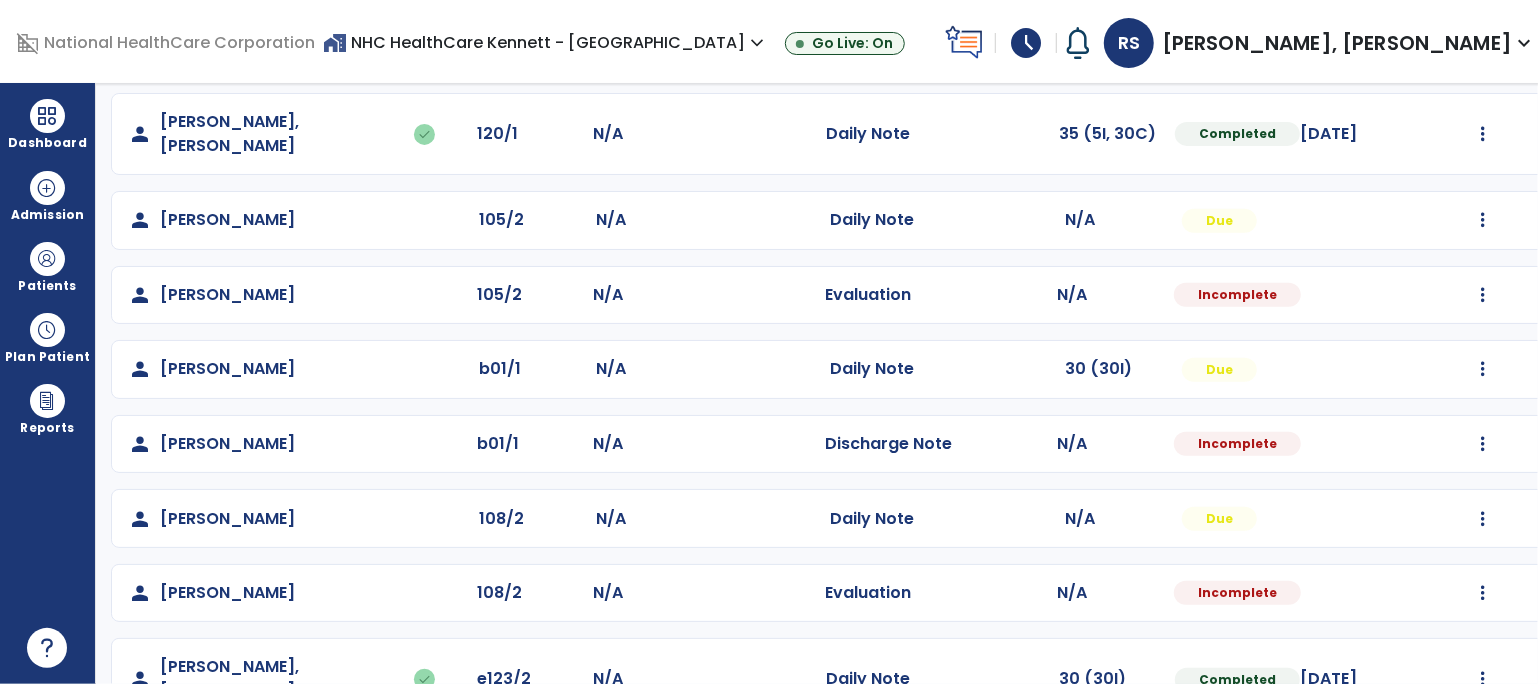 scroll, scrollTop: 470, scrollLeft: 0, axis: vertical 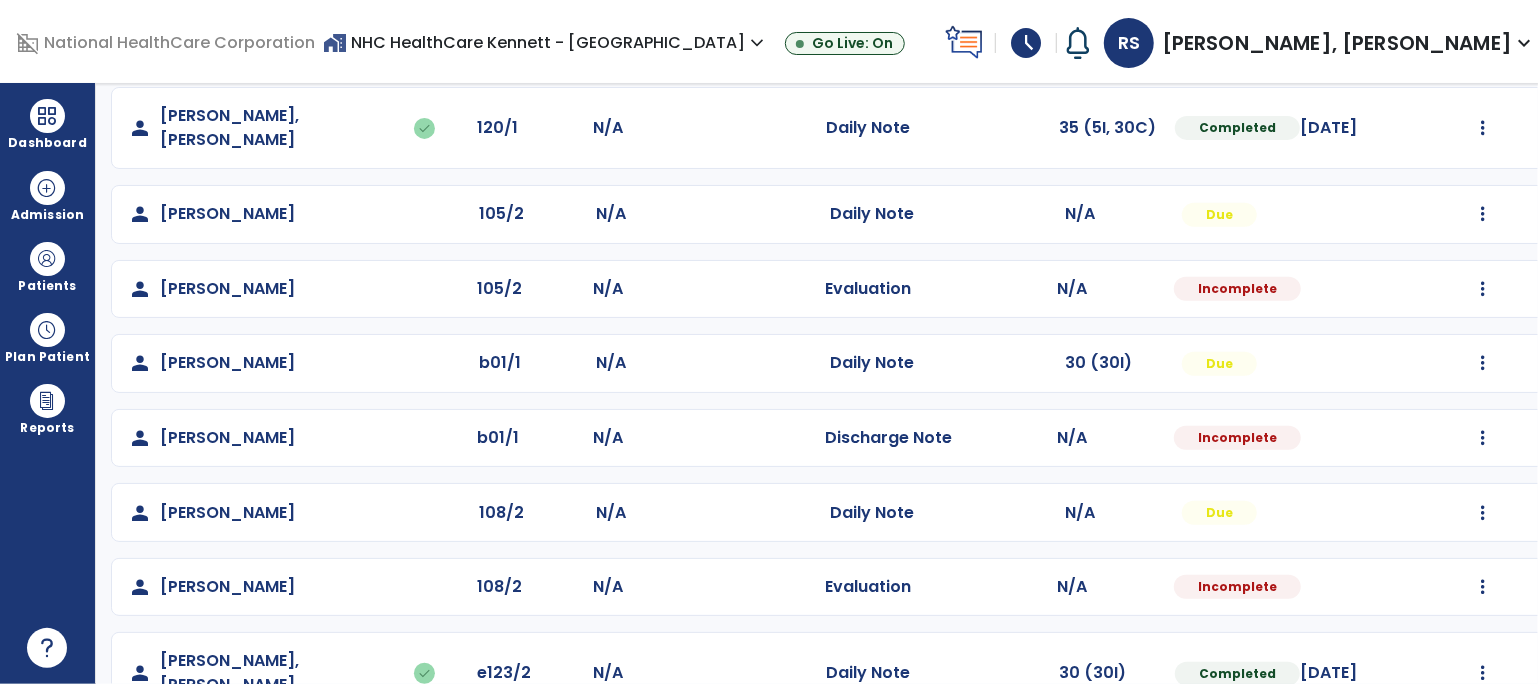 click on "Mark Visit As Complete   Reset Note   Open Document   G + C Mins" 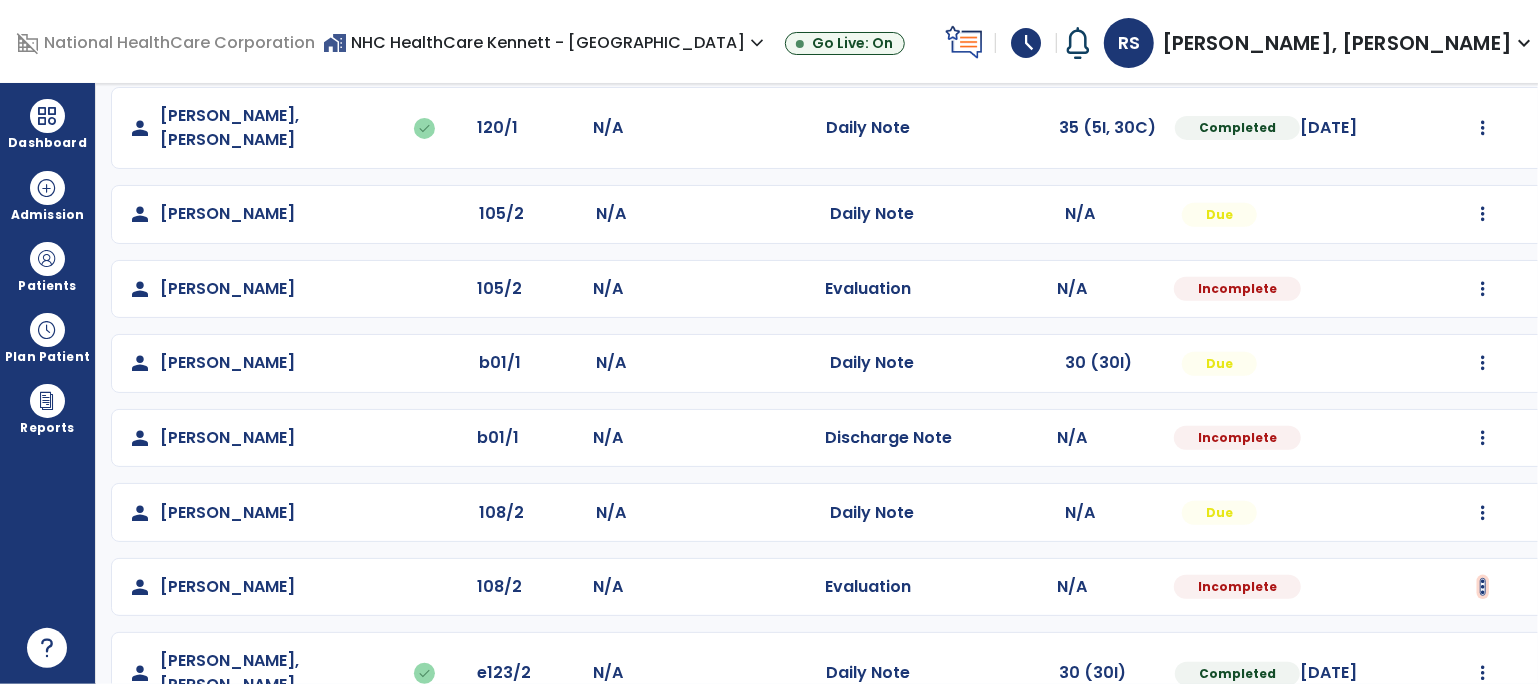 click at bounding box center [1483, -182] 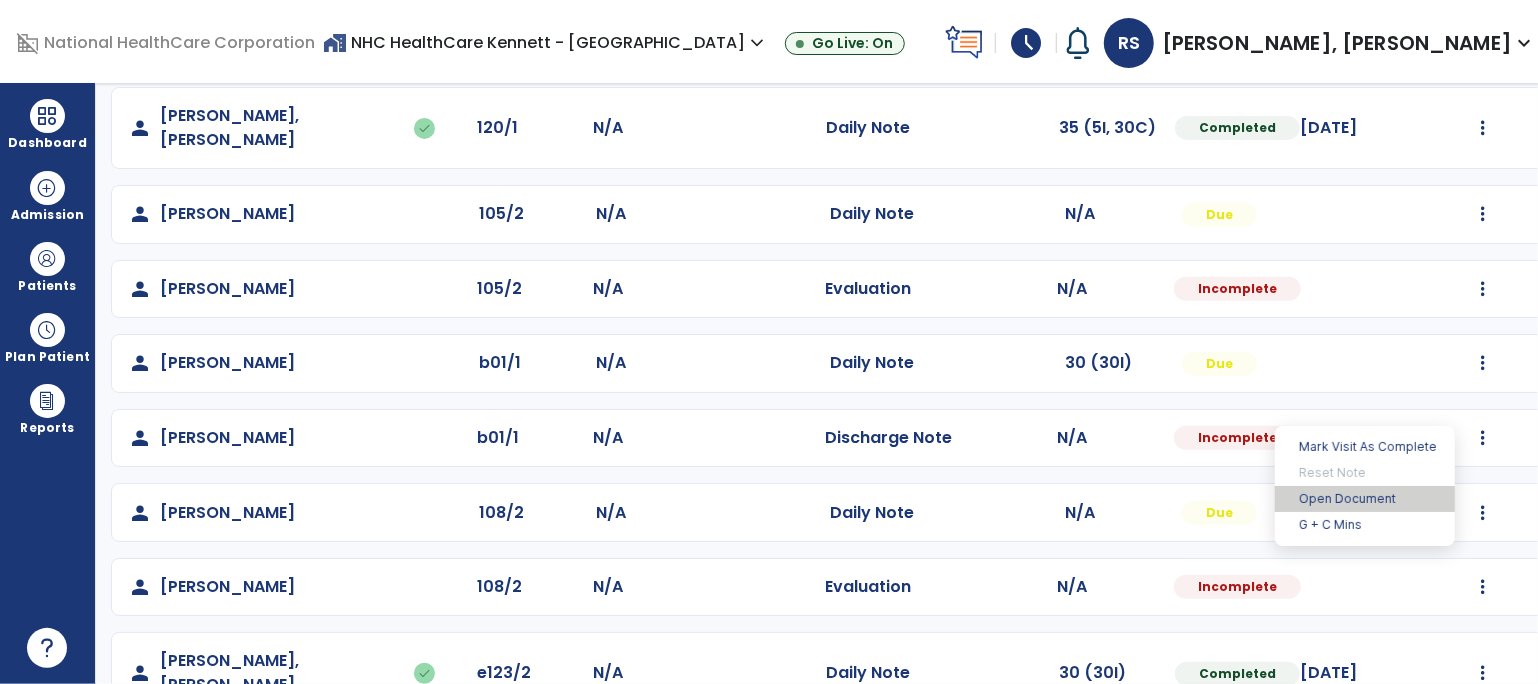 click on "Open Document" at bounding box center (1365, 499) 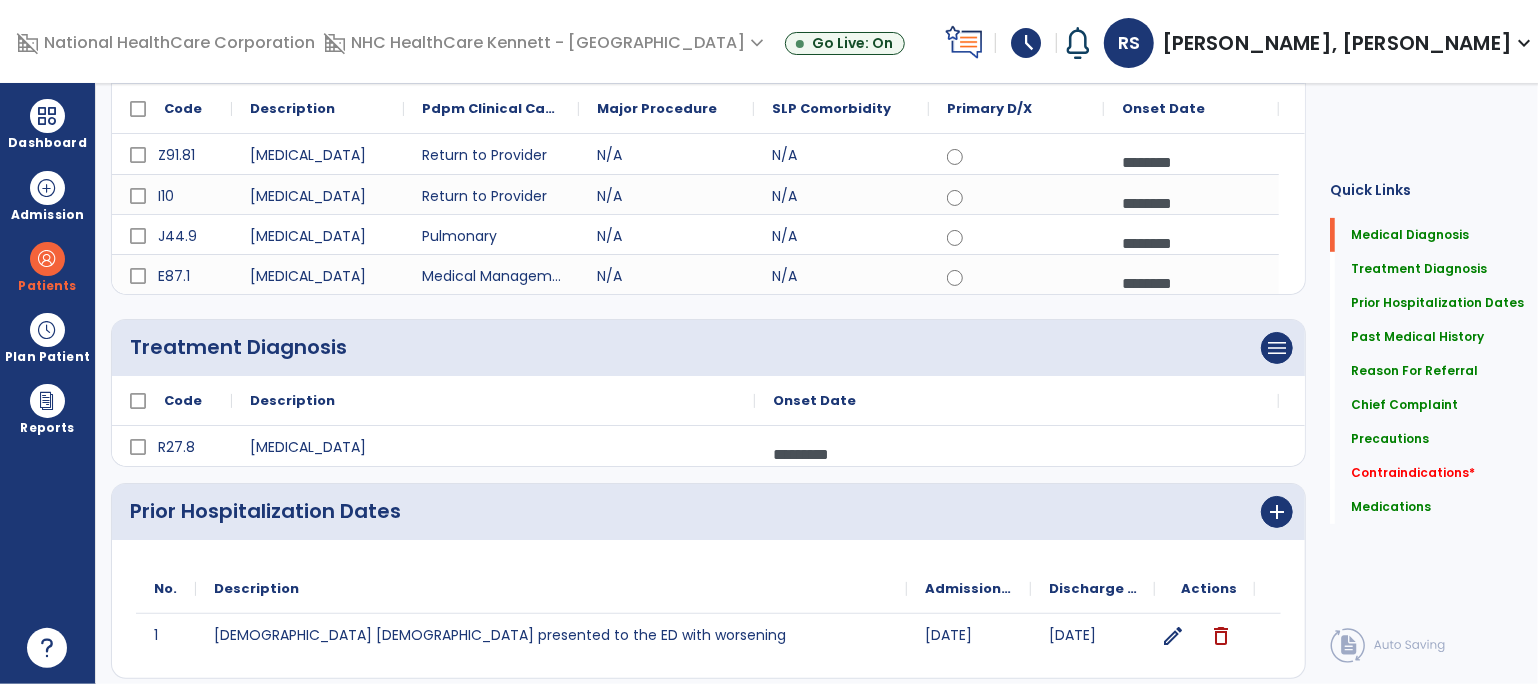 scroll, scrollTop: 0, scrollLeft: 0, axis: both 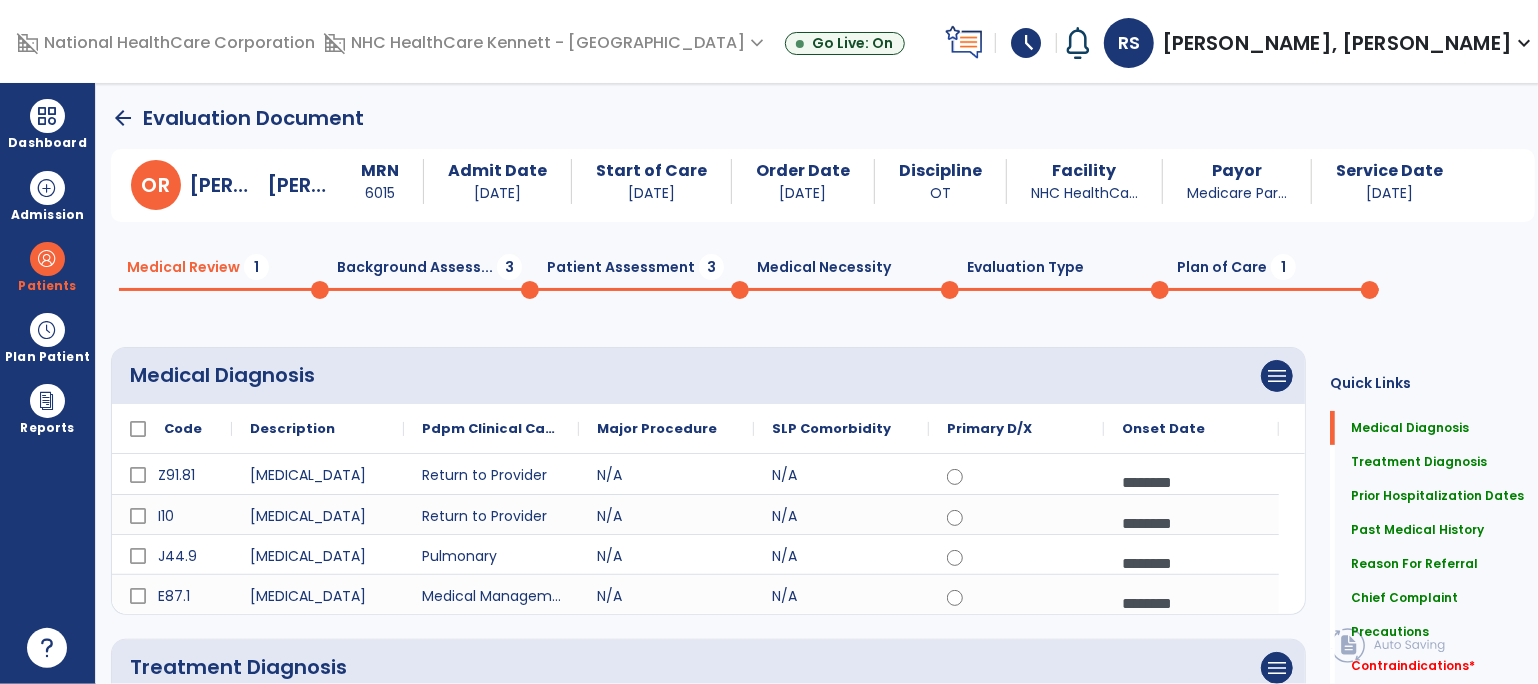 click on "Background Assess...  3" 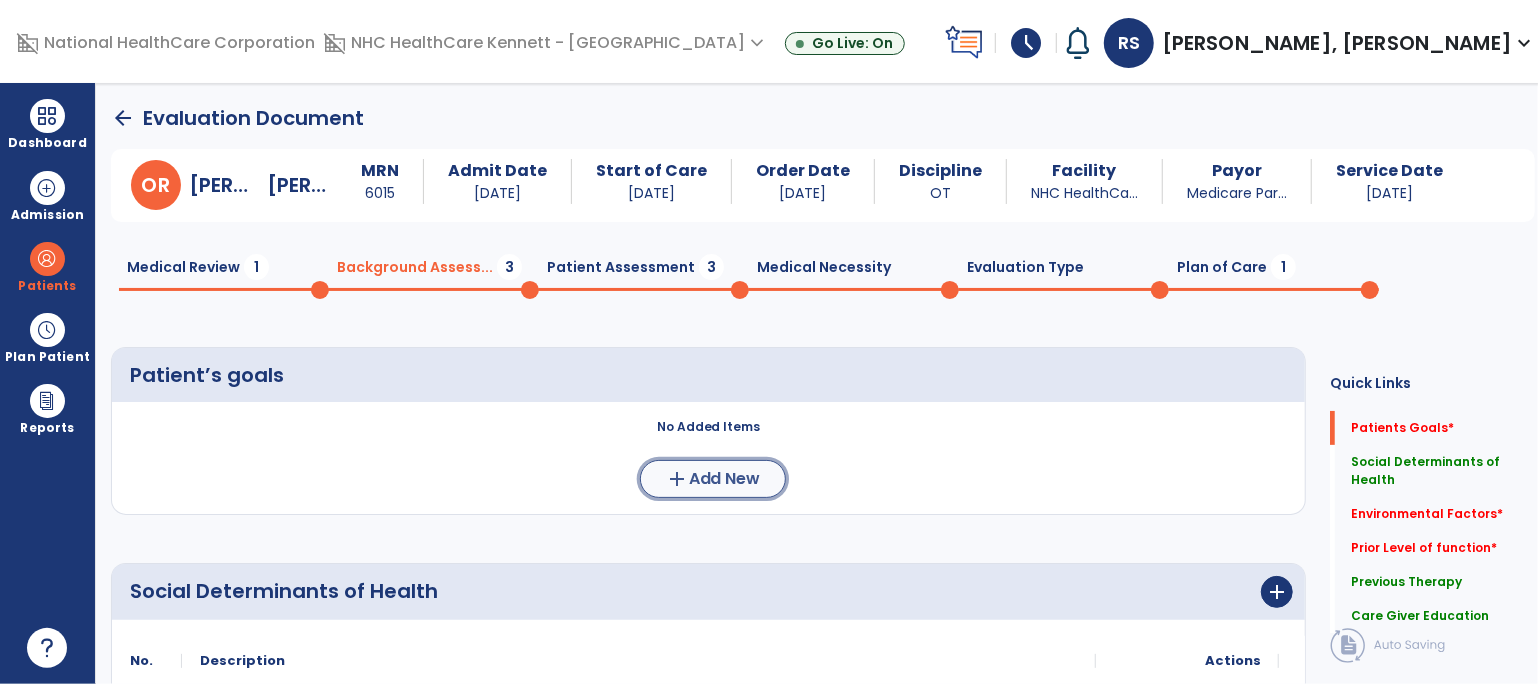 click on "Add New" 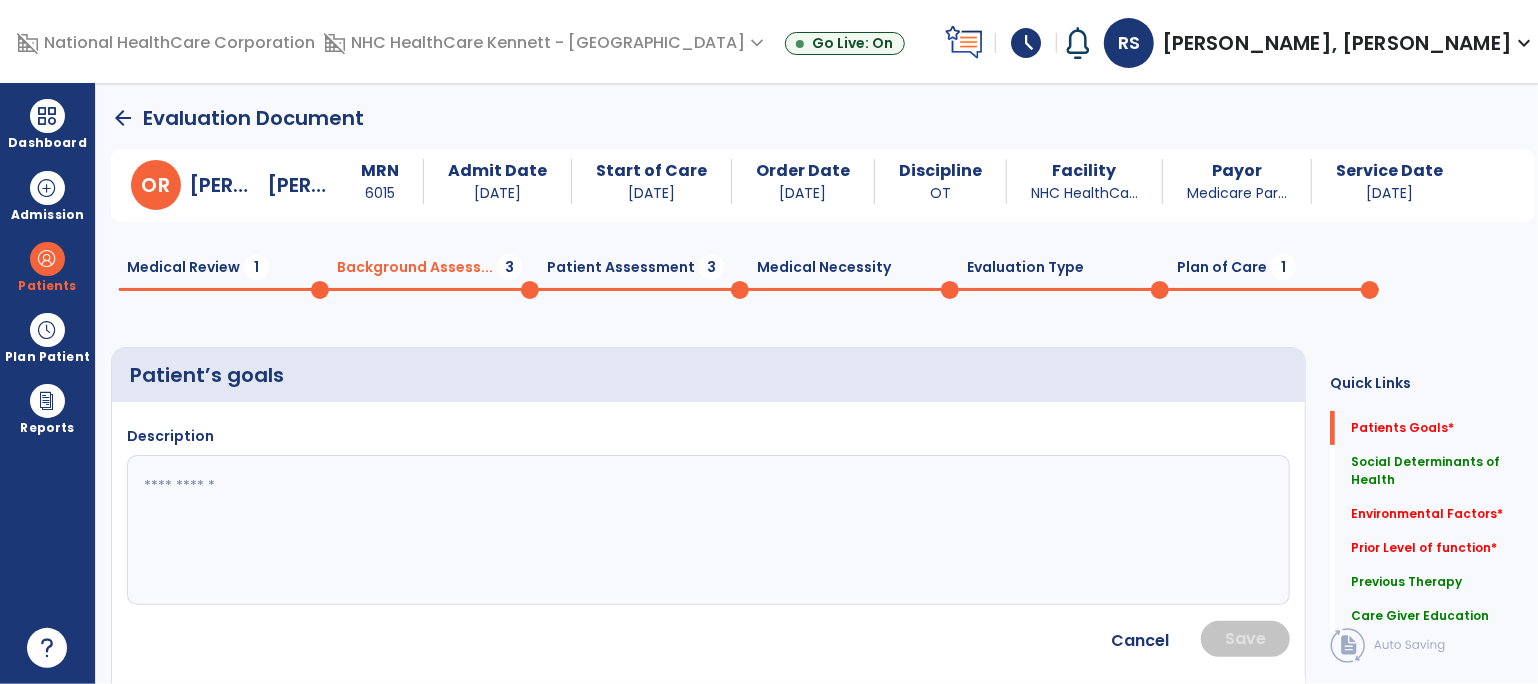 click 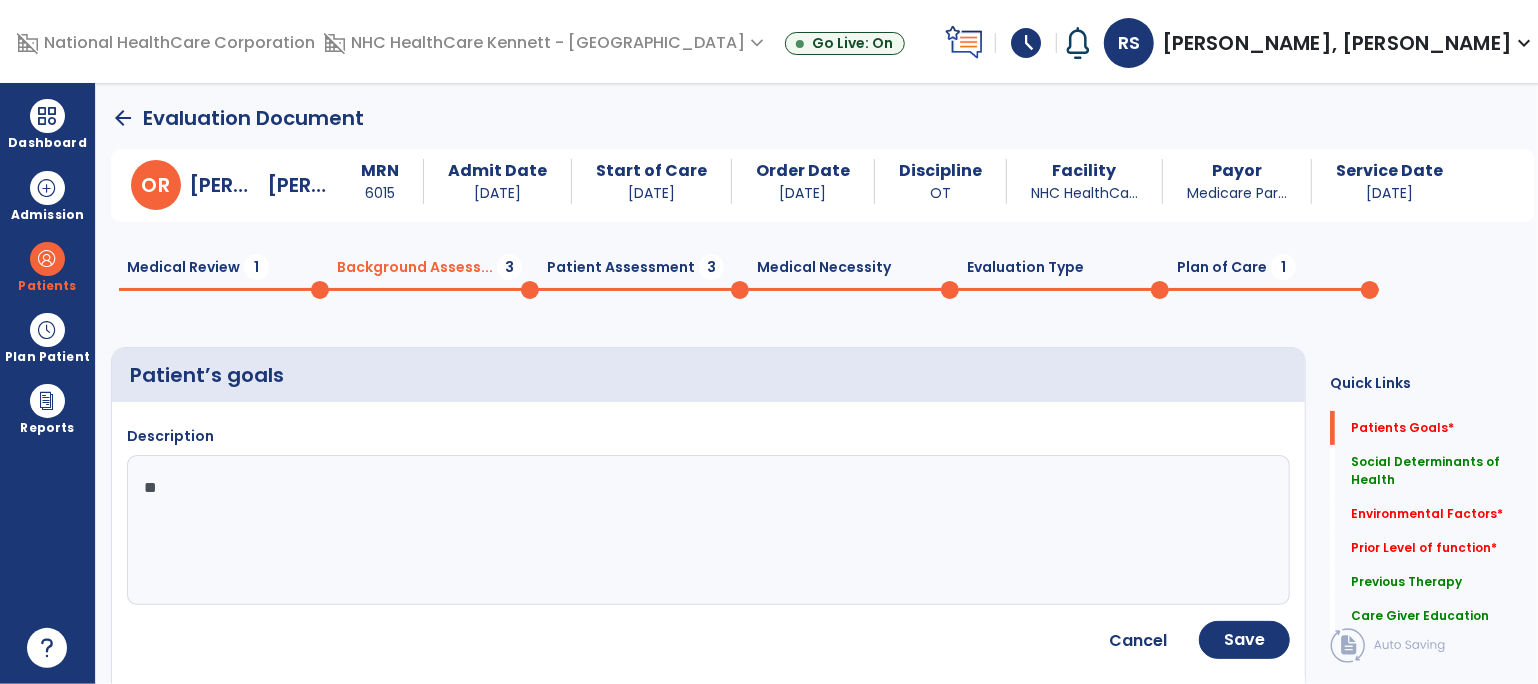 type on "*" 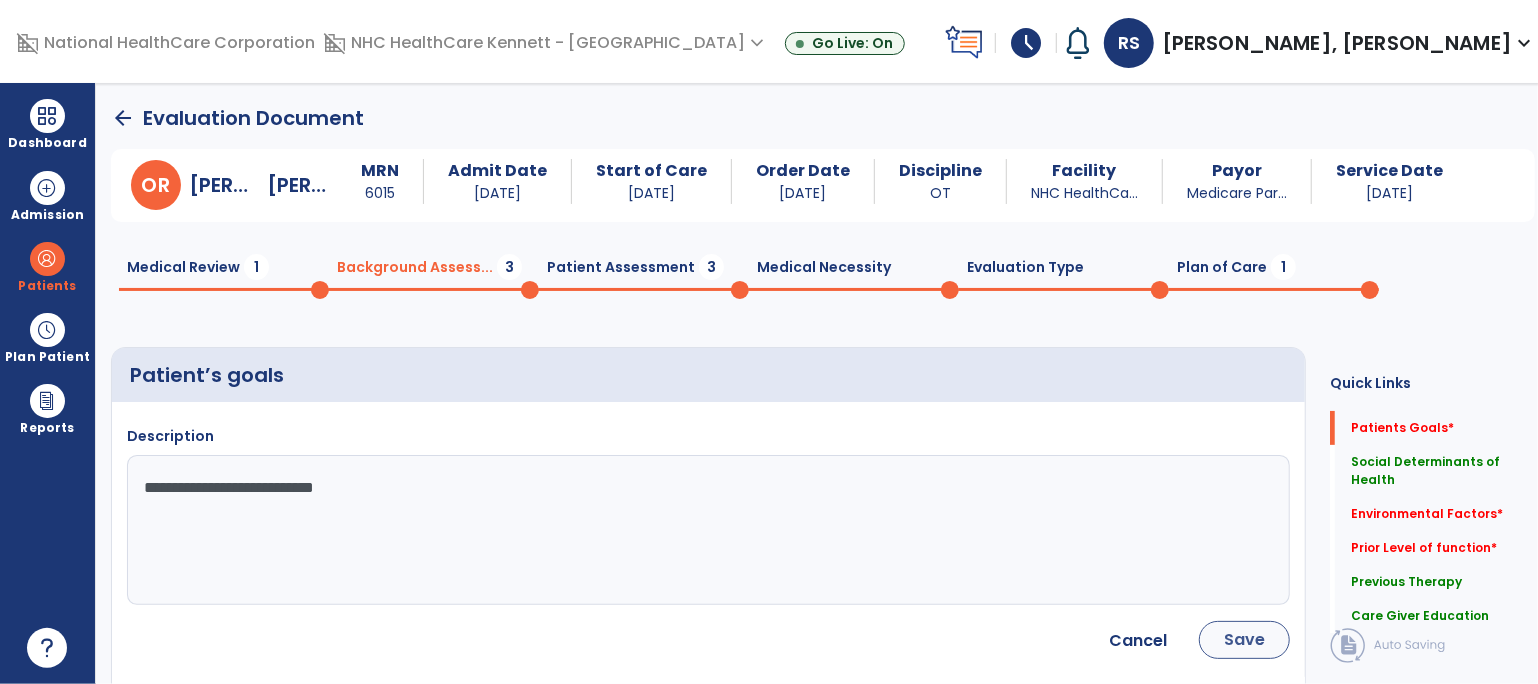 type on "**********" 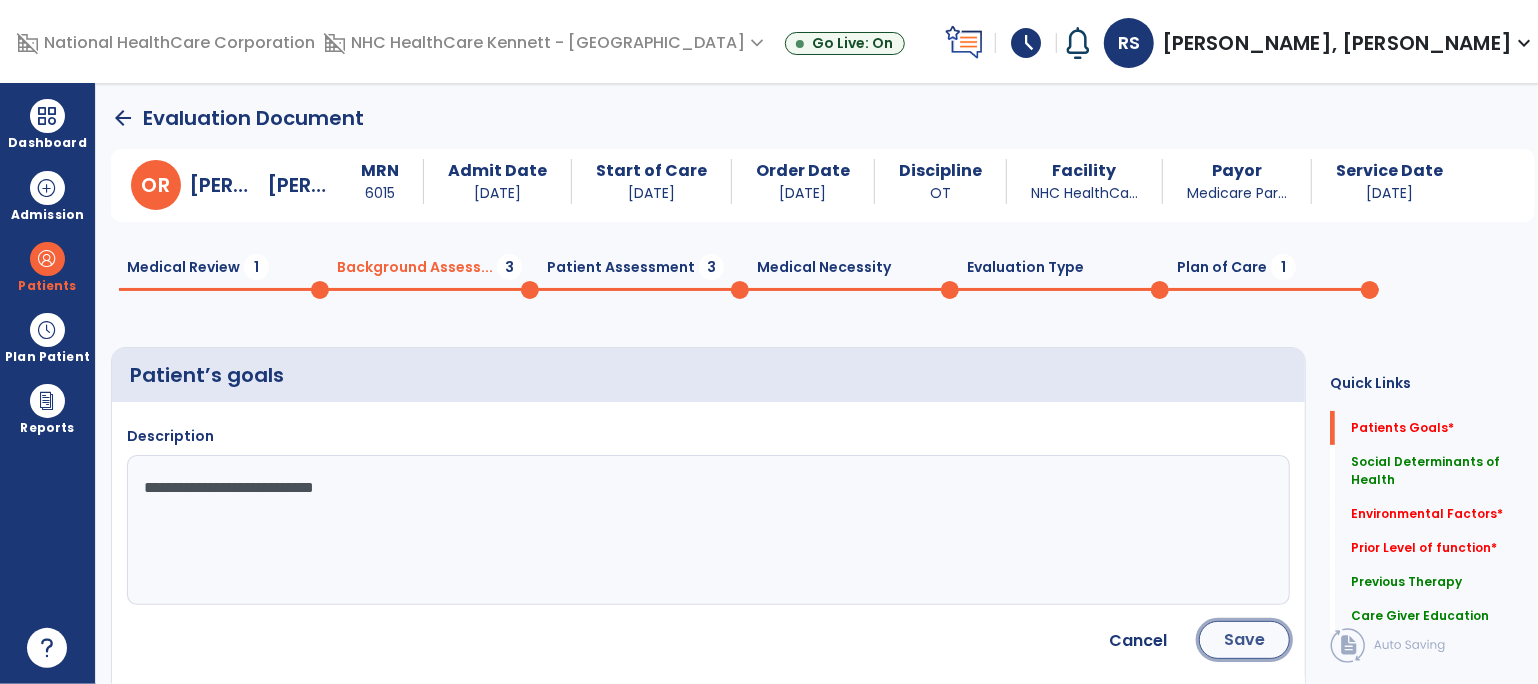 click on "Save" 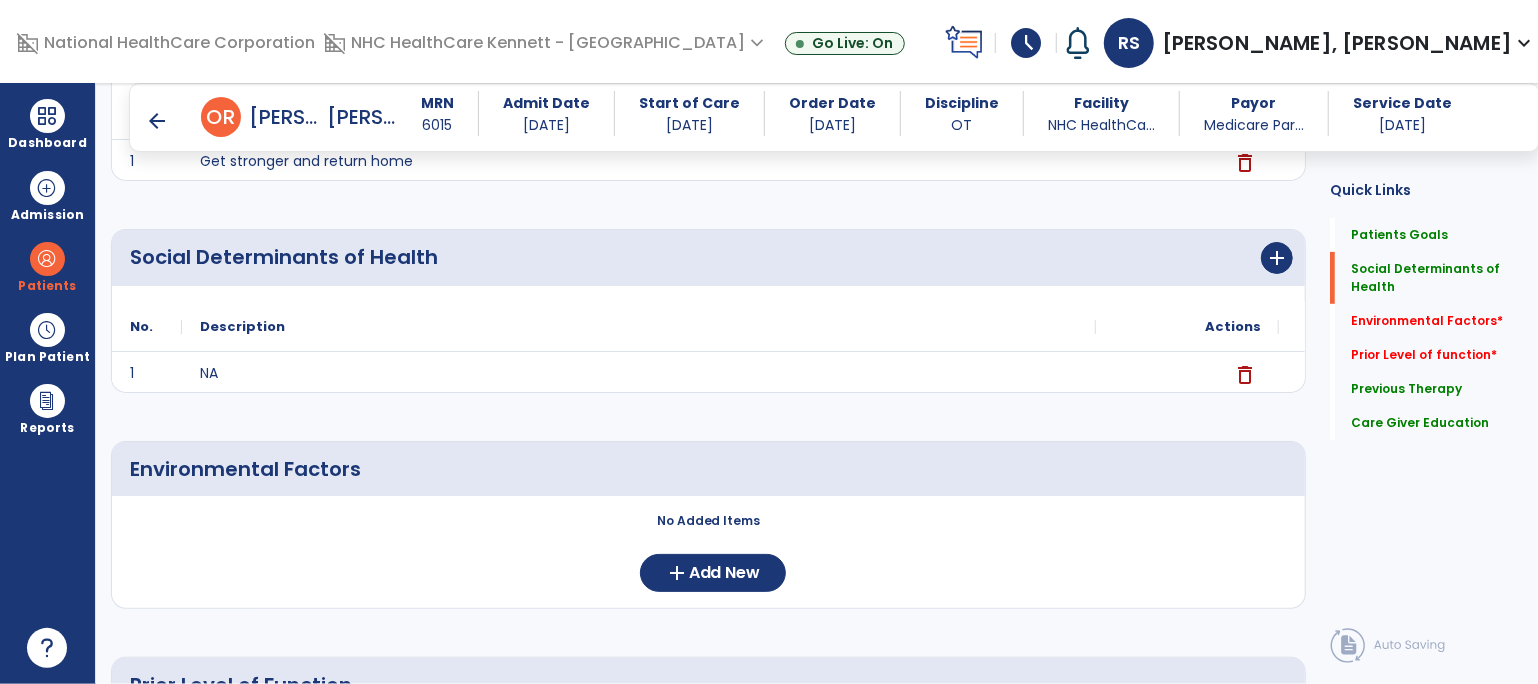 scroll, scrollTop: 333, scrollLeft: 0, axis: vertical 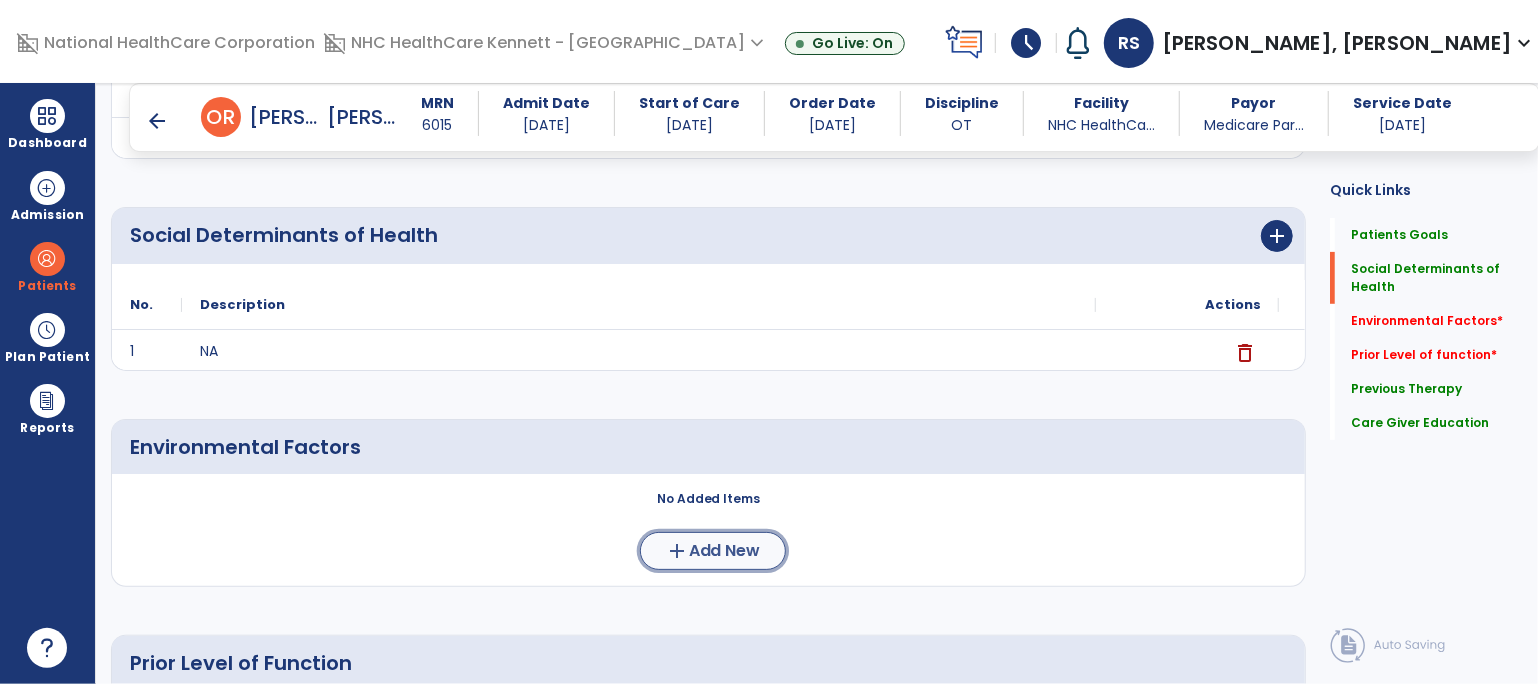 click on "Add New" 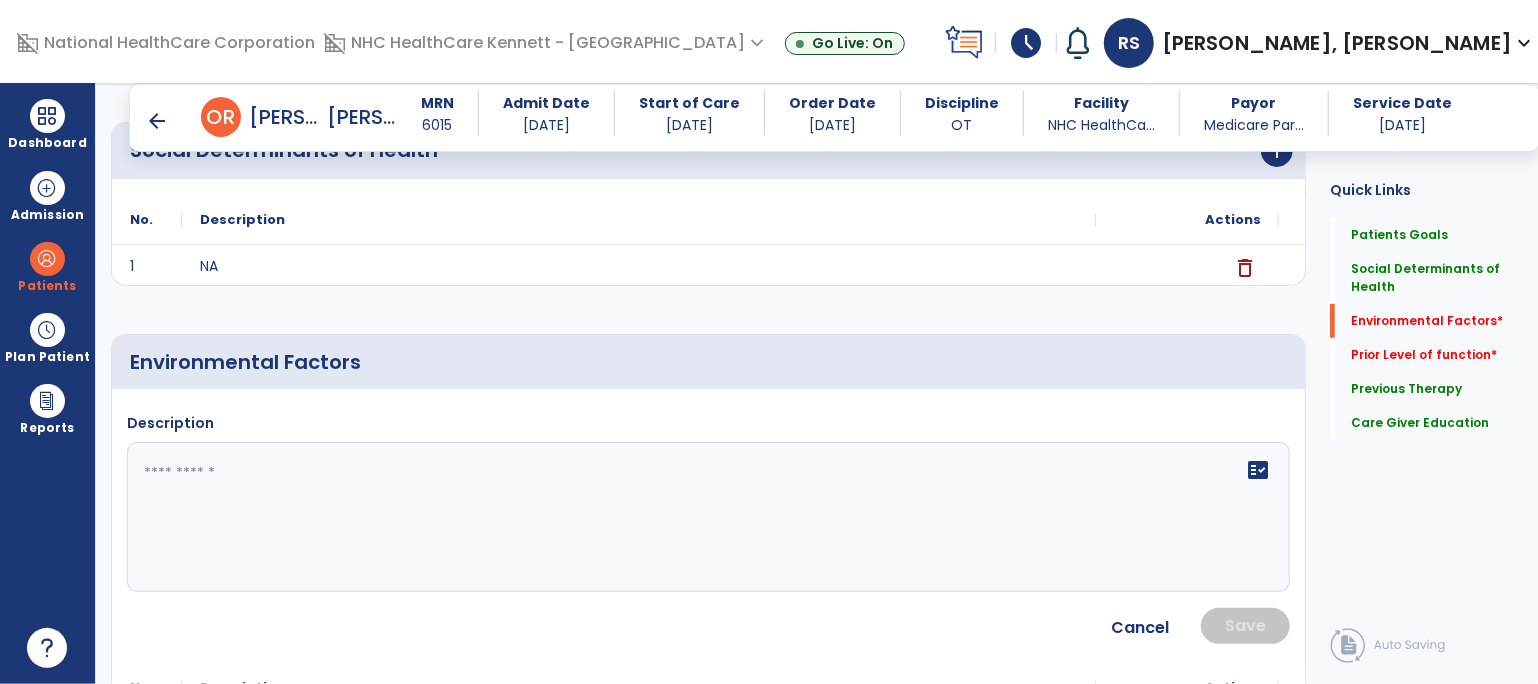 scroll, scrollTop: 444, scrollLeft: 0, axis: vertical 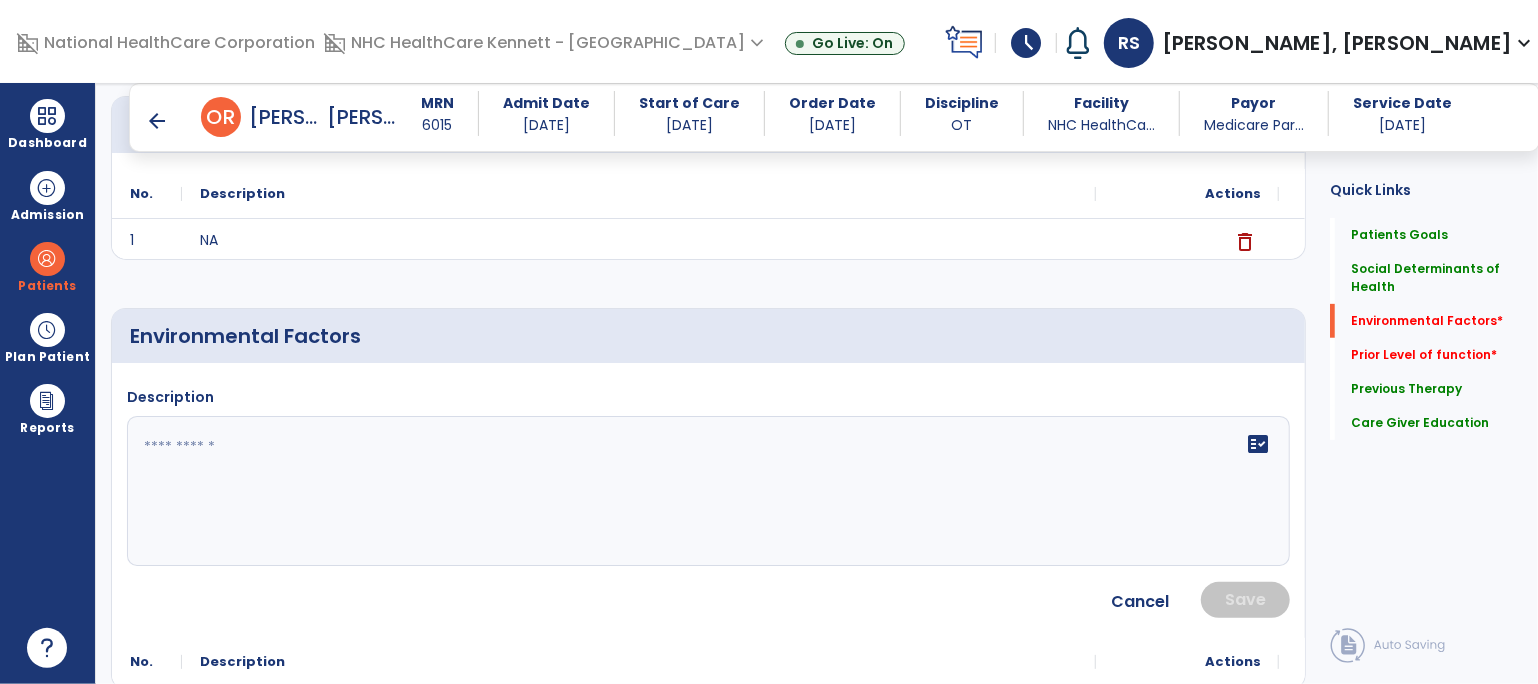 click on "fact_check" 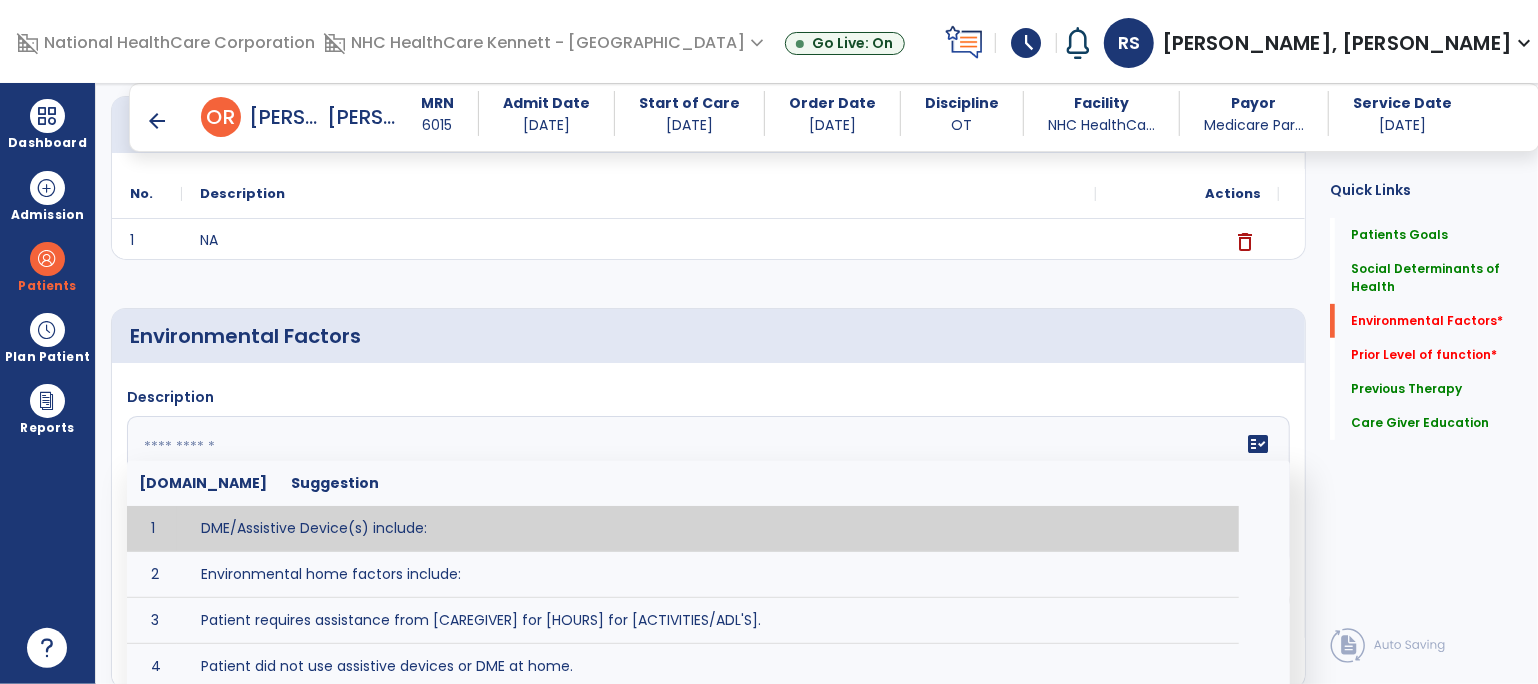 scroll, scrollTop: 555, scrollLeft: 0, axis: vertical 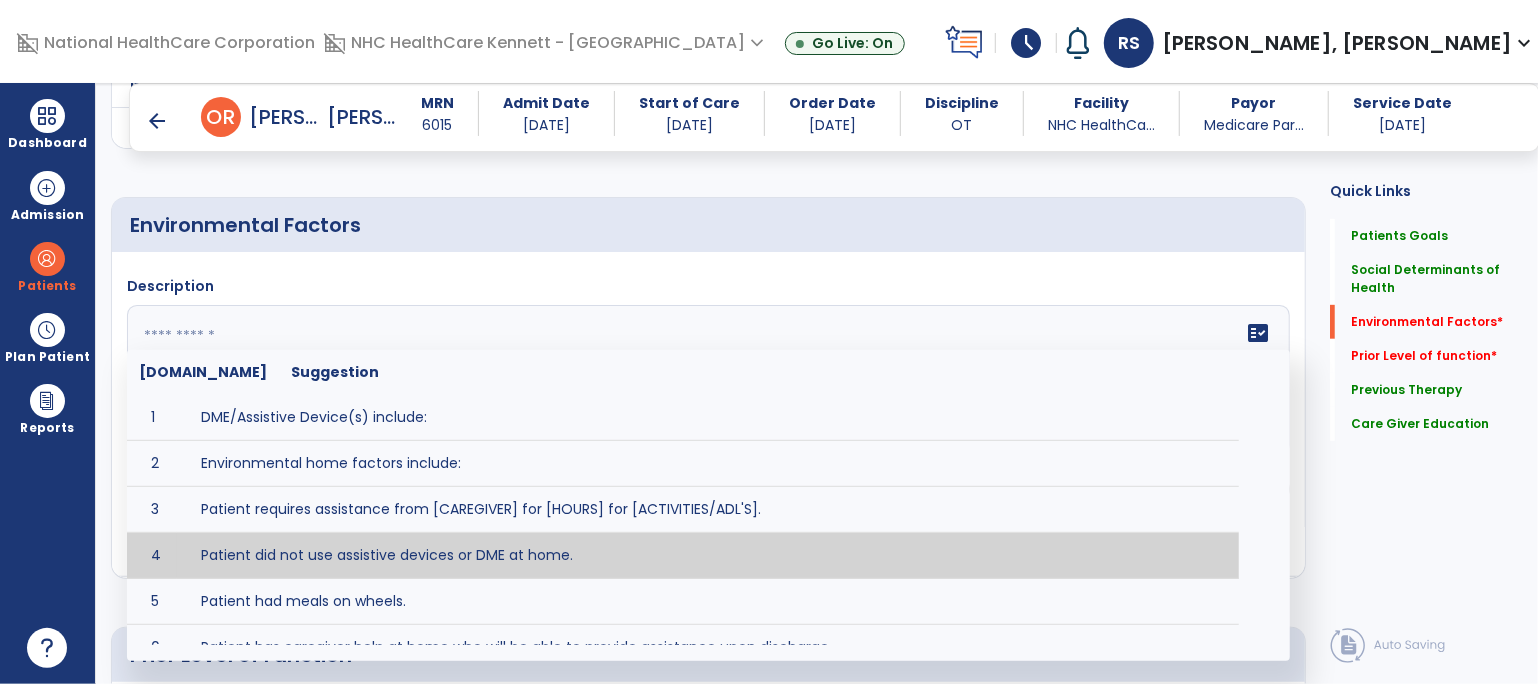 type on "**********" 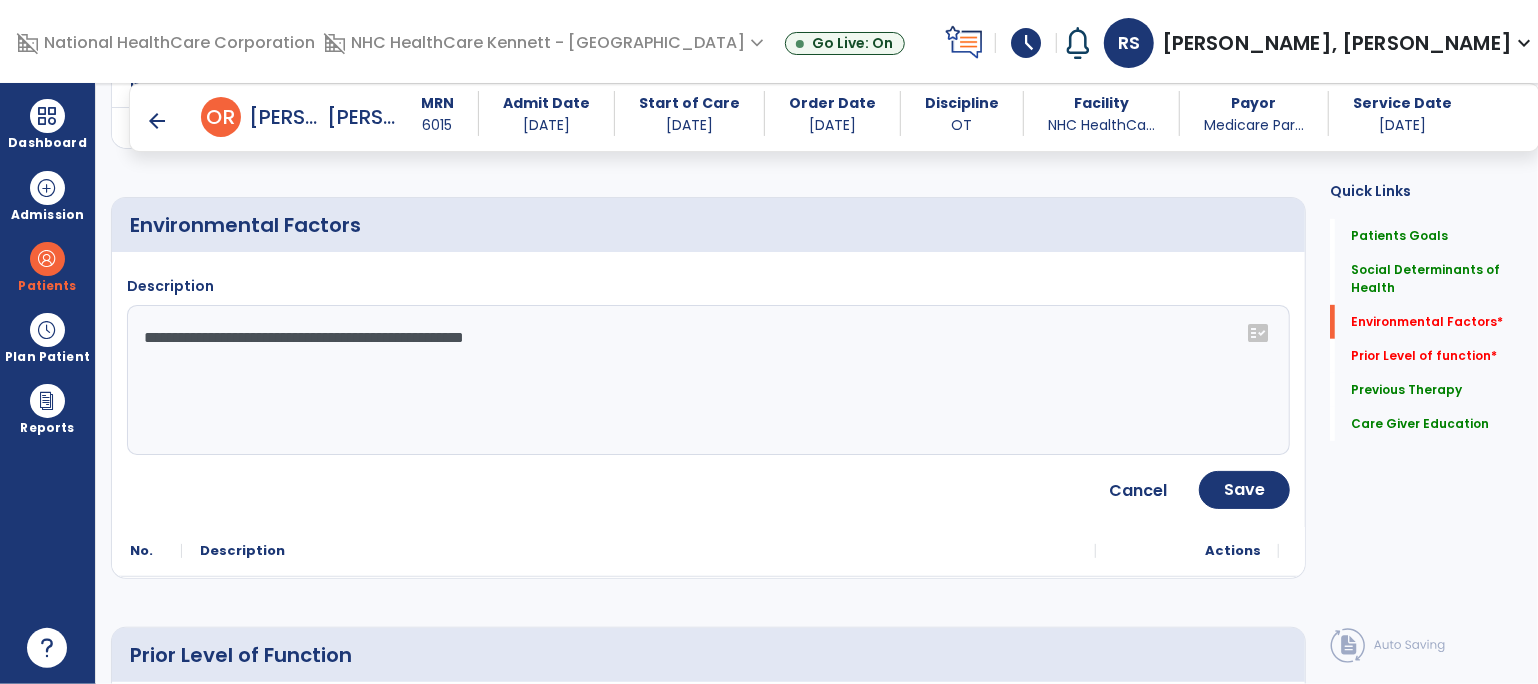 scroll, scrollTop: 667, scrollLeft: 0, axis: vertical 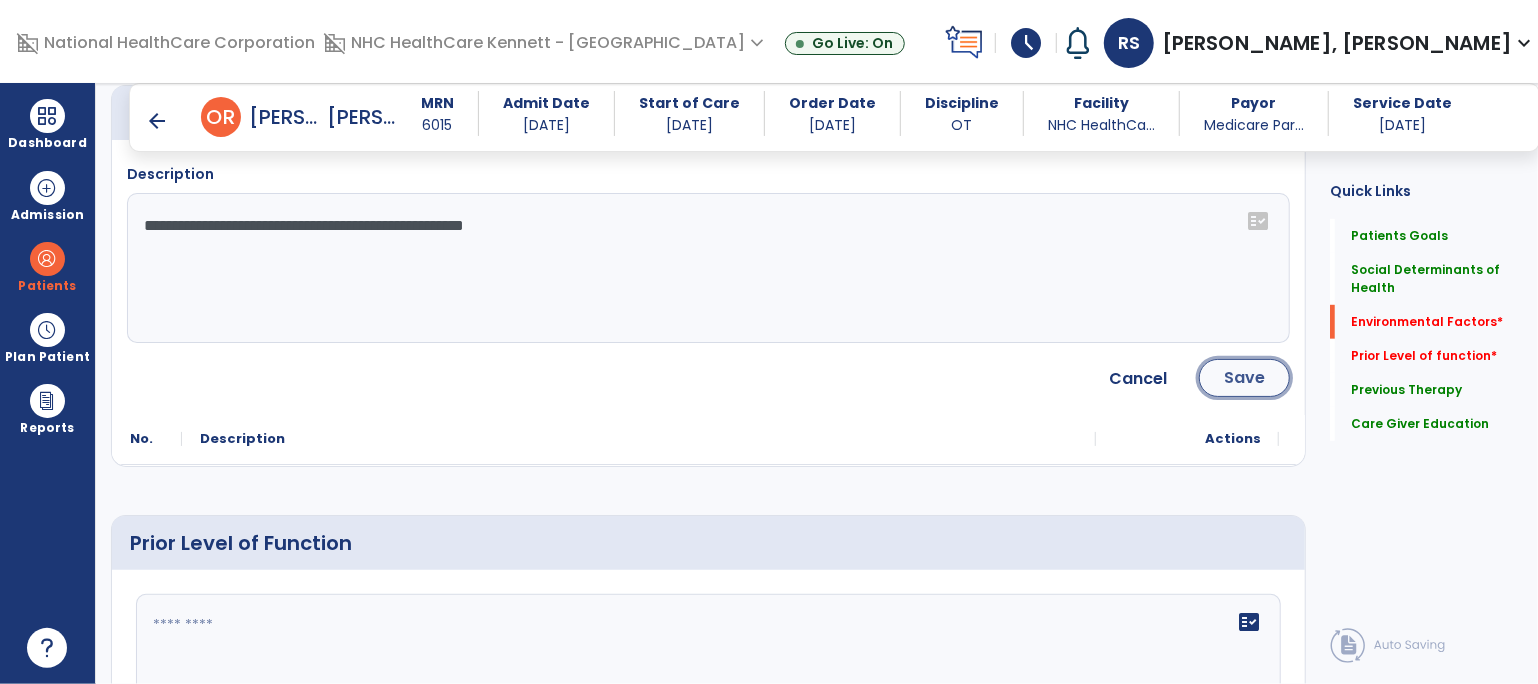 click on "Save" 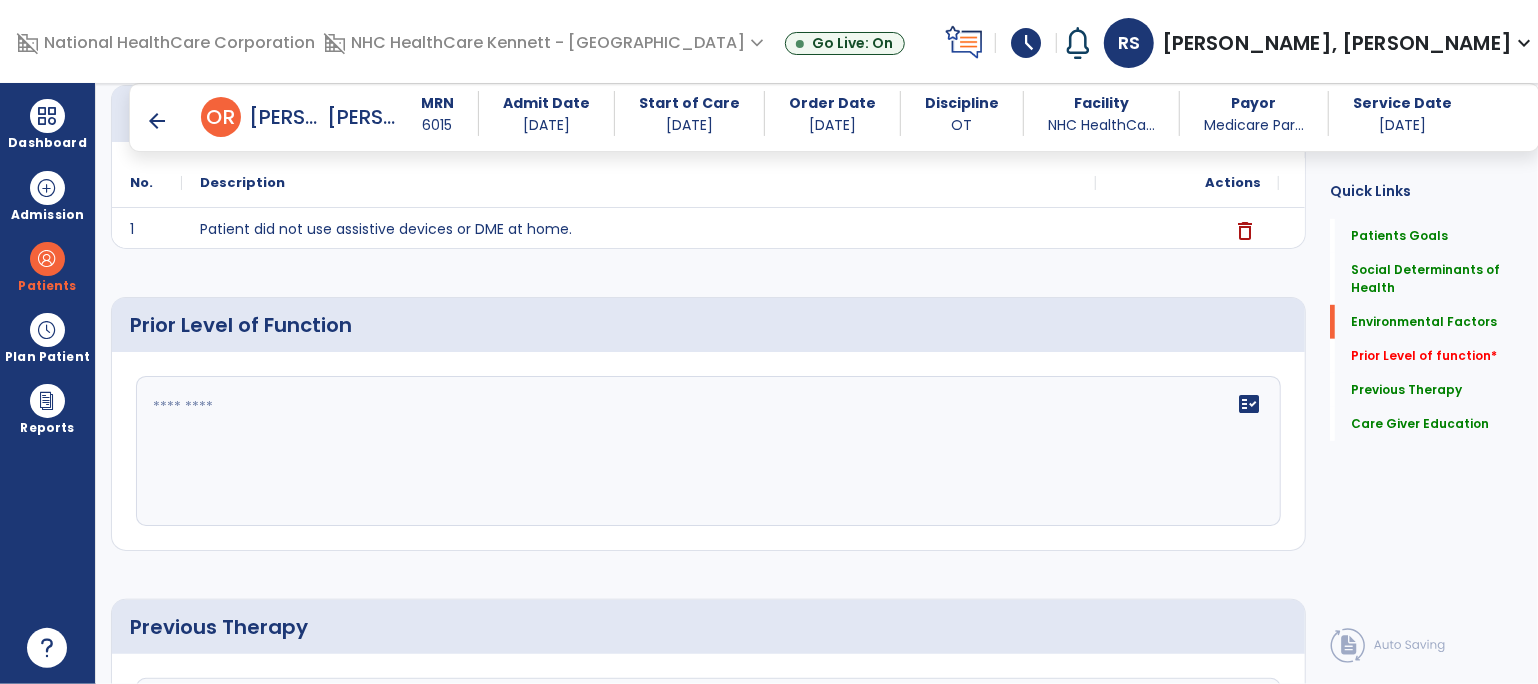 scroll, scrollTop: 888, scrollLeft: 0, axis: vertical 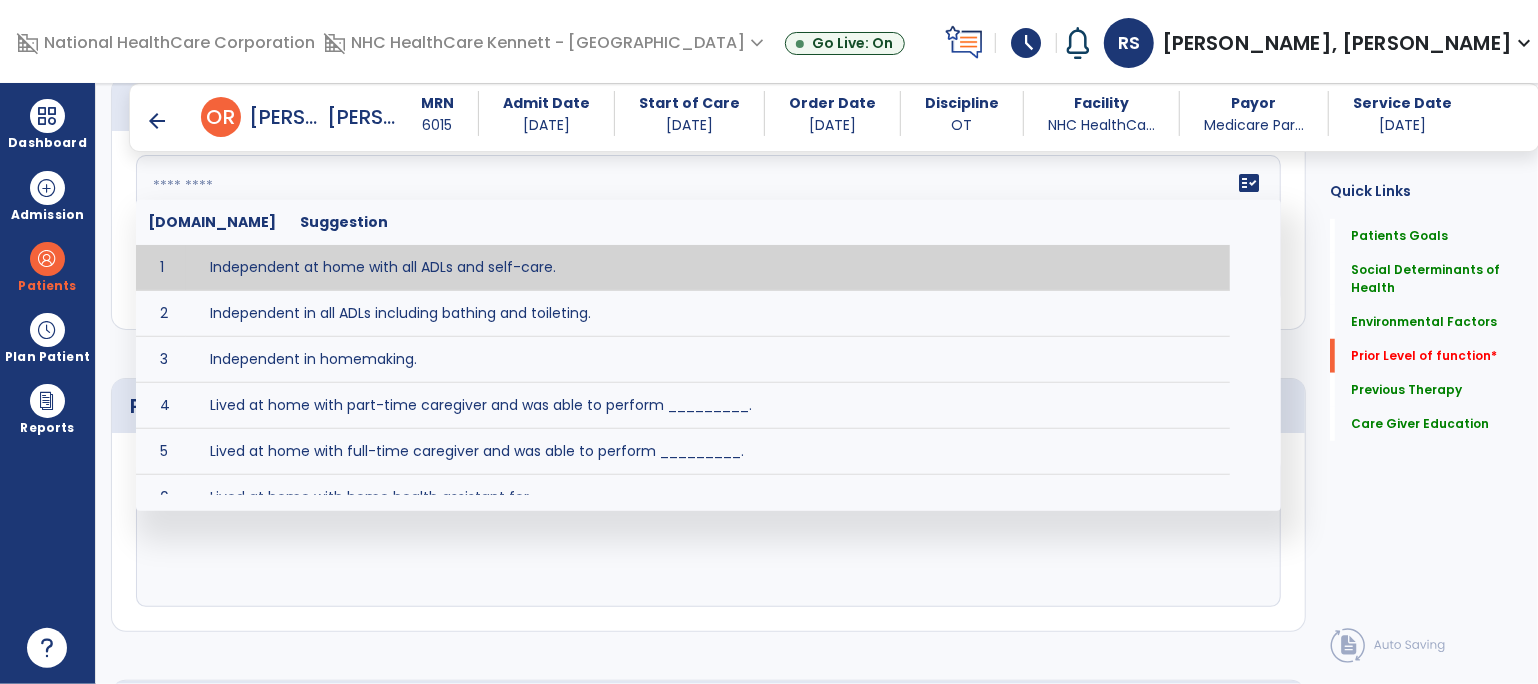 click on "fact_check  [DOMAIN_NAME] Suggestion 1 Independent at home with all ADLs and self-care. 2 Independent in all ADLs including bathing and toileting. 3 Independent in homemaking. 4 Lived at home with part-time caregiver and was able to perform _________. 5 Lived at home with full-time caregiver and was able to perform _________. 6 Lived at home with home health assistant for ________. 7 Lived at SNF and able to _______. 8 Lived at SNF and required ______ assist for ________. 9 Lived in assisted living facility and able to _______. 10 Lived in home with ______ stairs and able to navigate with_________ assistance and _______ device. 11 Lived in single story home and did not have to navigate stairs or steps. 12 Lived in SNF and began to develop increase in risk for ______. 13 Lived in SNF and skin was intact without pressure sores or wounds 14 Lived in SNF and was independent with the following ADL's ________. 15 Lived independently at home with _________ and able to __________. 16 17 Worked as a __________." 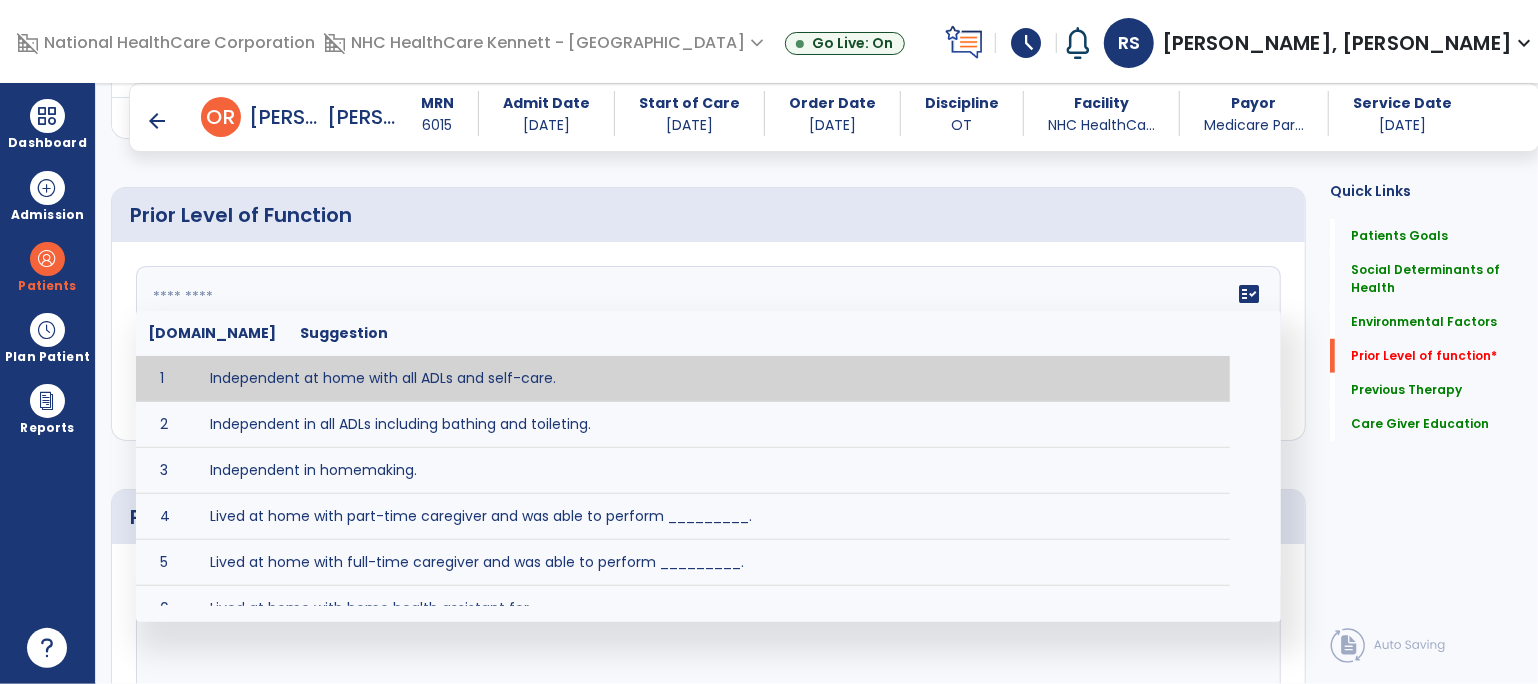 click 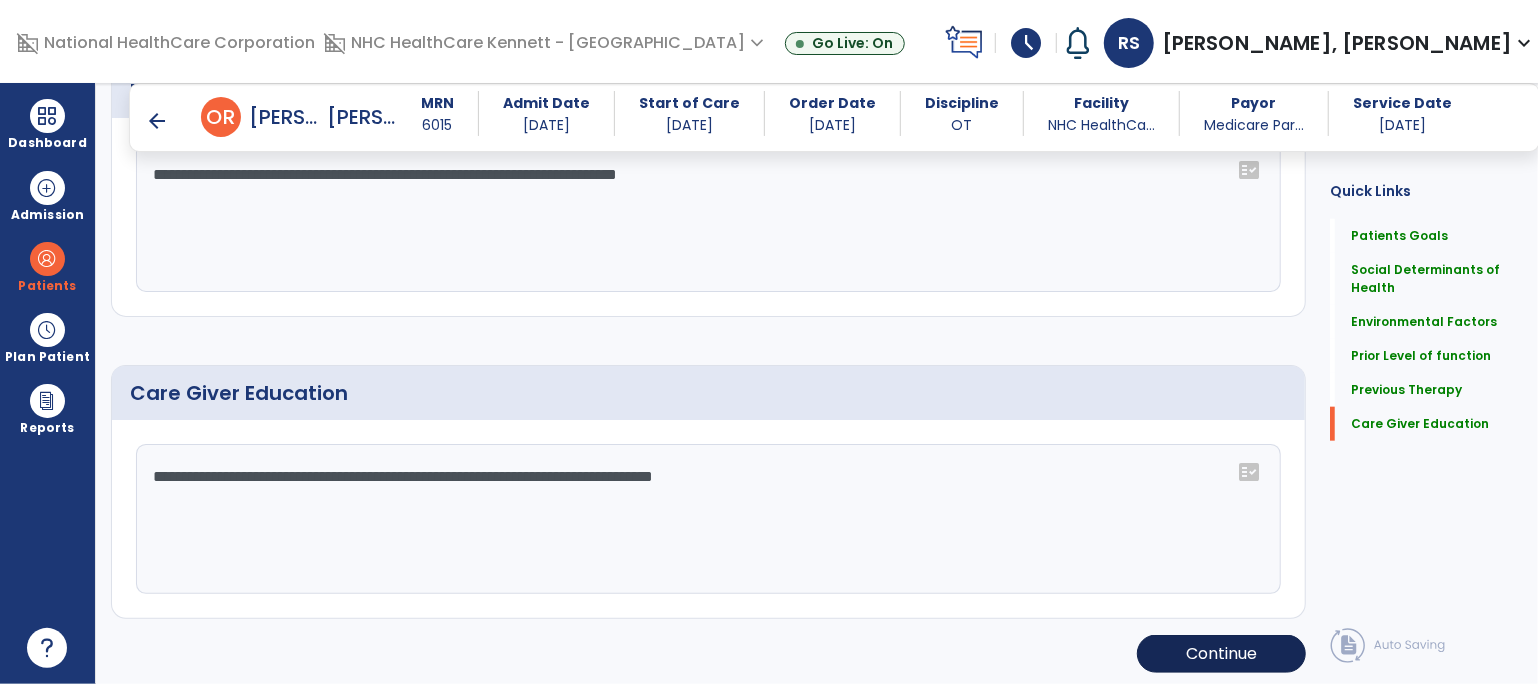 type on "**********" 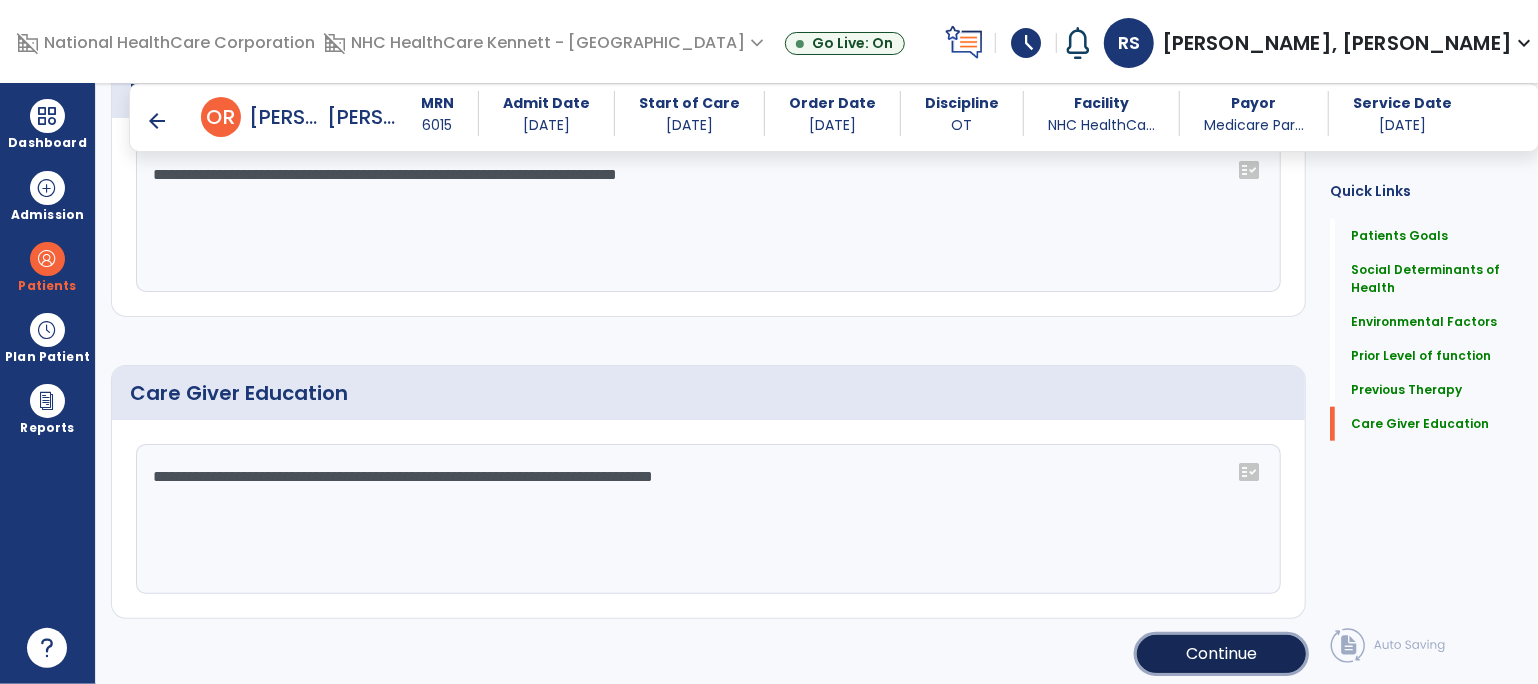click on "Continue" 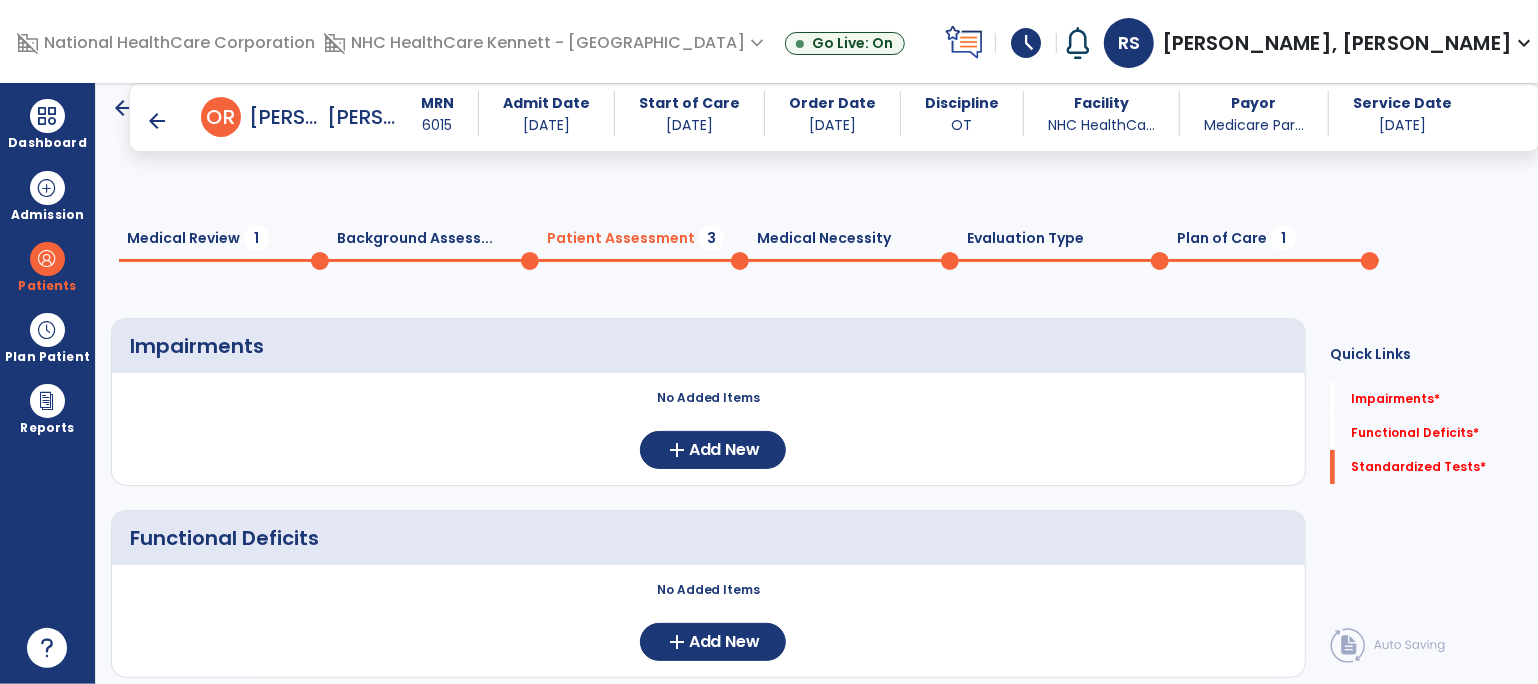 scroll, scrollTop: 0, scrollLeft: 0, axis: both 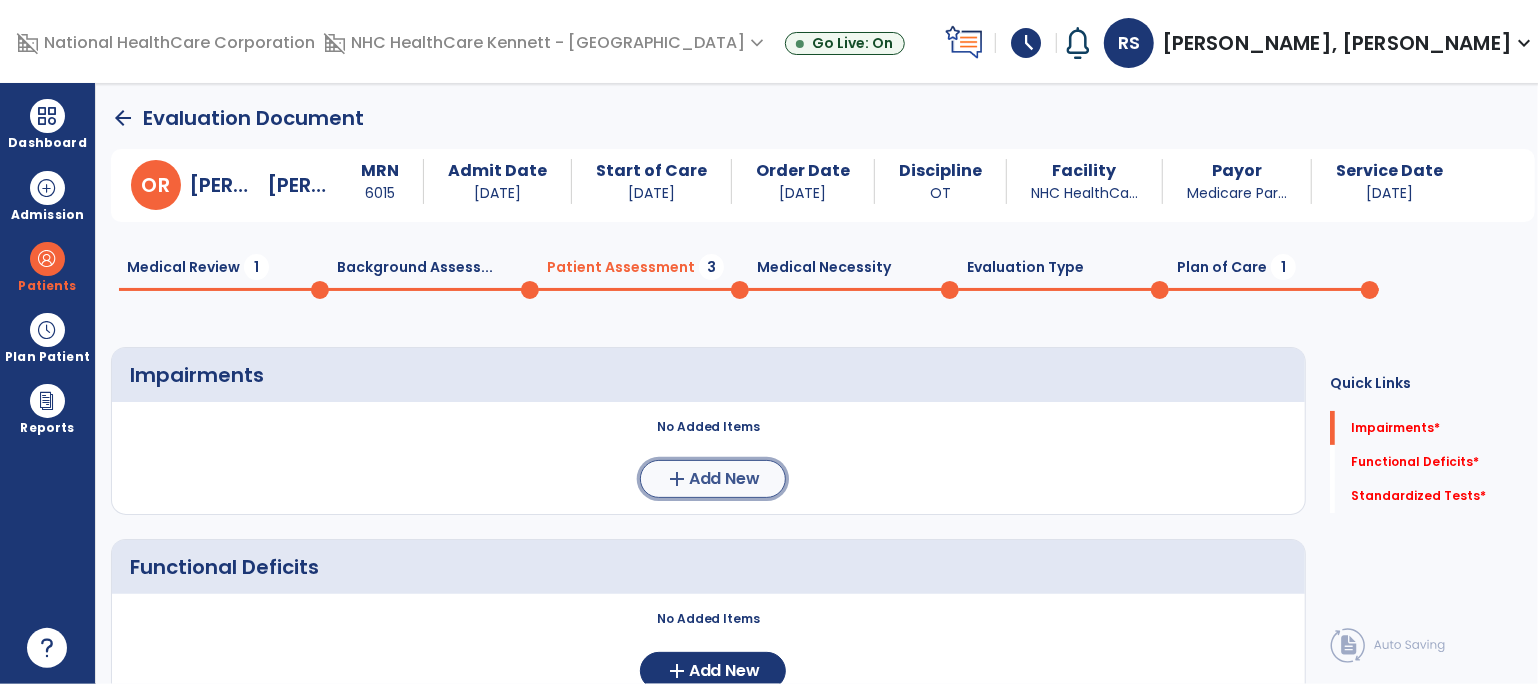 click on "Add New" 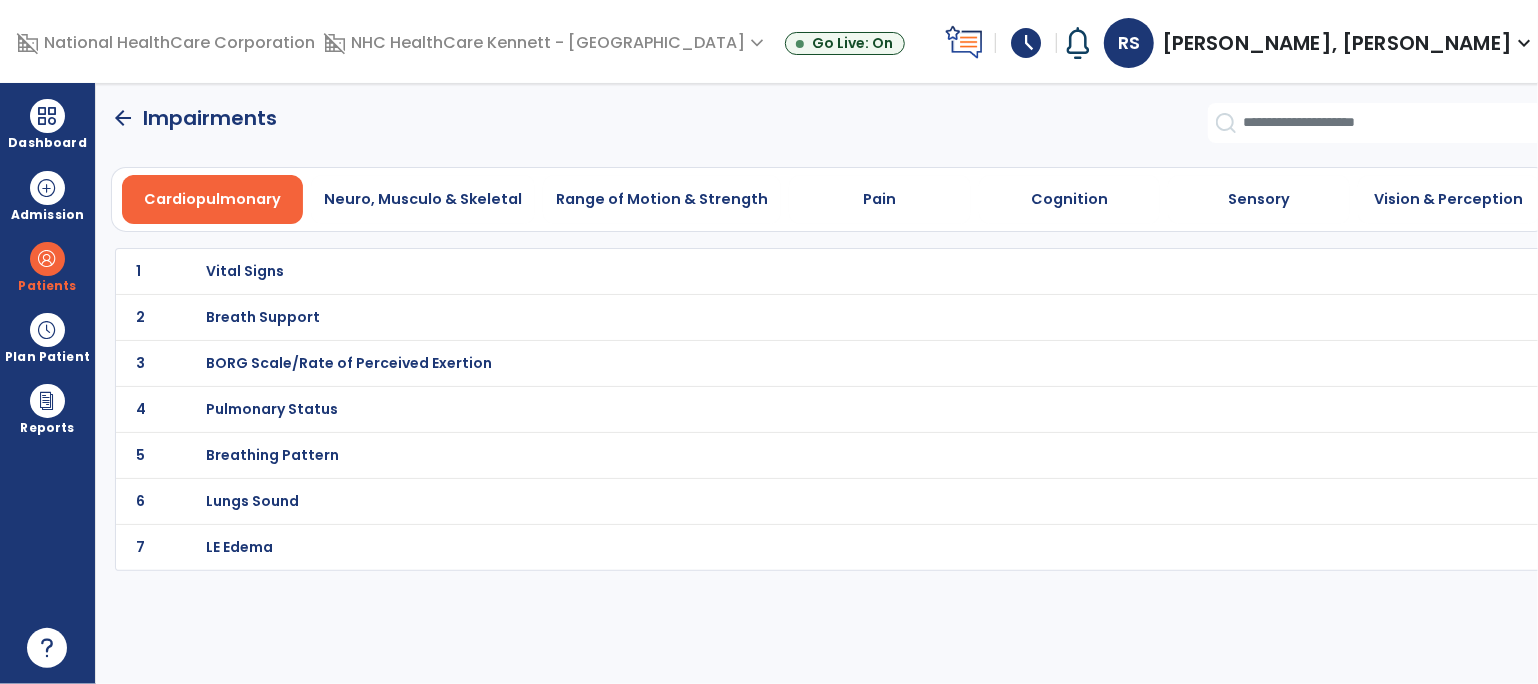 click on "BORG Scale/Rate of Perceived Exertion" at bounding box center [245, 271] 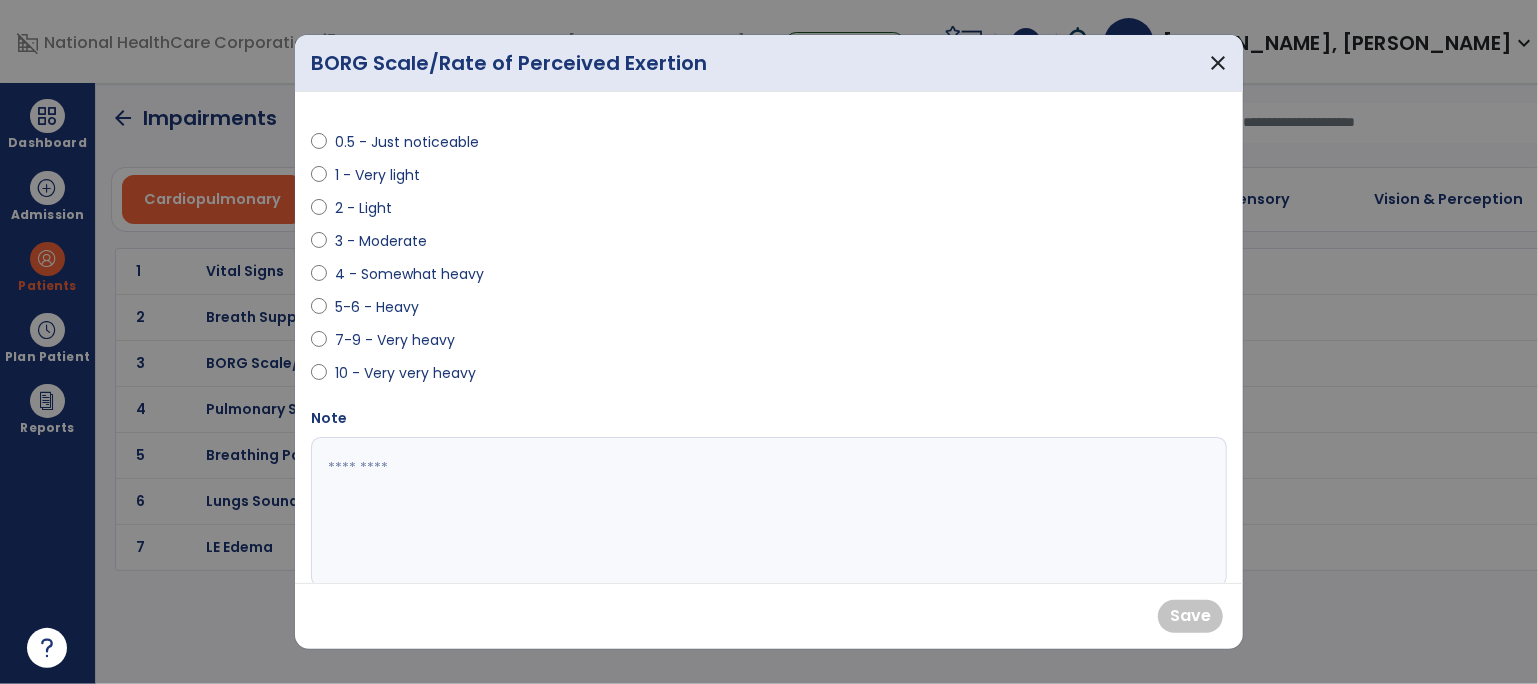 click on "7-9 - Very heavy" at bounding box center (395, 340) 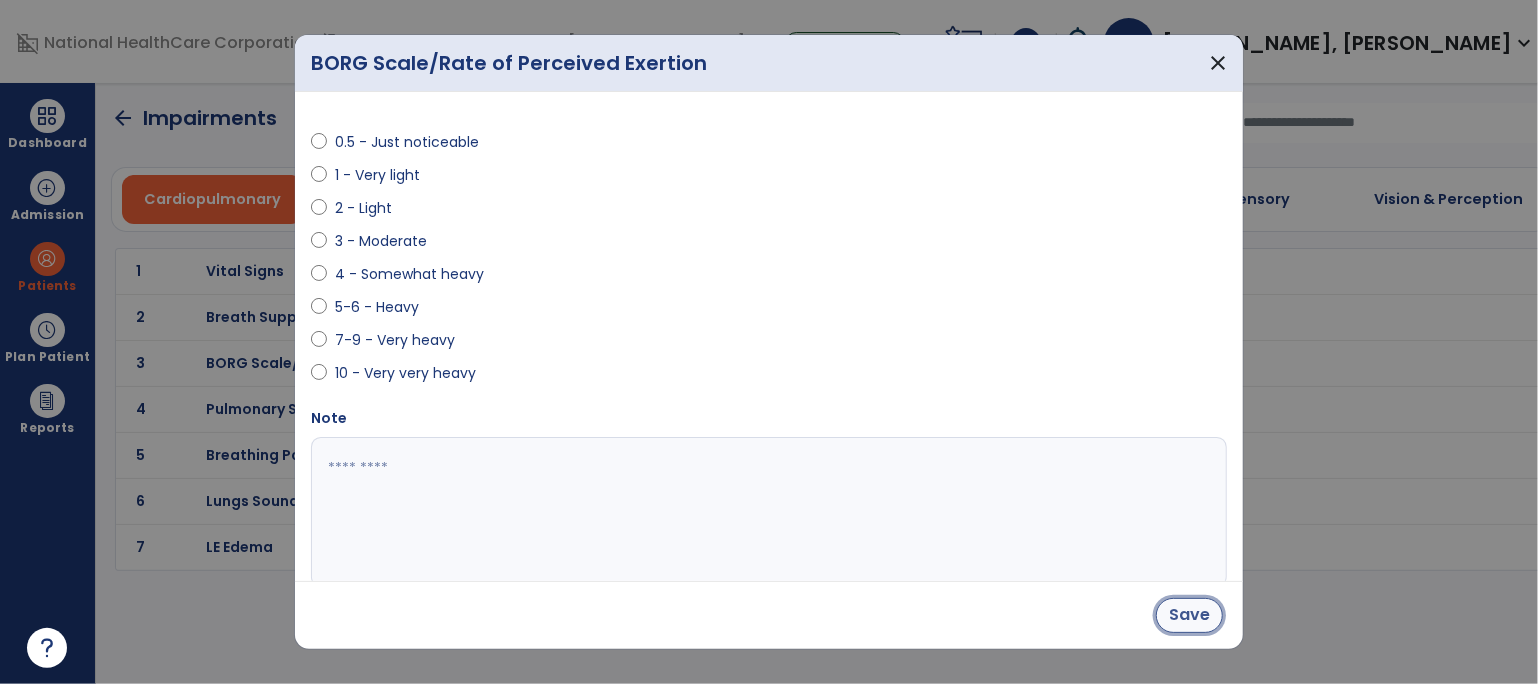 click on "Save" at bounding box center [1189, 615] 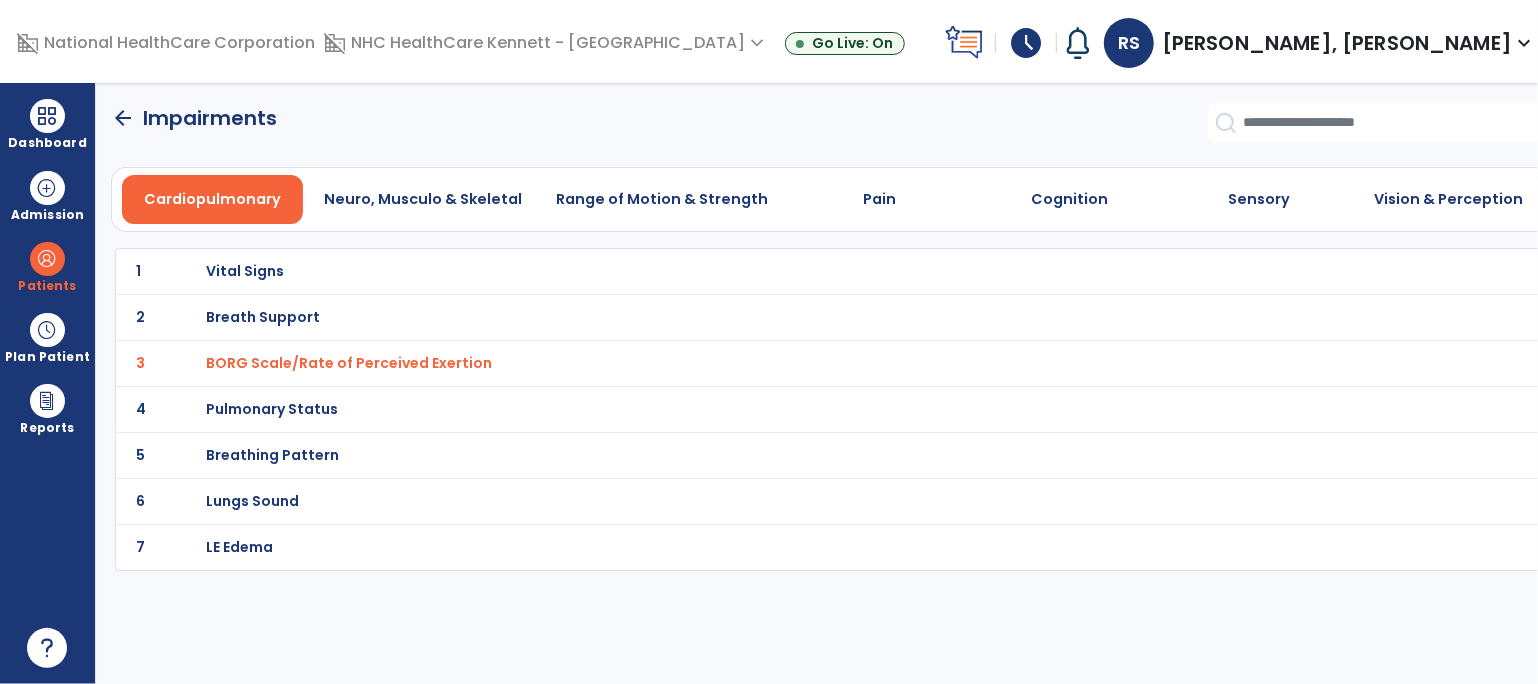 click on "Breath Support" at bounding box center [245, 271] 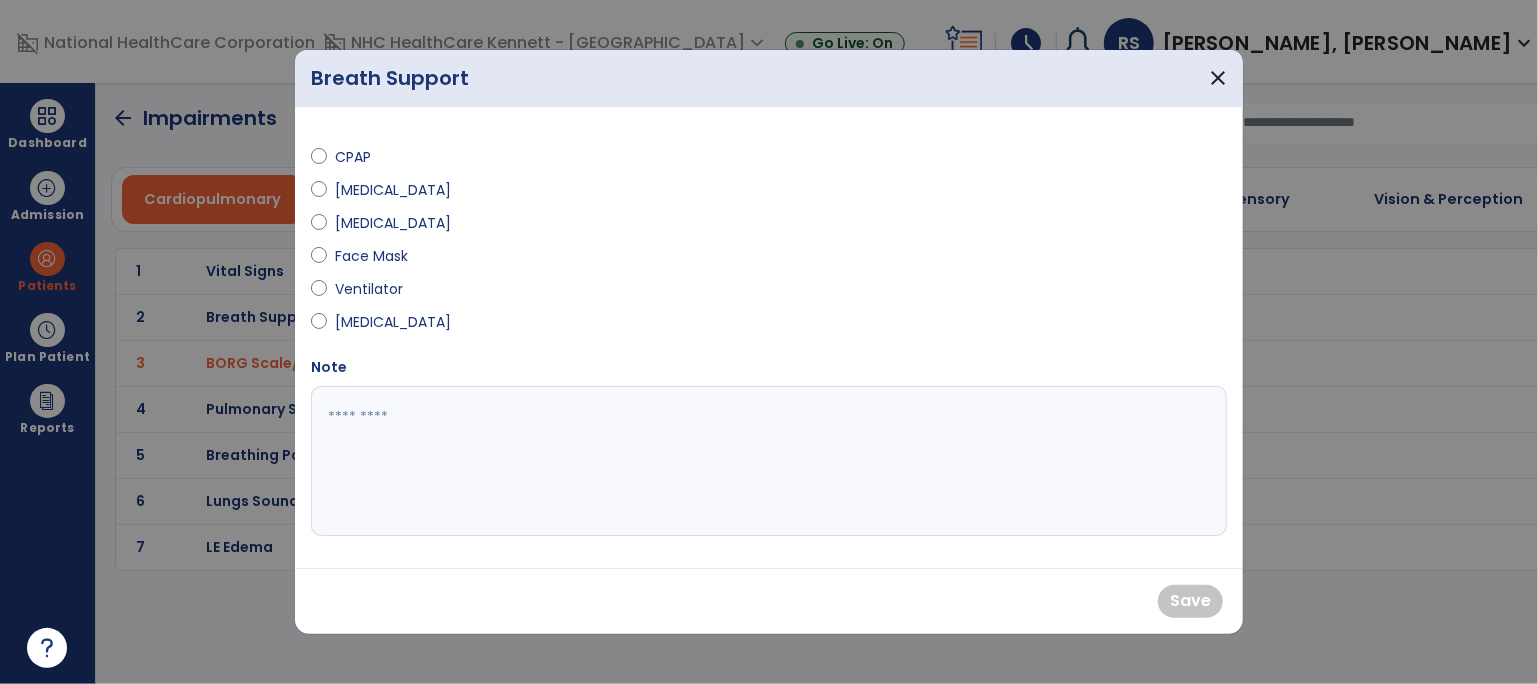 click on "[MEDICAL_DATA]" at bounding box center [393, 223] 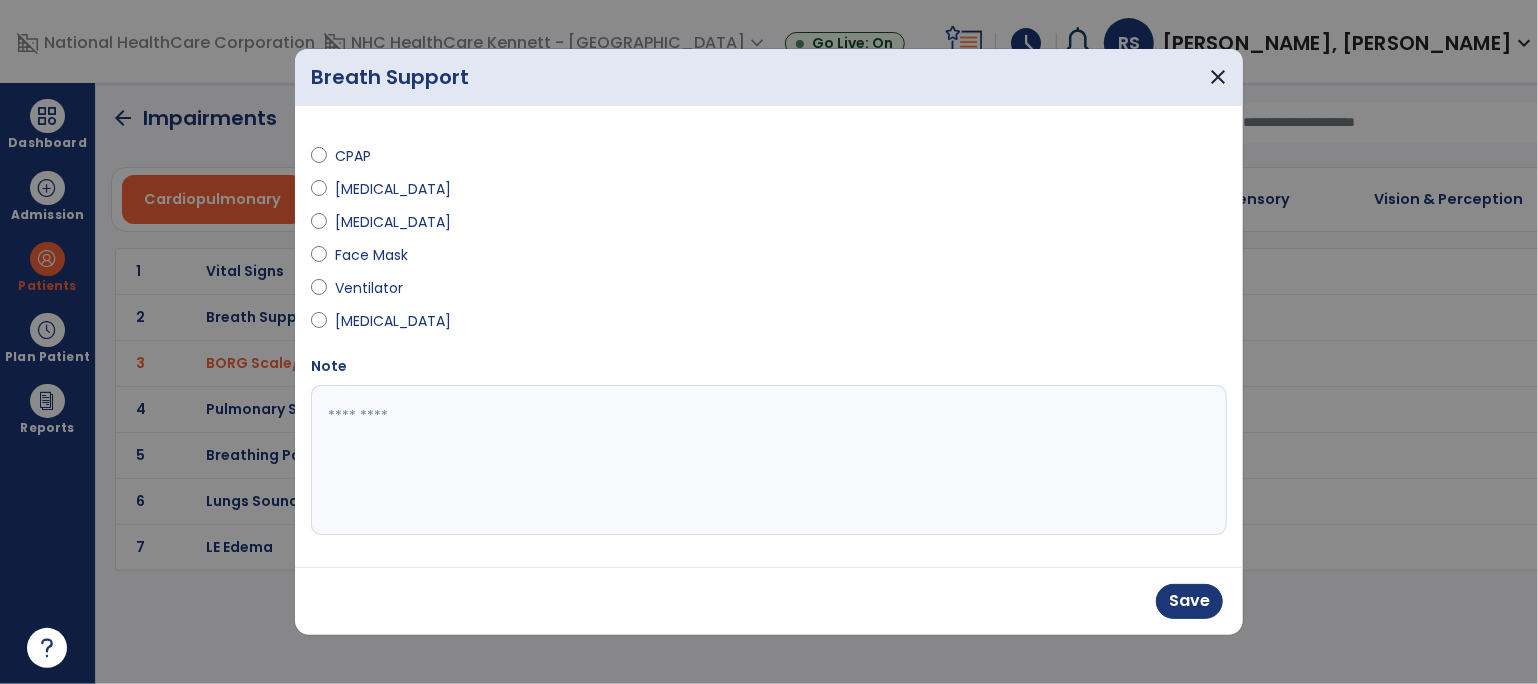 click at bounding box center (769, 460) 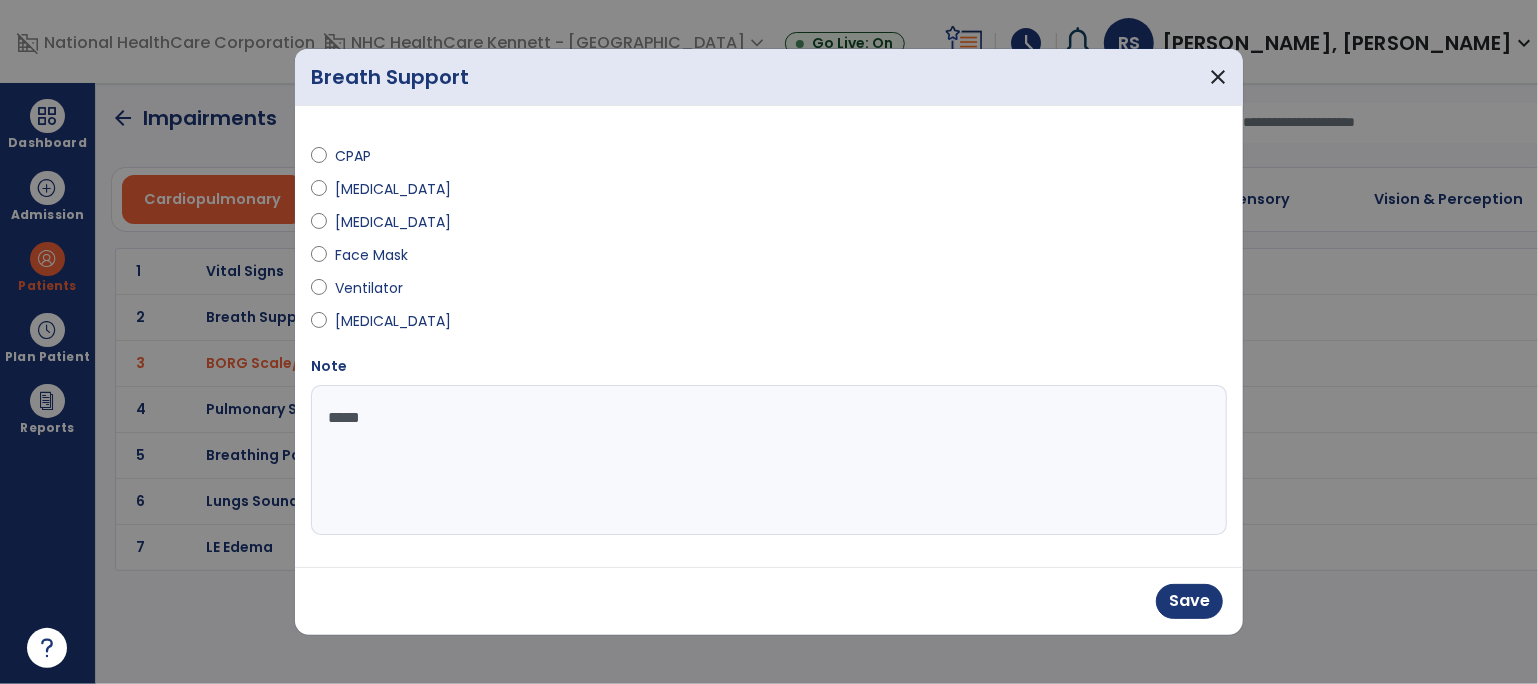 type on "*****" 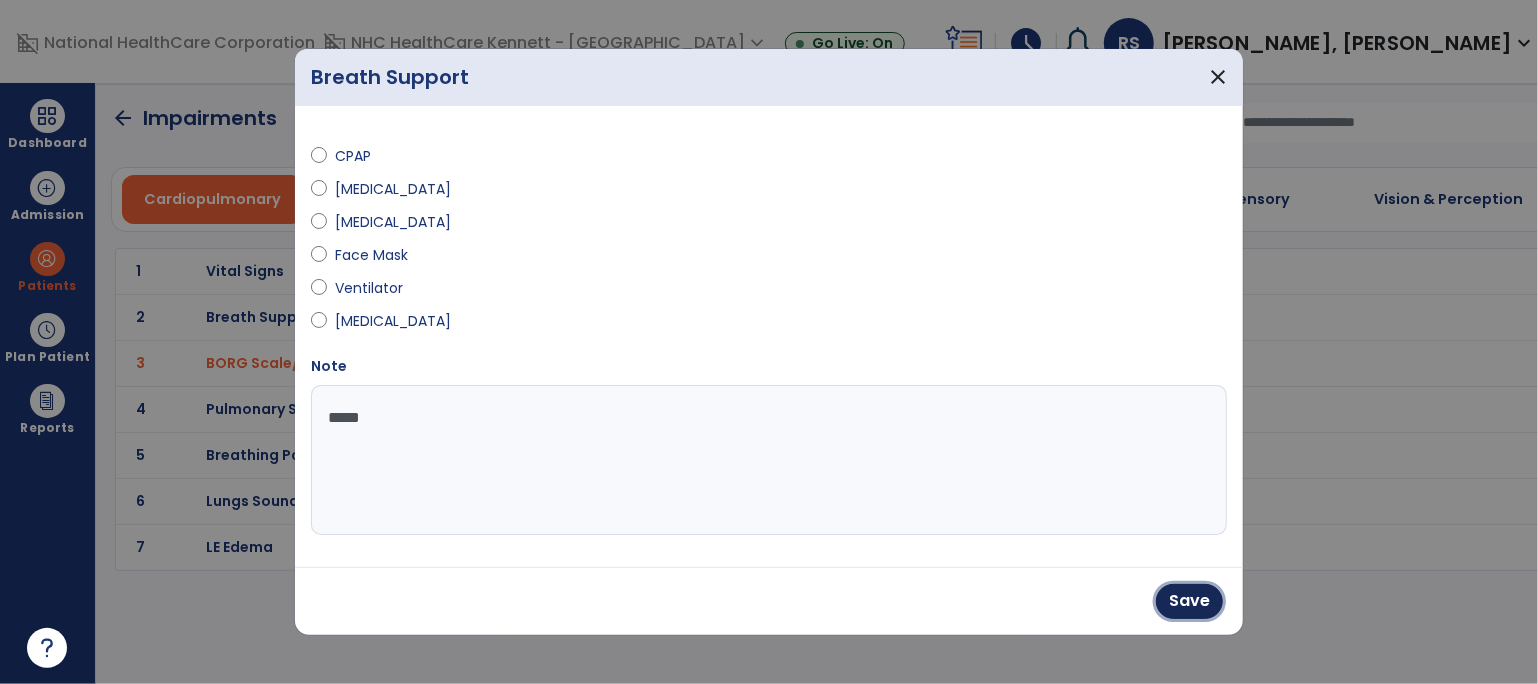 click on "Save" at bounding box center [1189, 601] 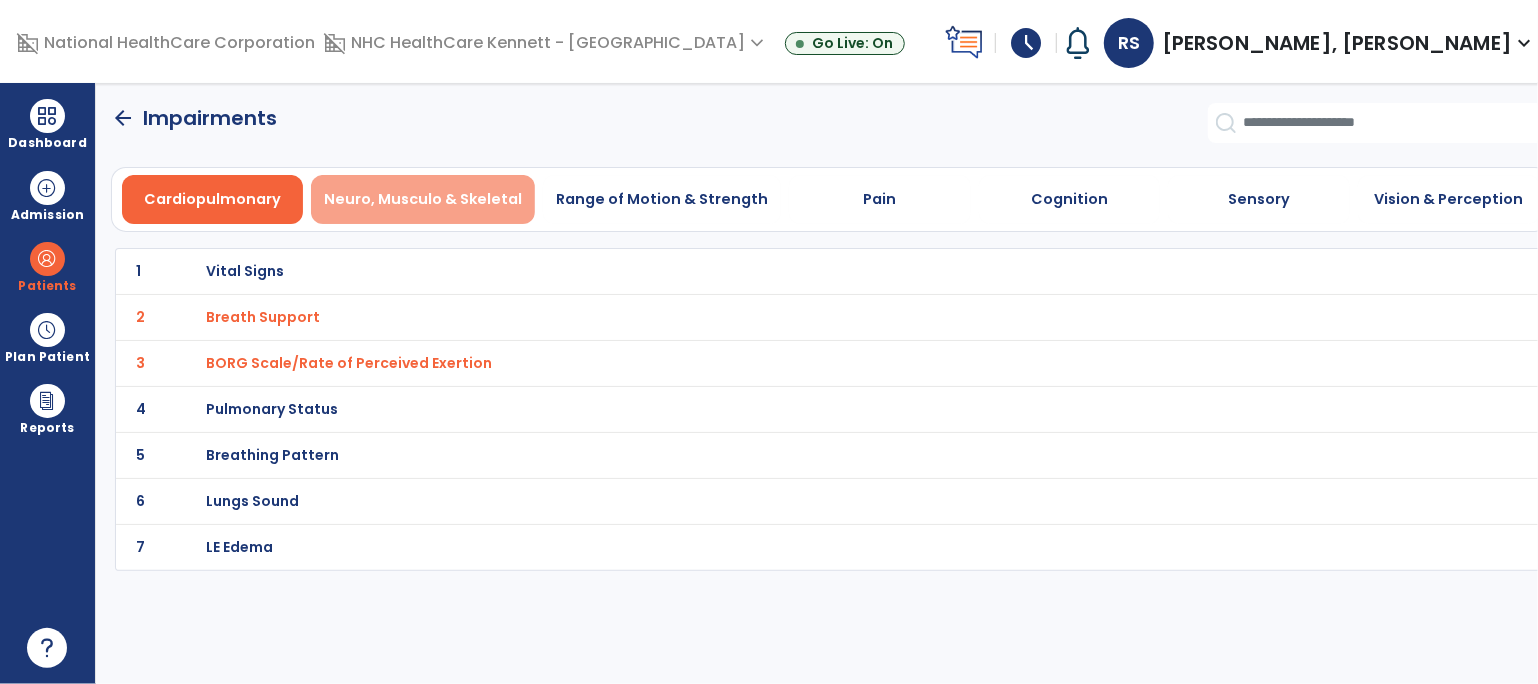 click on "Neuro, Musculo & Skeletal" at bounding box center [423, 199] 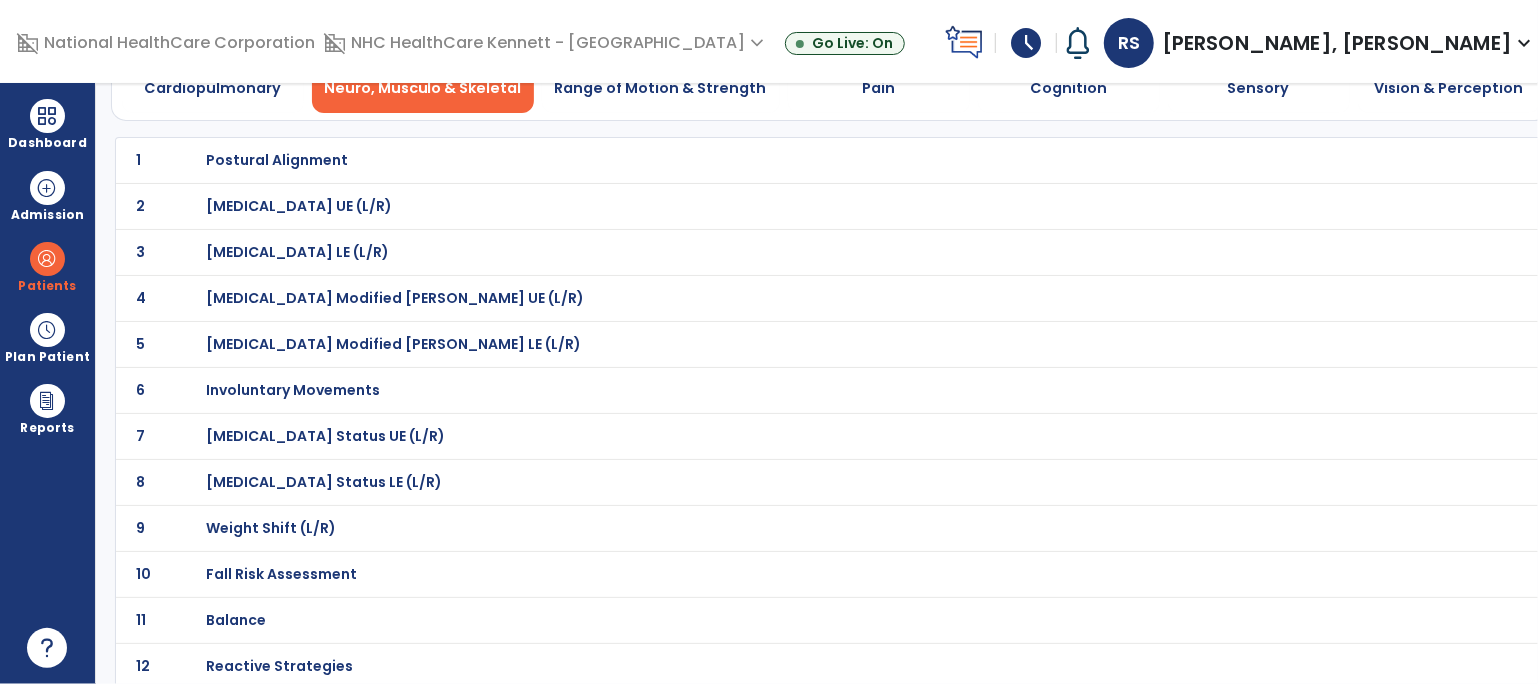 scroll, scrollTop: 222, scrollLeft: 0, axis: vertical 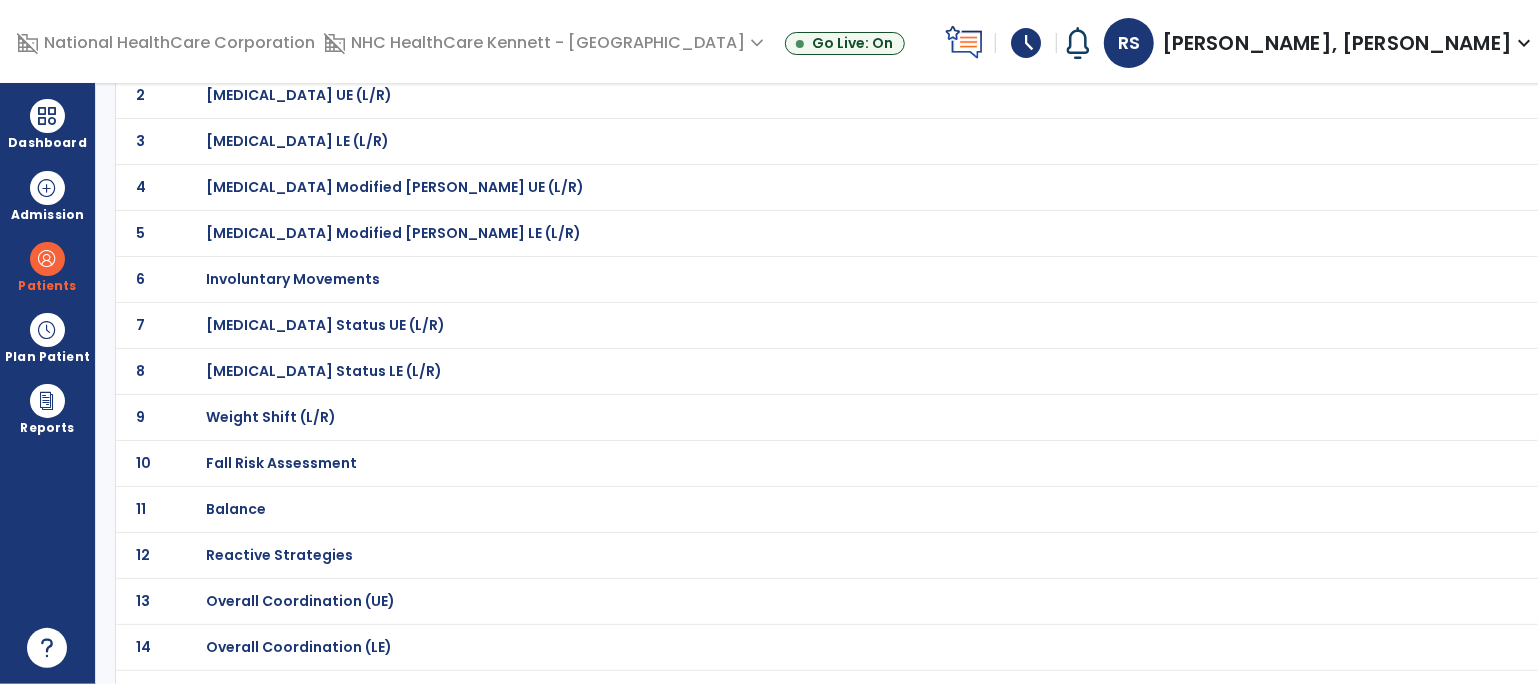 click on "Balance" at bounding box center (277, 49) 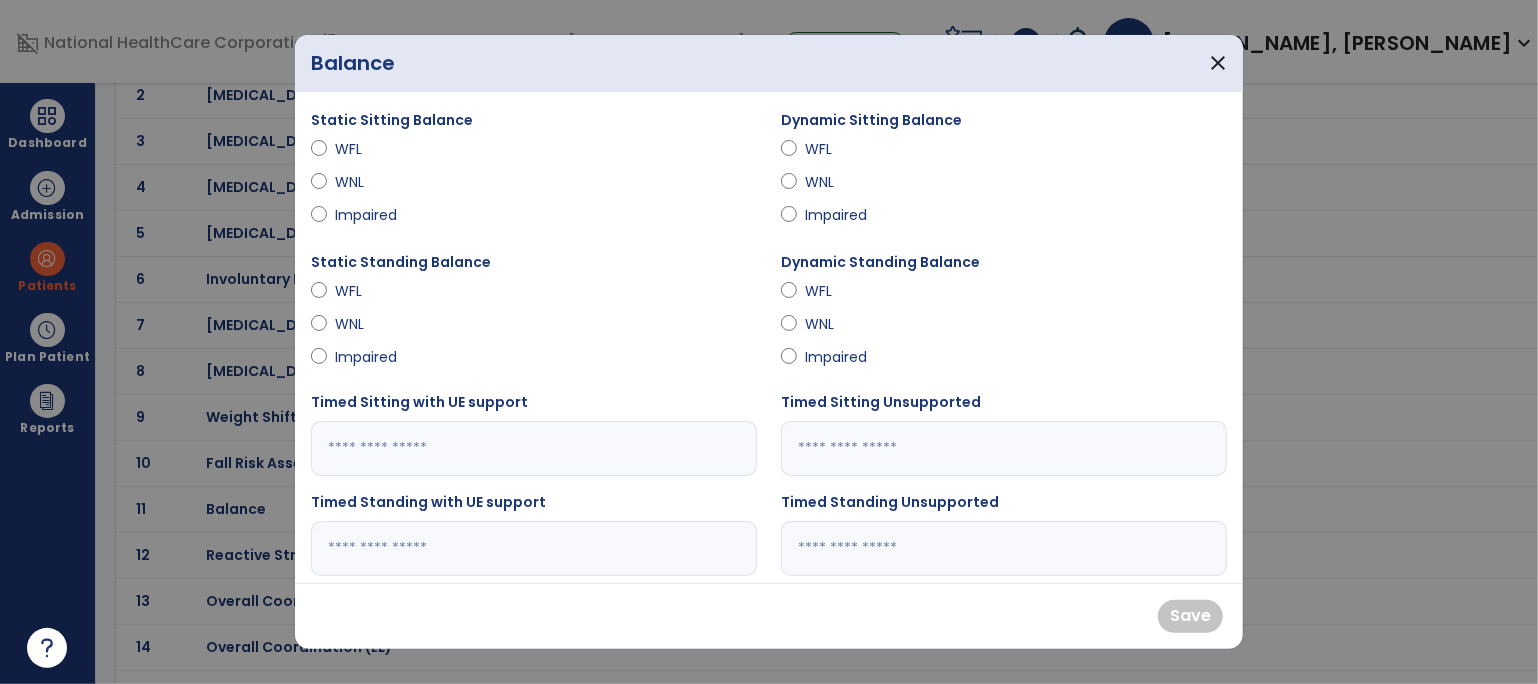 click on "WFL" at bounding box center [370, 149] 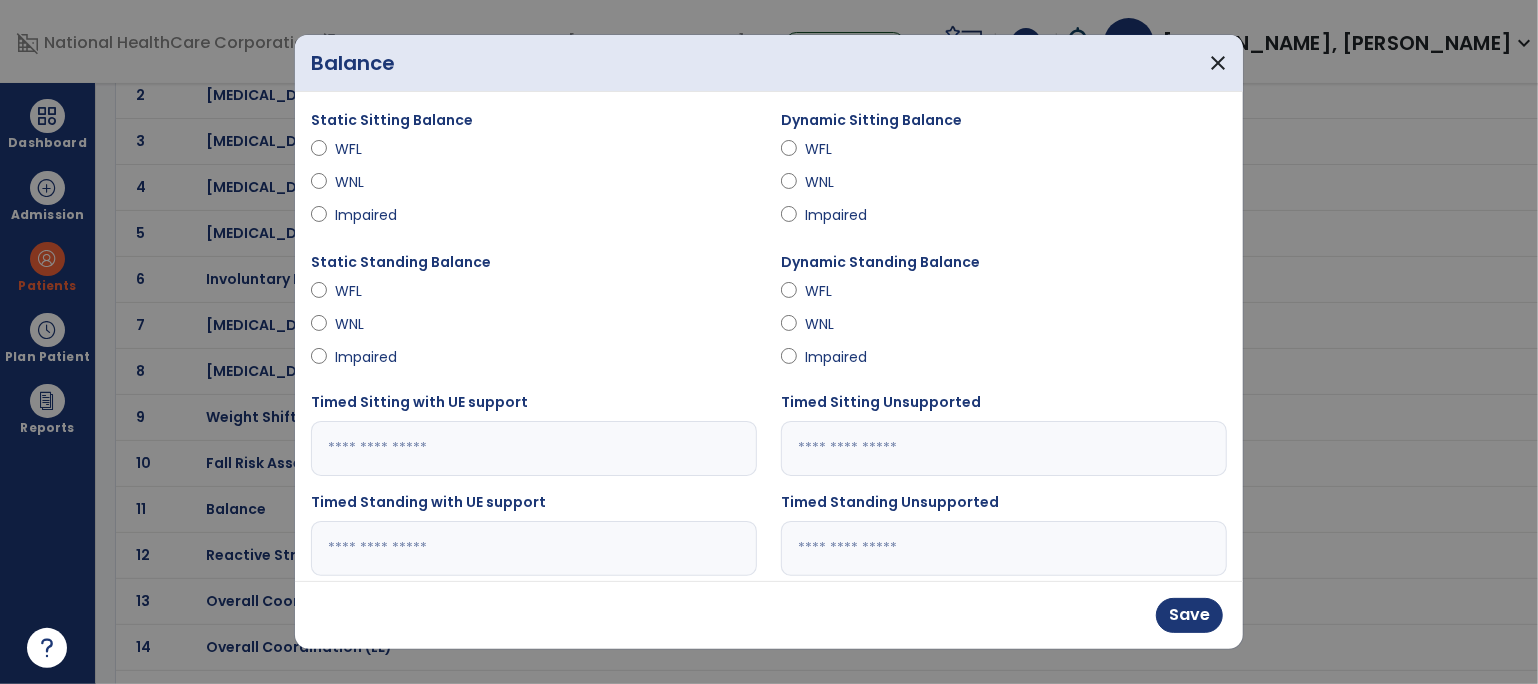 click on "Impaired" at bounding box center (840, 215) 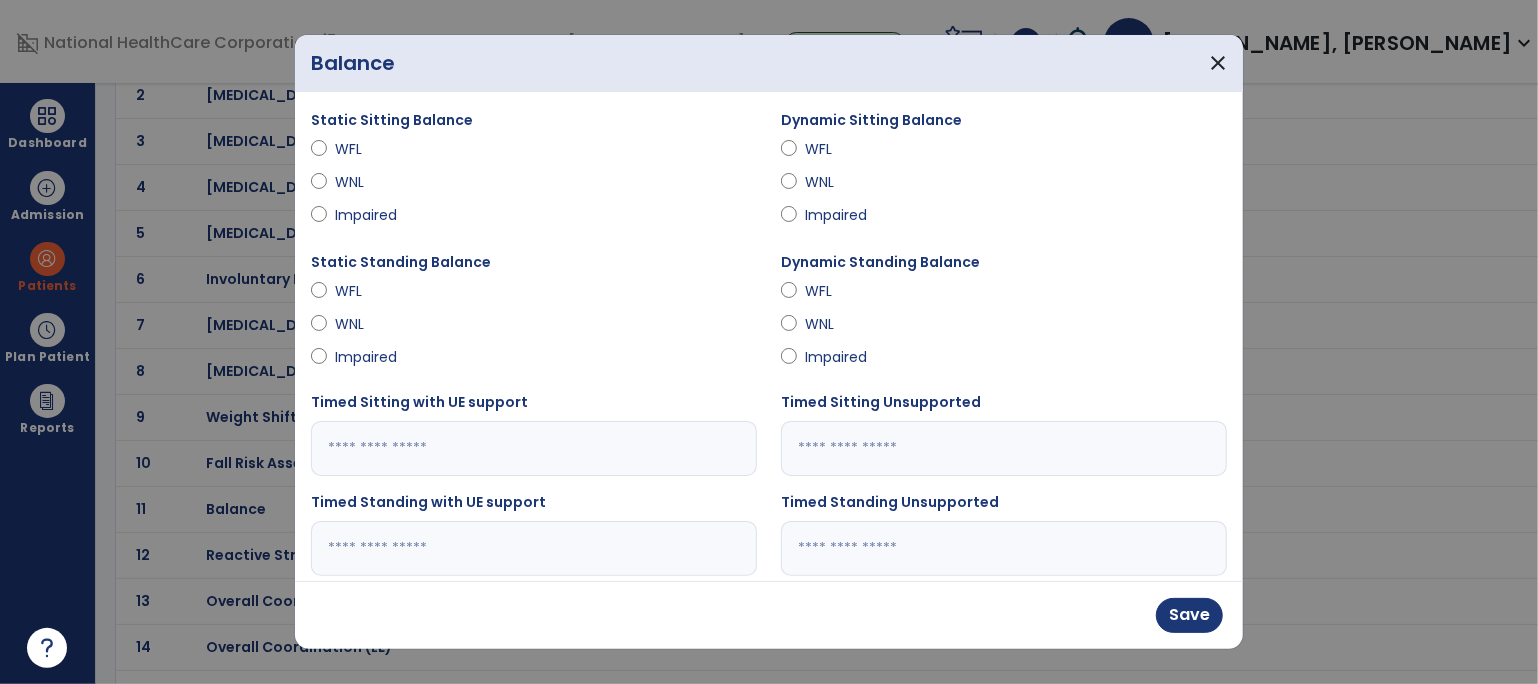 click on "Impaired" at bounding box center [370, 357] 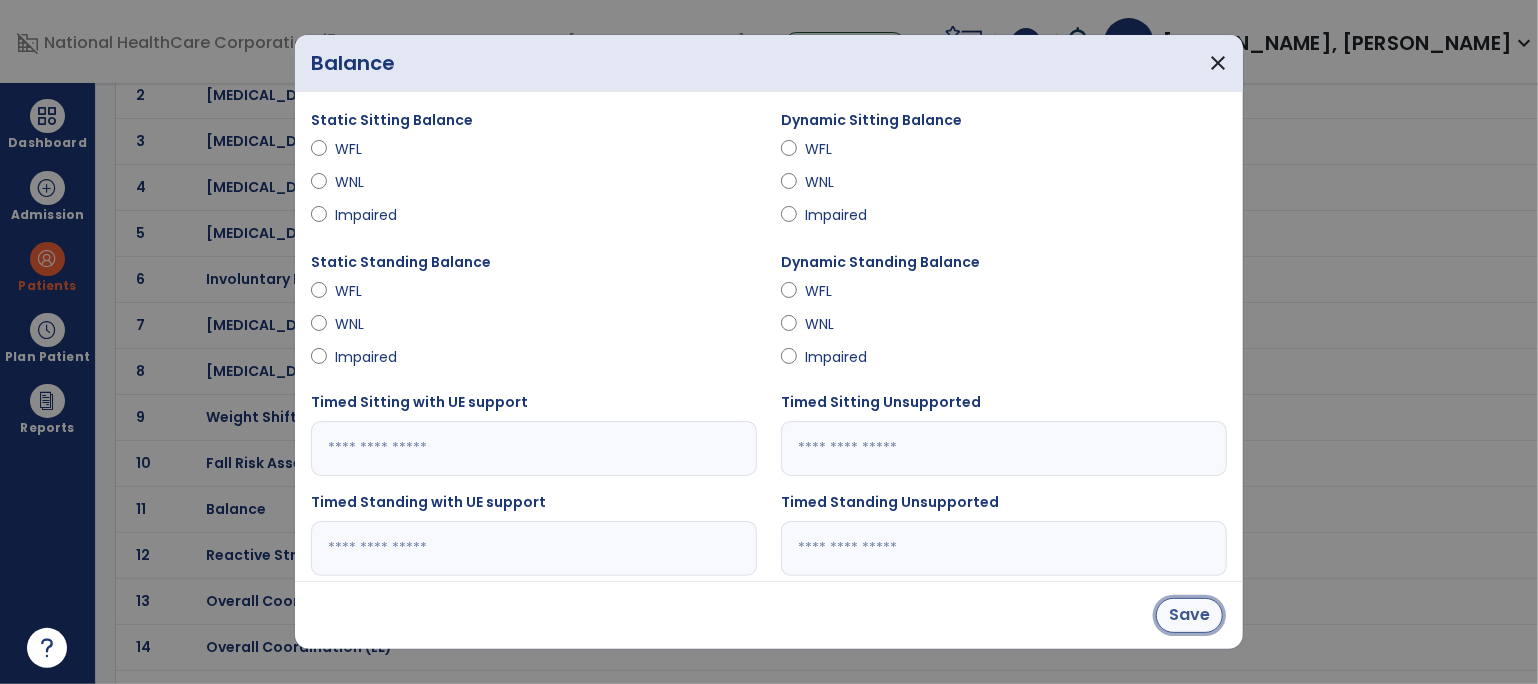 click on "Save" at bounding box center [1189, 615] 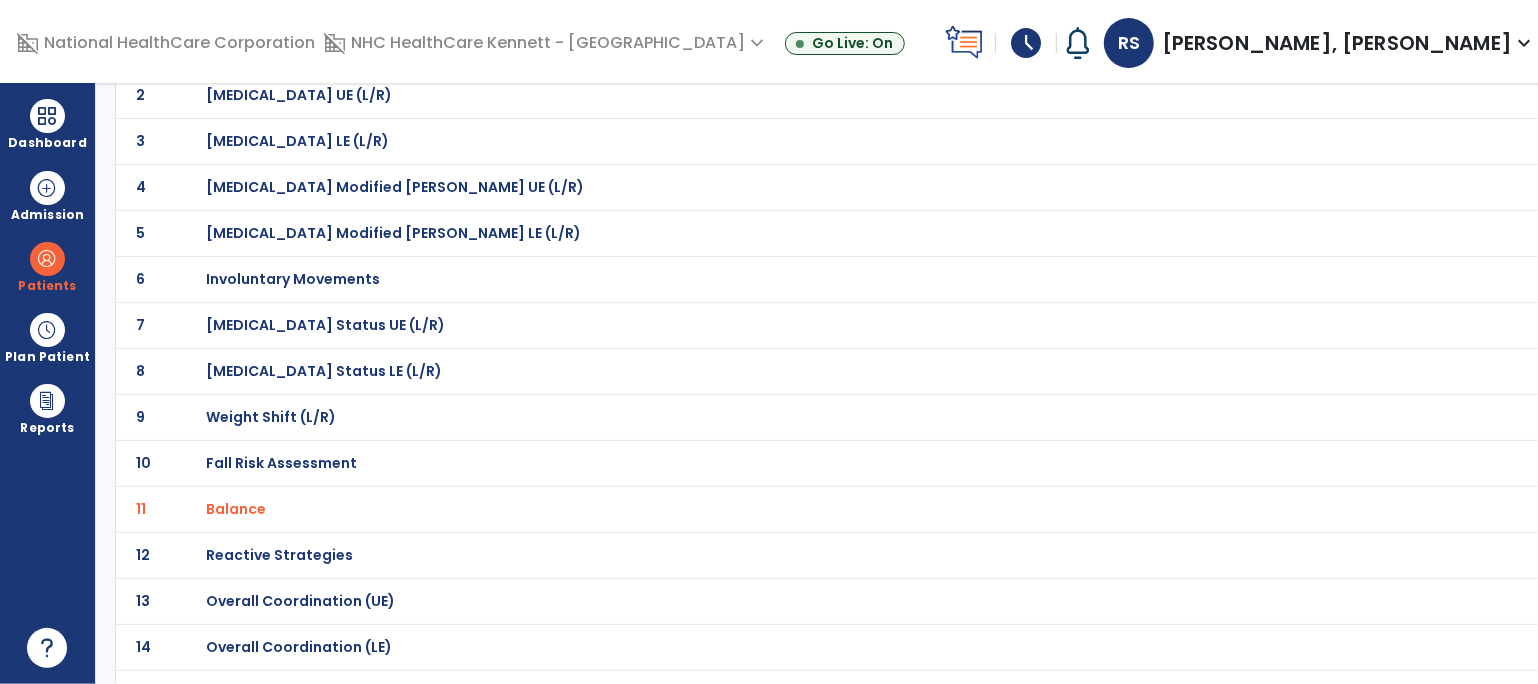 click on "Fall Risk Assessment" at bounding box center (277, 49) 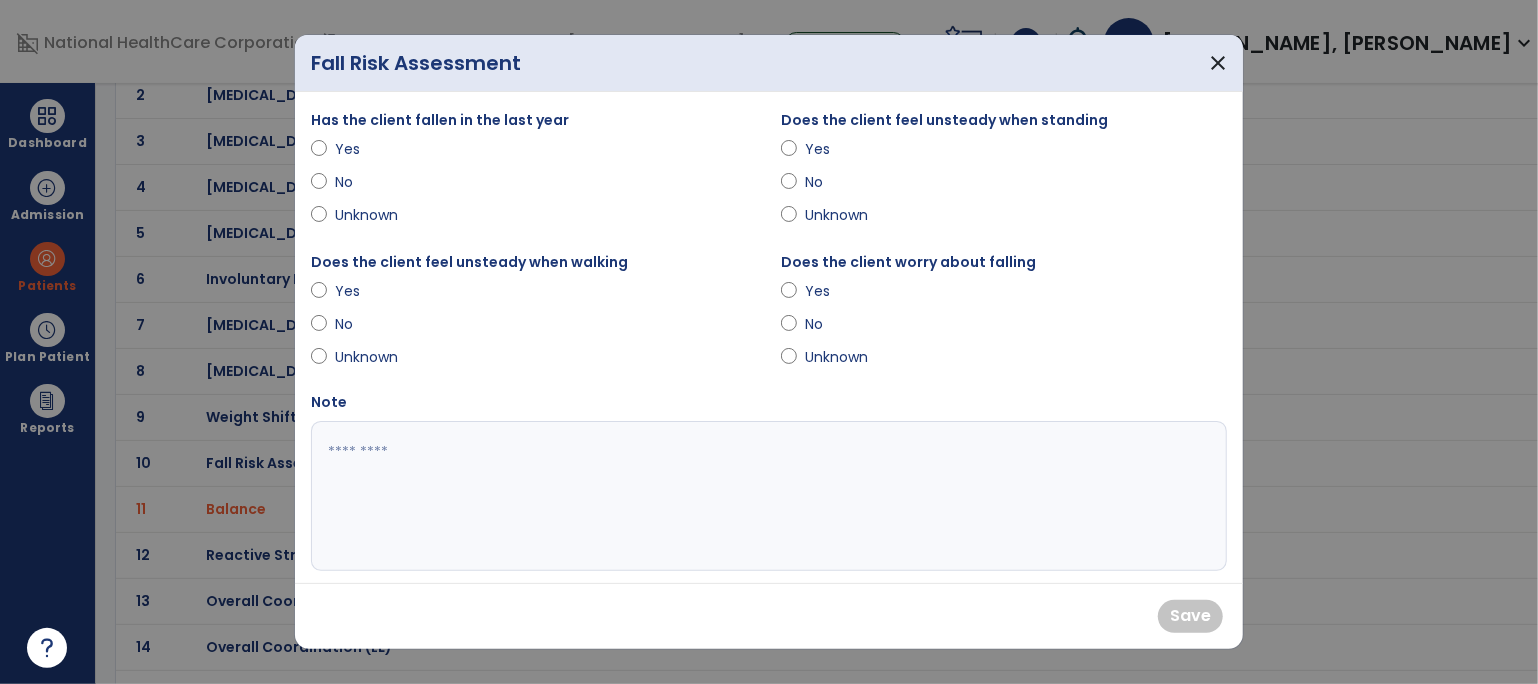 click on "No" at bounding box center (534, 186) 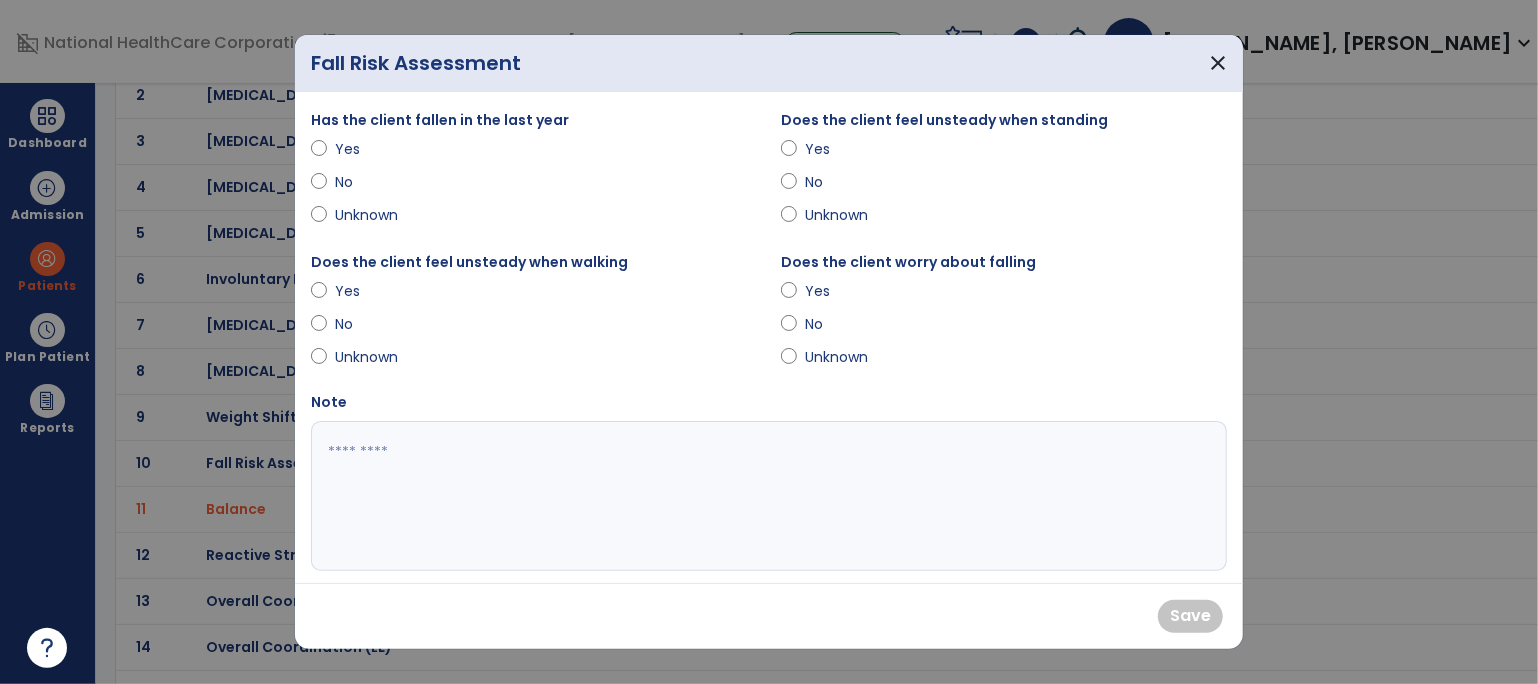 click on "No" at bounding box center [370, 182] 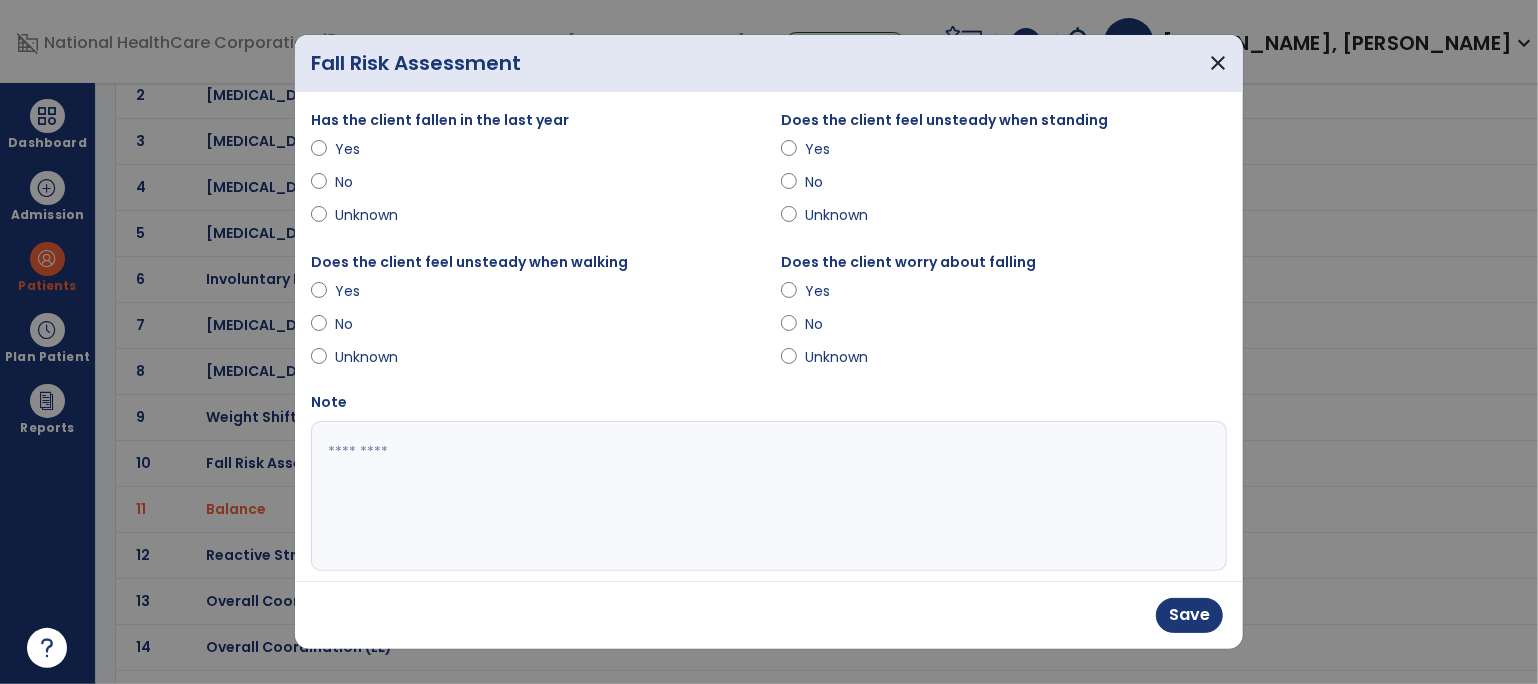 click on "Yes" at bounding box center [840, 149] 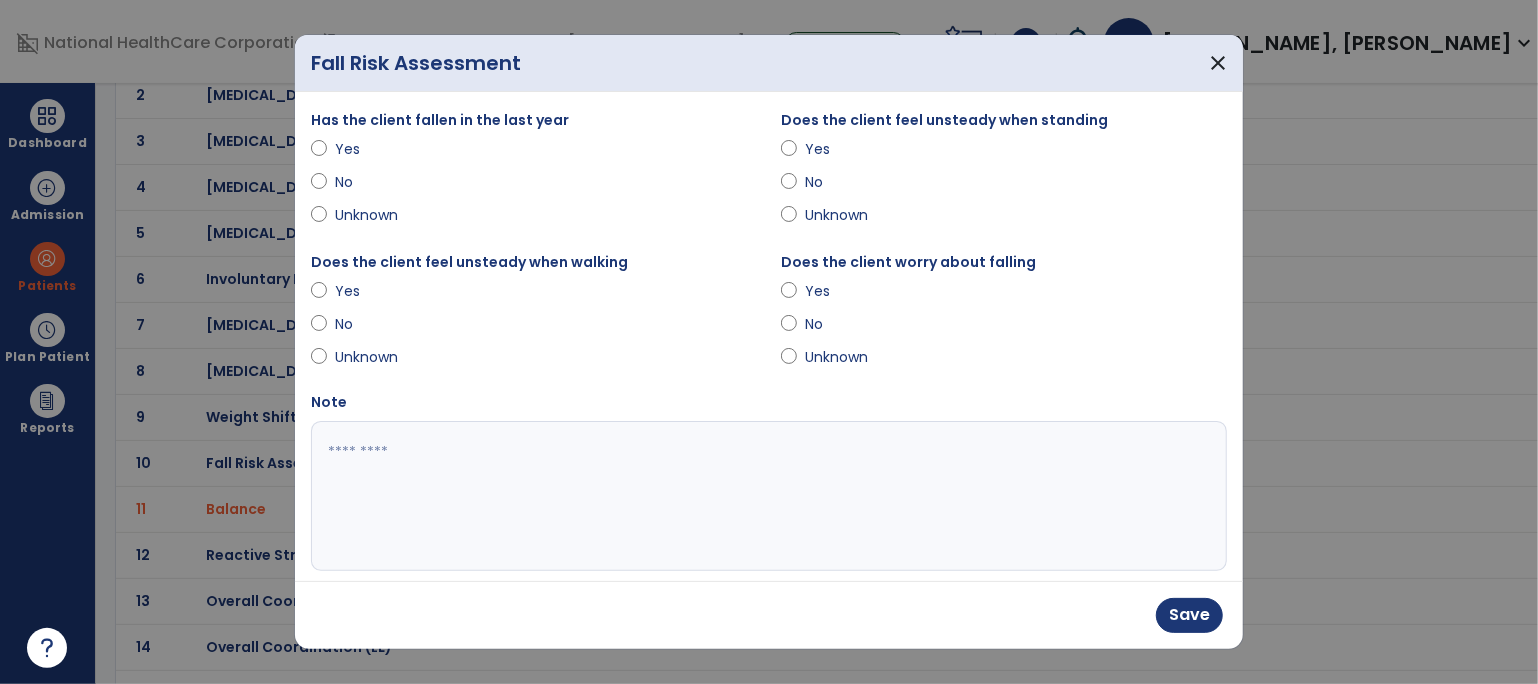click on "Yes" at bounding box center (840, 291) 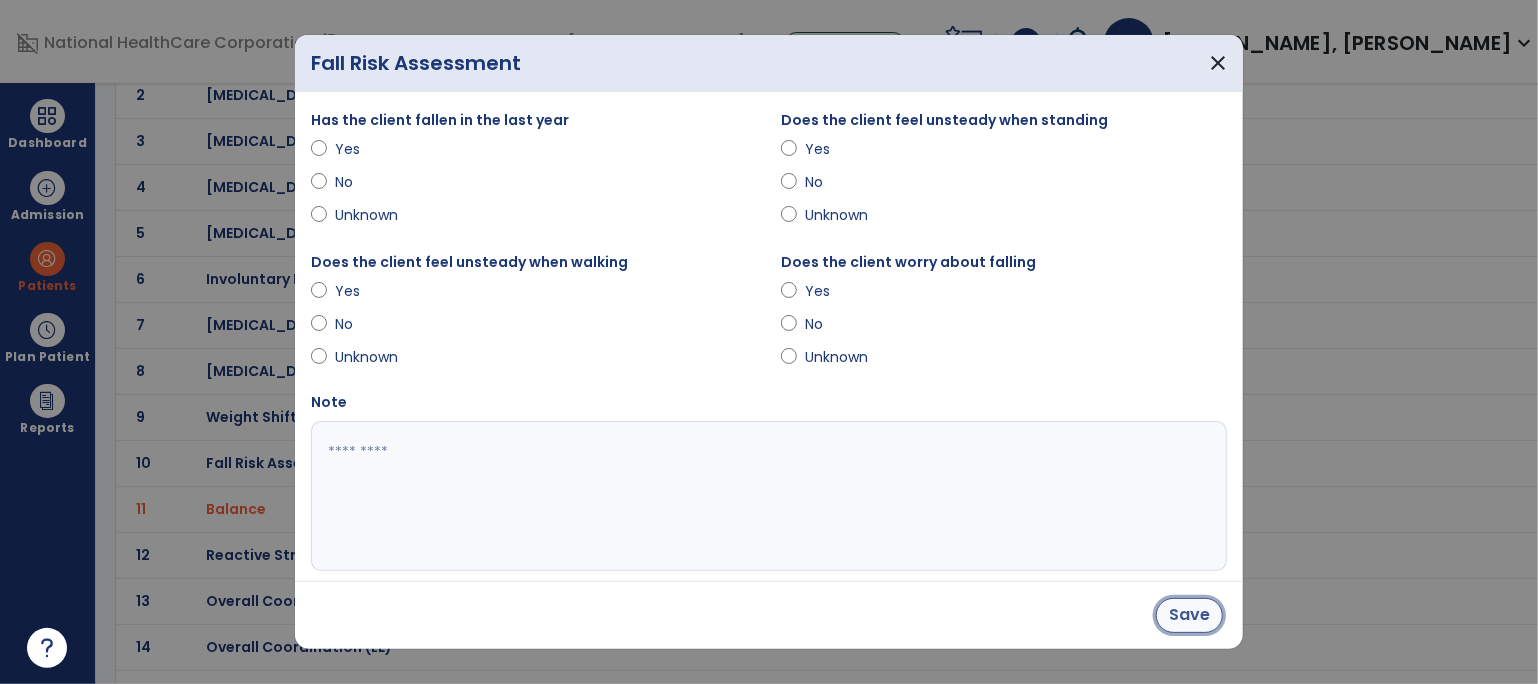 click on "Save" at bounding box center (1189, 615) 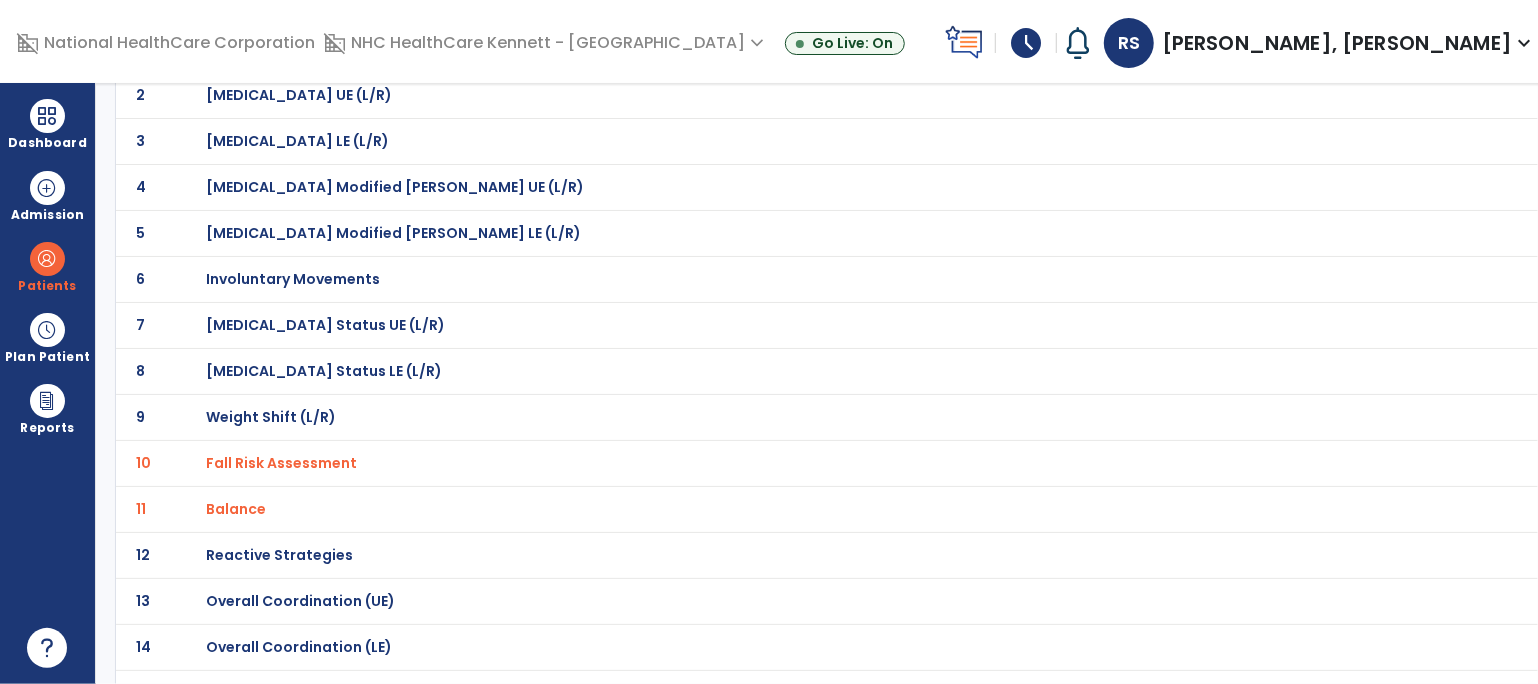 scroll, scrollTop: 444, scrollLeft: 0, axis: vertical 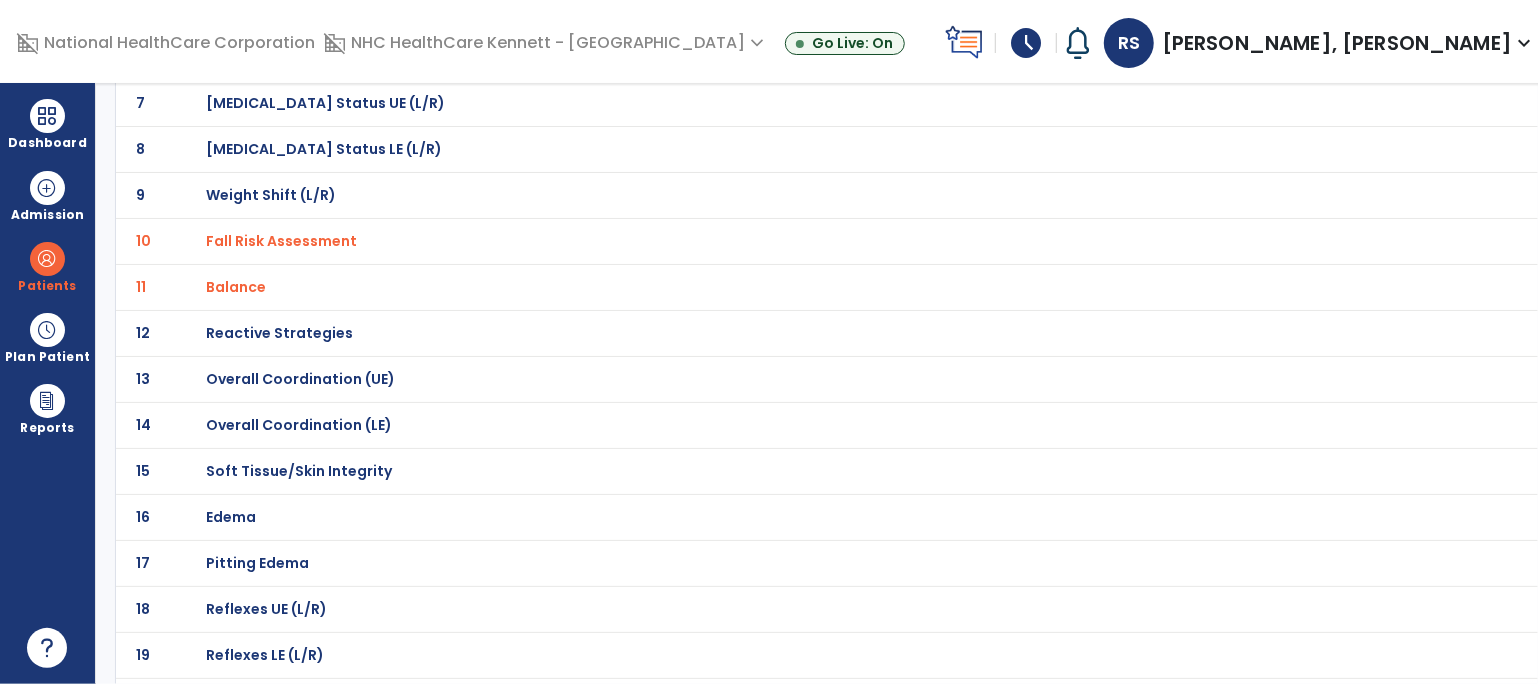 click on "Overall Coordination (UE)" at bounding box center [277, -173] 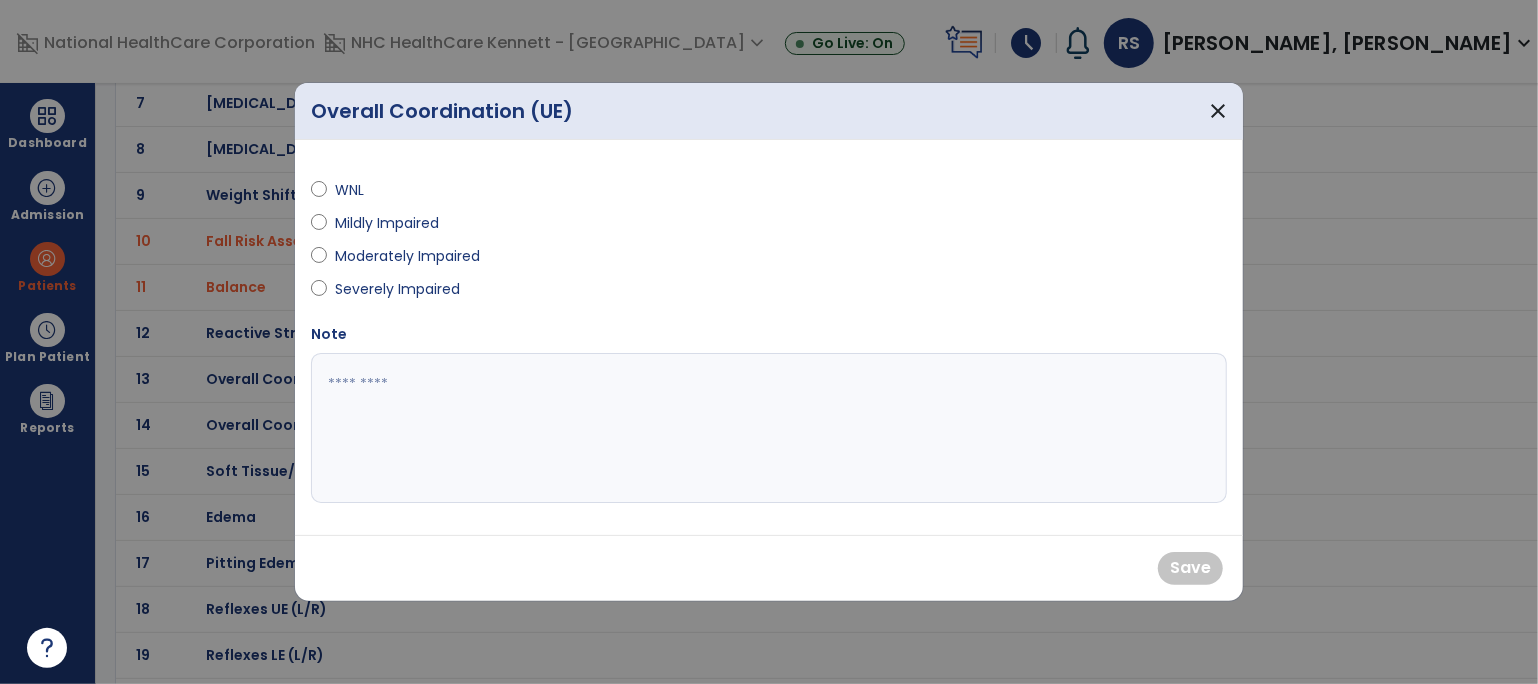 click on "Mildly Impaired" at bounding box center [387, 223] 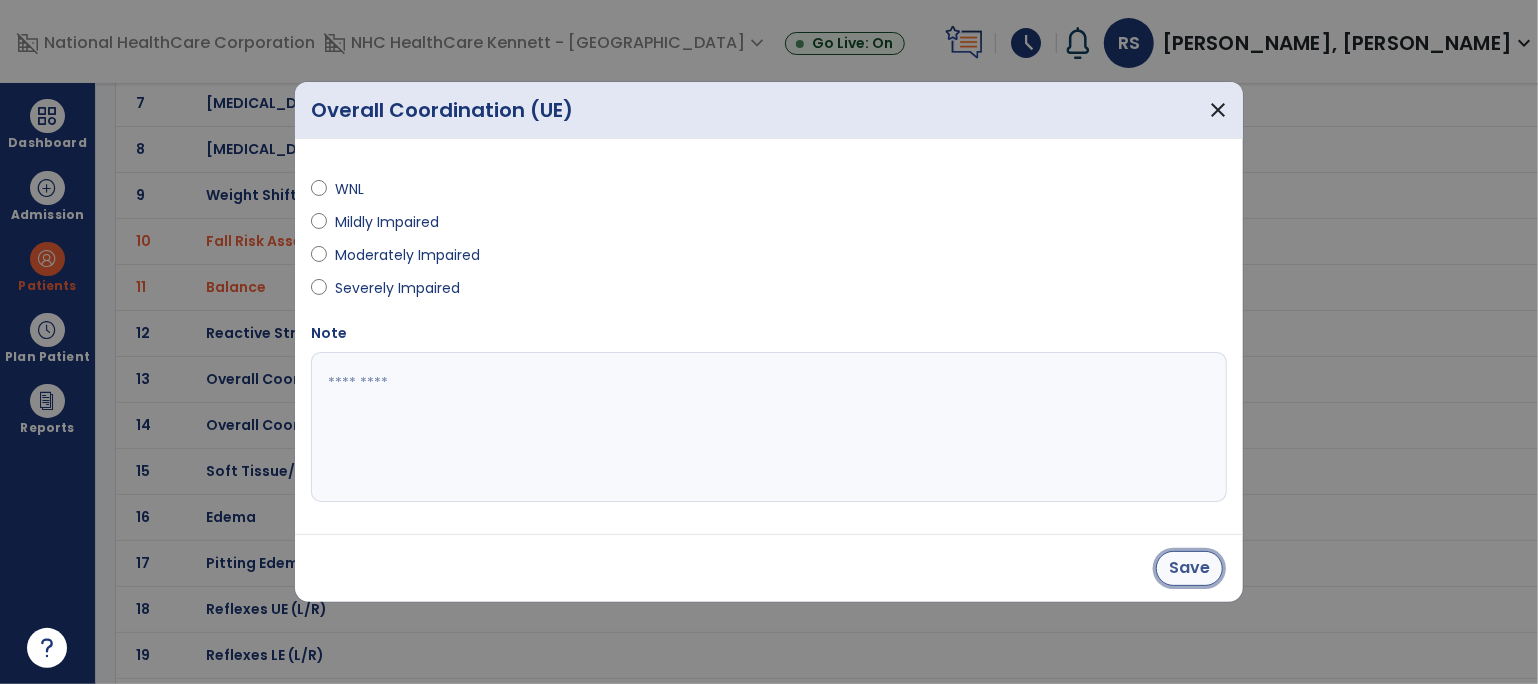 click on "Save" at bounding box center [1189, 568] 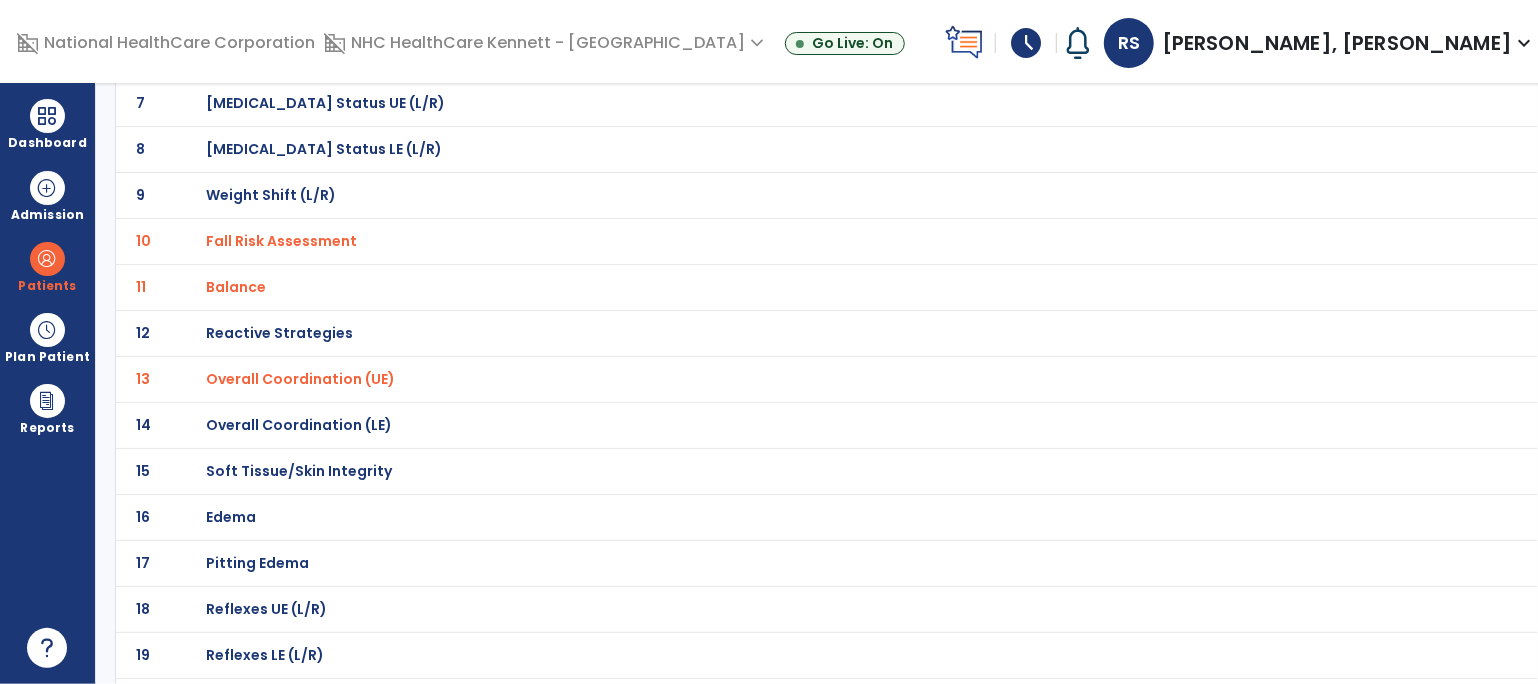 click on "Overall Coordination (LE)" at bounding box center [277, -173] 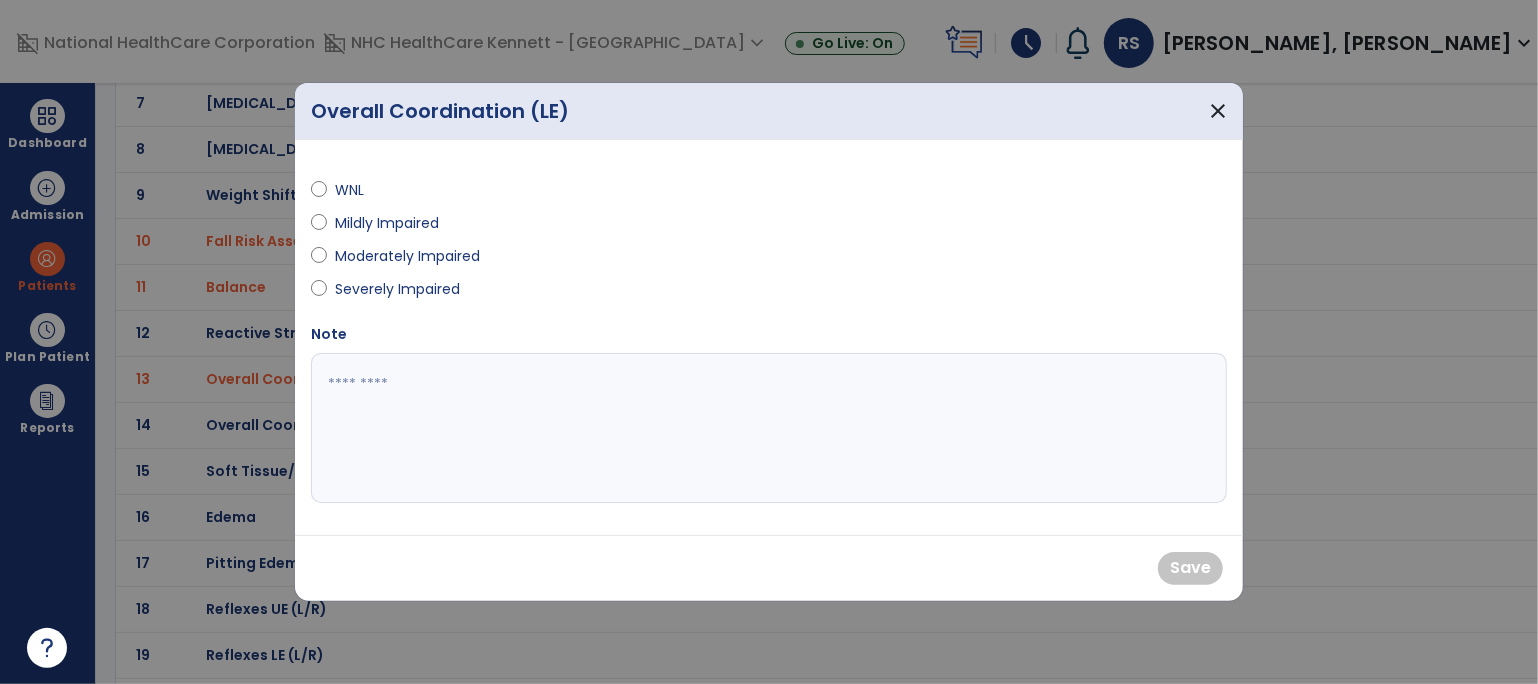 click on "Moderately Impaired" at bounding box center (407, 256) 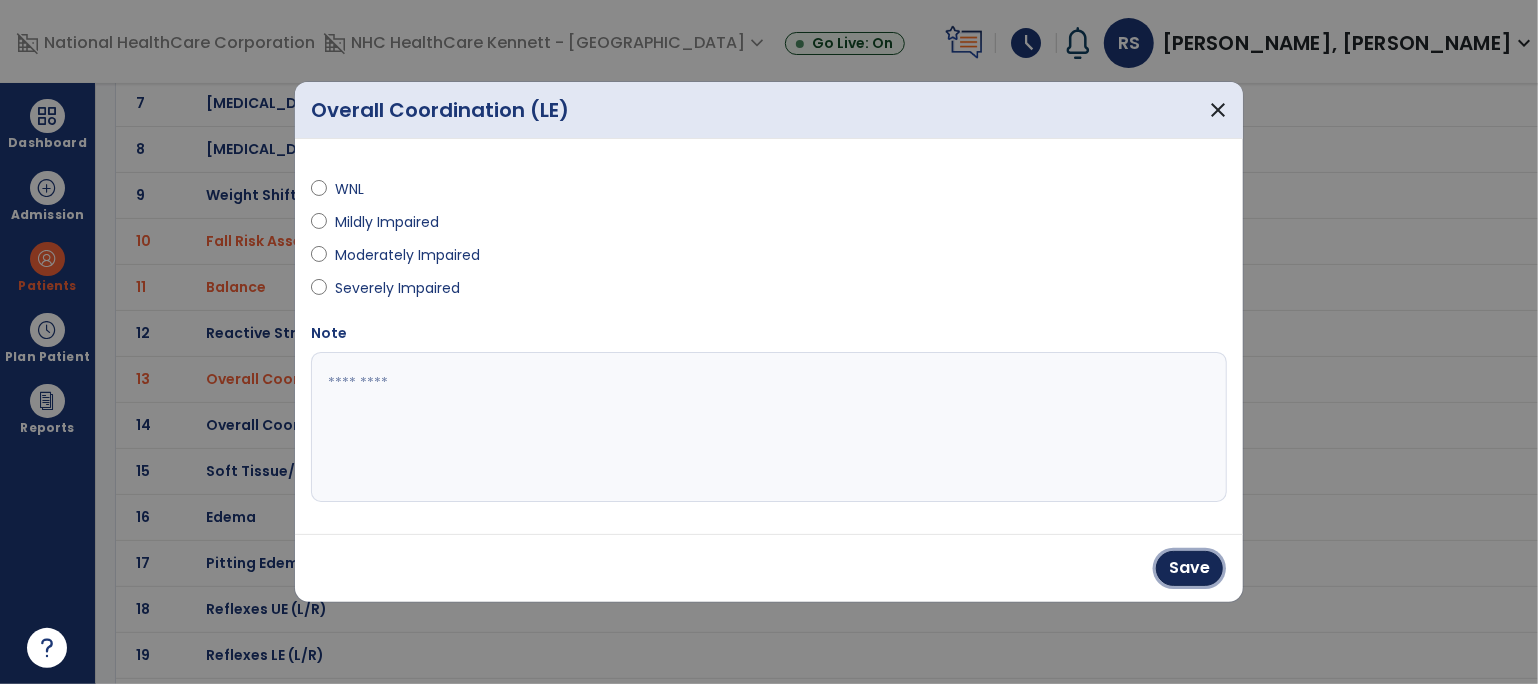 drag, startPoint x: 1179, startPoint y: 562, endPoint x: 823, endPoint y: 454, distance: 372.0215 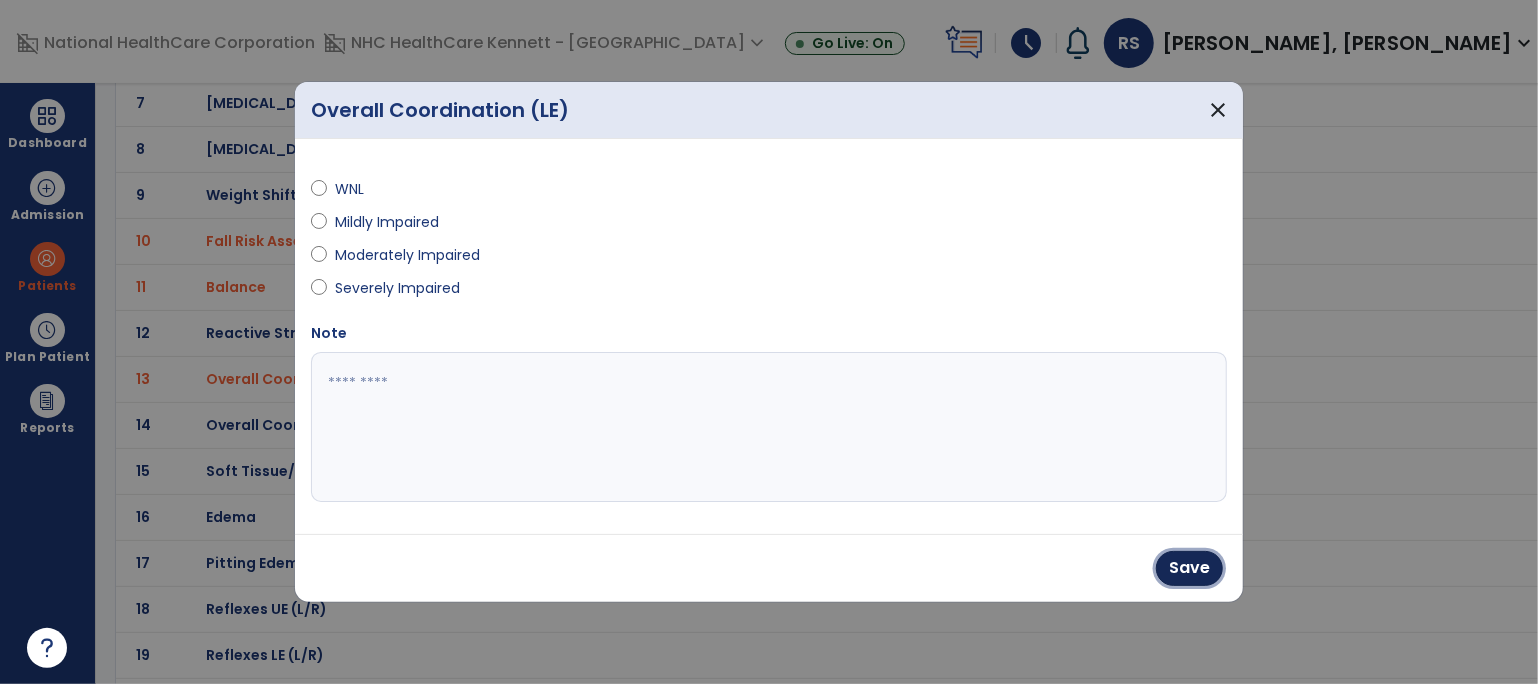 click on "Save" at bounding box center (1189, 568) 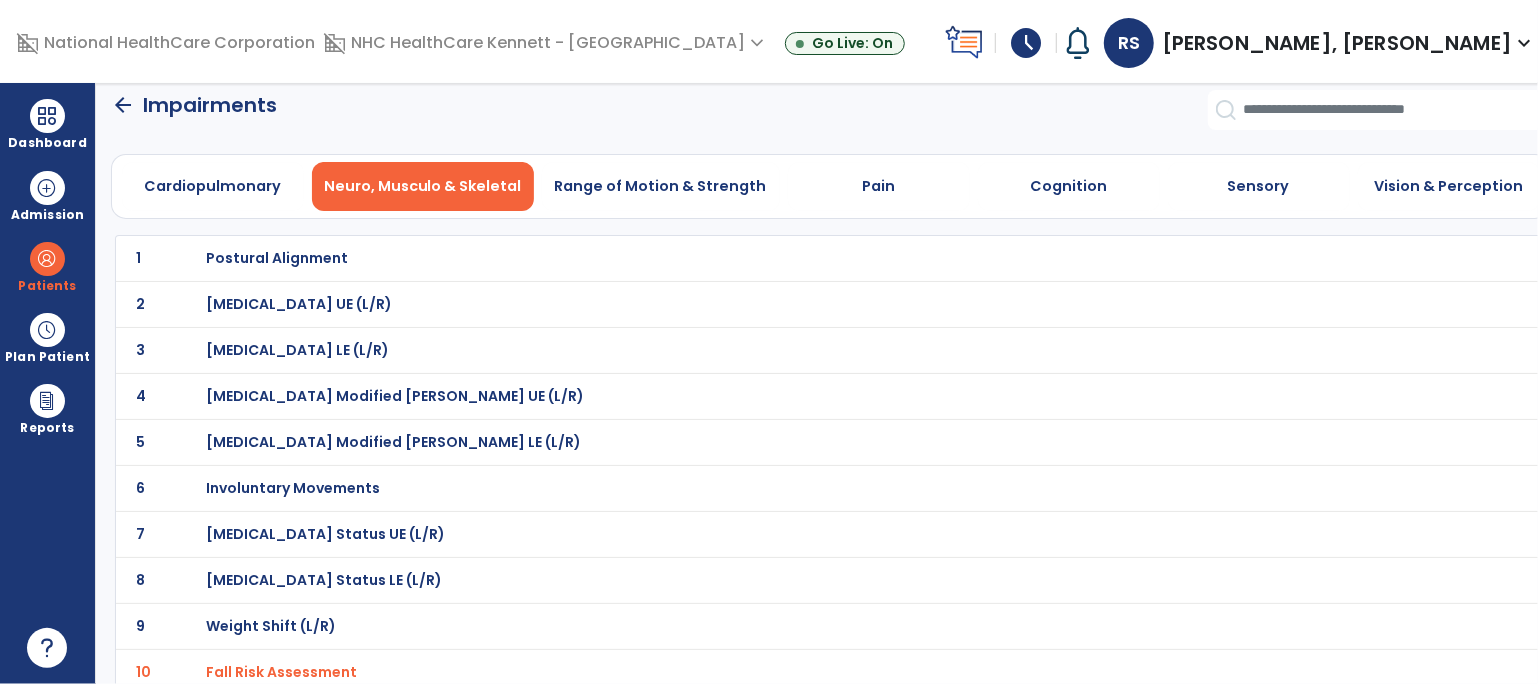 scroll, scrollTop: 0, scrollLeft: 0, axis: both 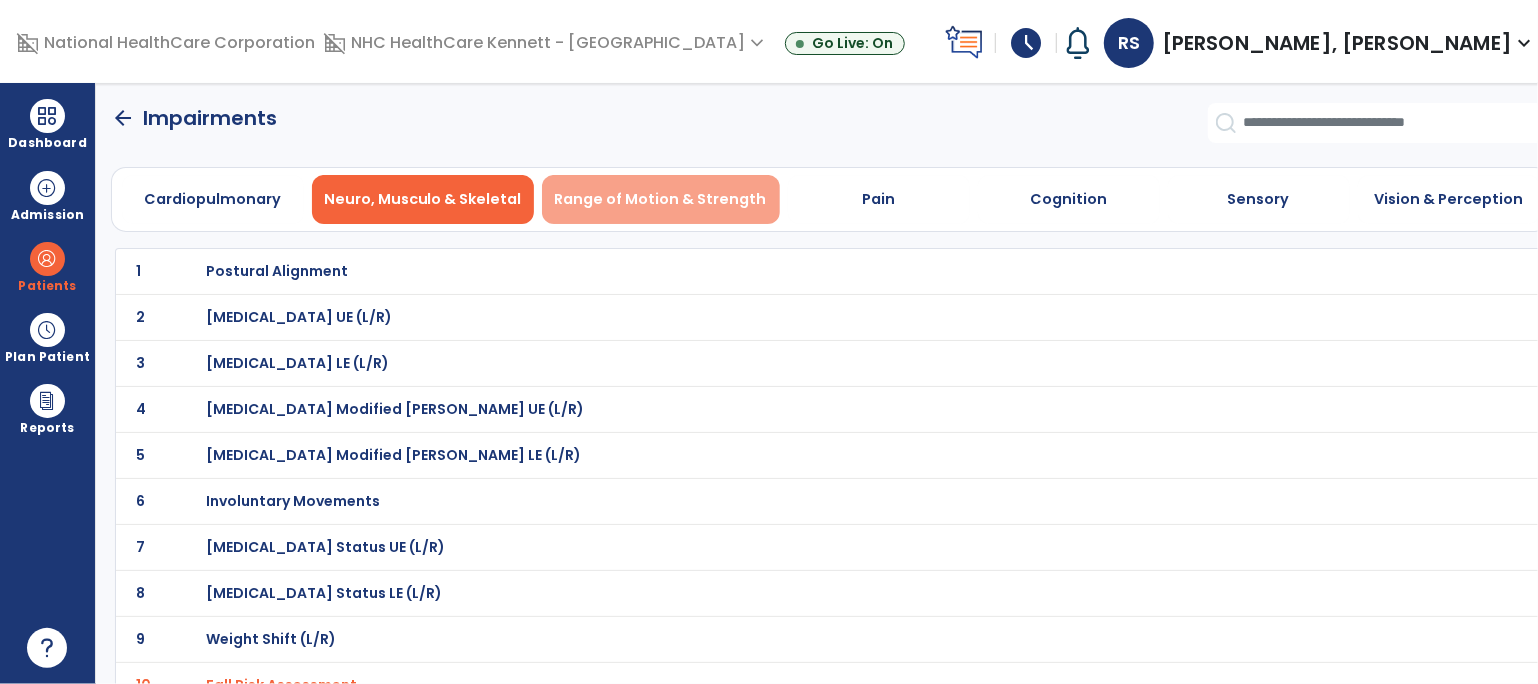 click on "Range of Motion & Strength" at bounding box center [661, 199] 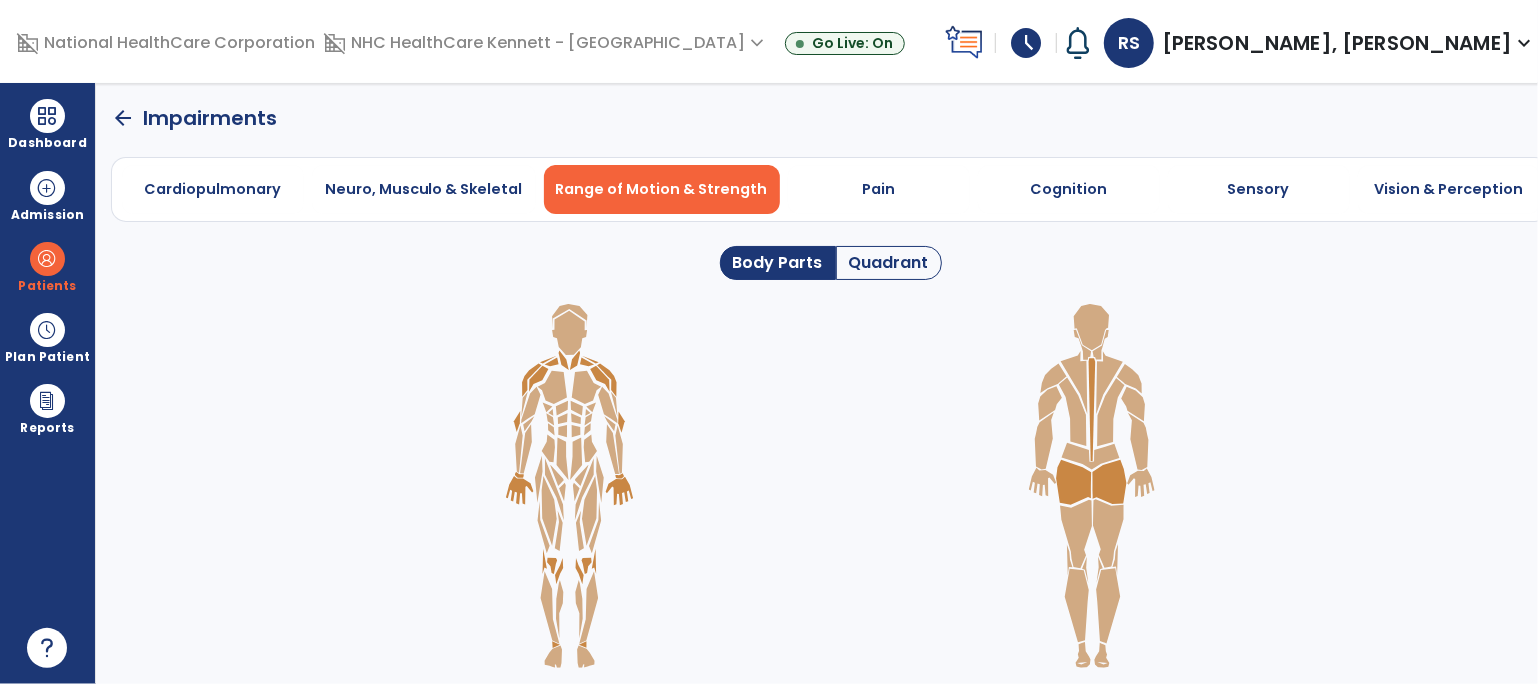 click on "Quadrant" 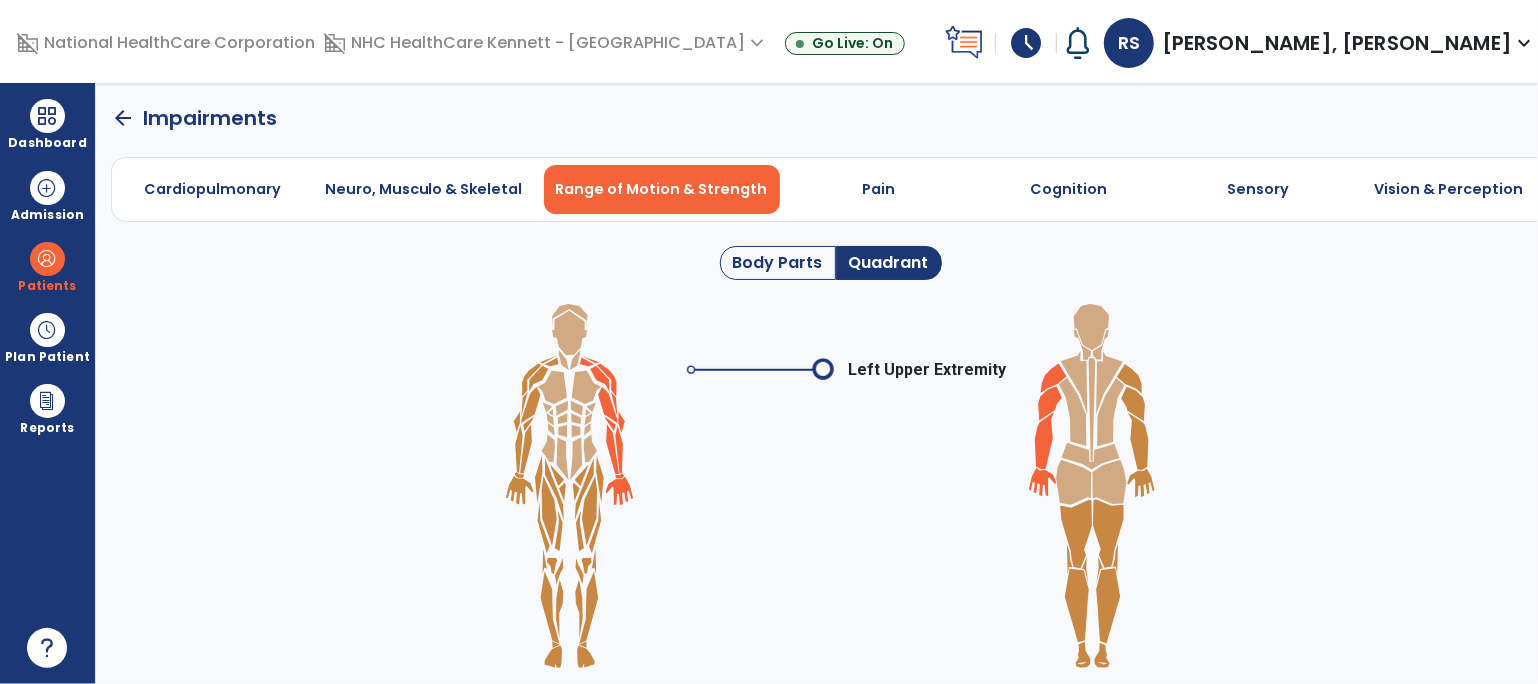 click 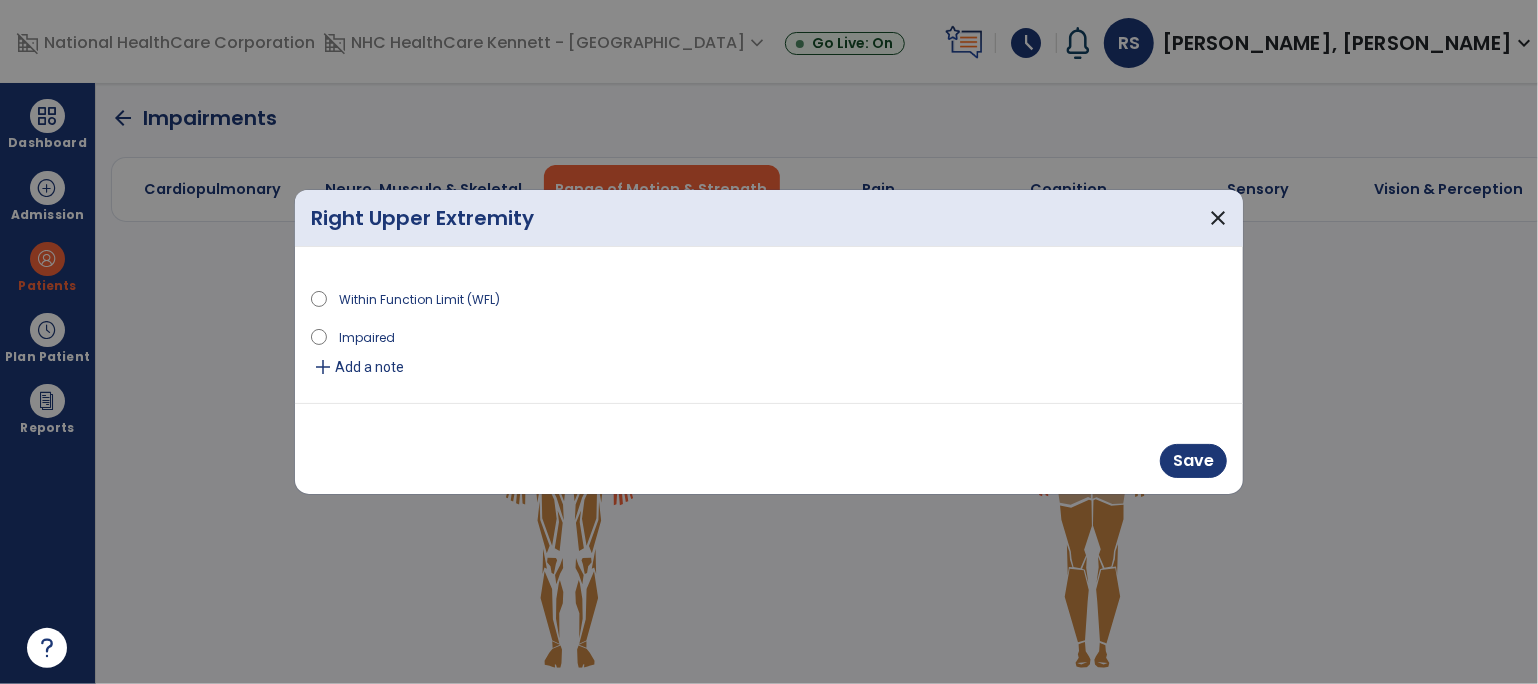 click on "Add a note" at bounding box center [369, 367] 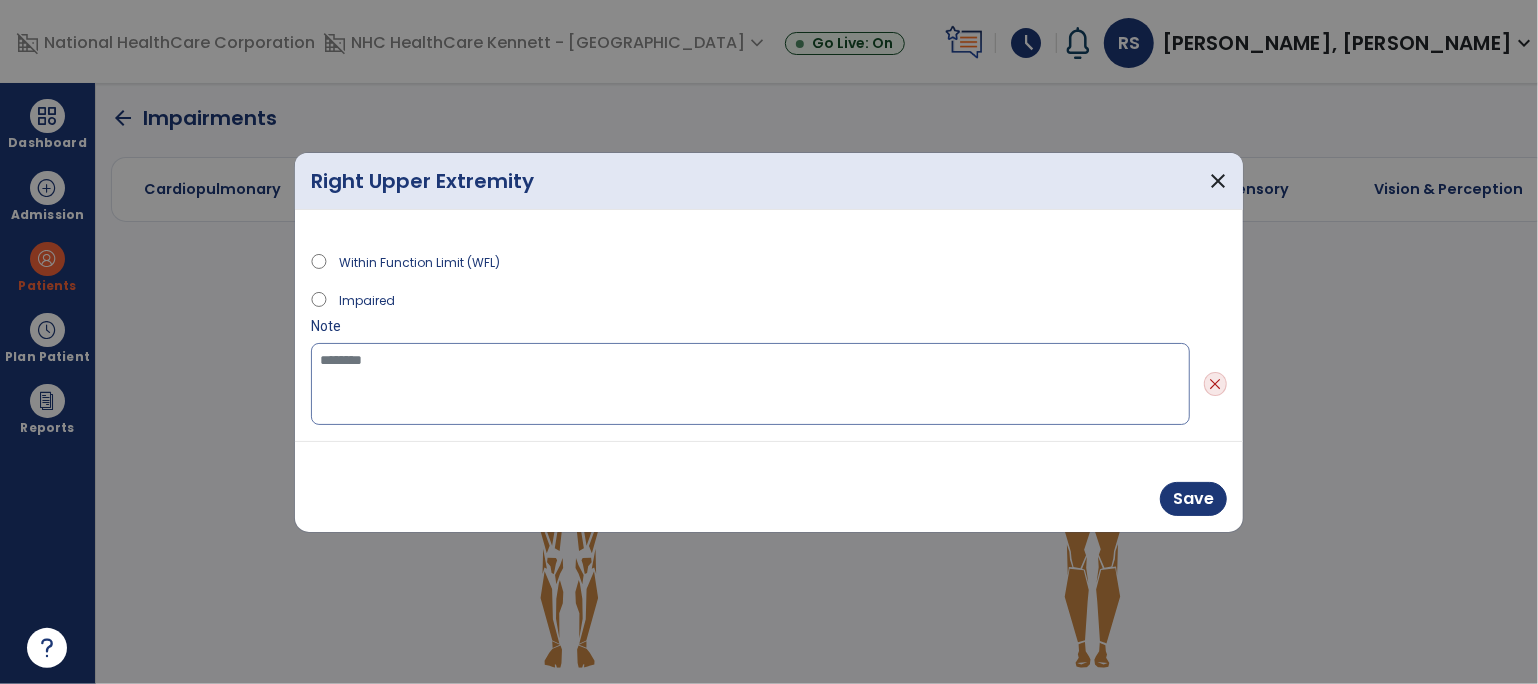 click at bounding box center (750, 384) 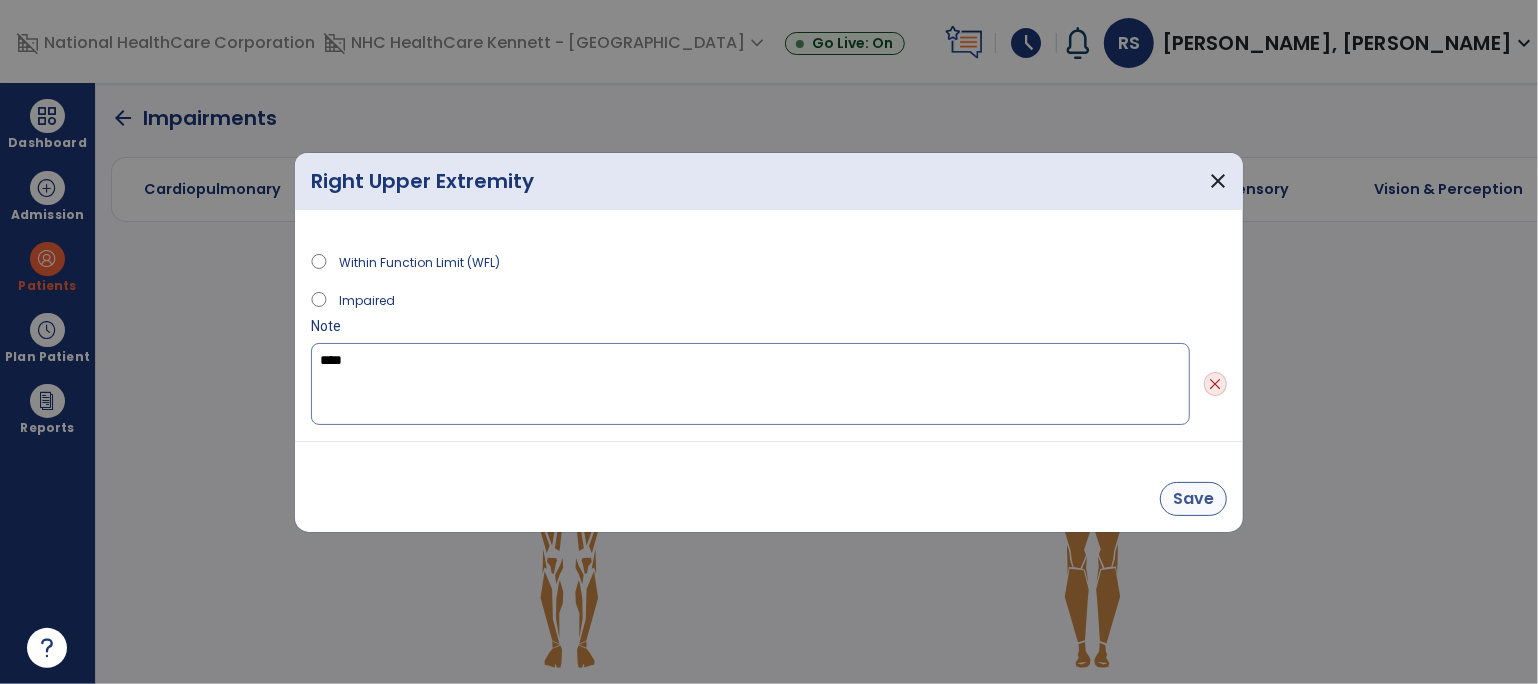 type on "****" 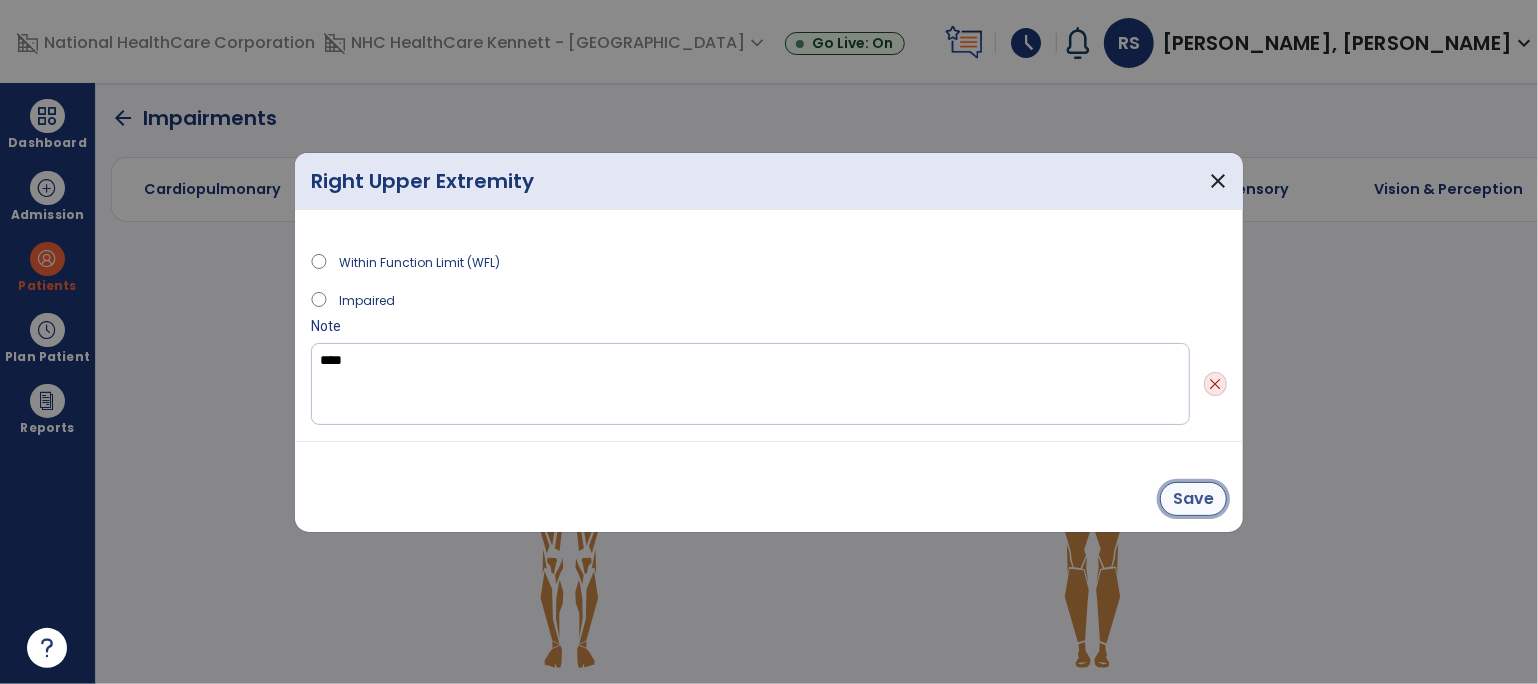 click on "Save" at bounding box center [1193, 499] 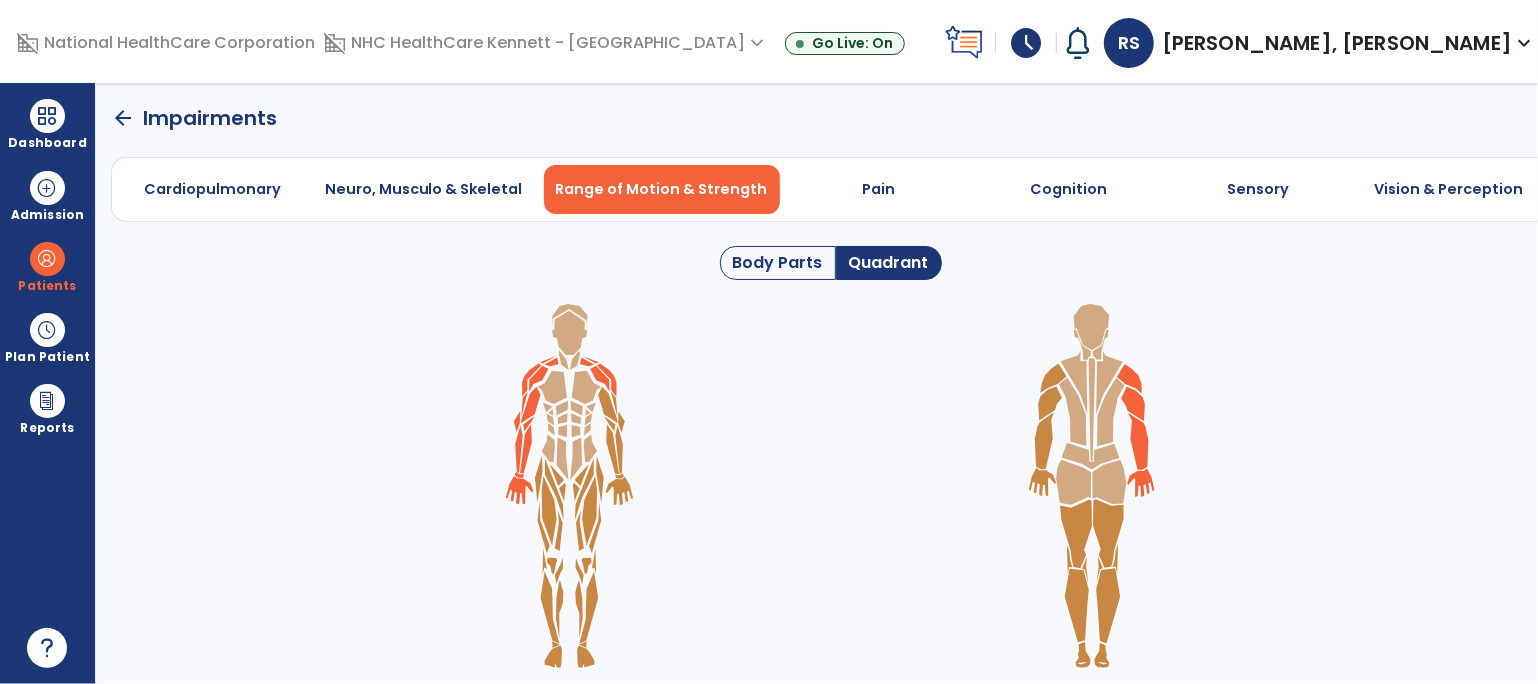 click 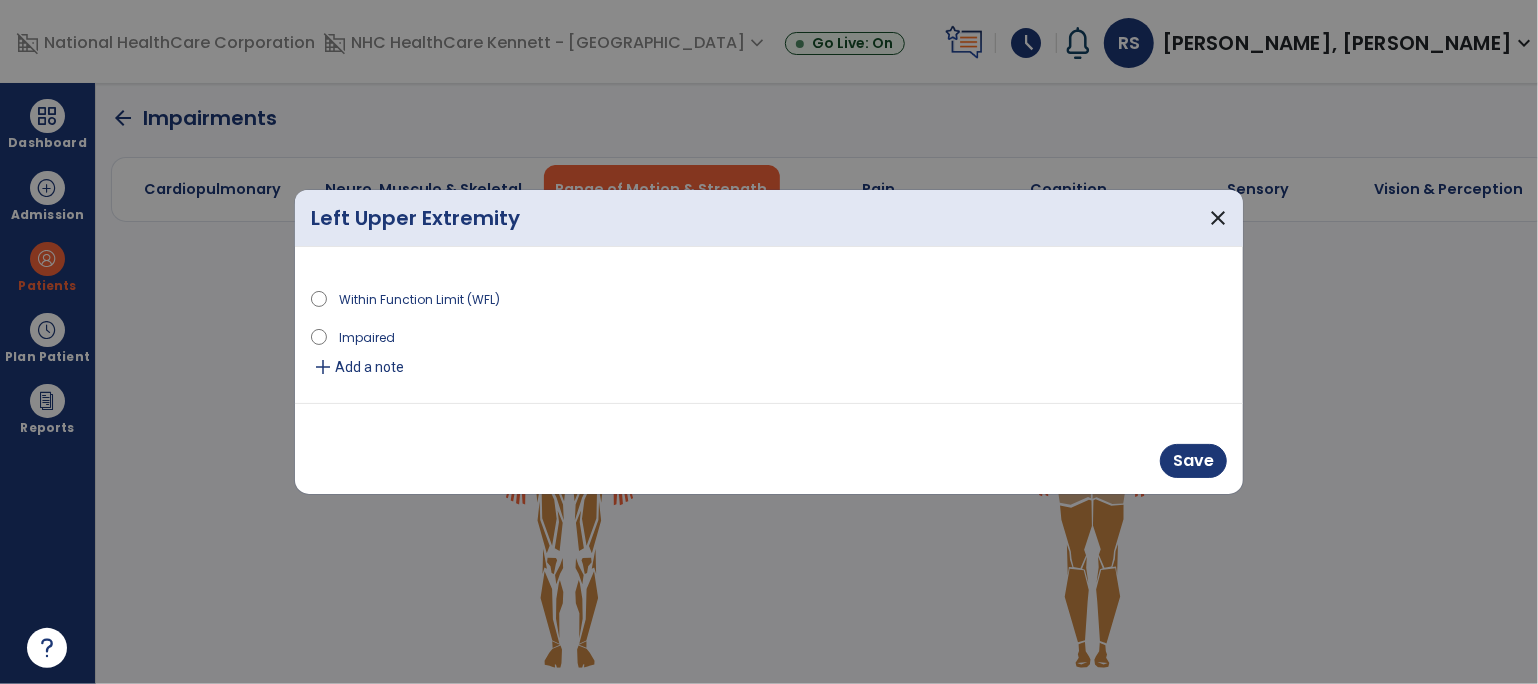 click on "Add a note" at bounding box center [369, 367] 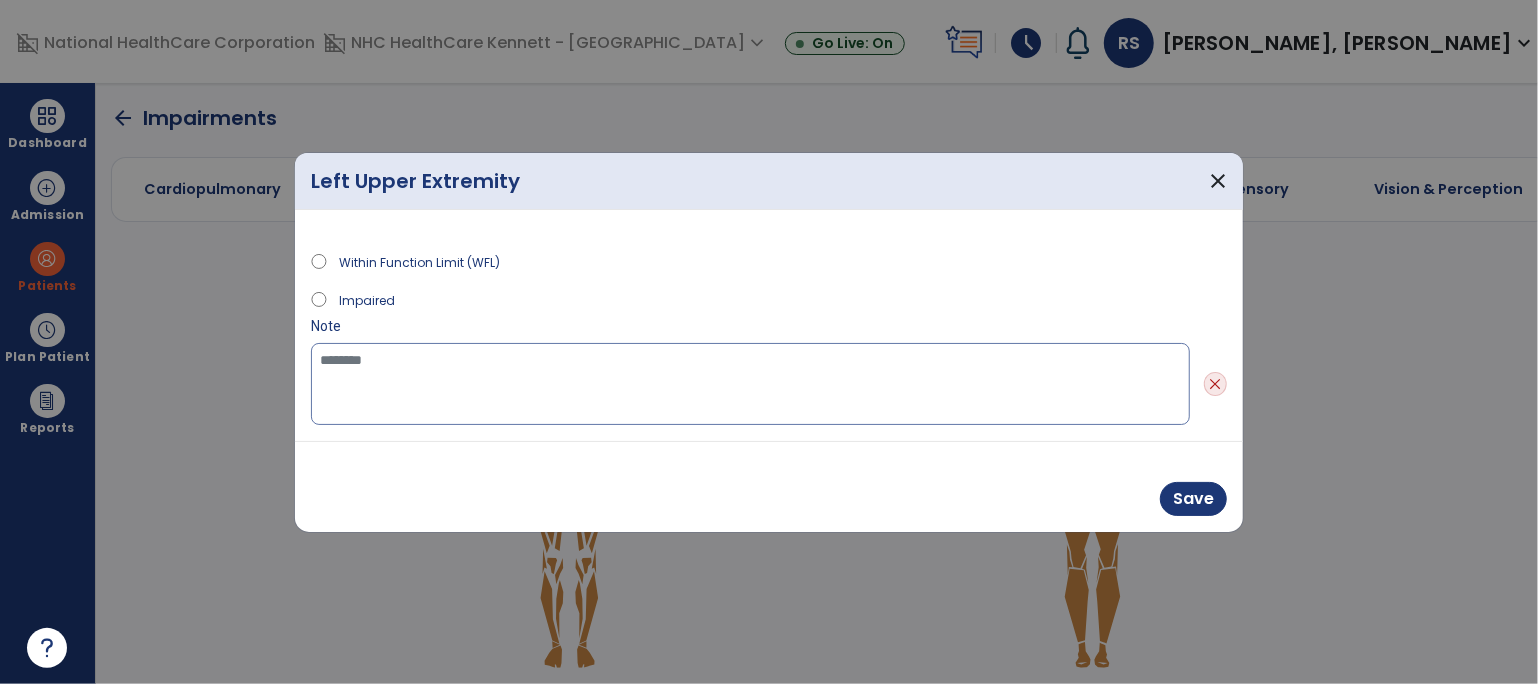 click at bounding box center (750, 384) 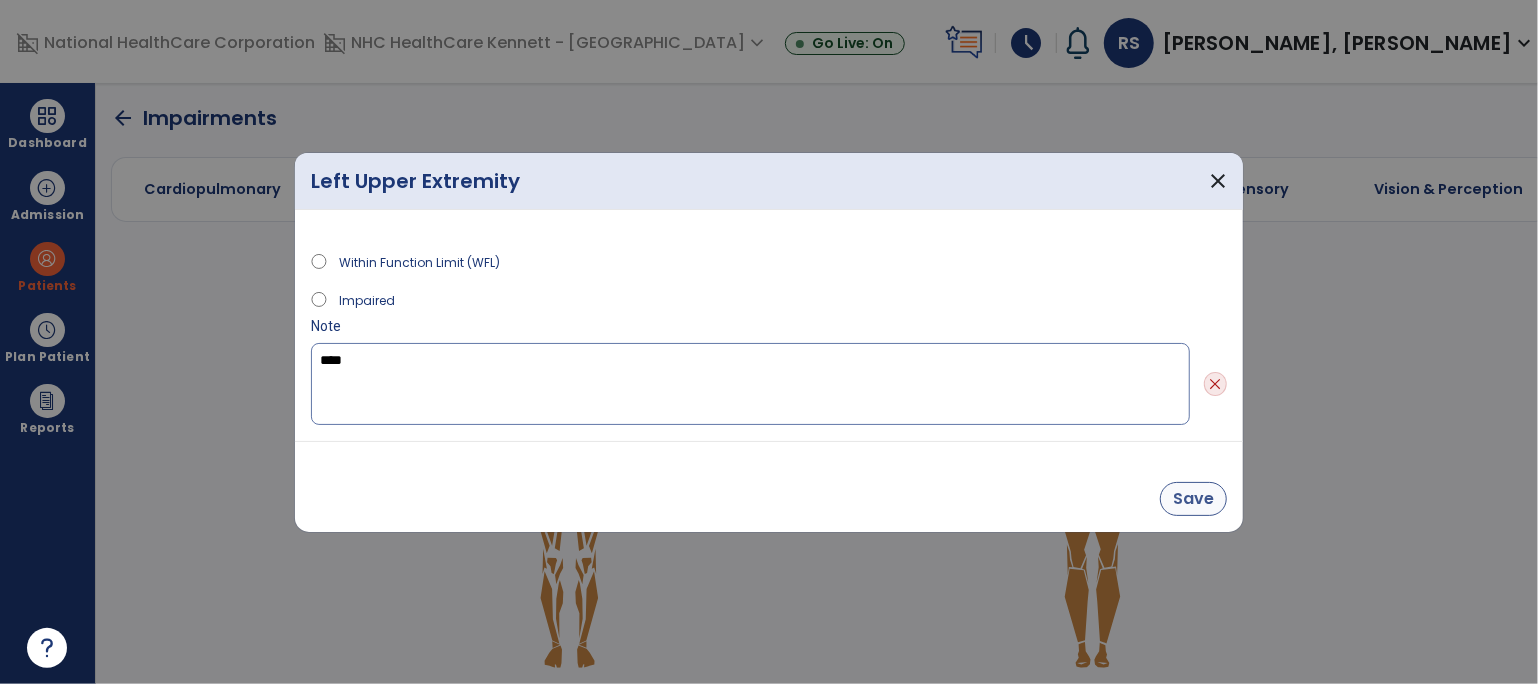 type on "****" 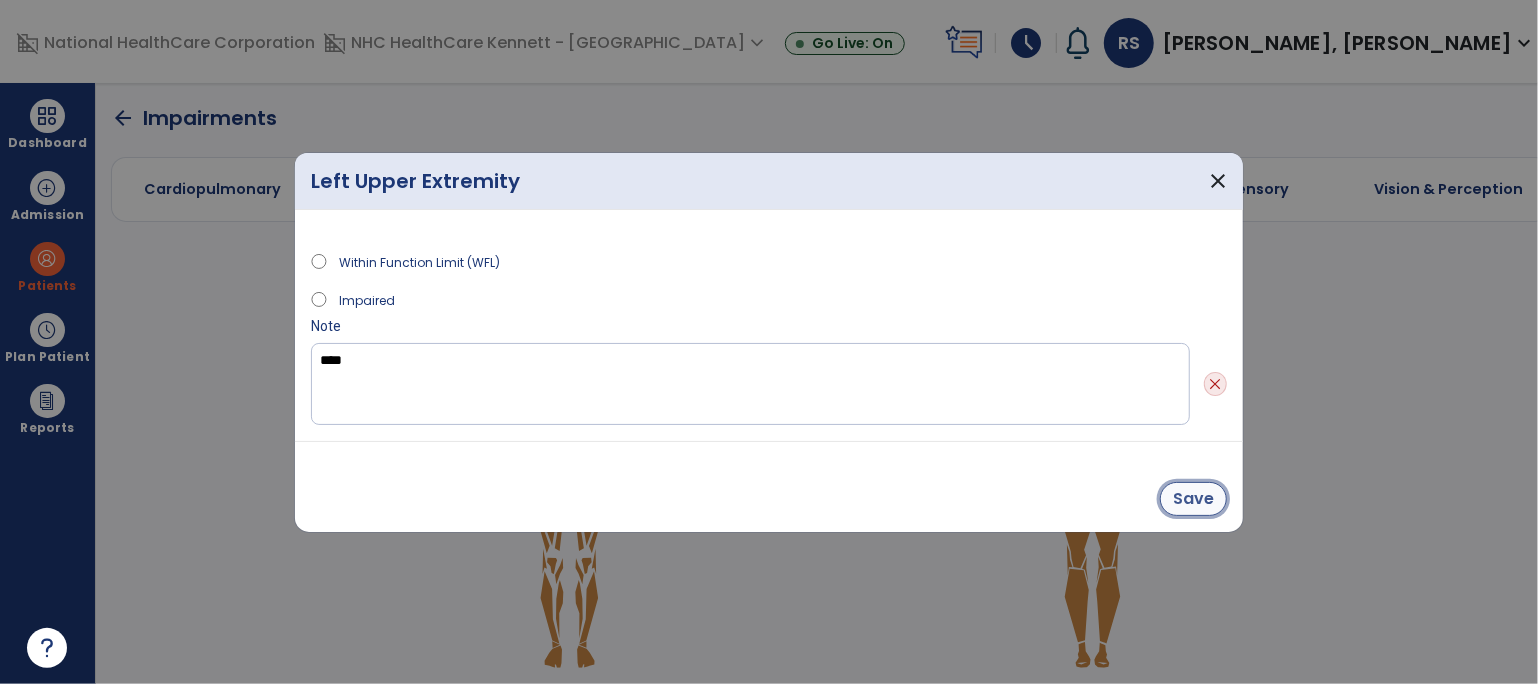 click on "Save" at bounding box center [1193, 499] 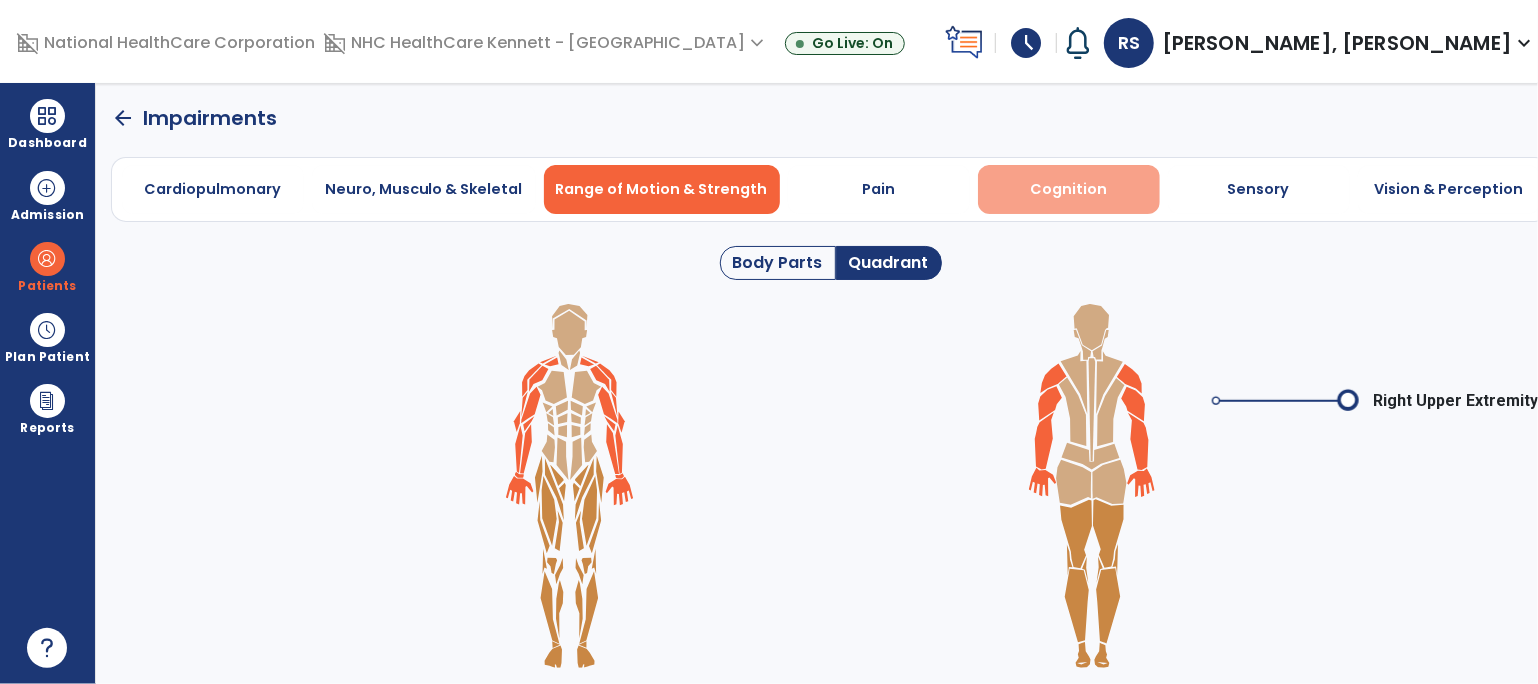 click on "Cognition" at bounding box center (1068, 189) 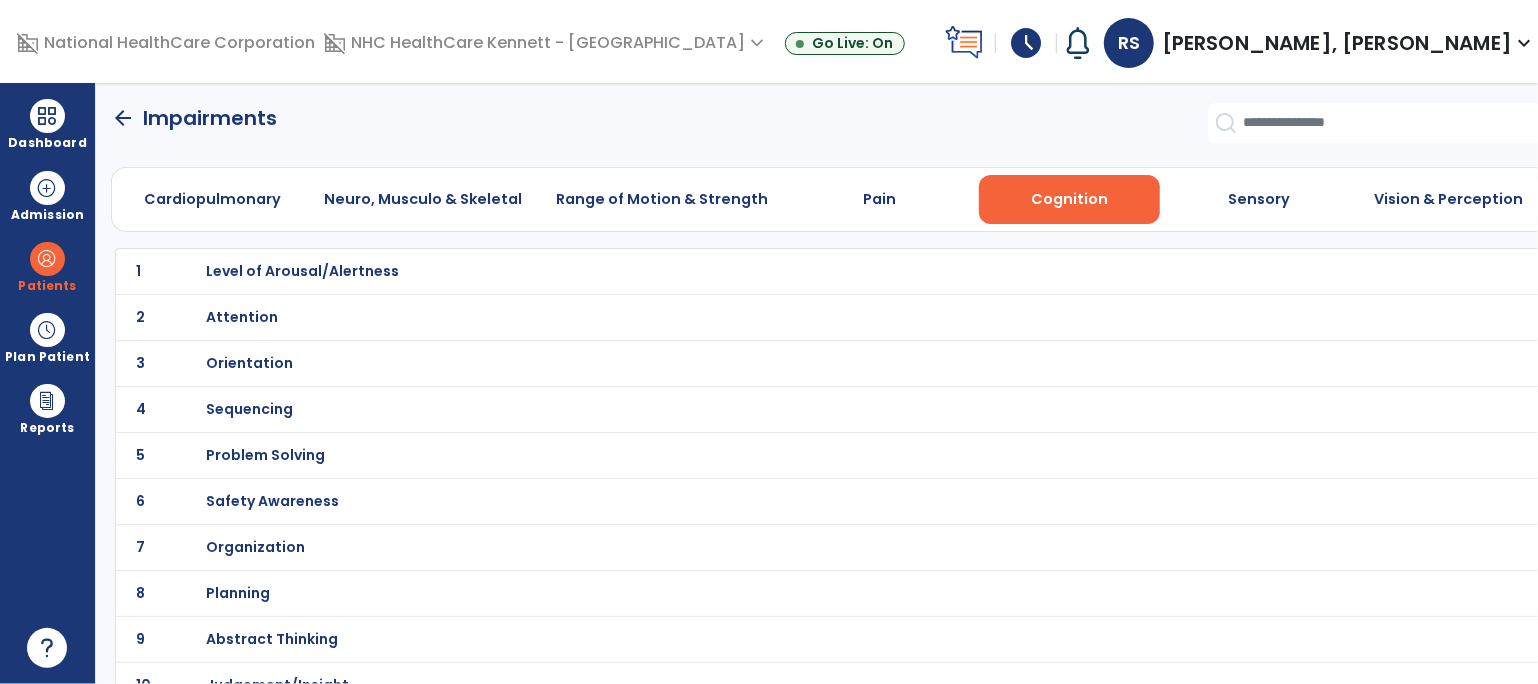 click on "Level of Arousal/Alertness" at bounding box center [302, 271] 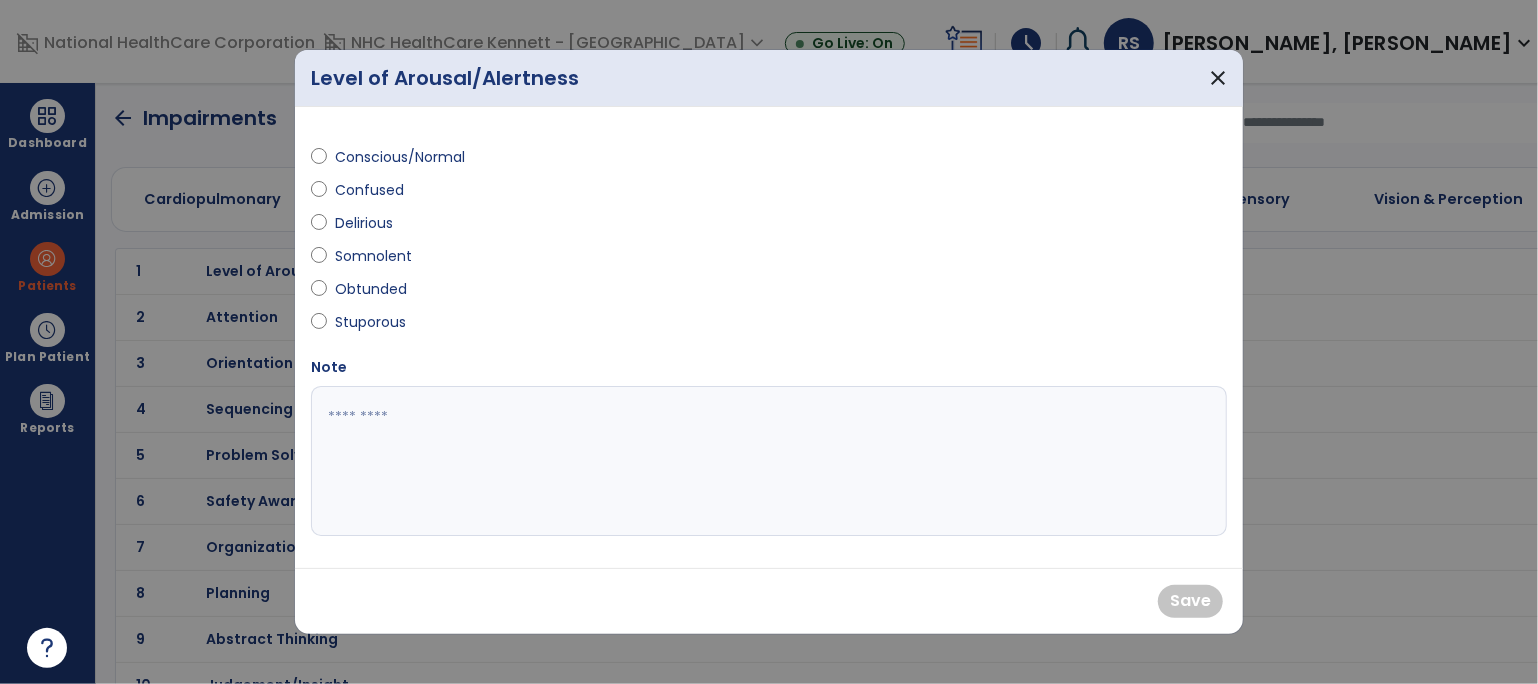 click on "Somnolent" at bounding box center [373, 256] 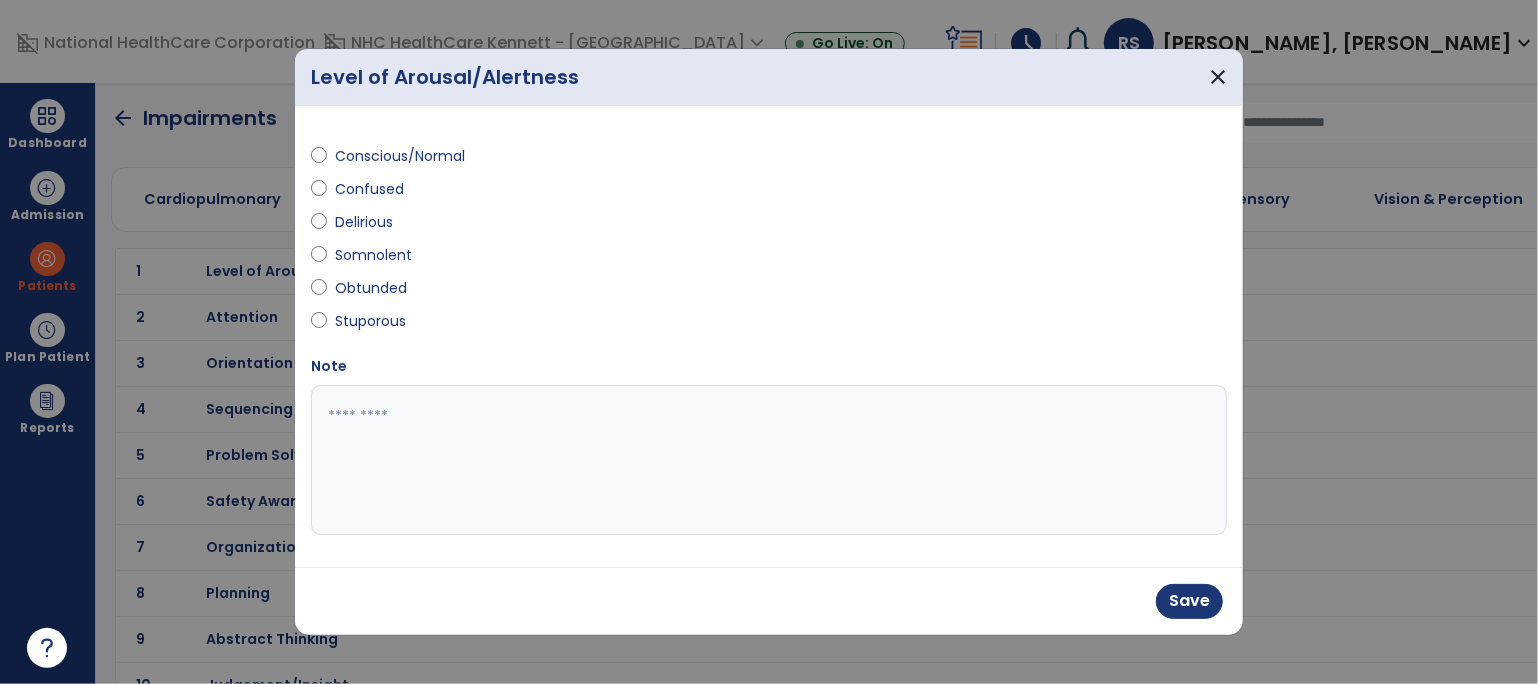 drag, startPoint x: 393, startPoint y: 155, endPoint x: 464, endPoint y: 193, distance: 80.529495 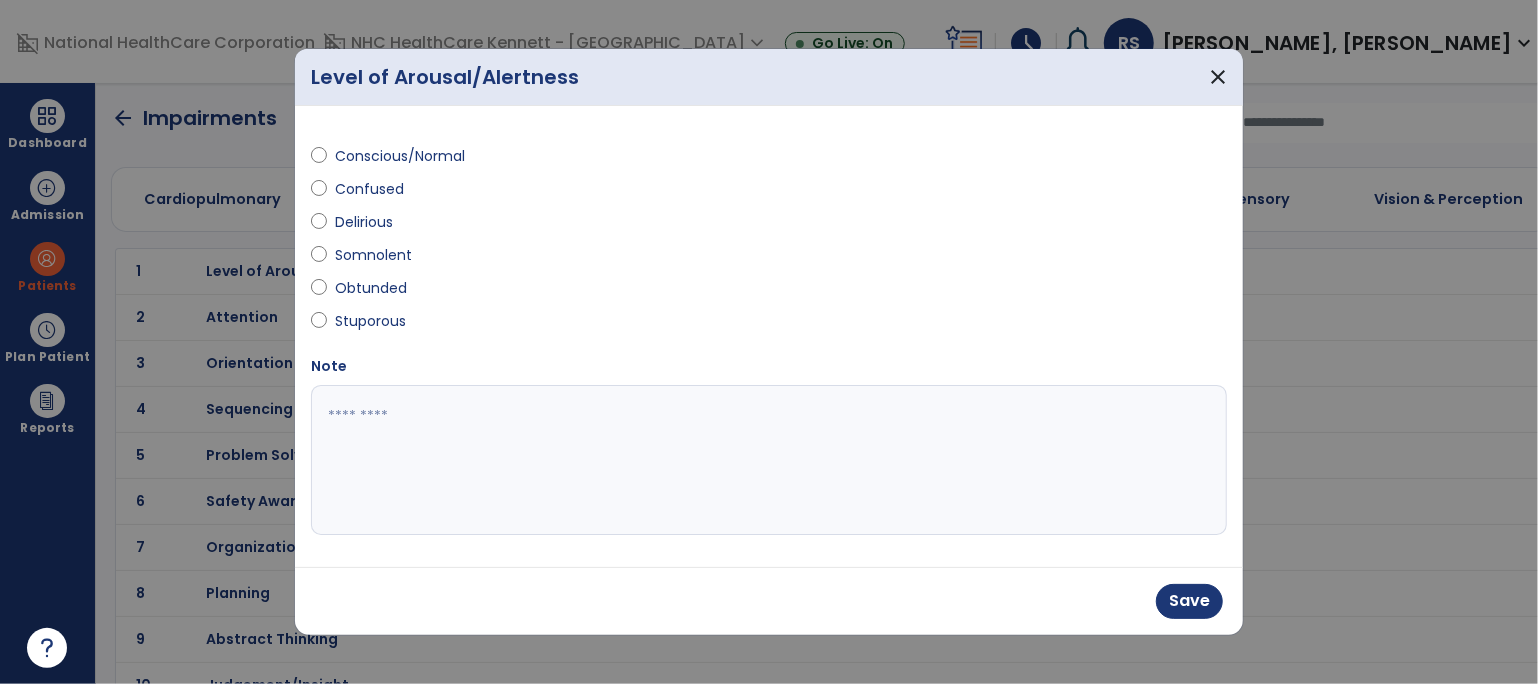 click on "Conscious/Normal" at bounding box center [400, 156] 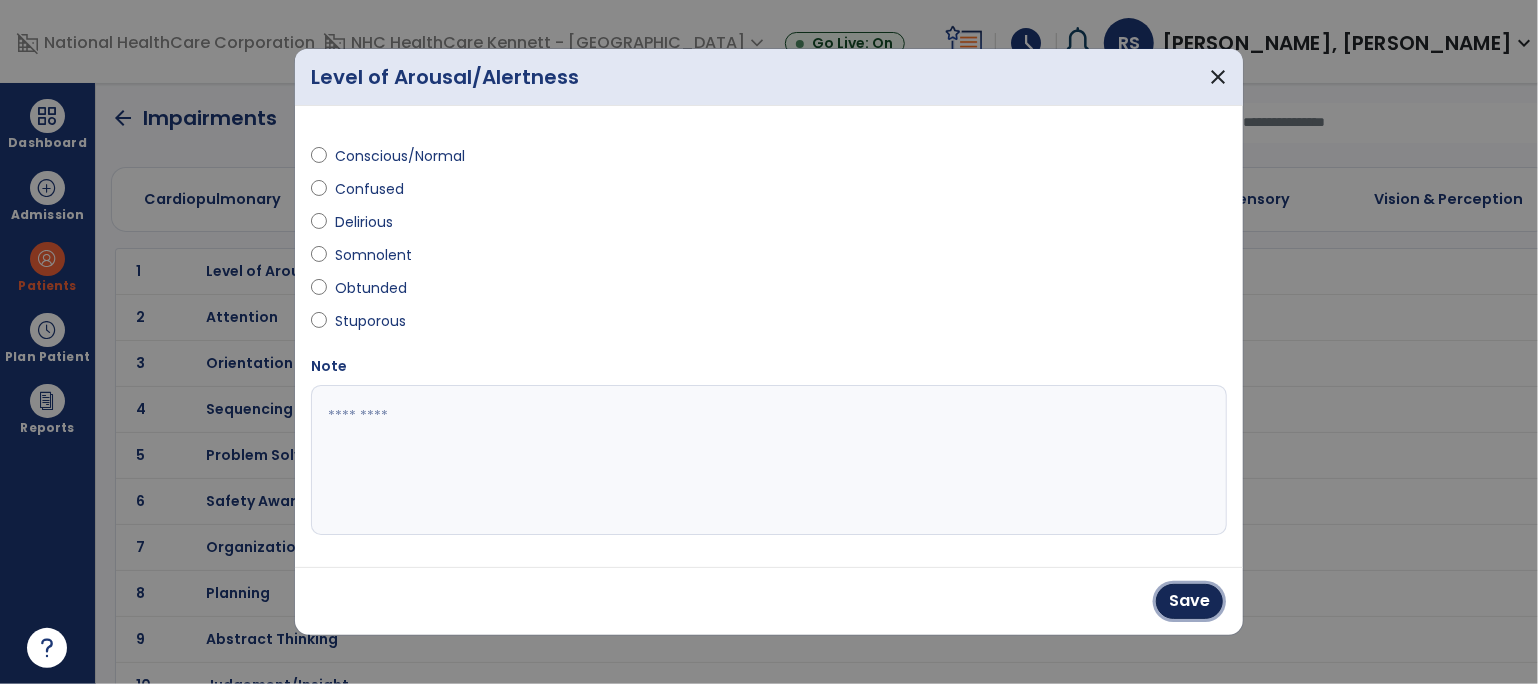 click on "Save" at bounding box center [1189, 601] 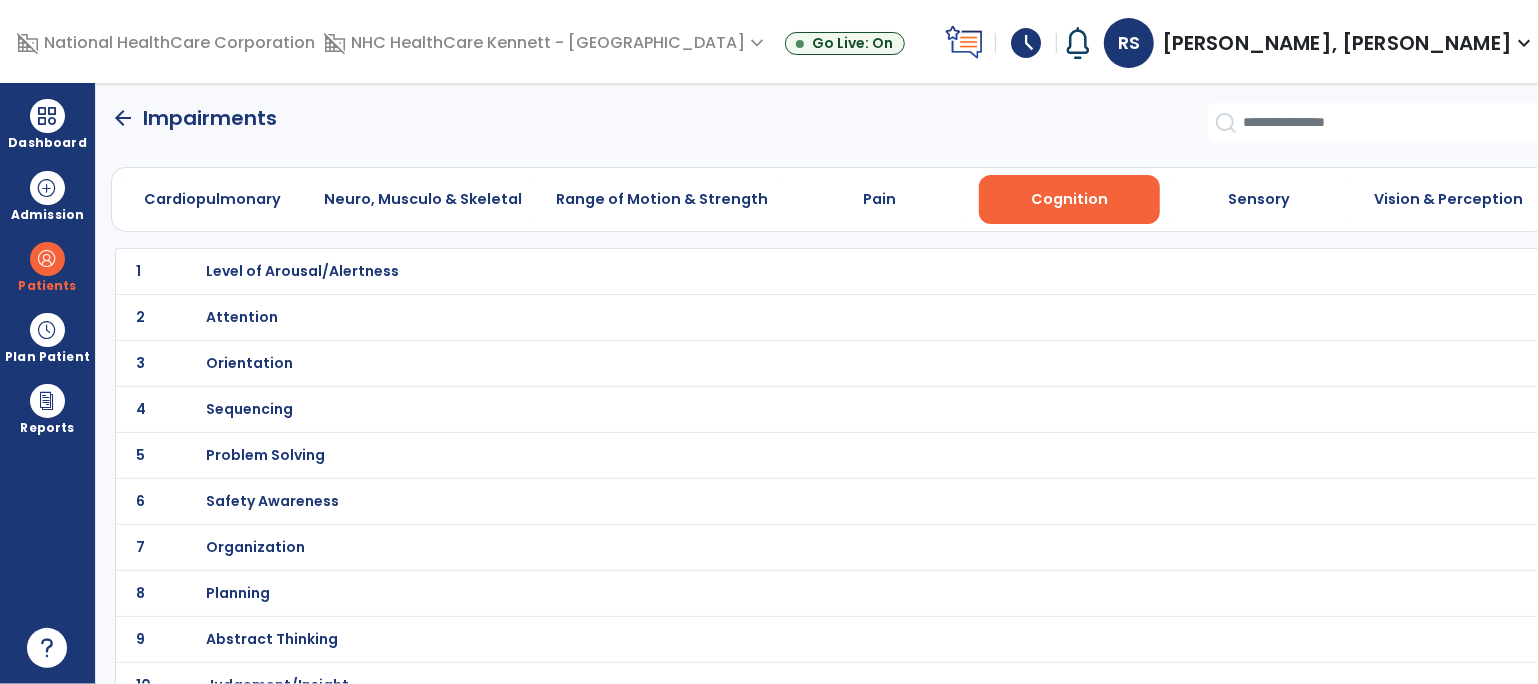 click on "Planning" at bounding box center (786, 271) 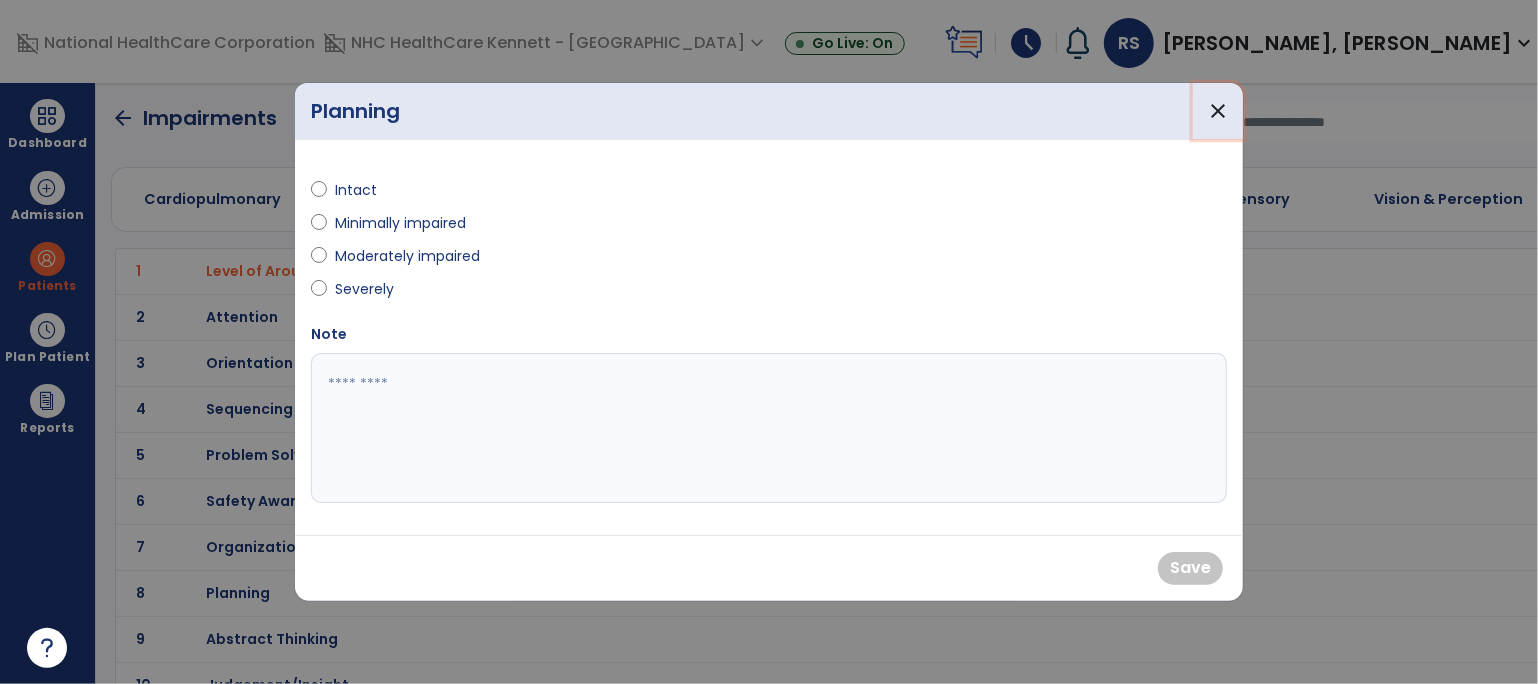 click on "close" at bounding box center (1218, 111) 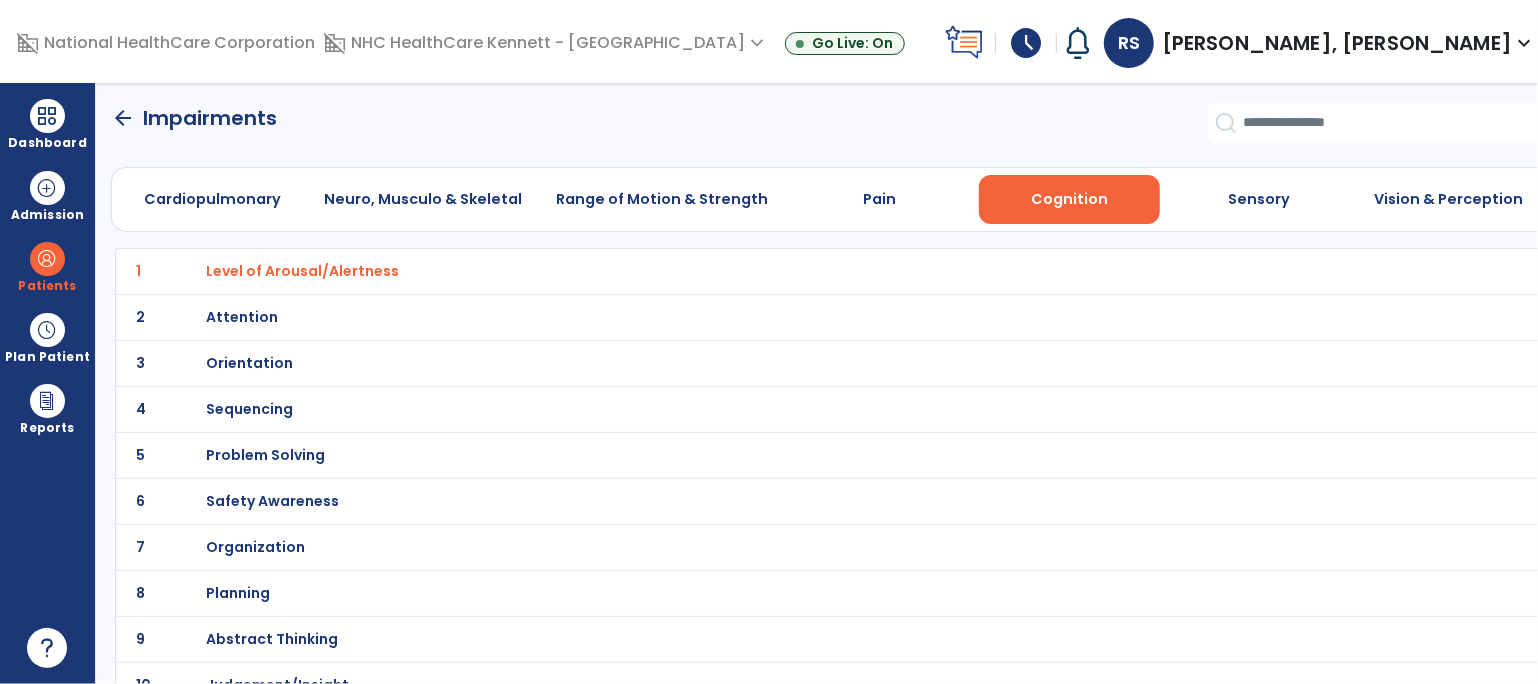 click on "Safety Awareness" at bounding box center (302, 271) 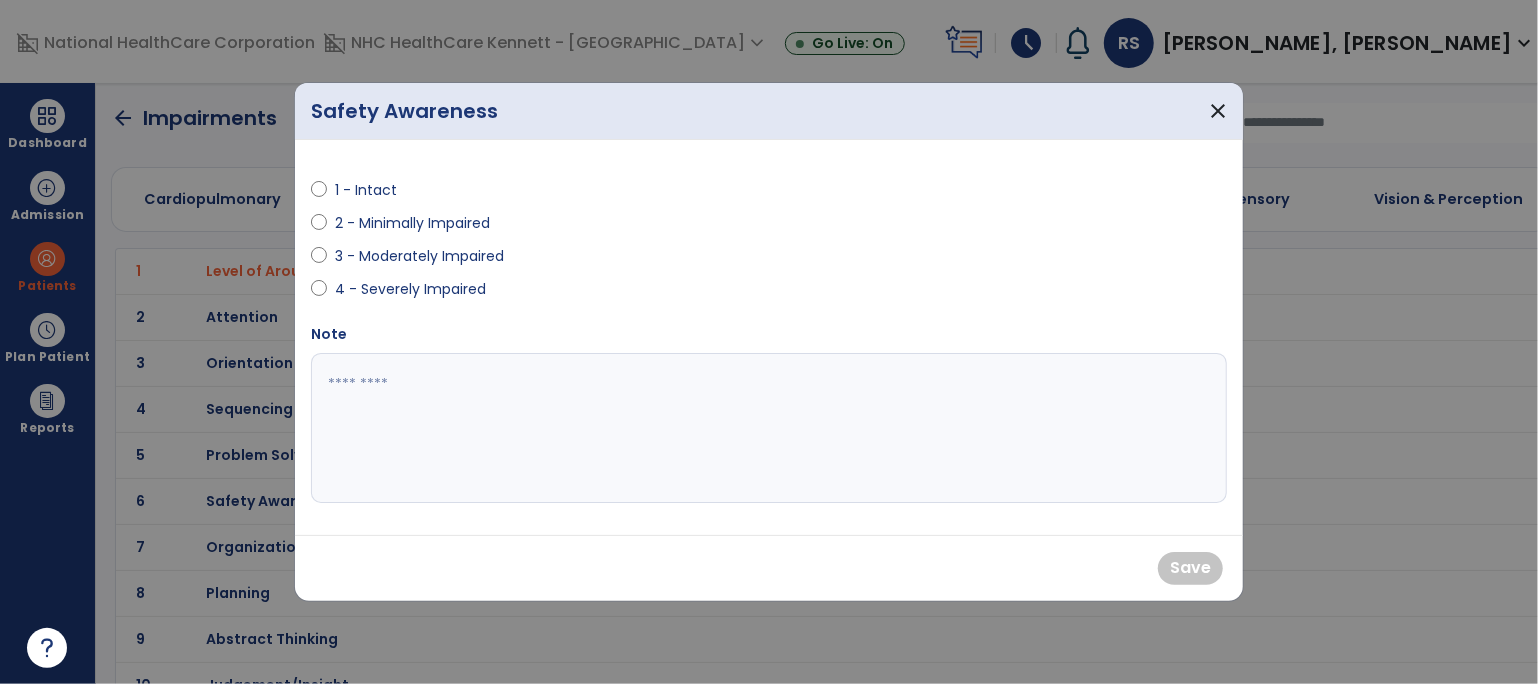 click on "3 - Moderately Impaired" at bounding box center (419, 256) 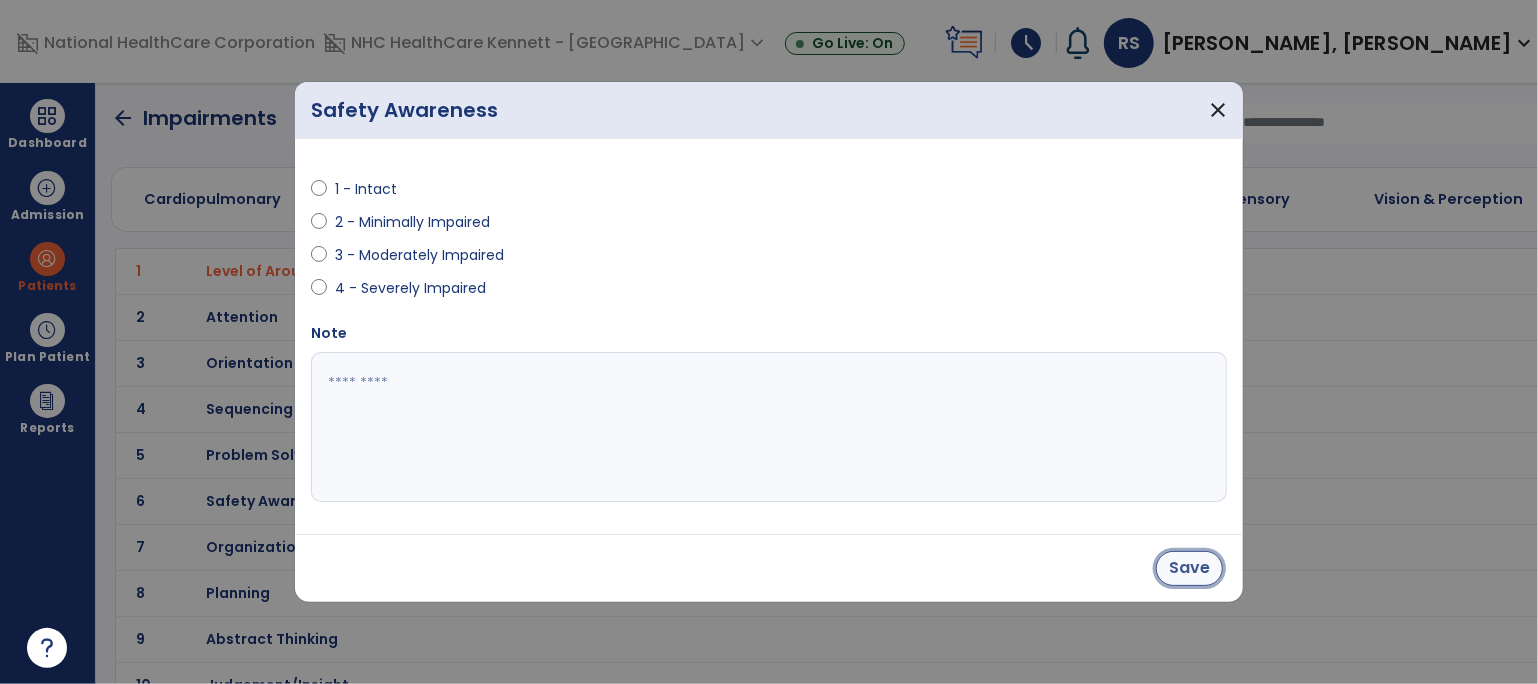 click on "Save" at bounding box center [1189, 568] 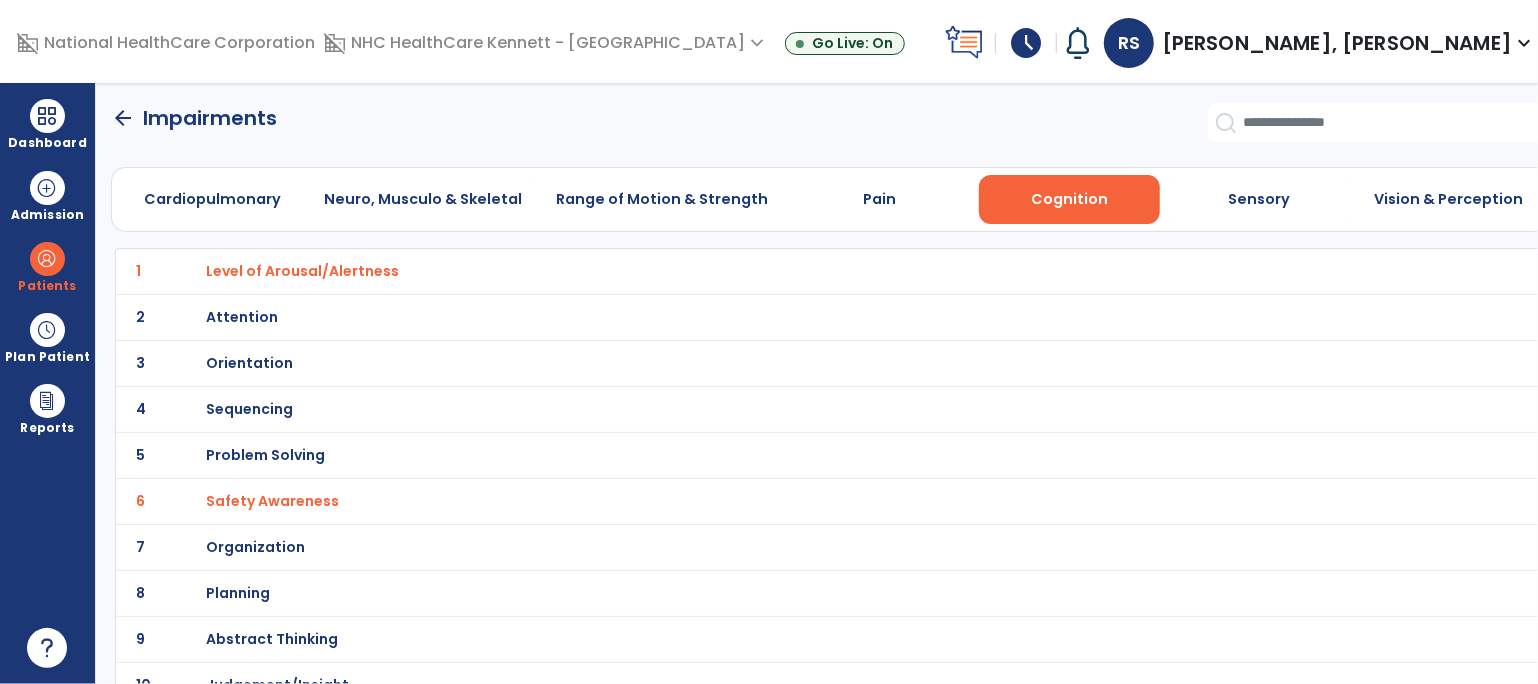 click on "arrow_back" 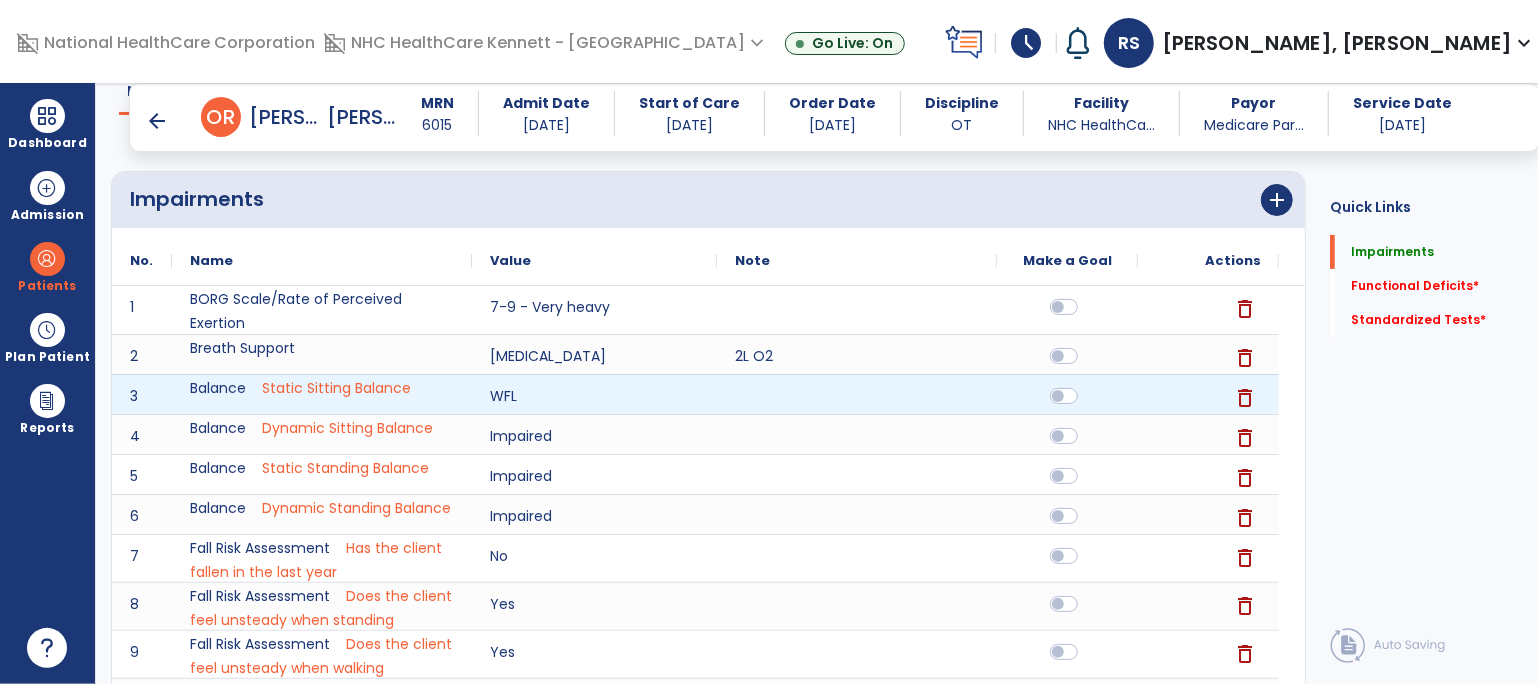 scroll, scrollTop: 222, scrollLeft: 0, axis: vertical 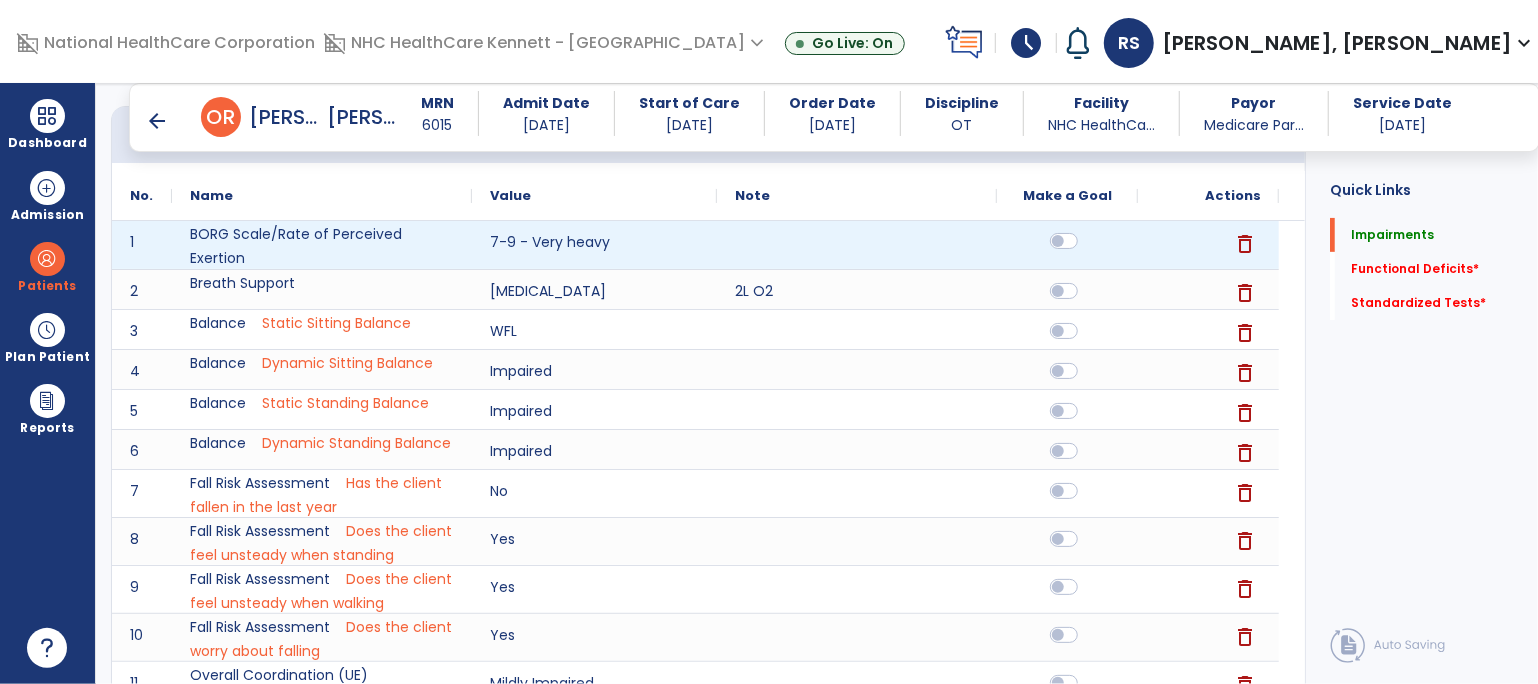 click 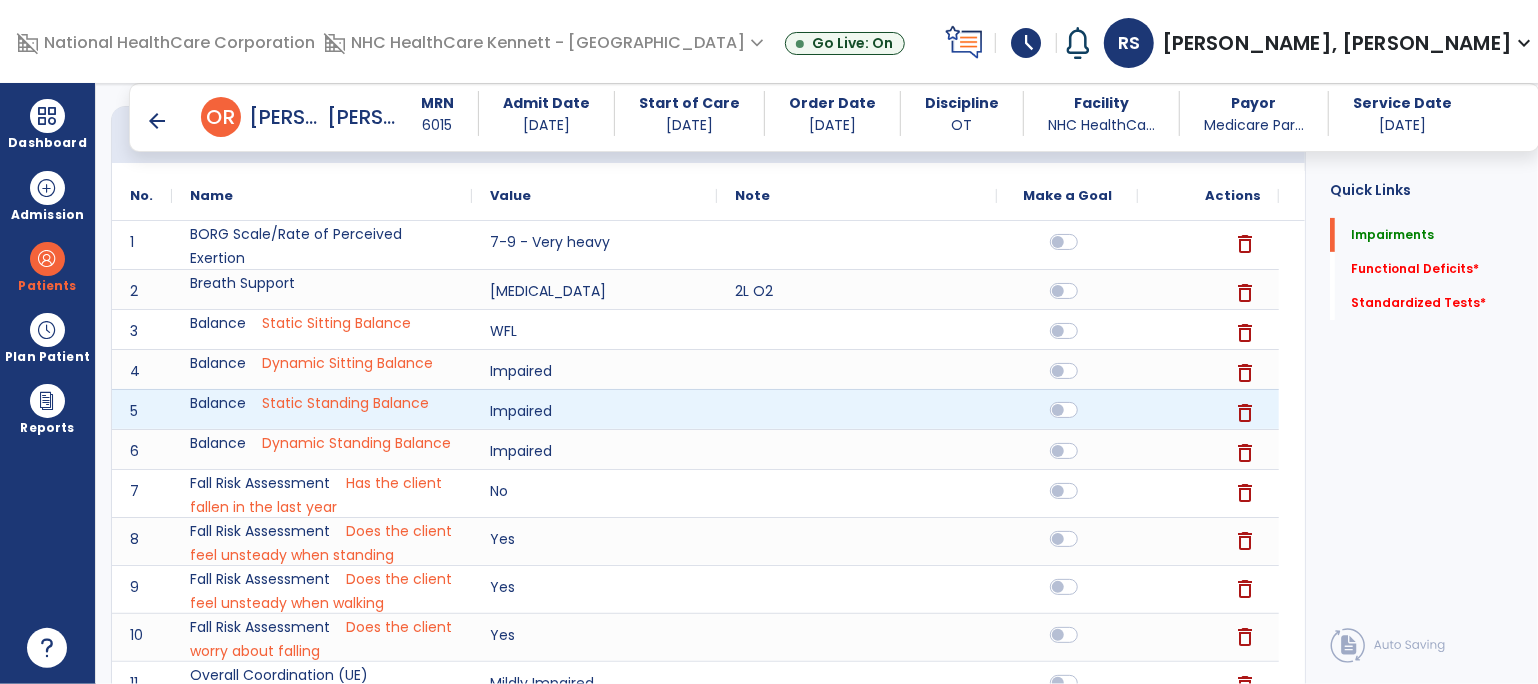 click 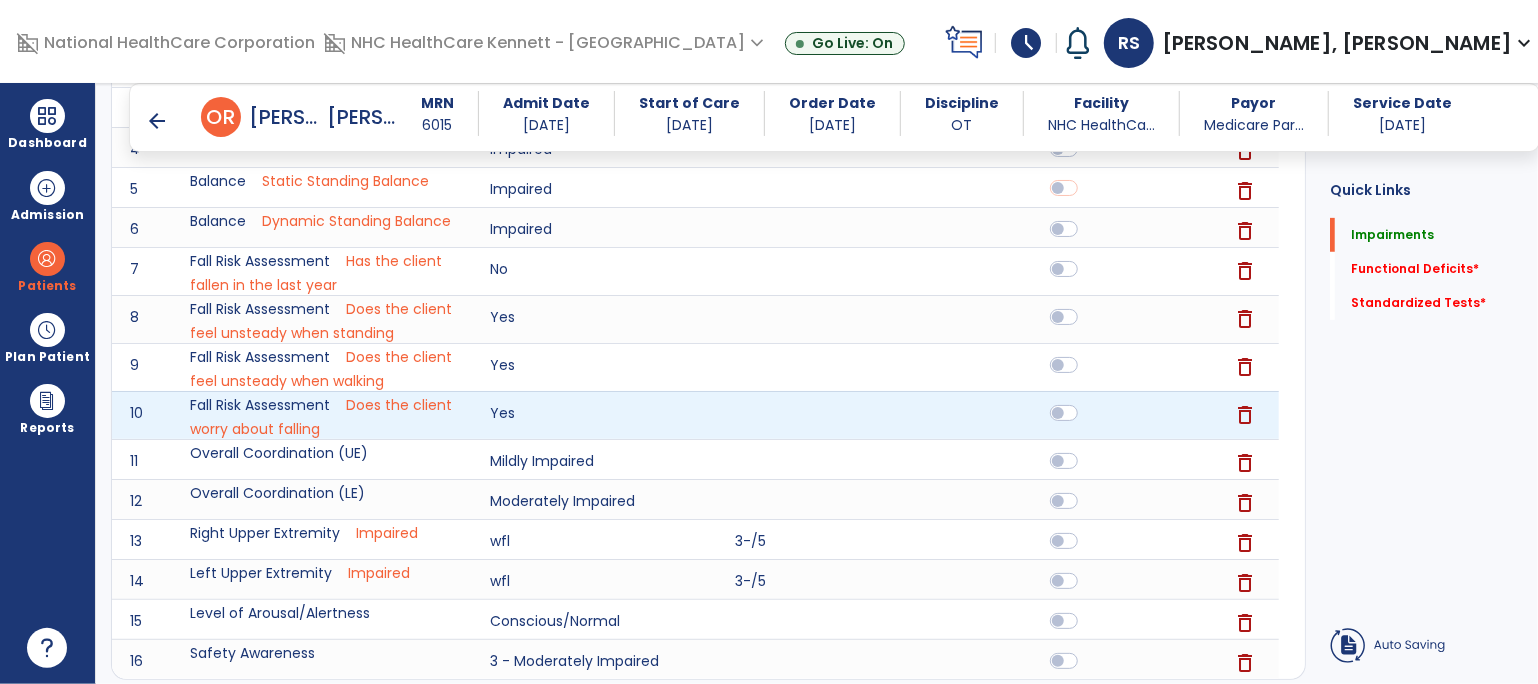 scroll, scrollTop: 555, scrollLeft: 0, axis: vertical 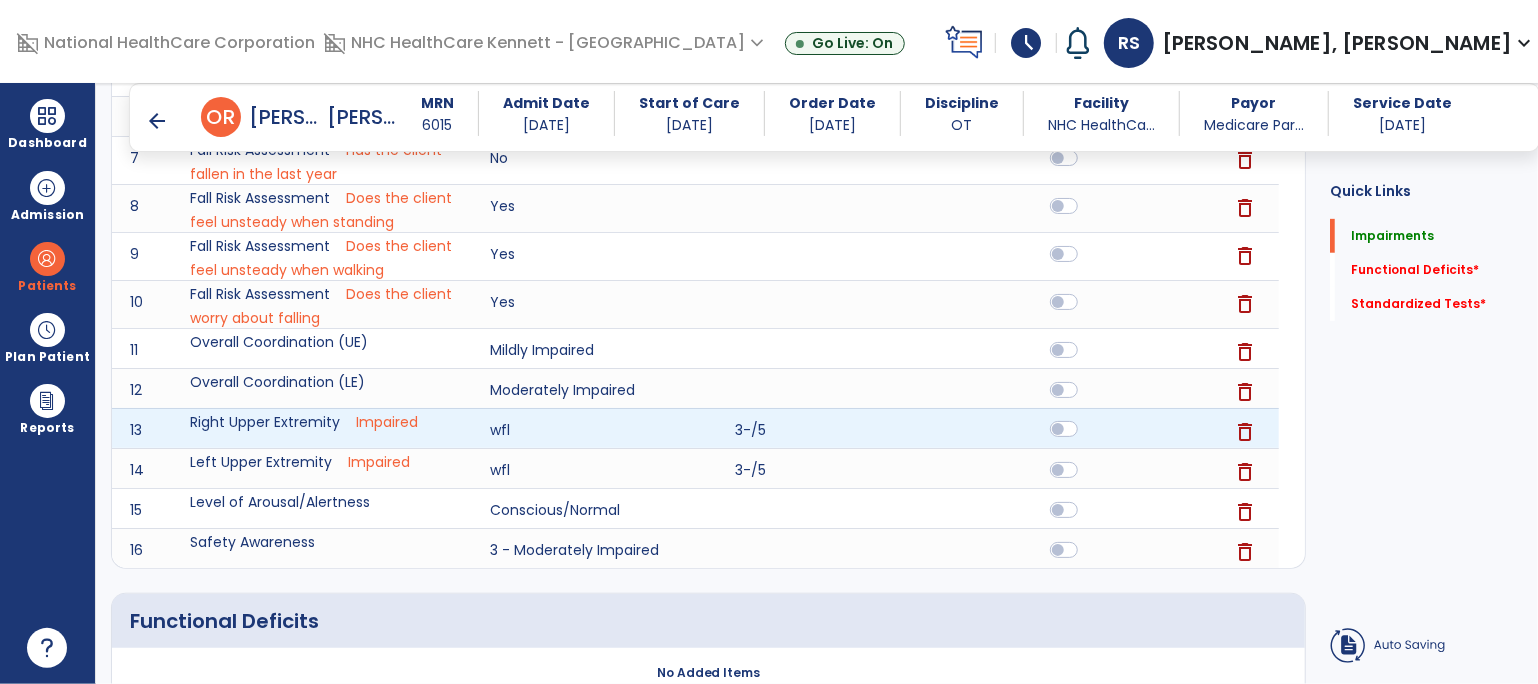 click 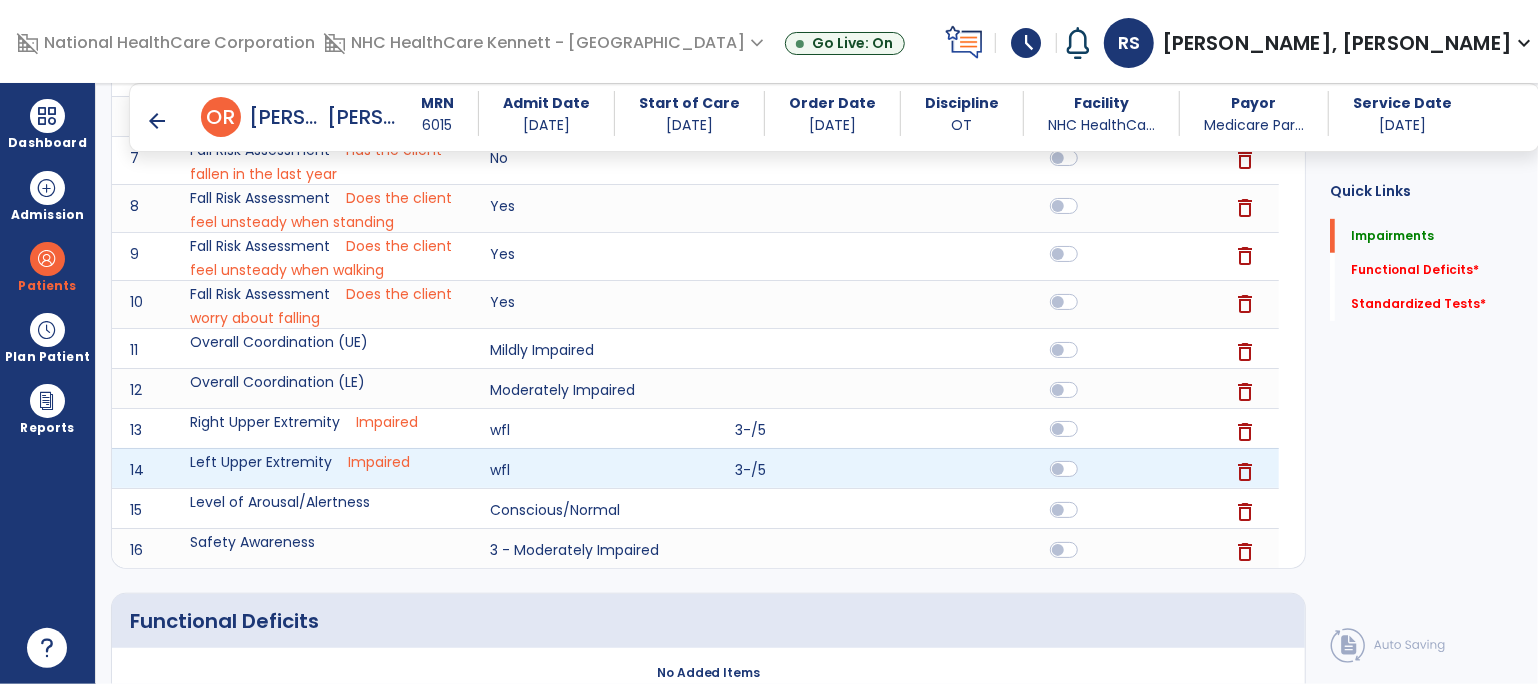 click 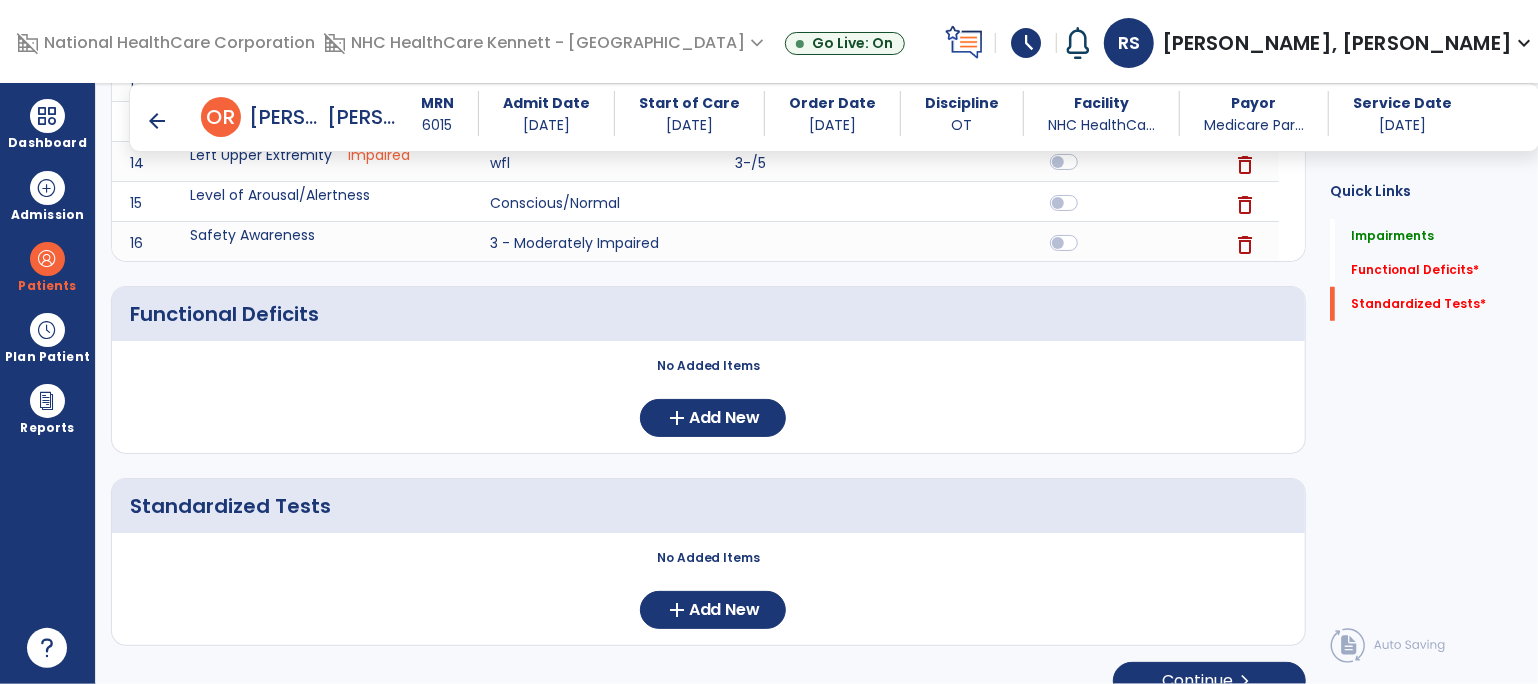 scroll, scrollTop: 888, scrollLeft: 0, axis: vertical 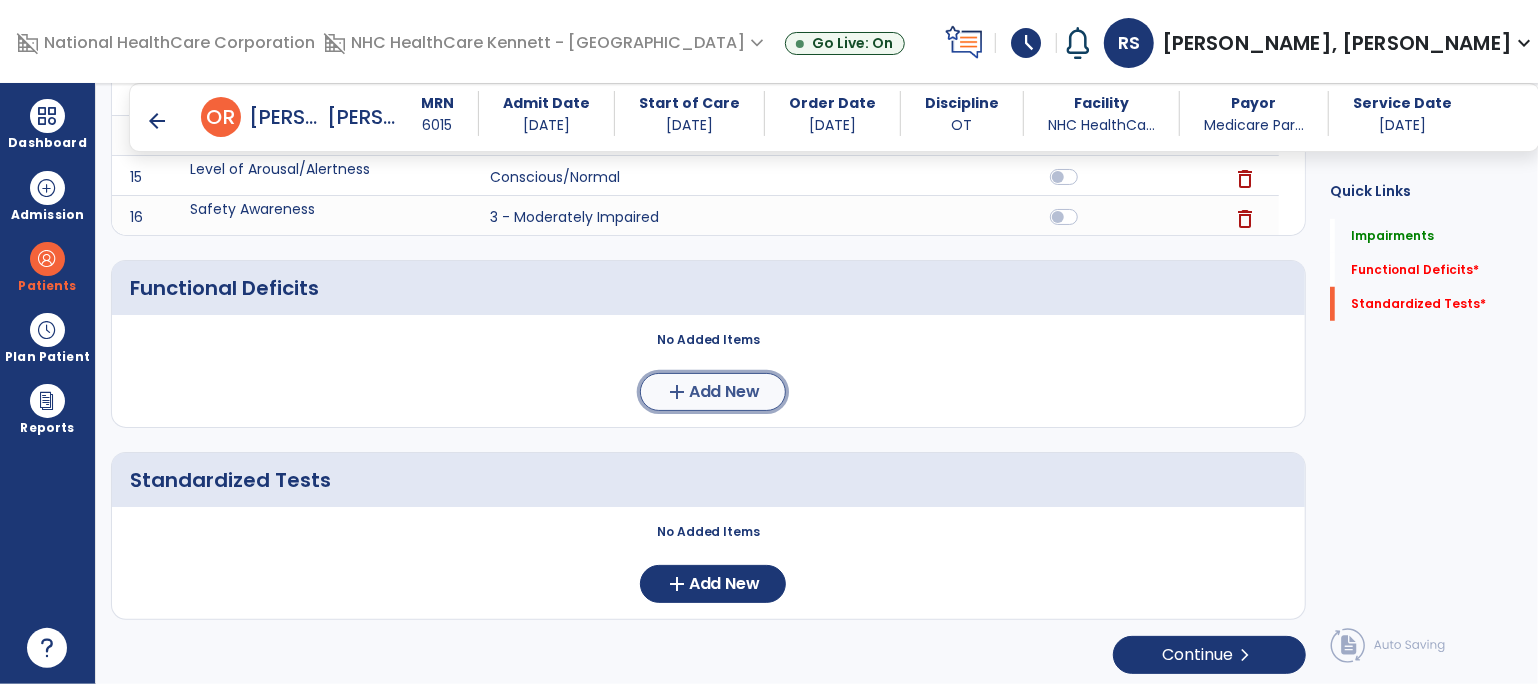 click on "Add New" 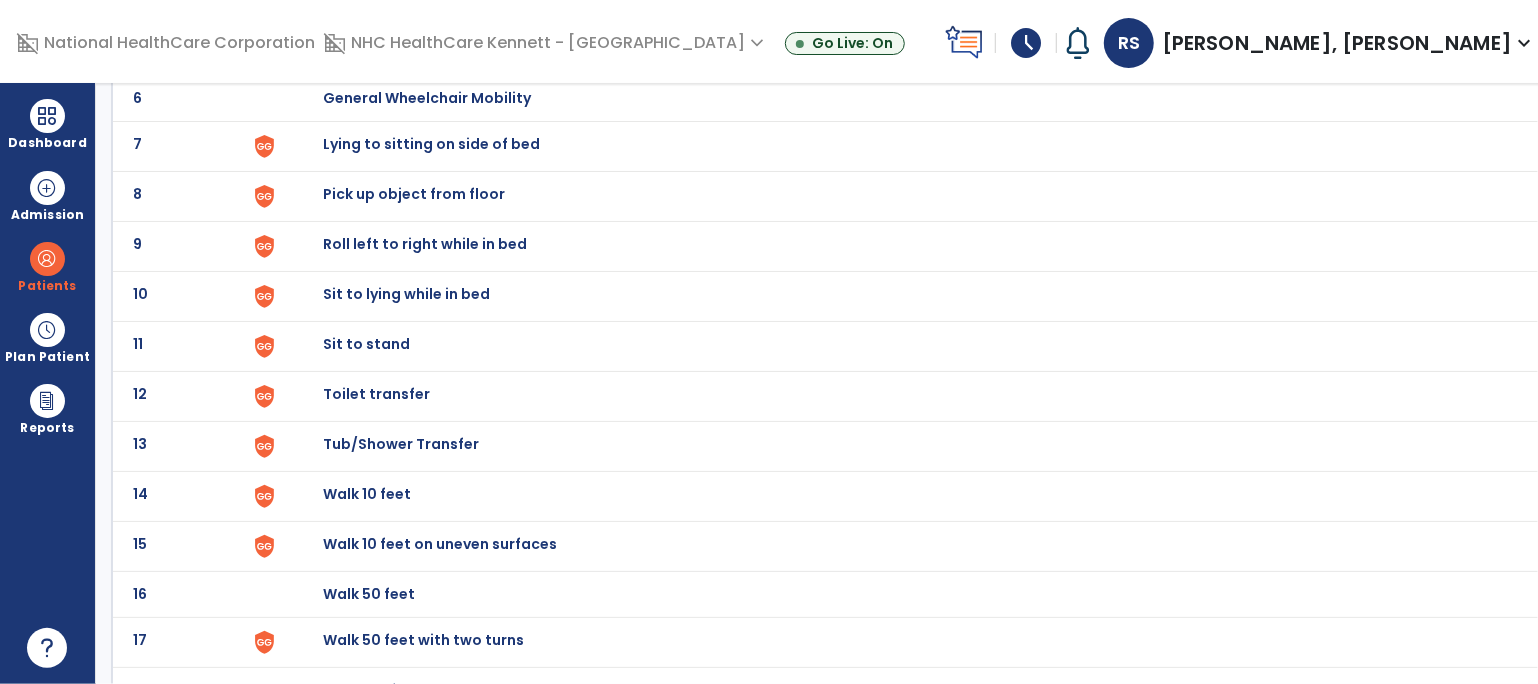 scroll, scrollTop: 444, scrollLeft: 0, axis: vertical 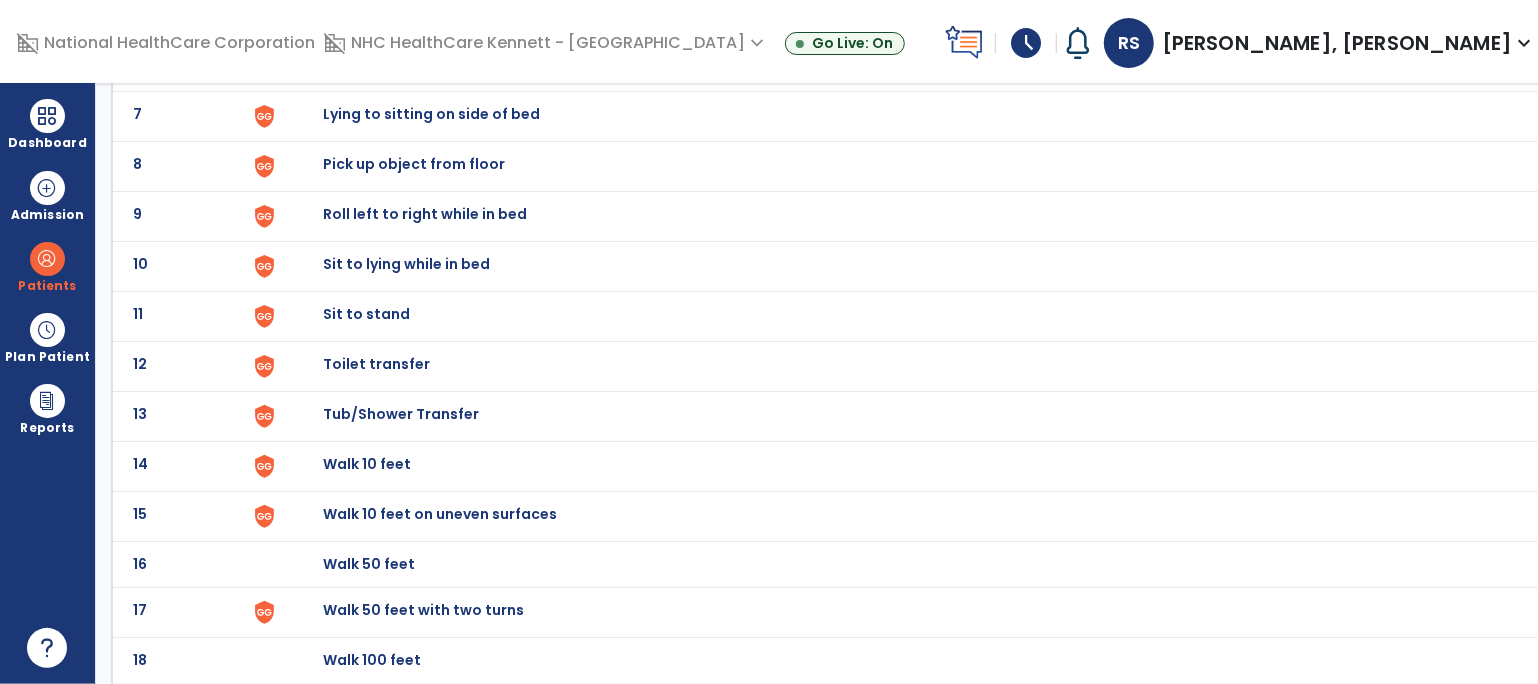 click on "Toilet transfer" at bounding box center [369, -182] 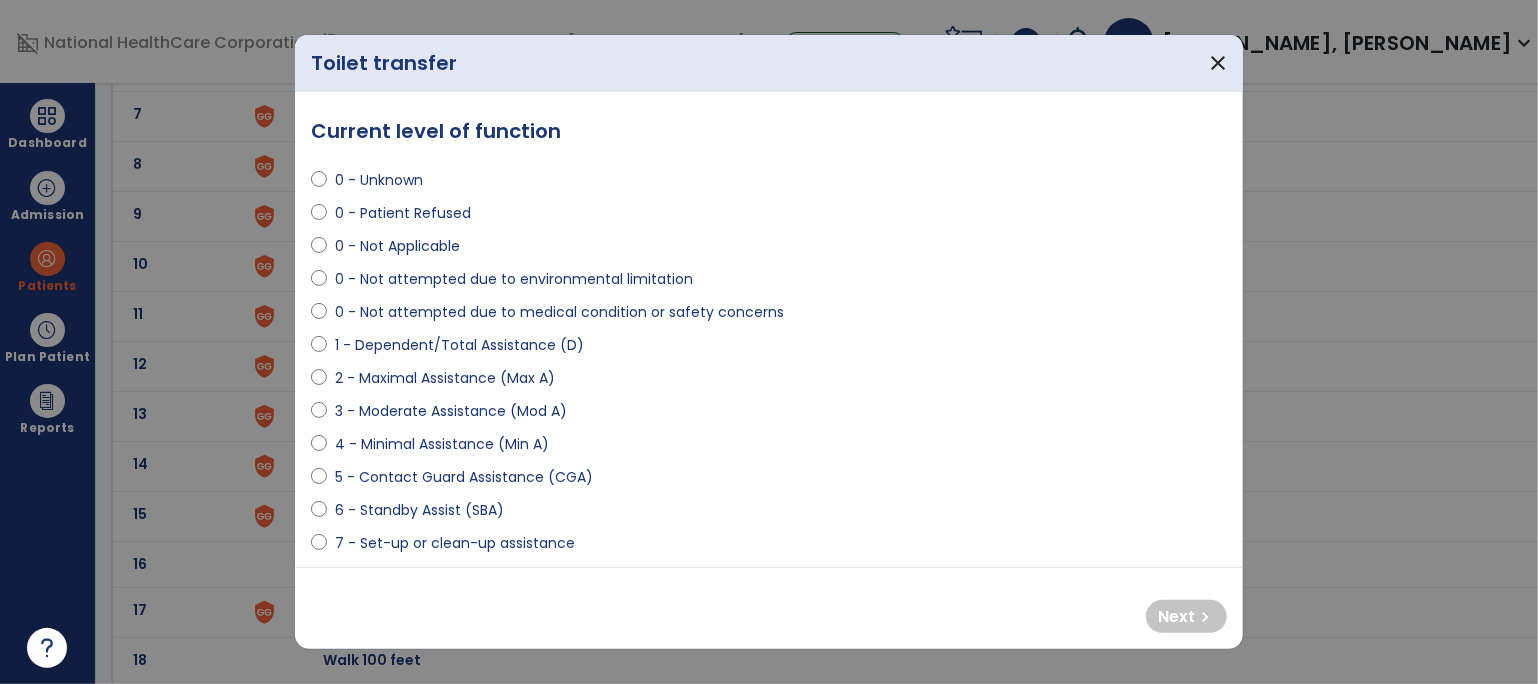 click on "2 - Maximal Assistance (Max A)" at bounding box center [445, 378] 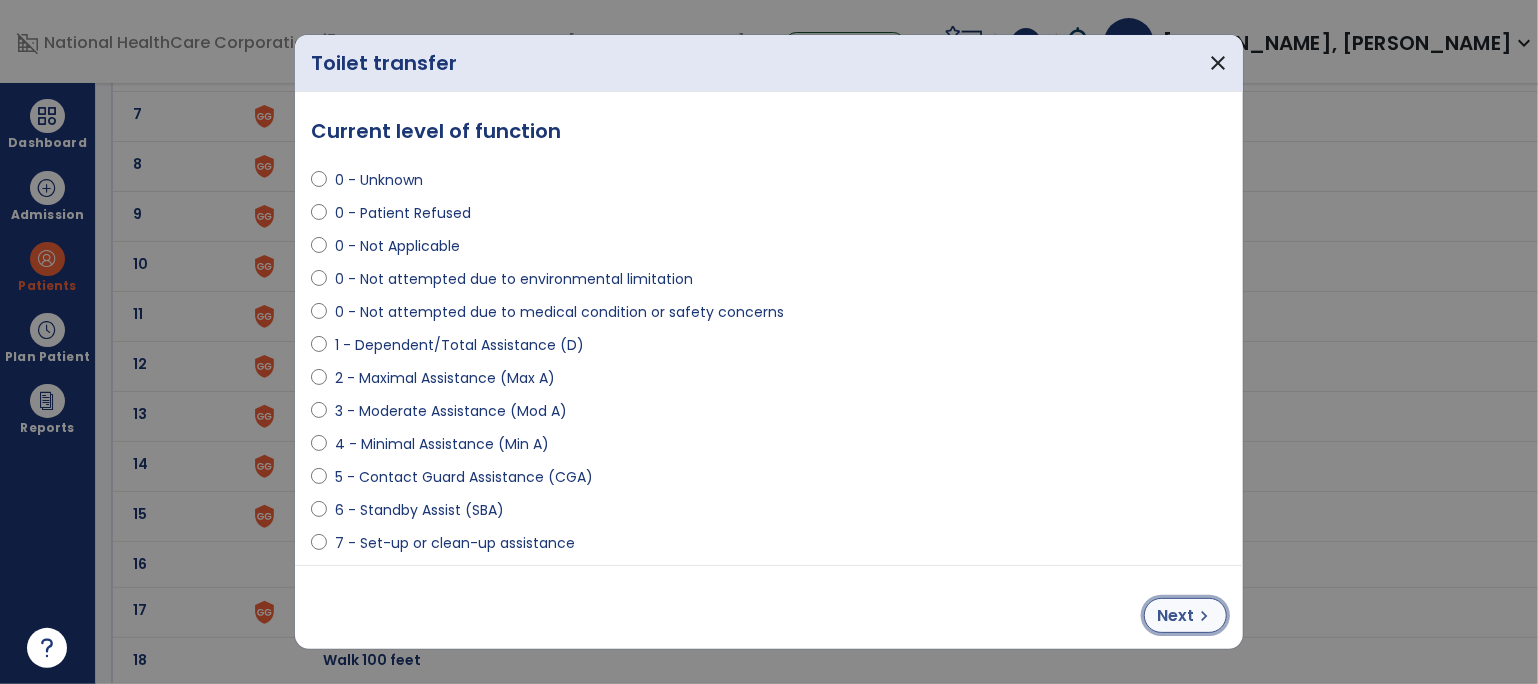 click on "Next" at bounding box center (1175, 616) 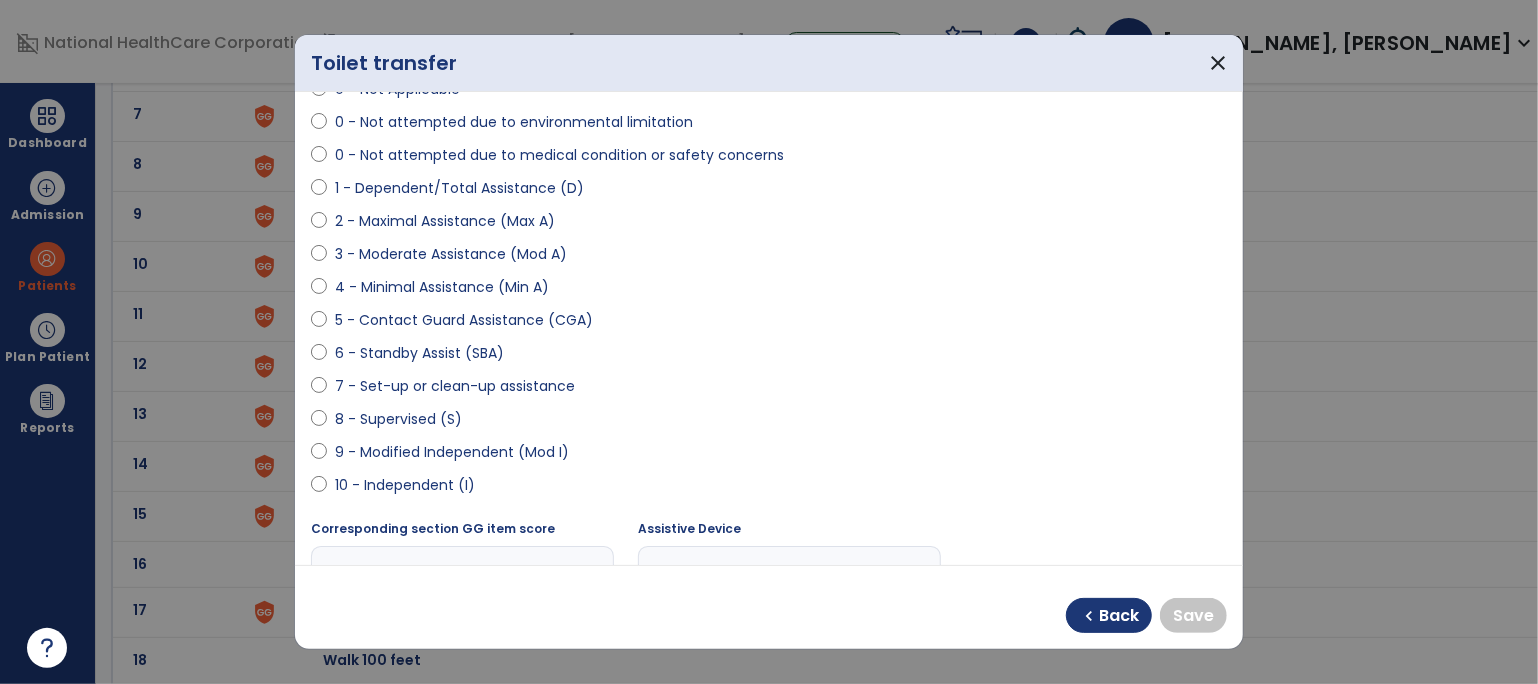 scroll, scrollTop: 222, scrollLeft: 0, axis: vertical 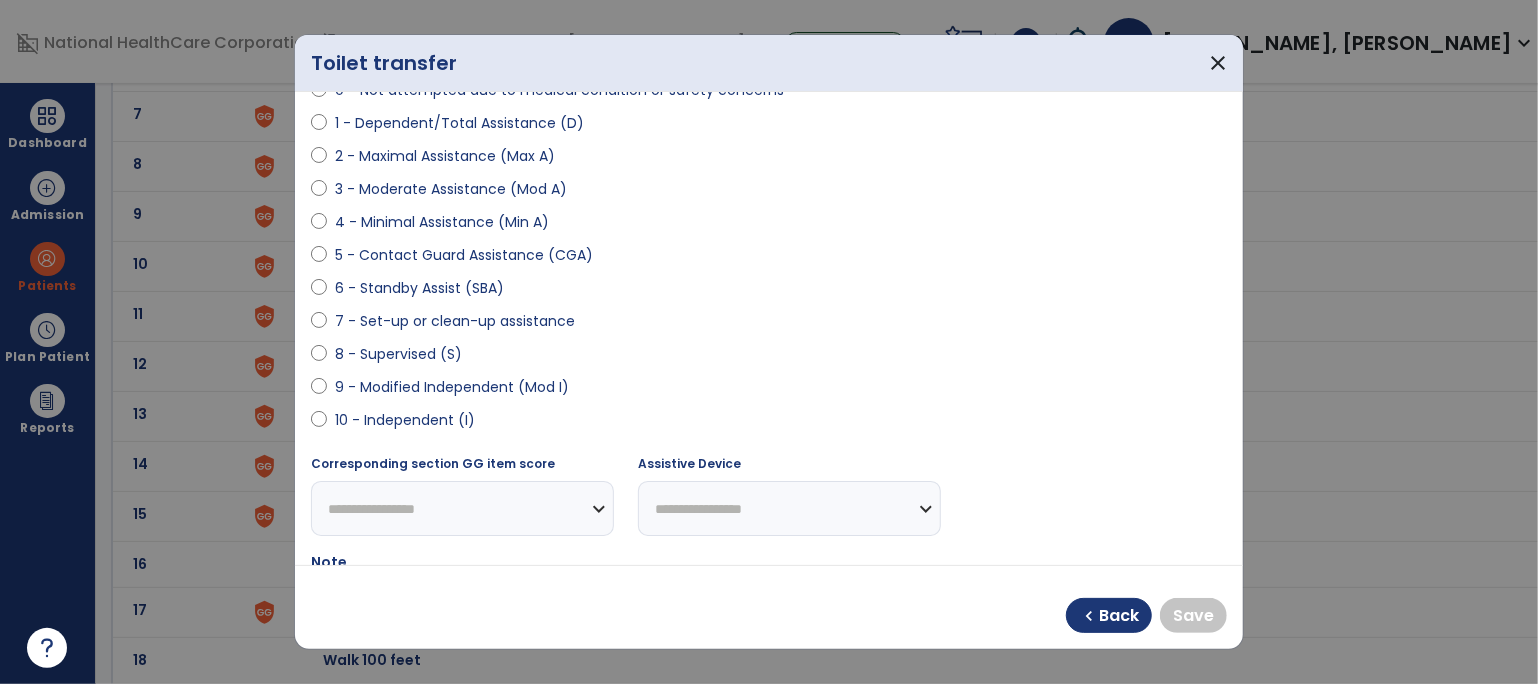 click on "9 - Modified Independent (Mod I)" at bounding box center (452, 387) 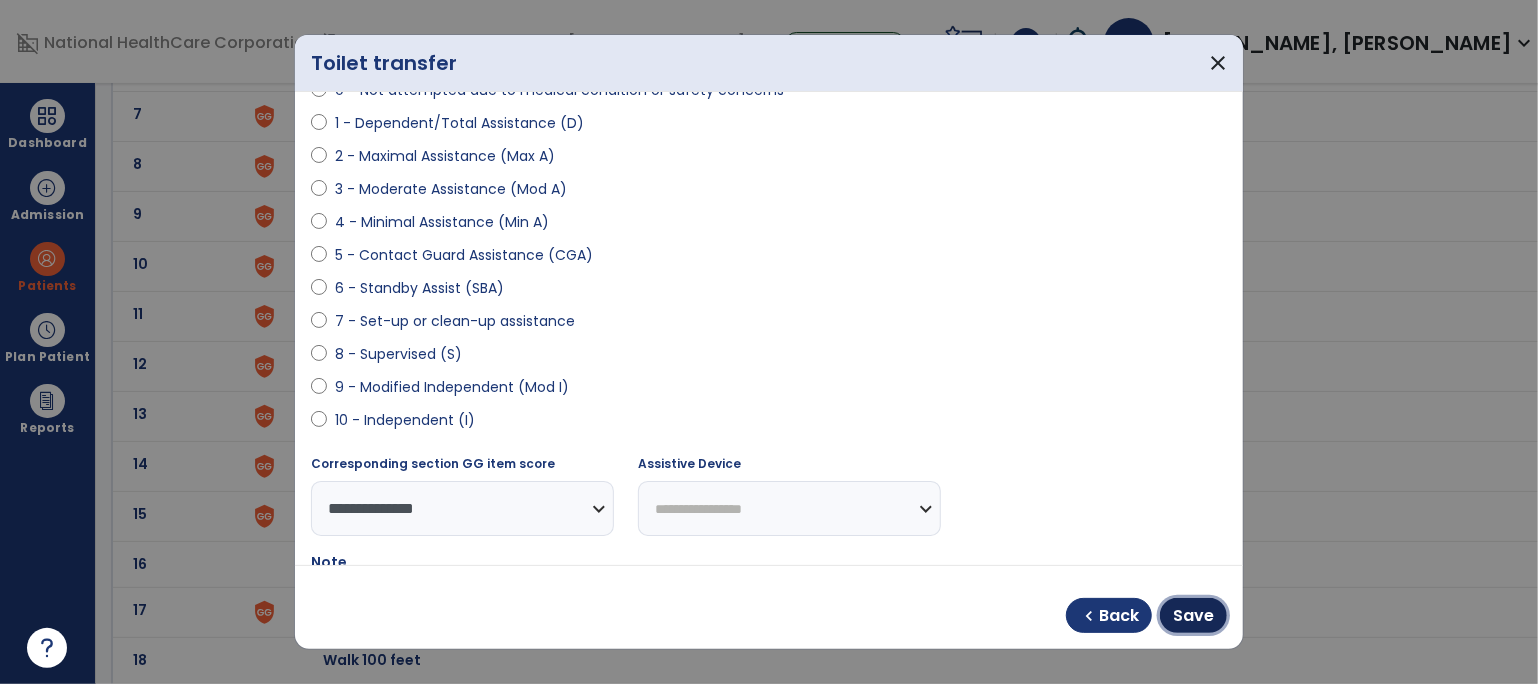 click on "Save" at bounding box center (1193, 616) 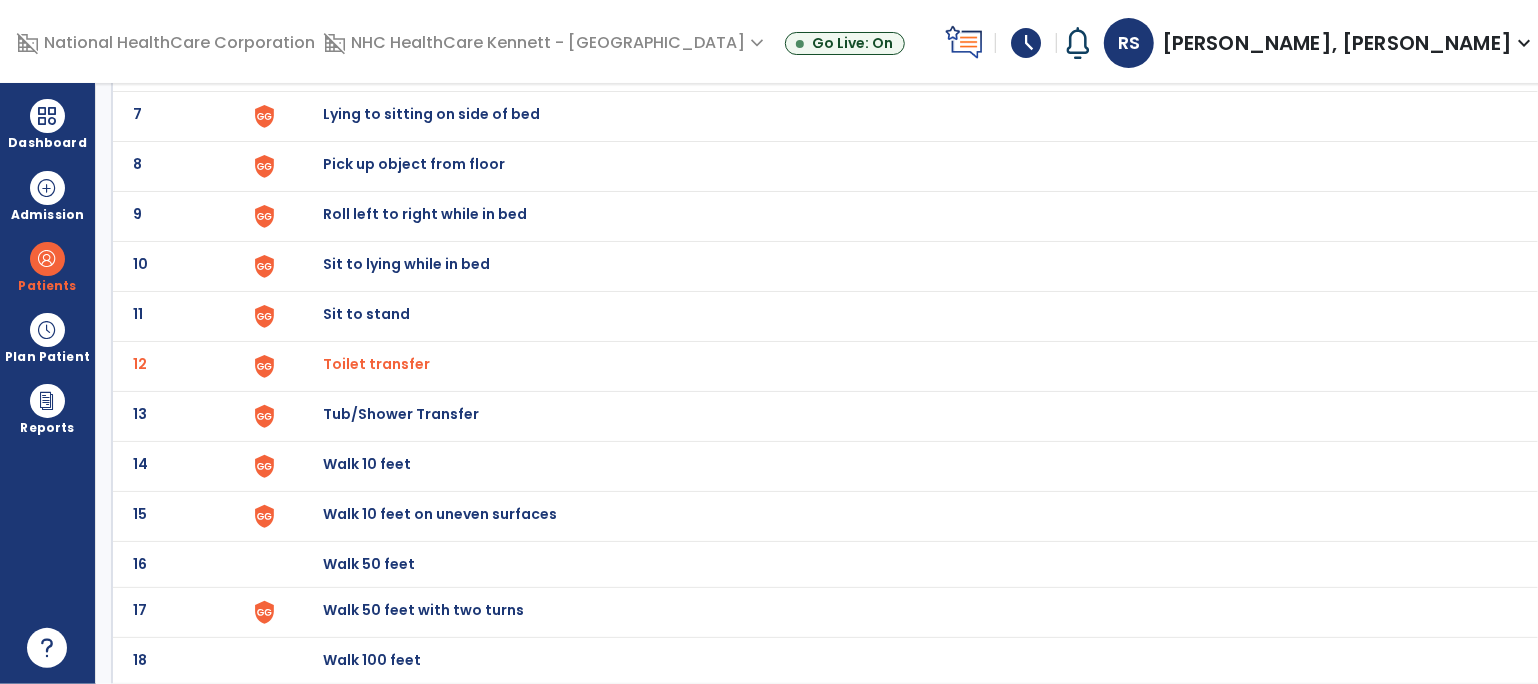click on "Tub/Shower Transfer" at bounding box center [369, -182] 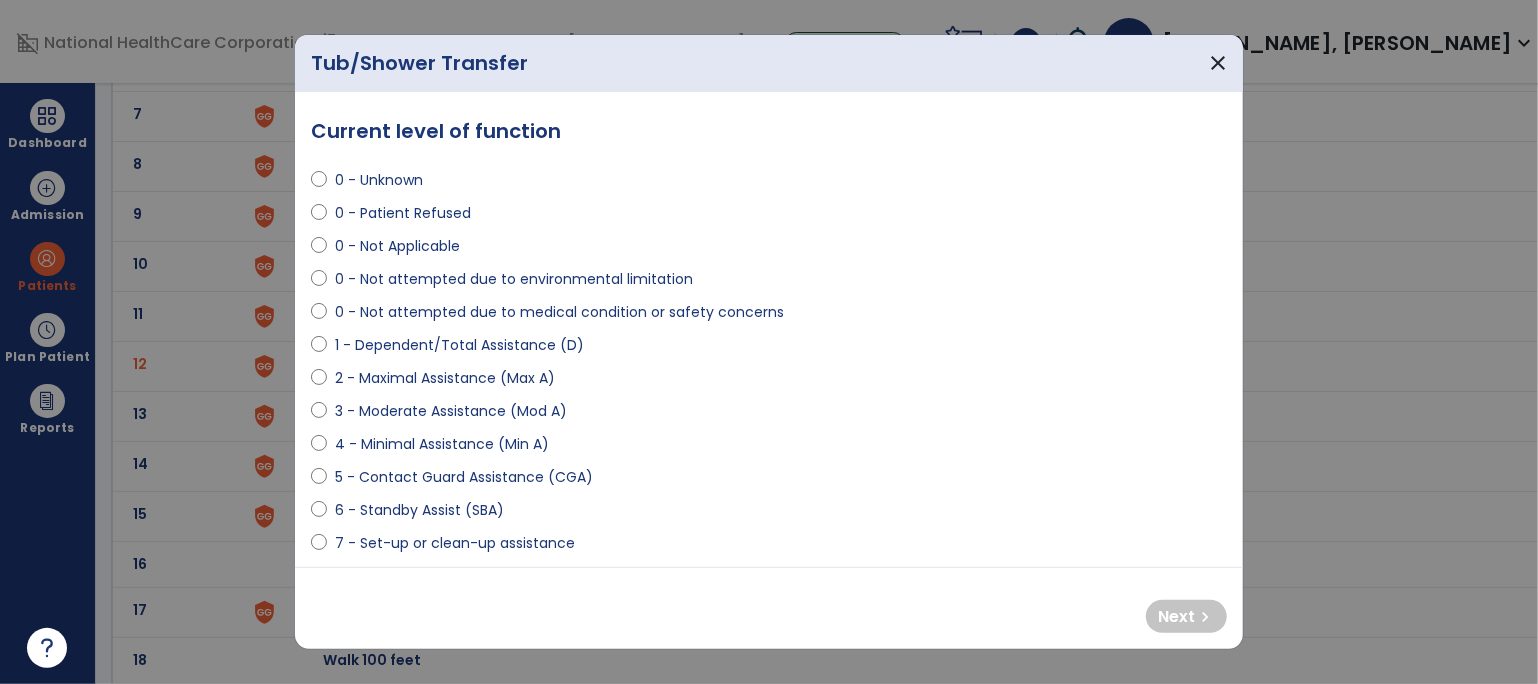 click on "2 - Maximal Assistance (Max A)" at bounding box center (445, 378) 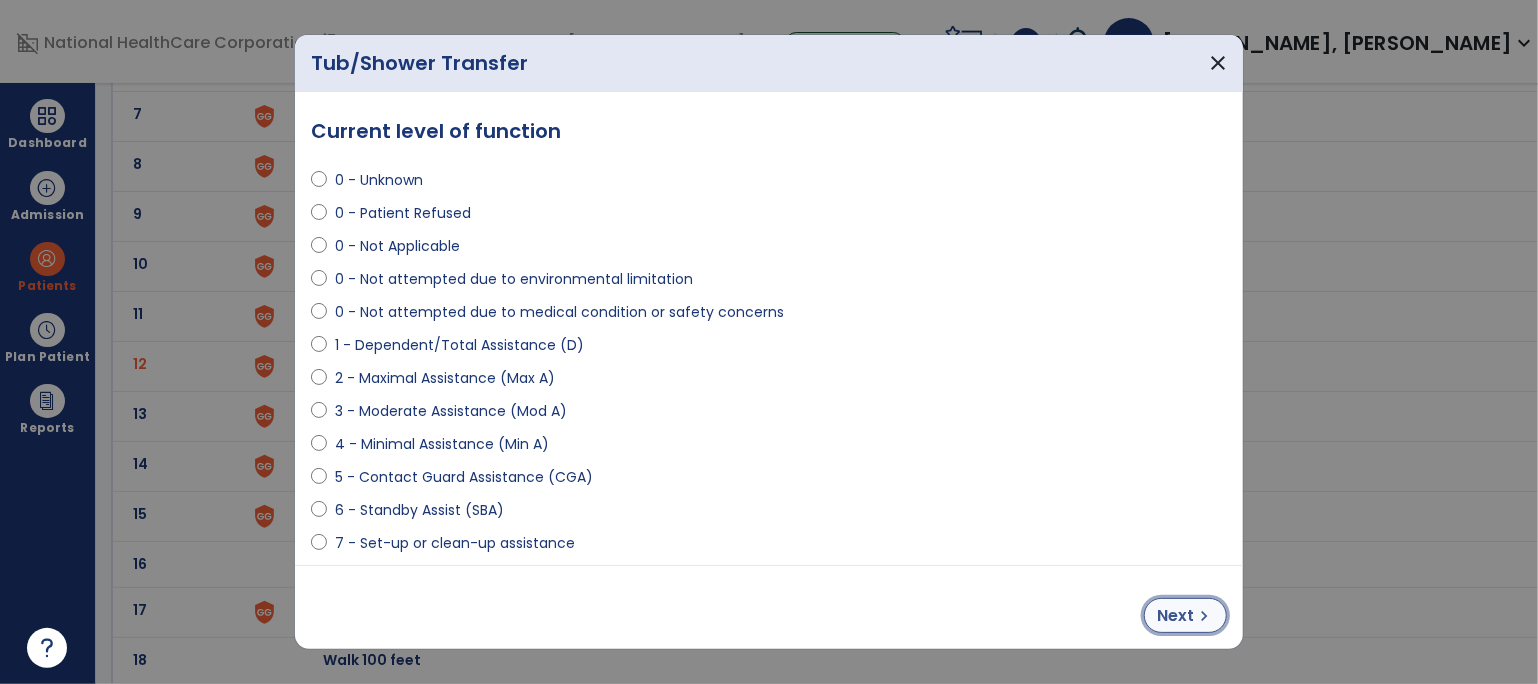 click on "chevron_right" at bounding box center [1204, 616] 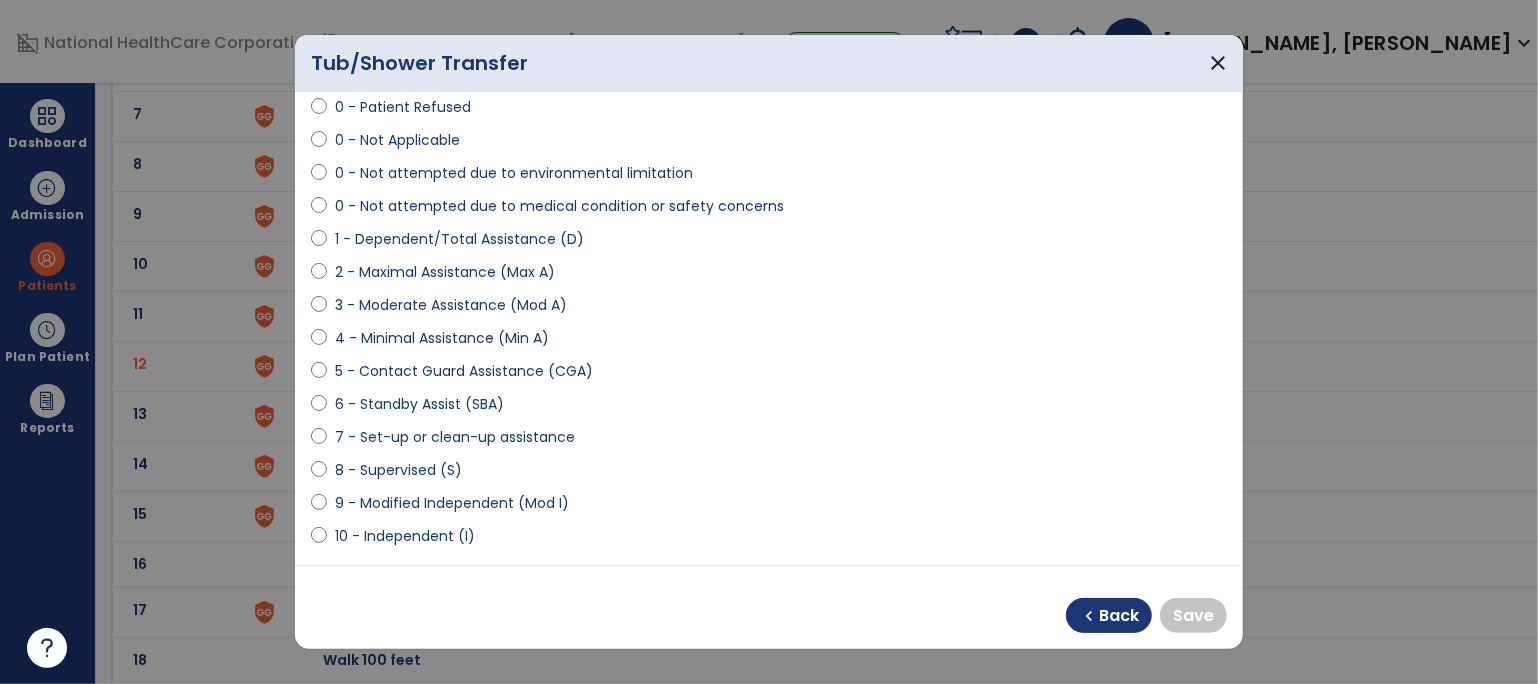 scroll, scrollTop: 111, scrollLeft: 0, axis: vertical 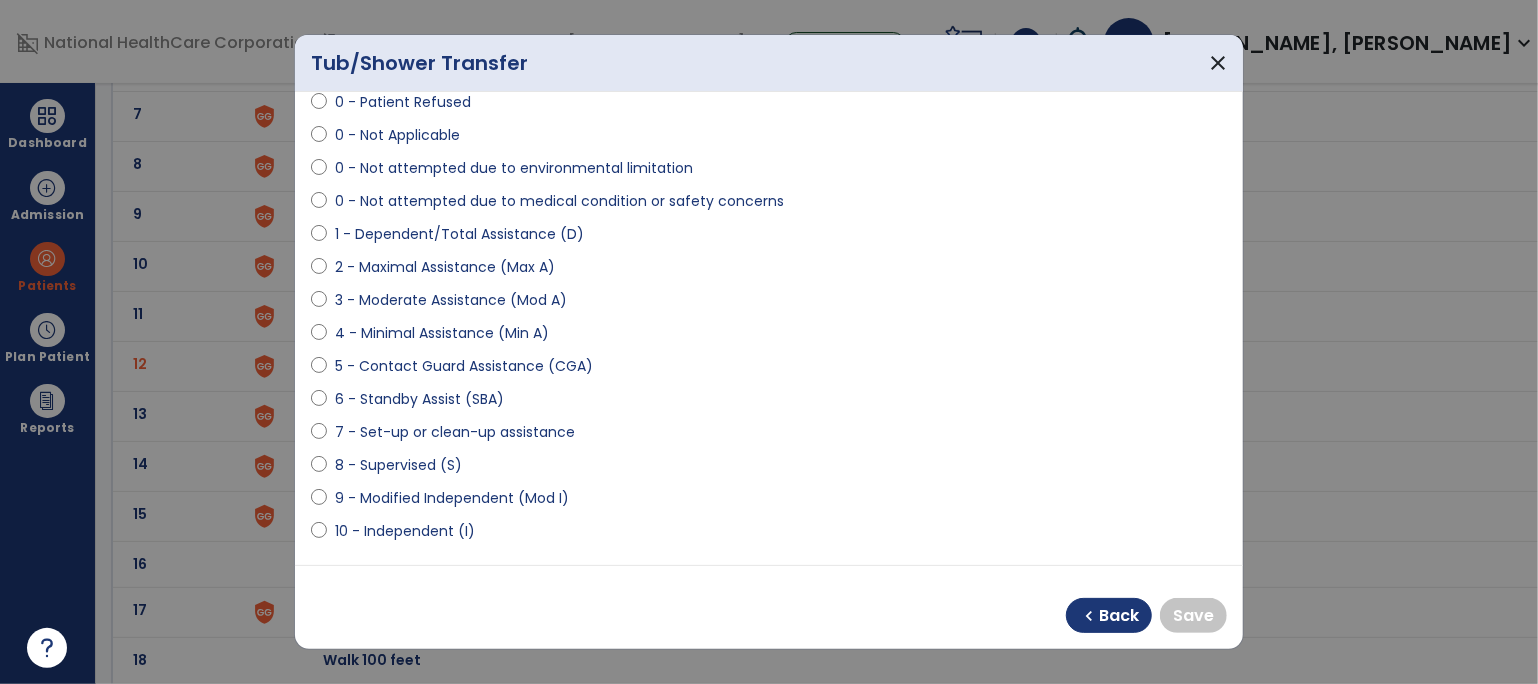 click on "9 - Modified Independent (Mod I)" at bounding box center (452, 498) 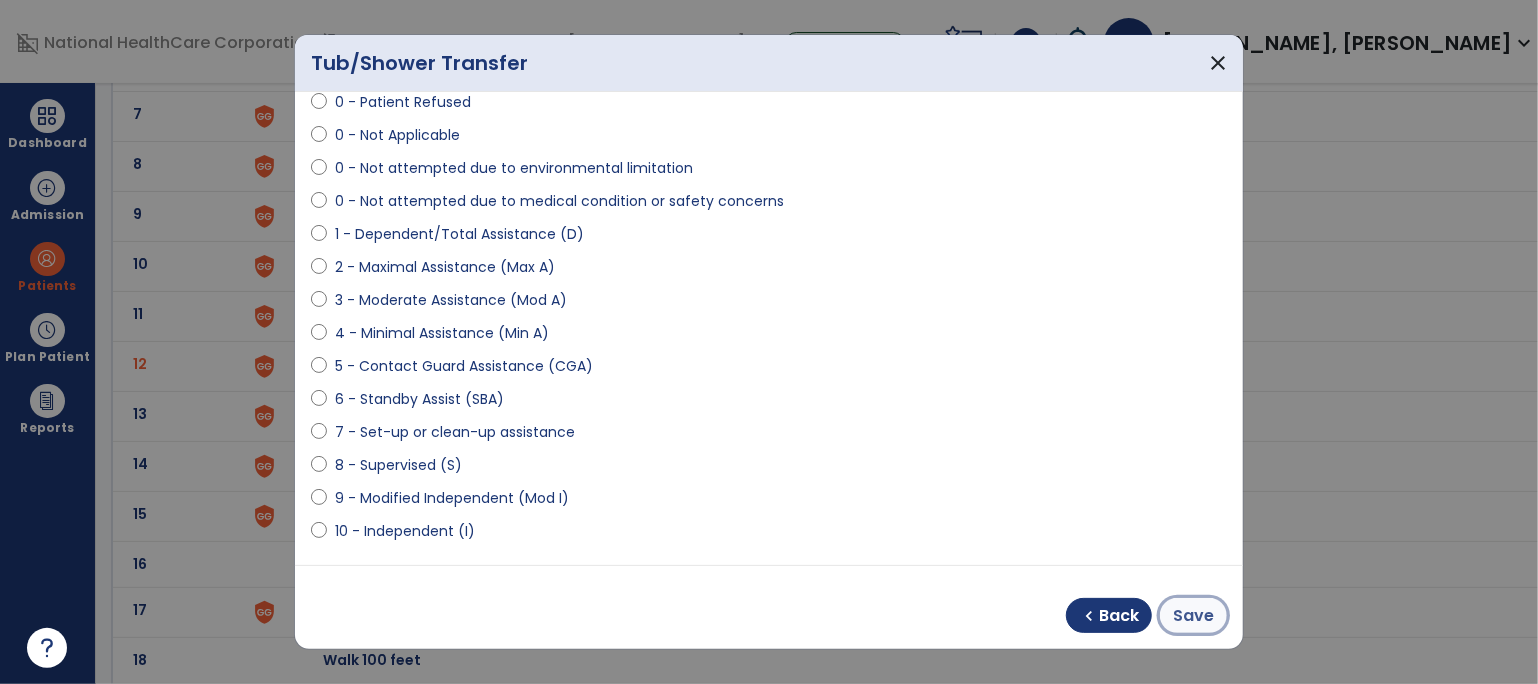 click on "Save" at bounding box center [1193, 616] 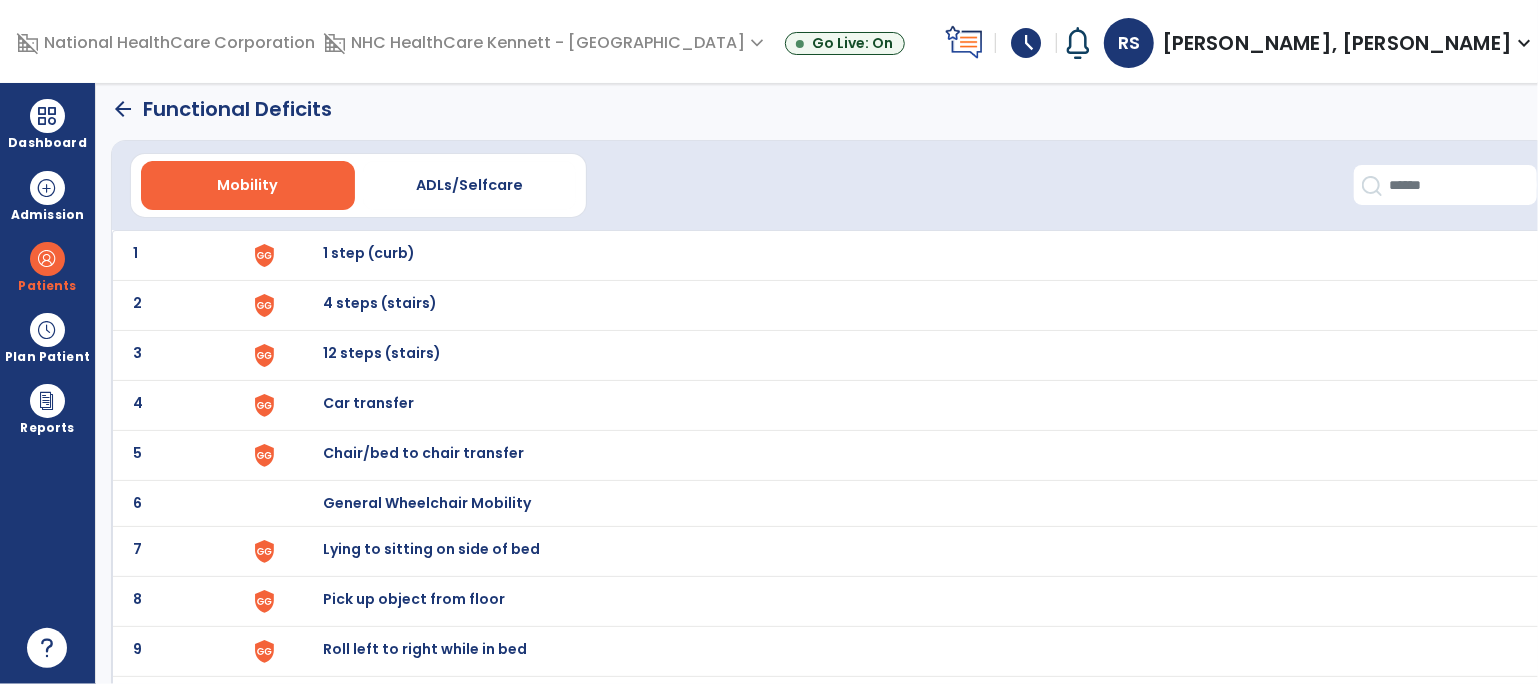 scroll, scrollTop: 0, scrollLeft: 0, axis: both 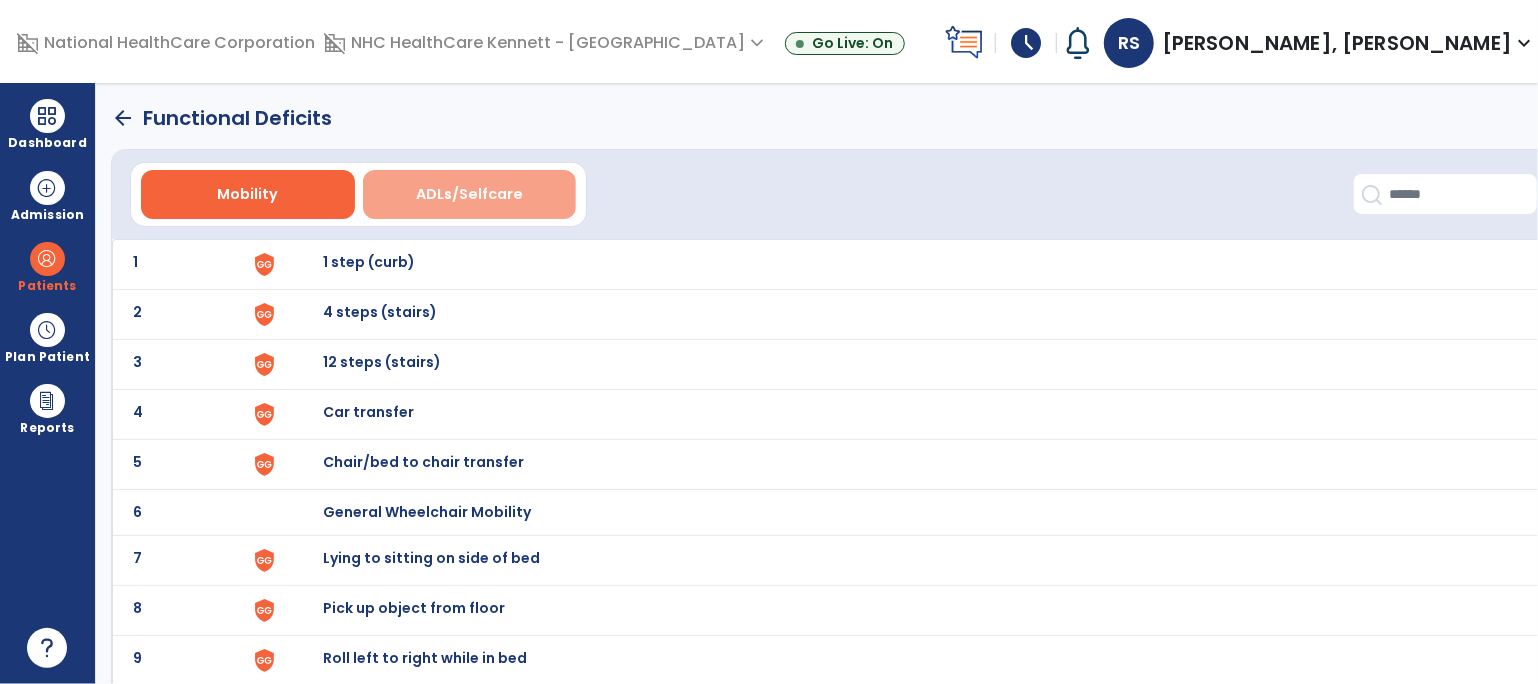 click on "ADLs/Selfcare" at bounding box center [469, 194] 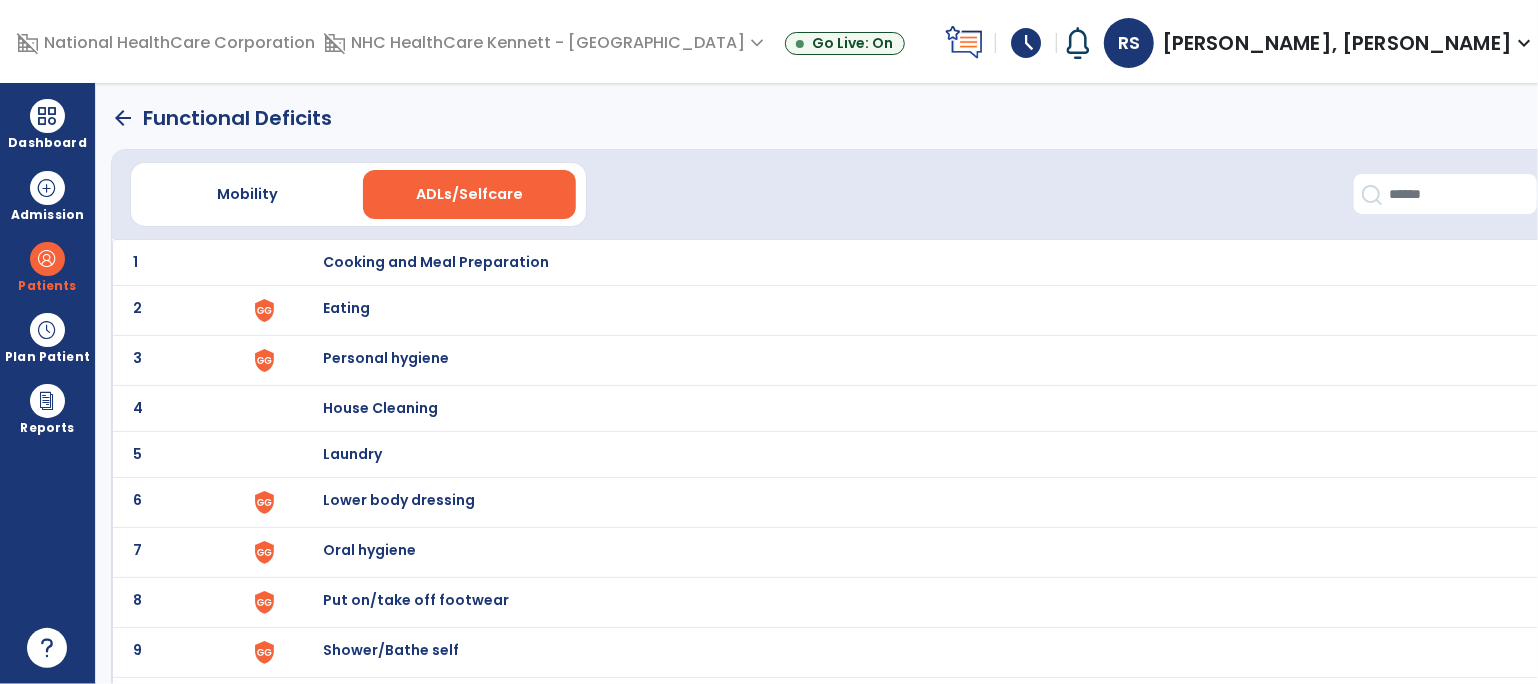 click on "Eating" at bounding box center (436, 262) 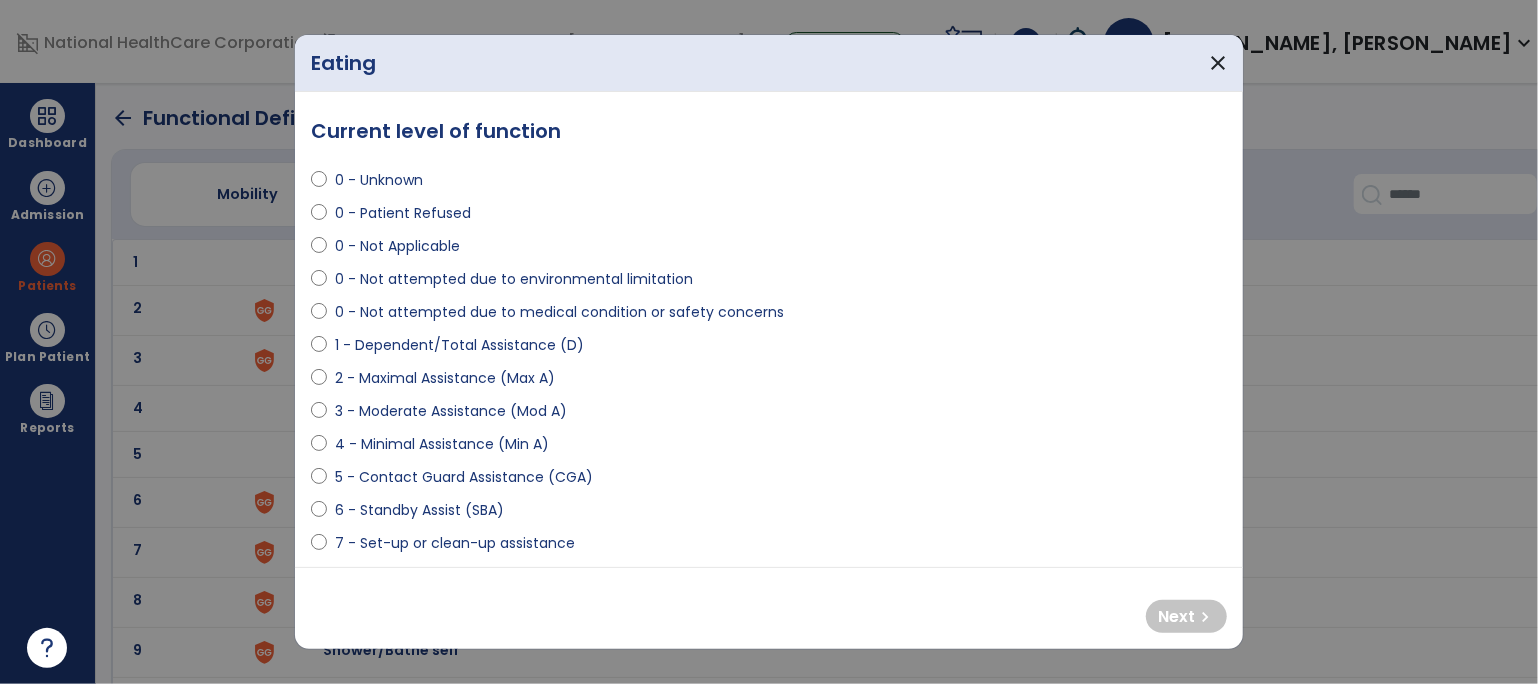 click on "4 - Minimal Assistance (Min A)" at bounding box center [442, 444] 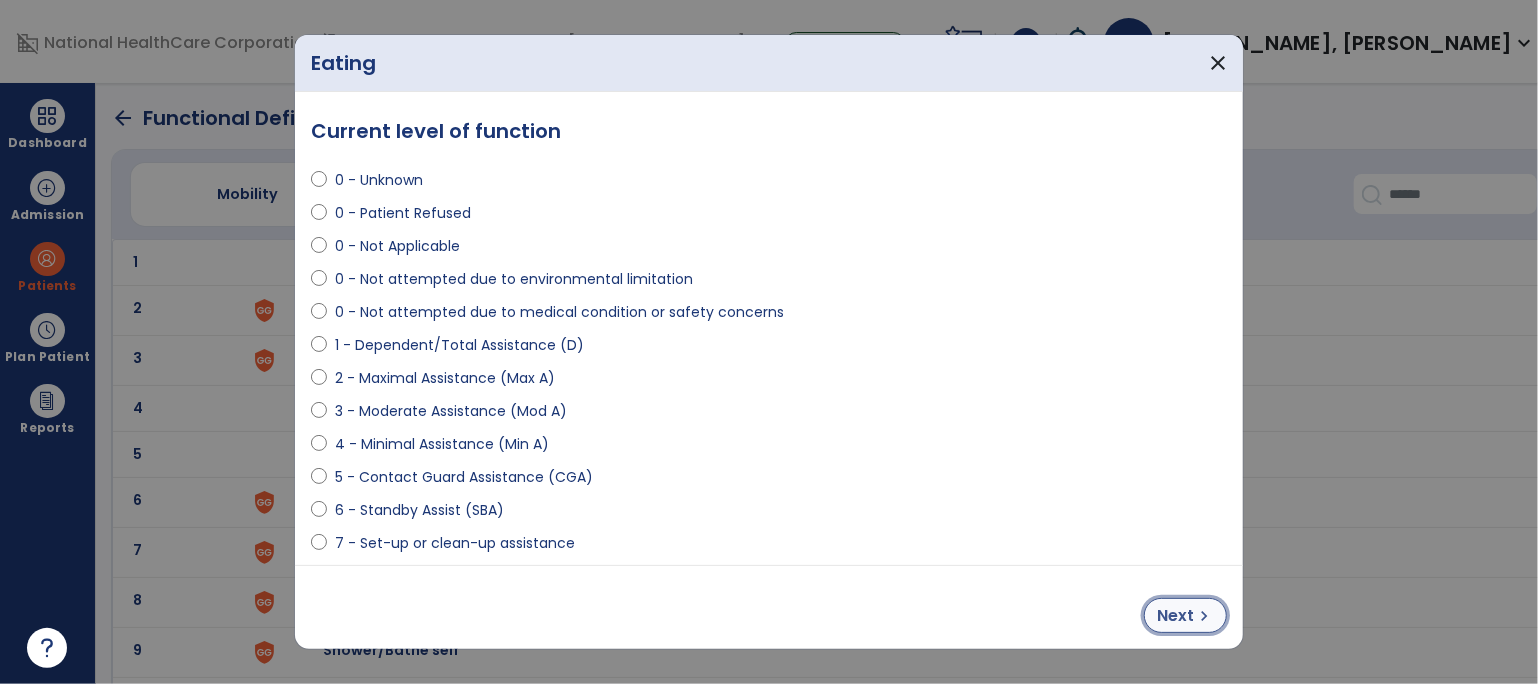 click on "Next" at bounding box center (1175, 616) 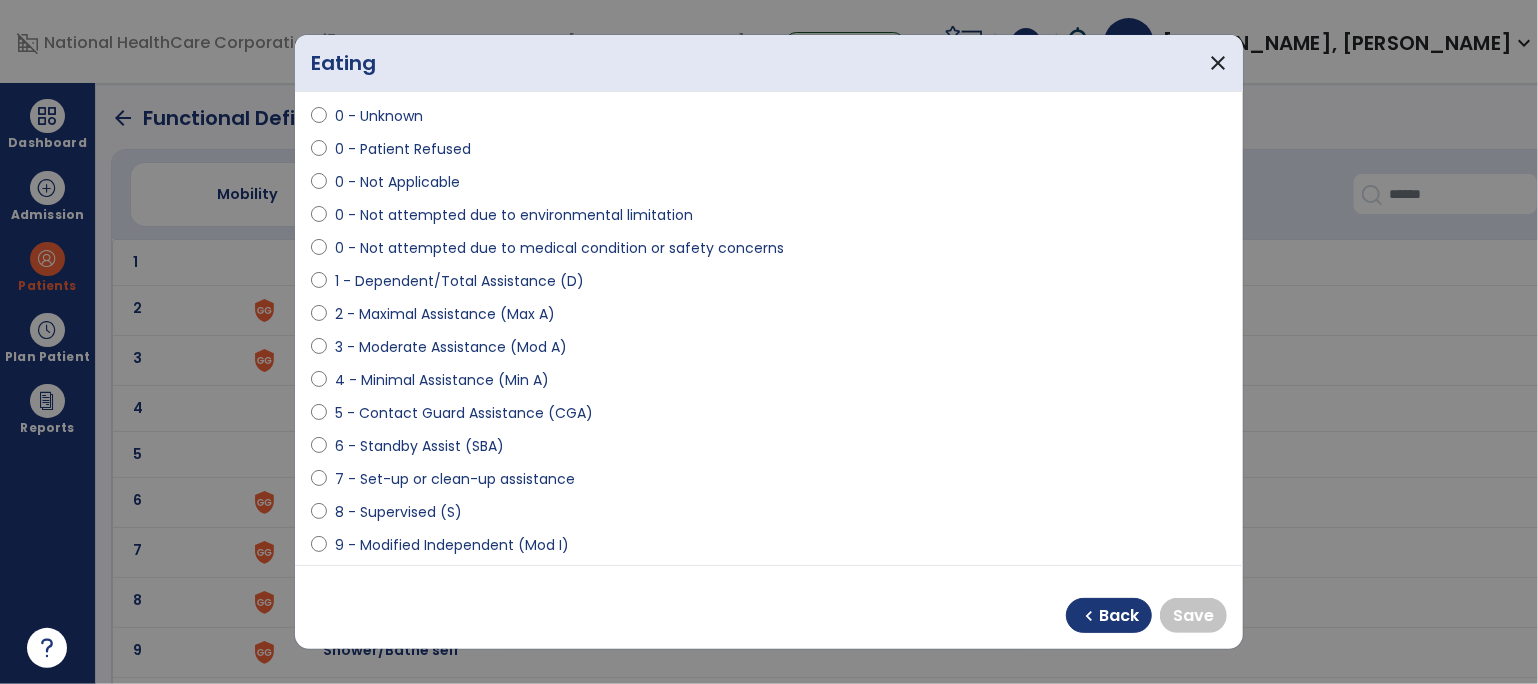 scroll, scrollTop: 111, scrollLeft: 0, axis: vertical 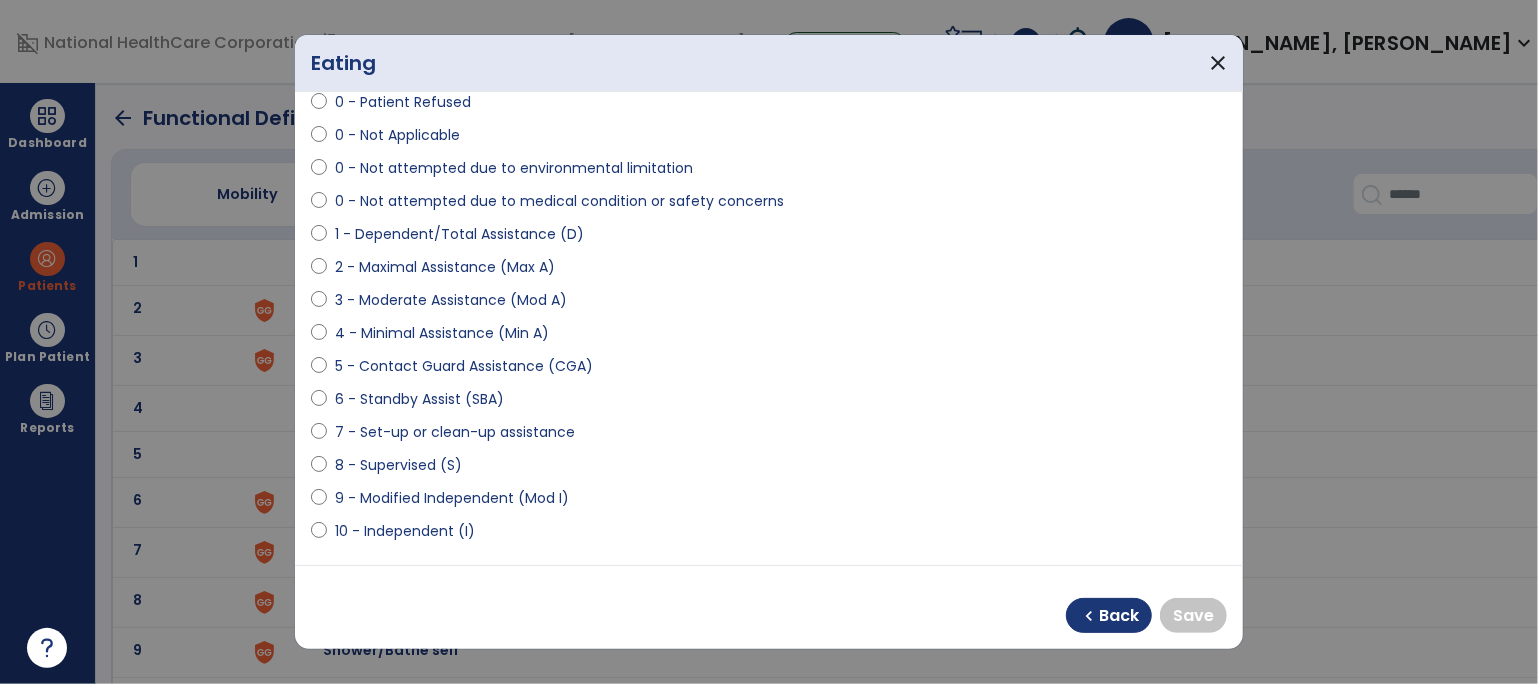 click on "9 - Modified Independent (Mod I)" at bounding box center [452, 498] 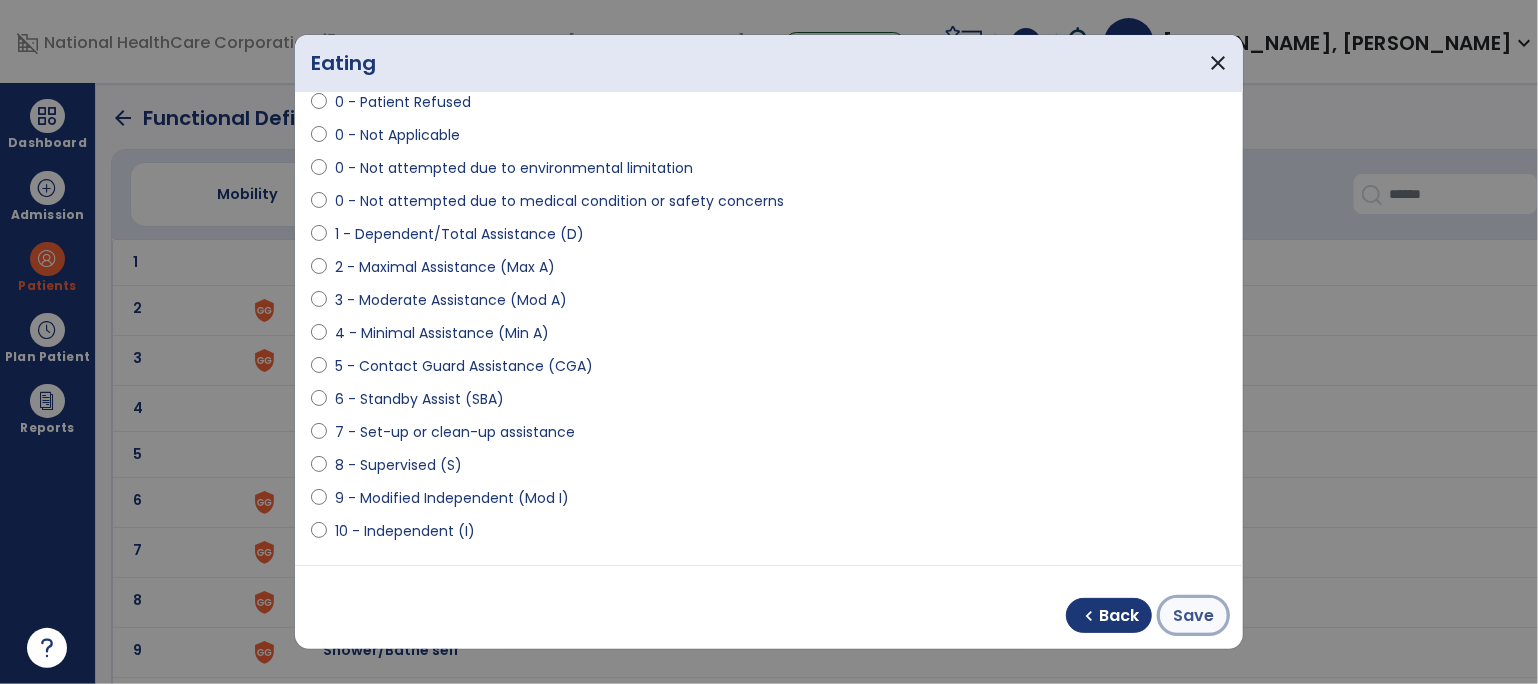 click on "Save" at bounding box center [1193, 616] 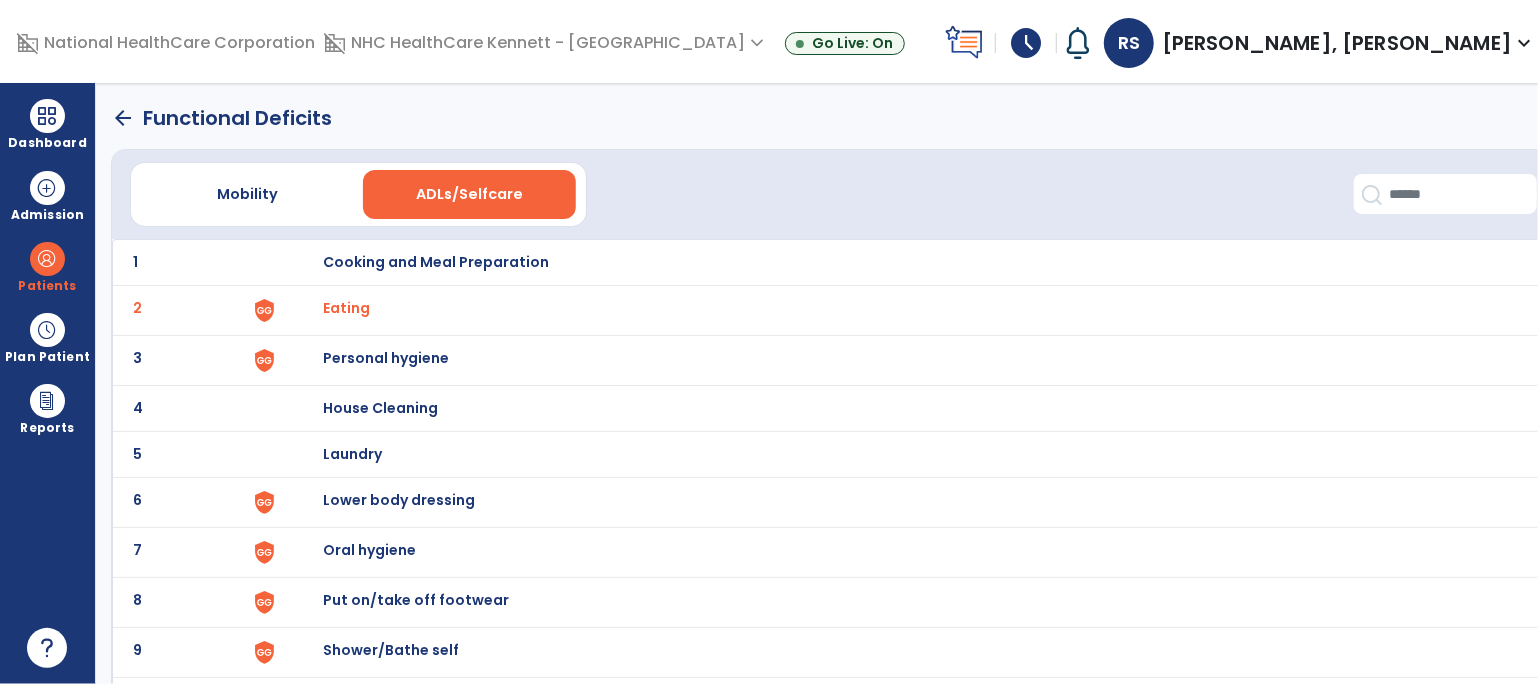 click on "Personal hygiene" at bounding box center [436, 262] 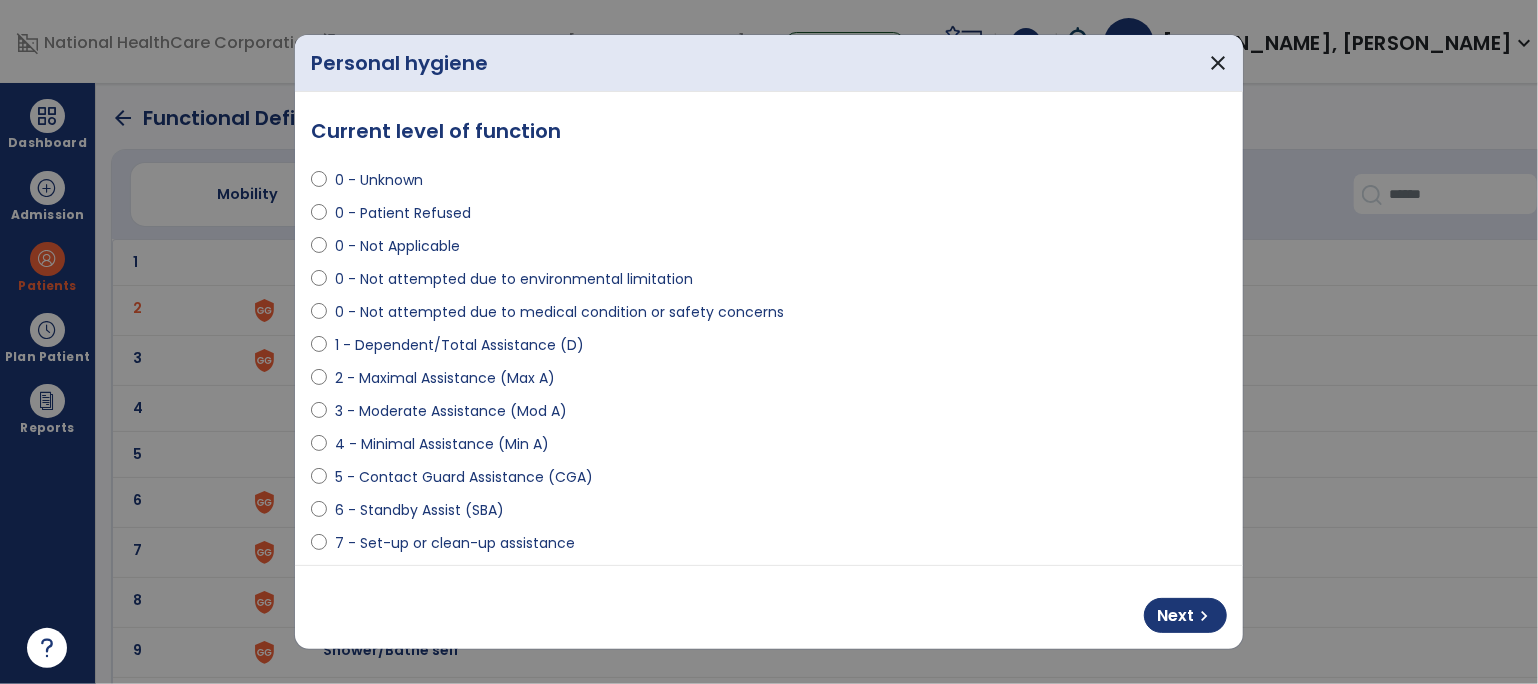 click on "2 - Maximal Assistance (Max A)" at bounding box center [445, 378] 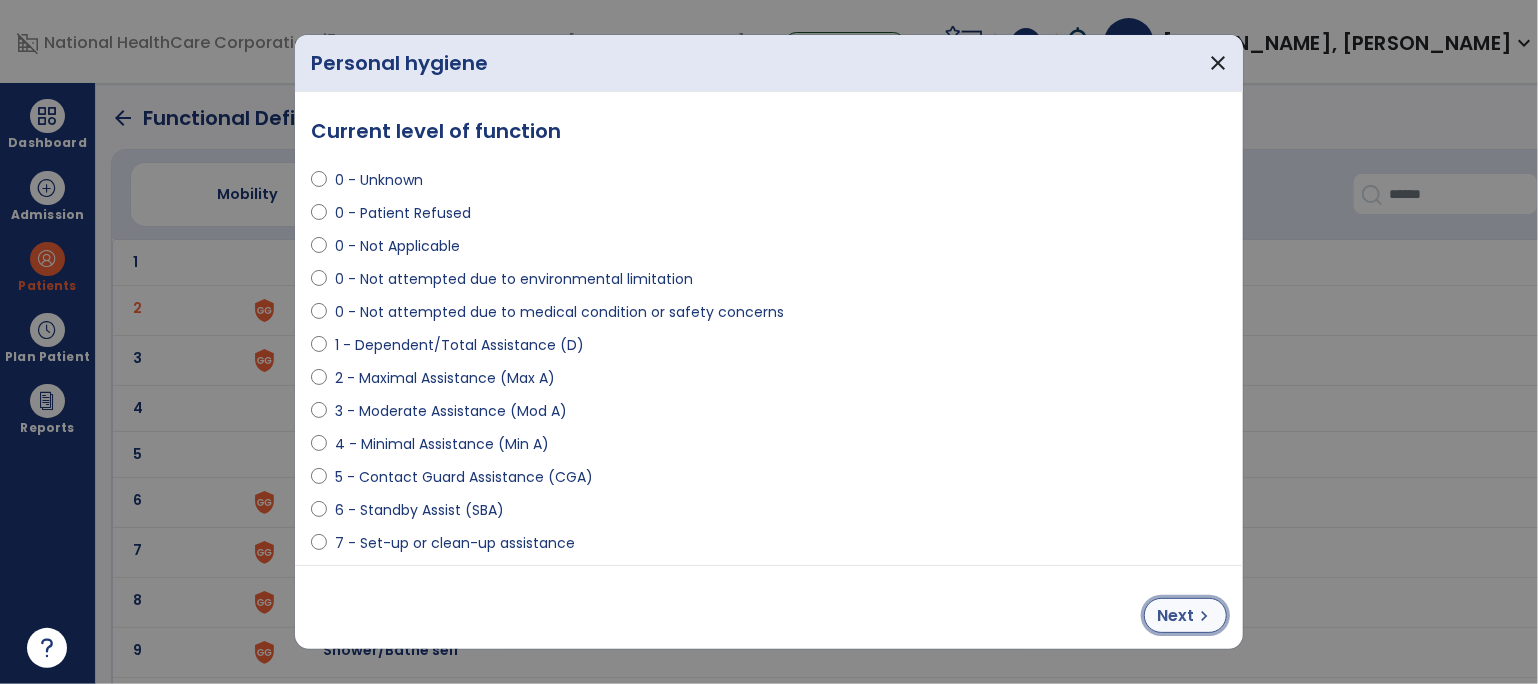 click on "chevron_right" at bounding box center (1204, 616) 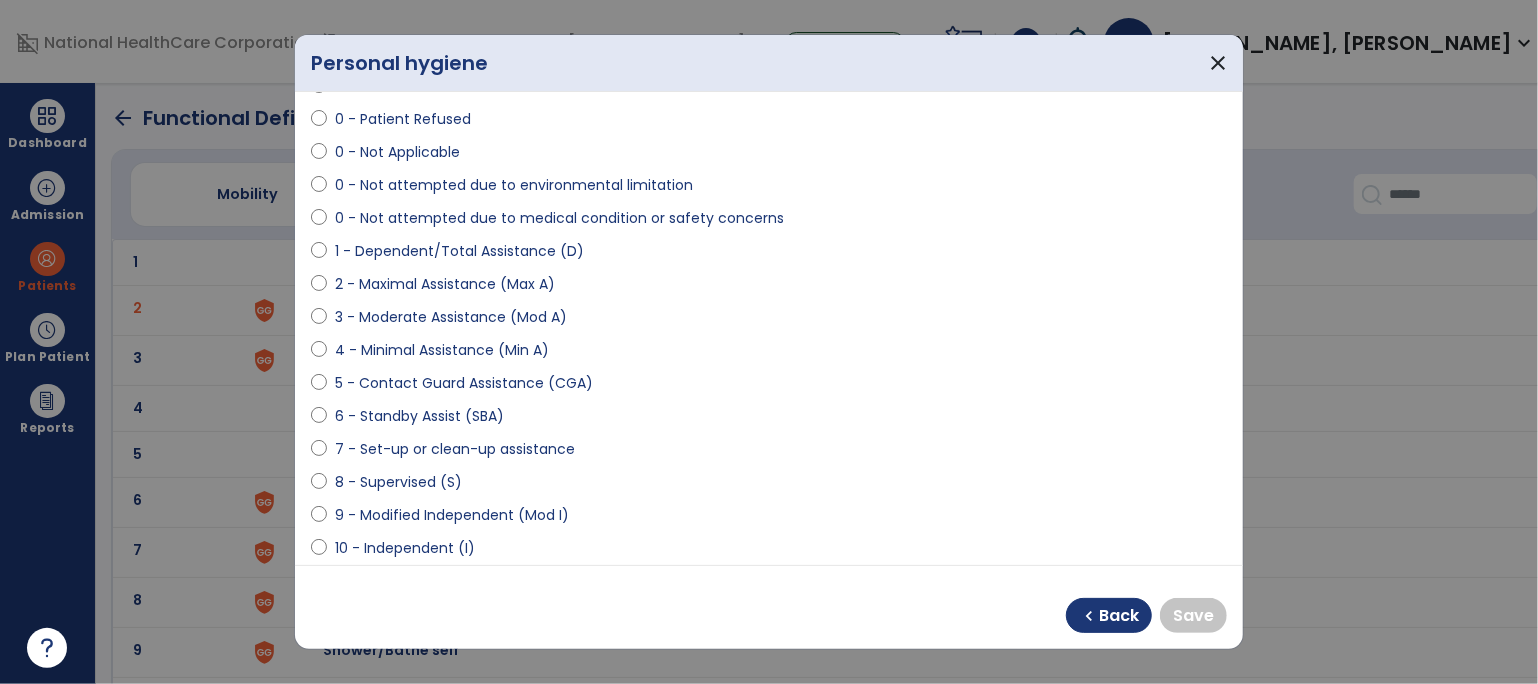 scroll, scrollTop: 111, scrollLeft: 0, axis: vertical 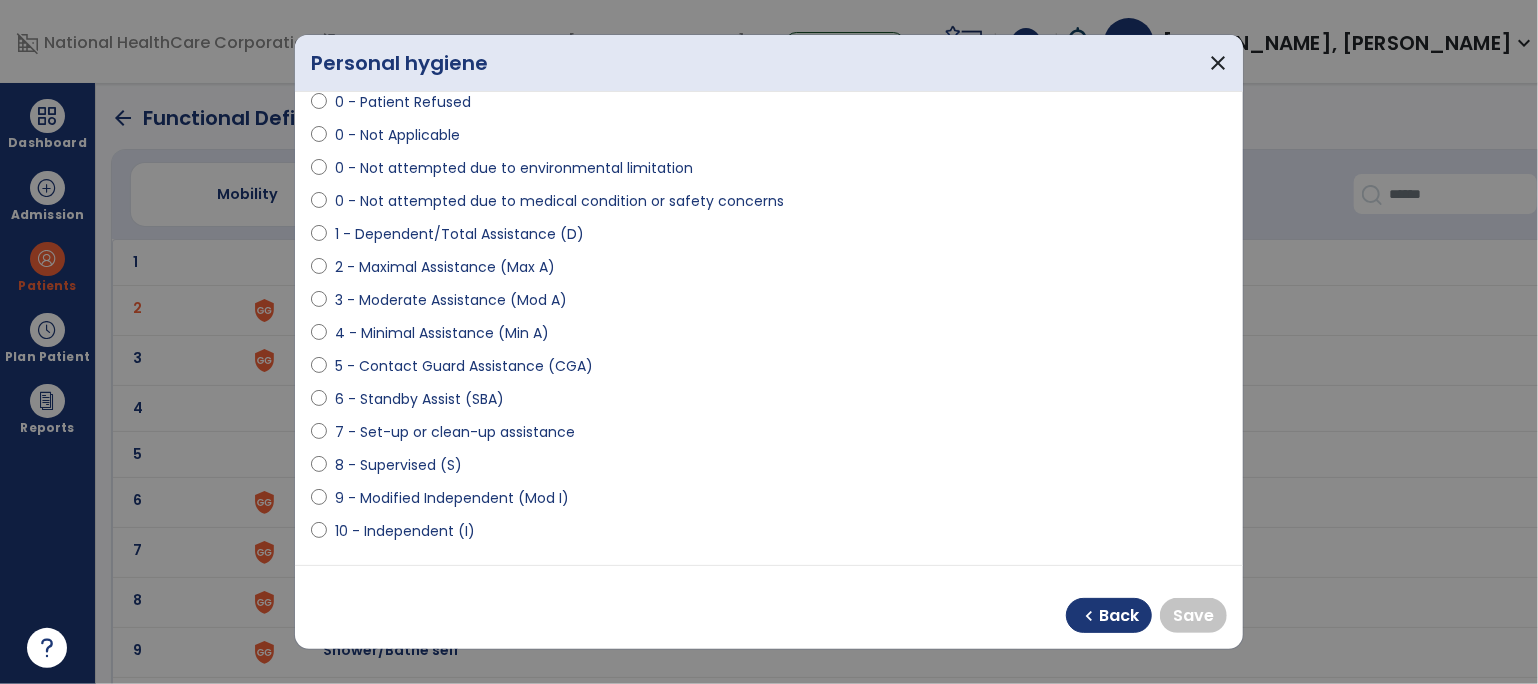 click on "9 - Modified Independent (Mod I)" at bounding box center (452, 498) 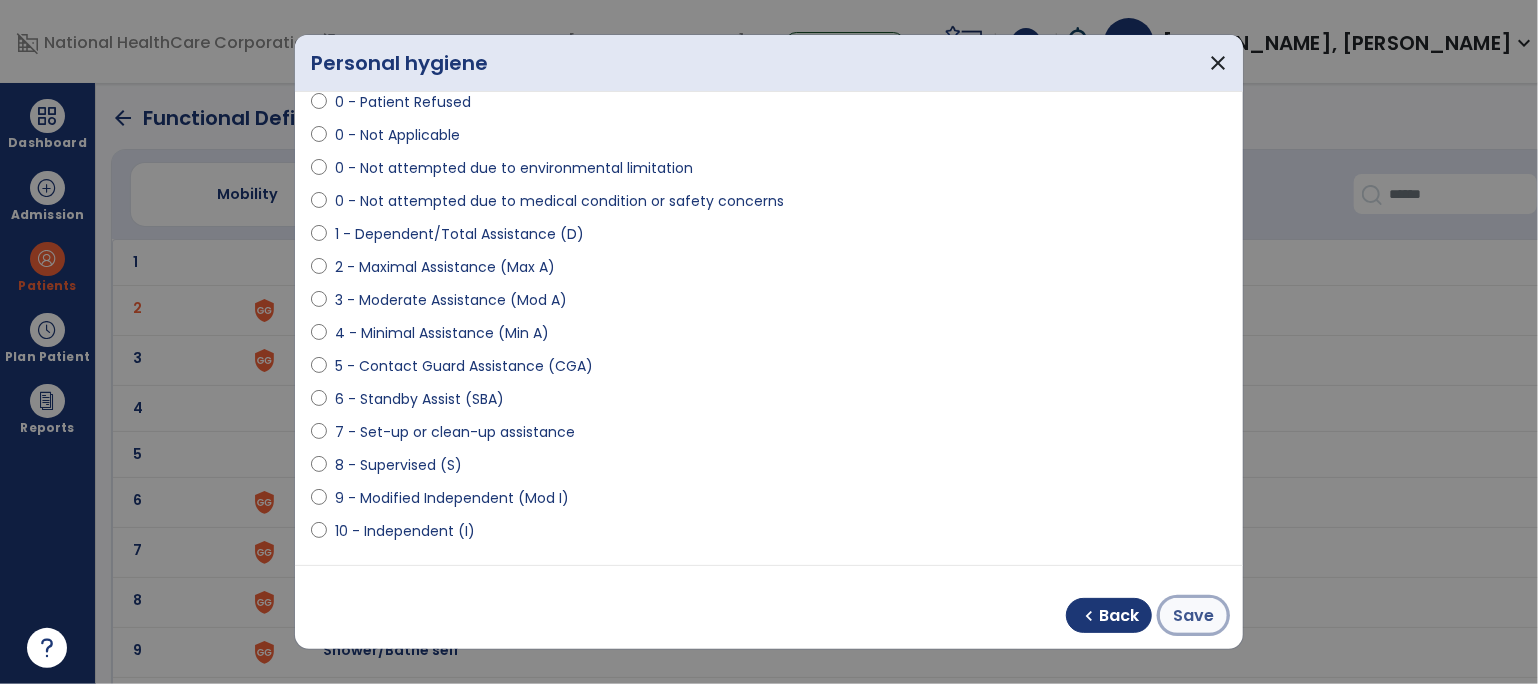 click on "Save" at bounding box center [1193, 616] 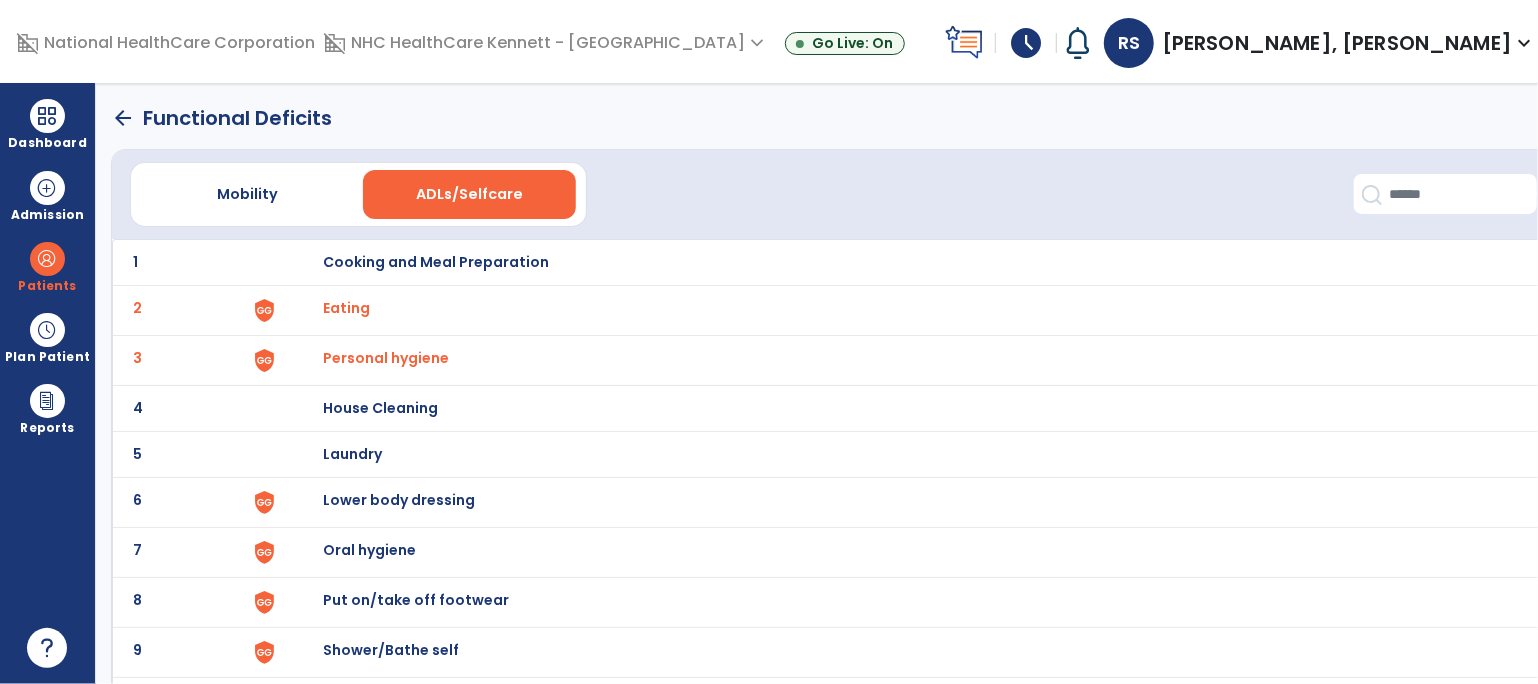 click on "Lower body dressing" at bounding box center [436, 262] 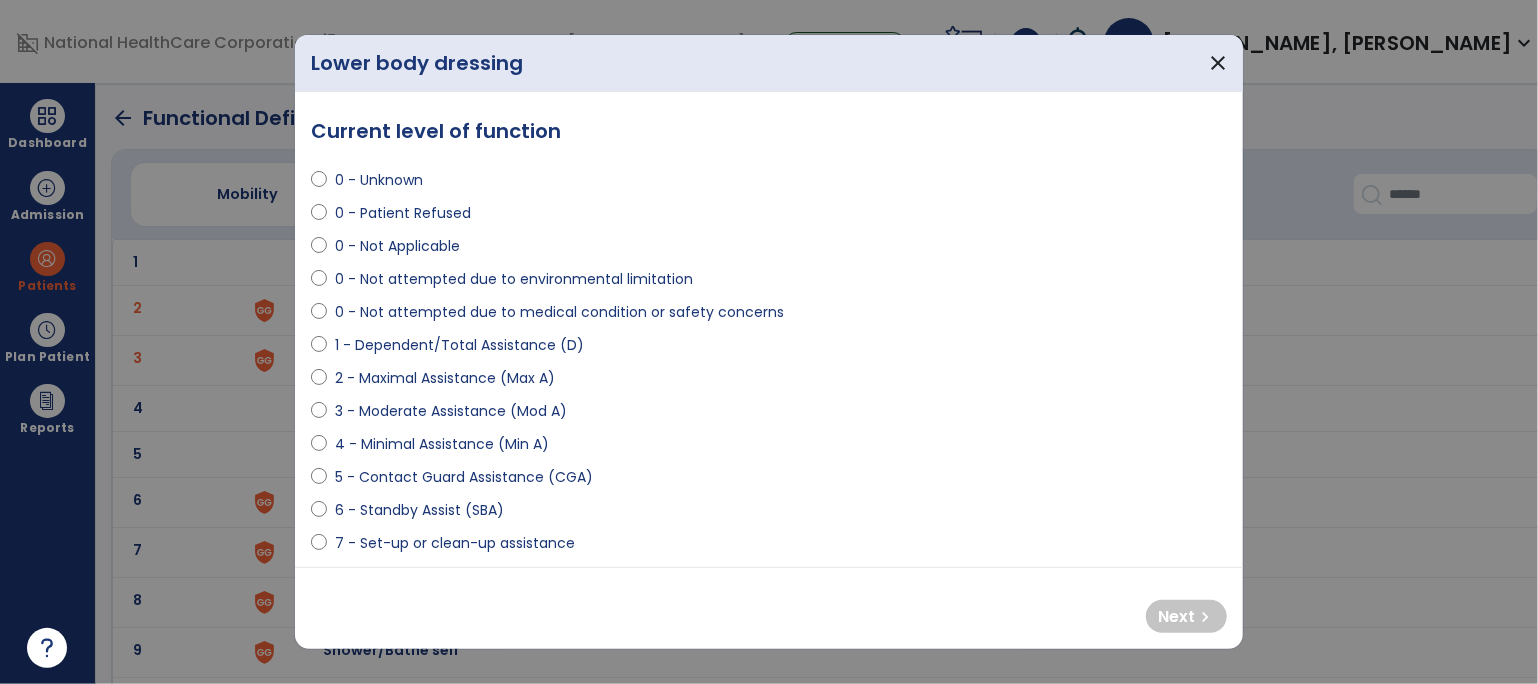 click on "6 - Standby Assist (SBA)" at bounding box center [419, 510] 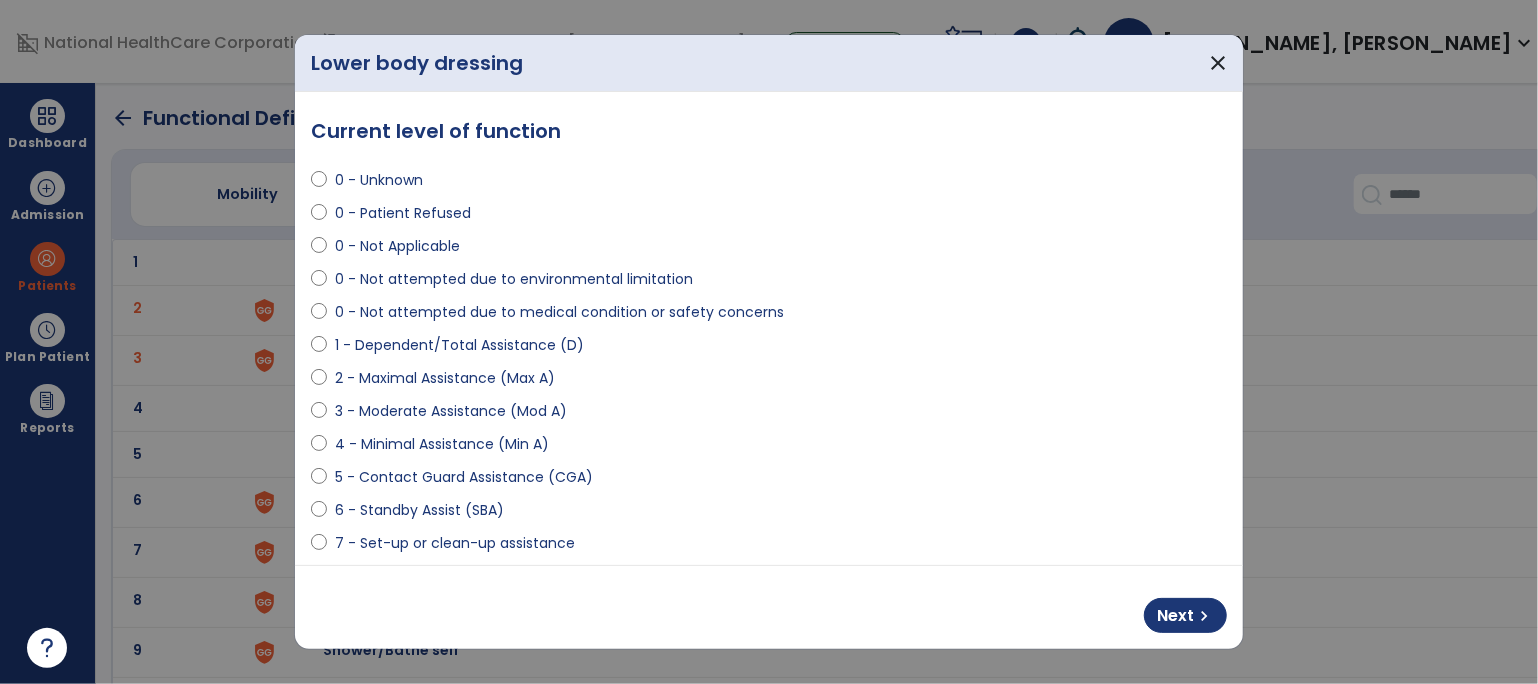 click on "1 - Dependent/Total Assistance (D)" at bounding box center (459, 345) 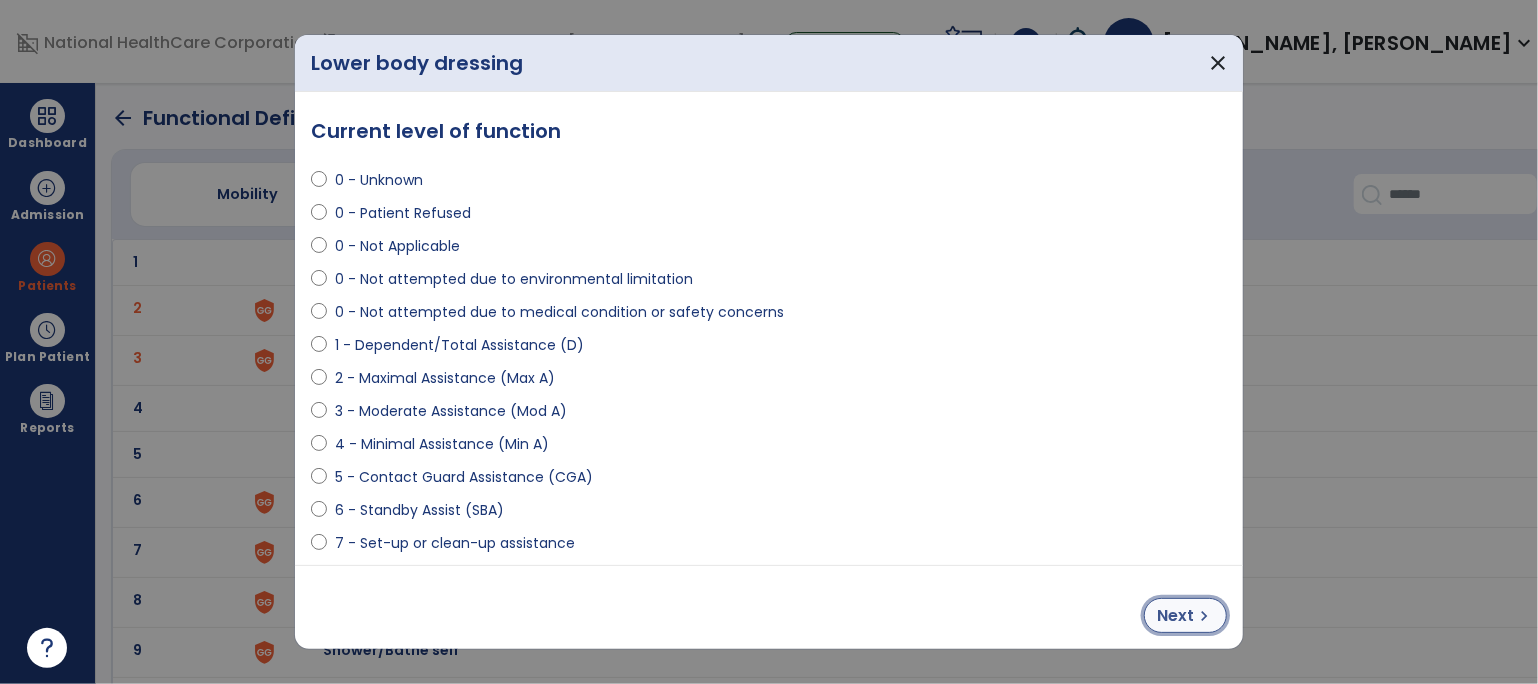 click on "Next" at bounding box center [1175, 616] 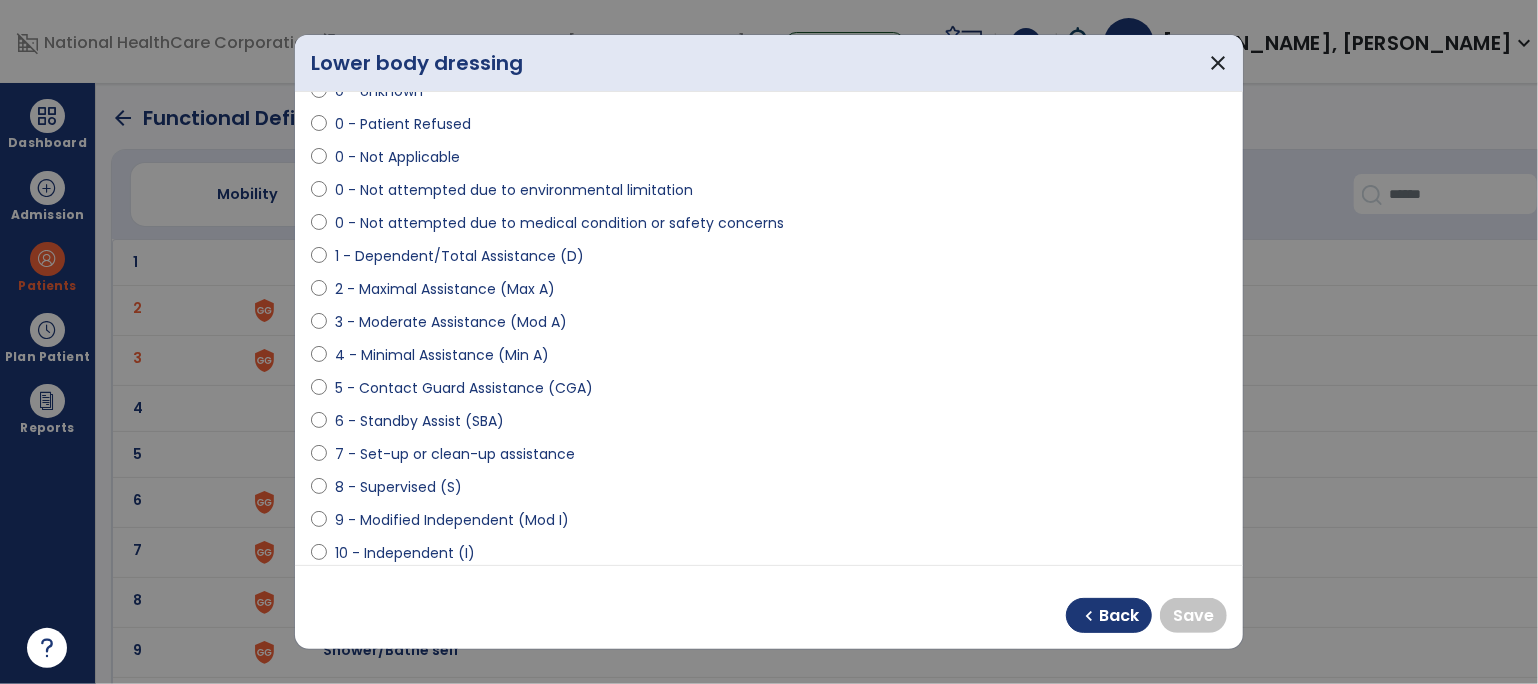 scroll, scrollTop: 111, scrollLeft: 0, axis: vertical 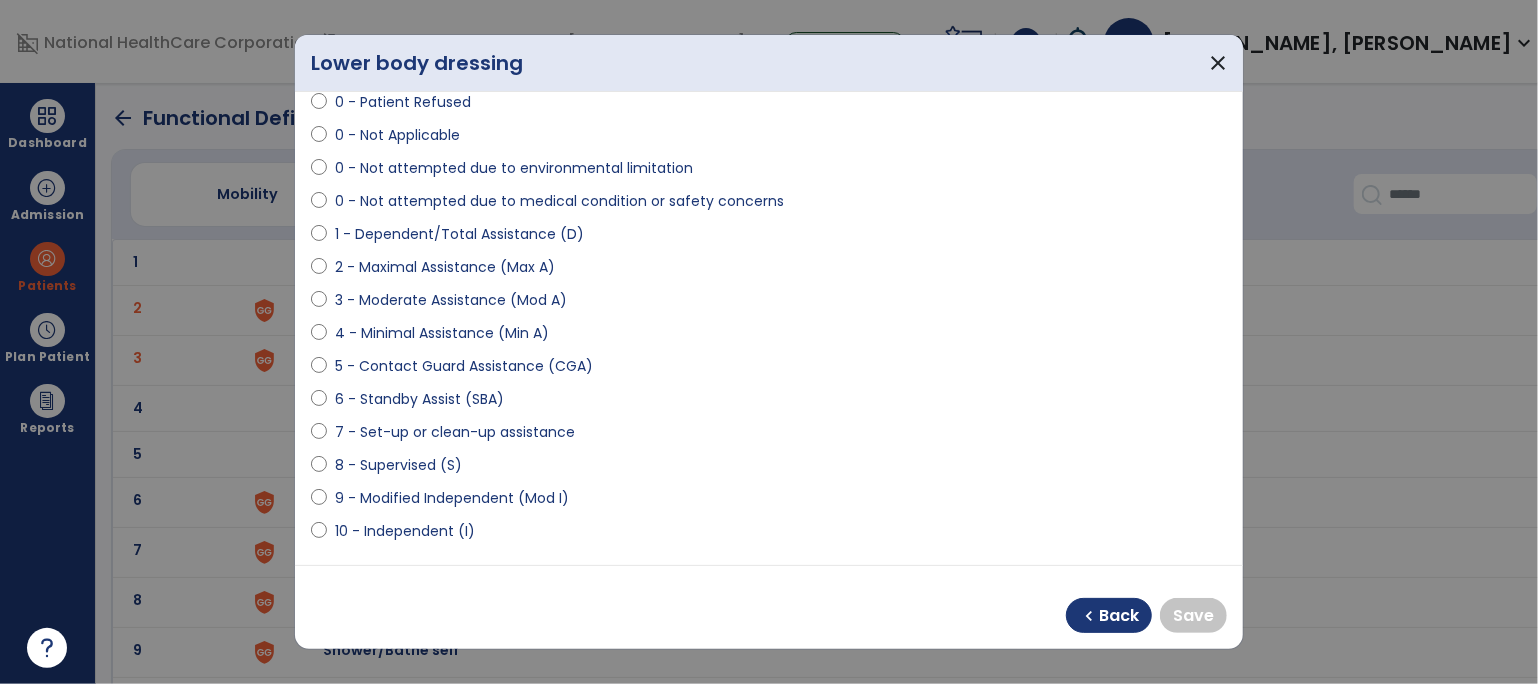 click on "6 - Standby Assist (SBA)" at bounding box center [419, 399] 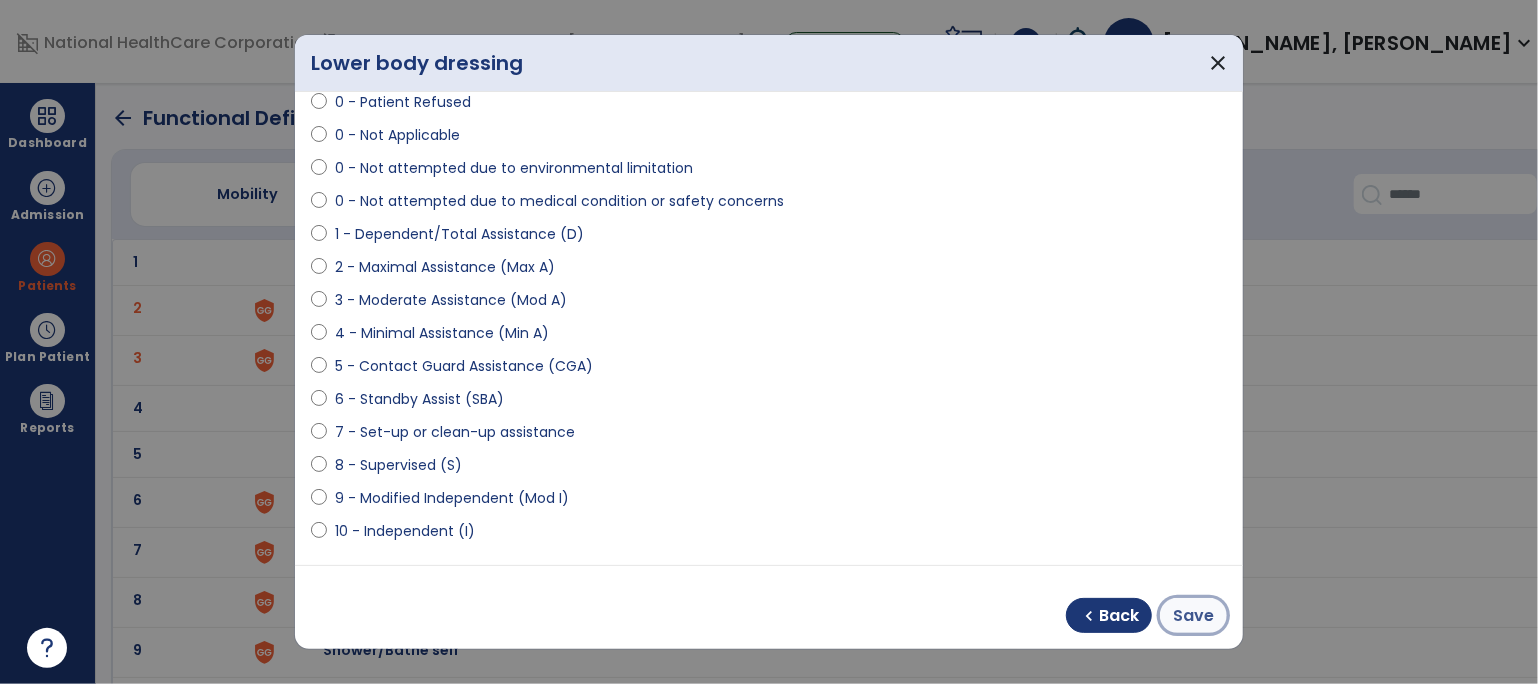 click on "Save" at bounding box center [1193, 616] 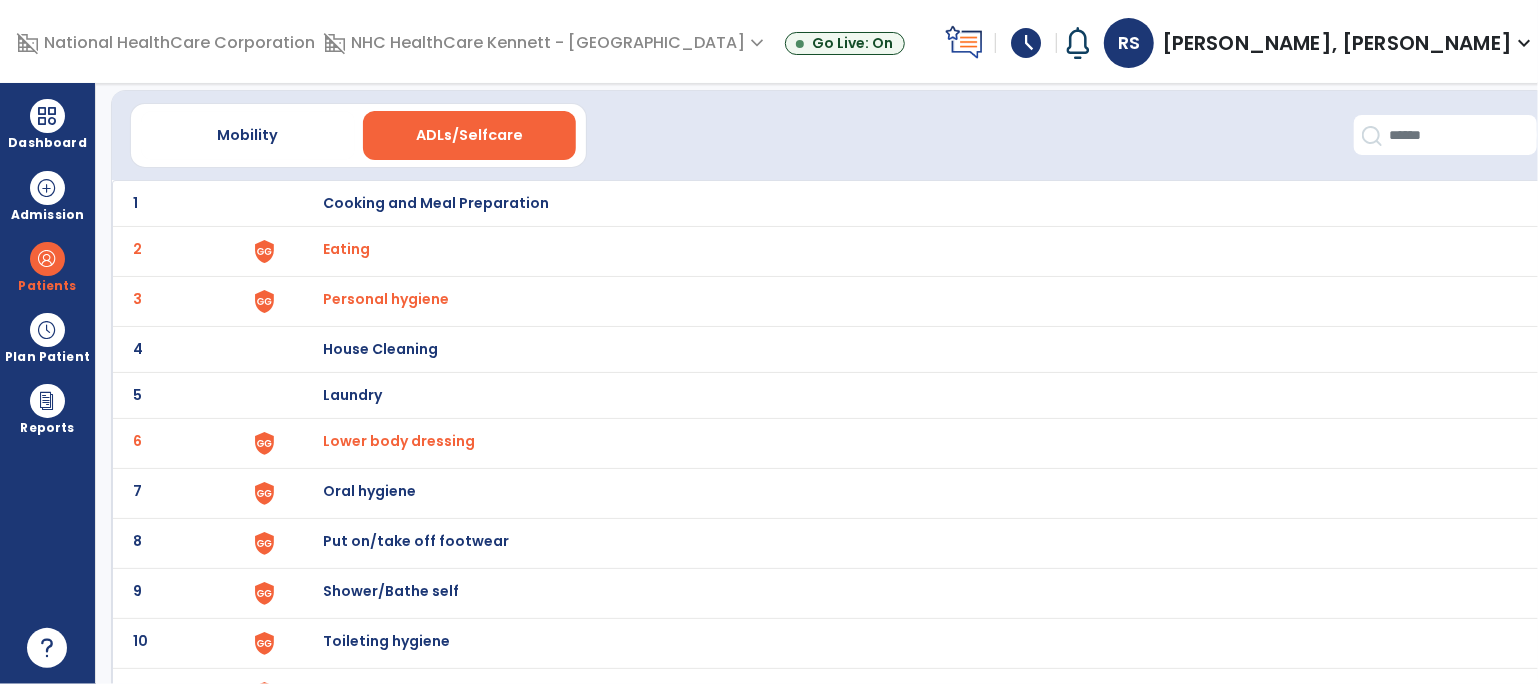 scroll, scrollTop: 111, scrollLeft: 0, axis: vertical 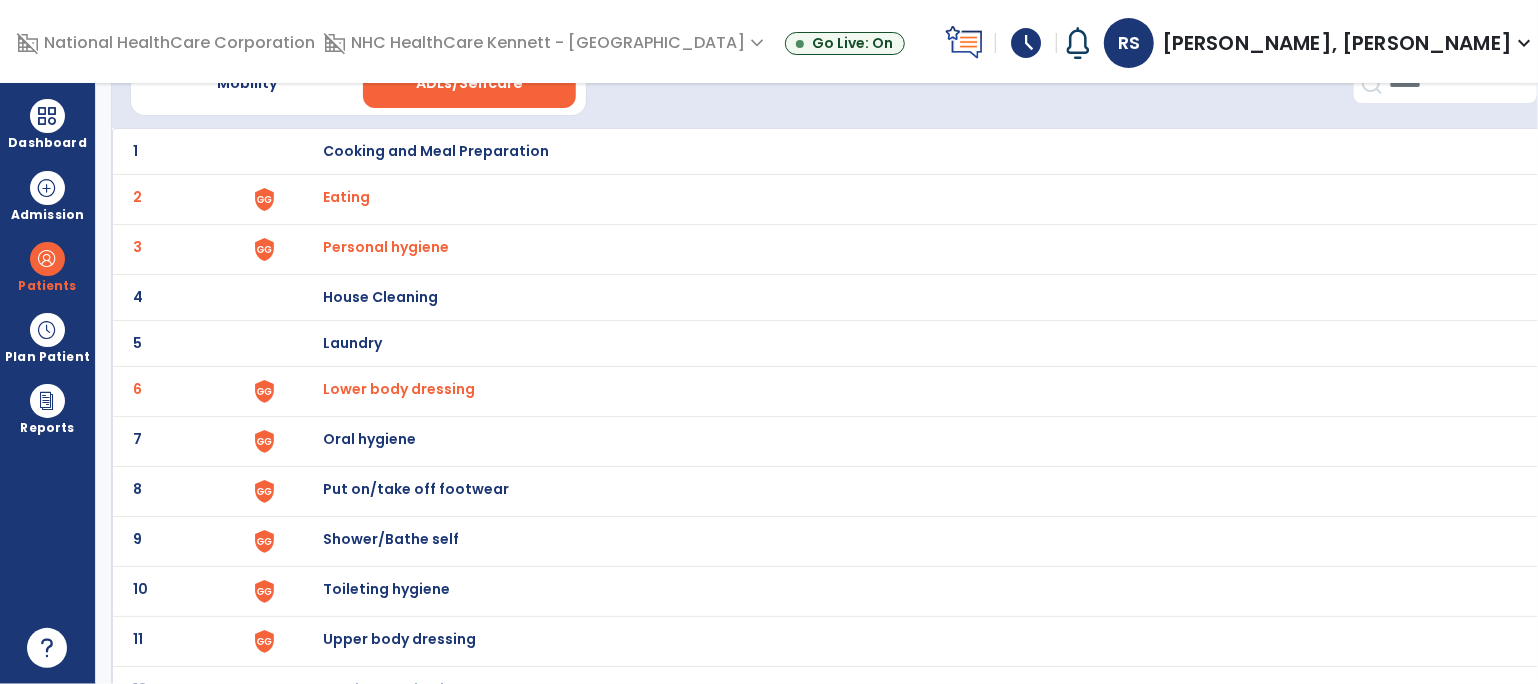 click on "Put on/take off footwear" at bounding box center [436, 151] 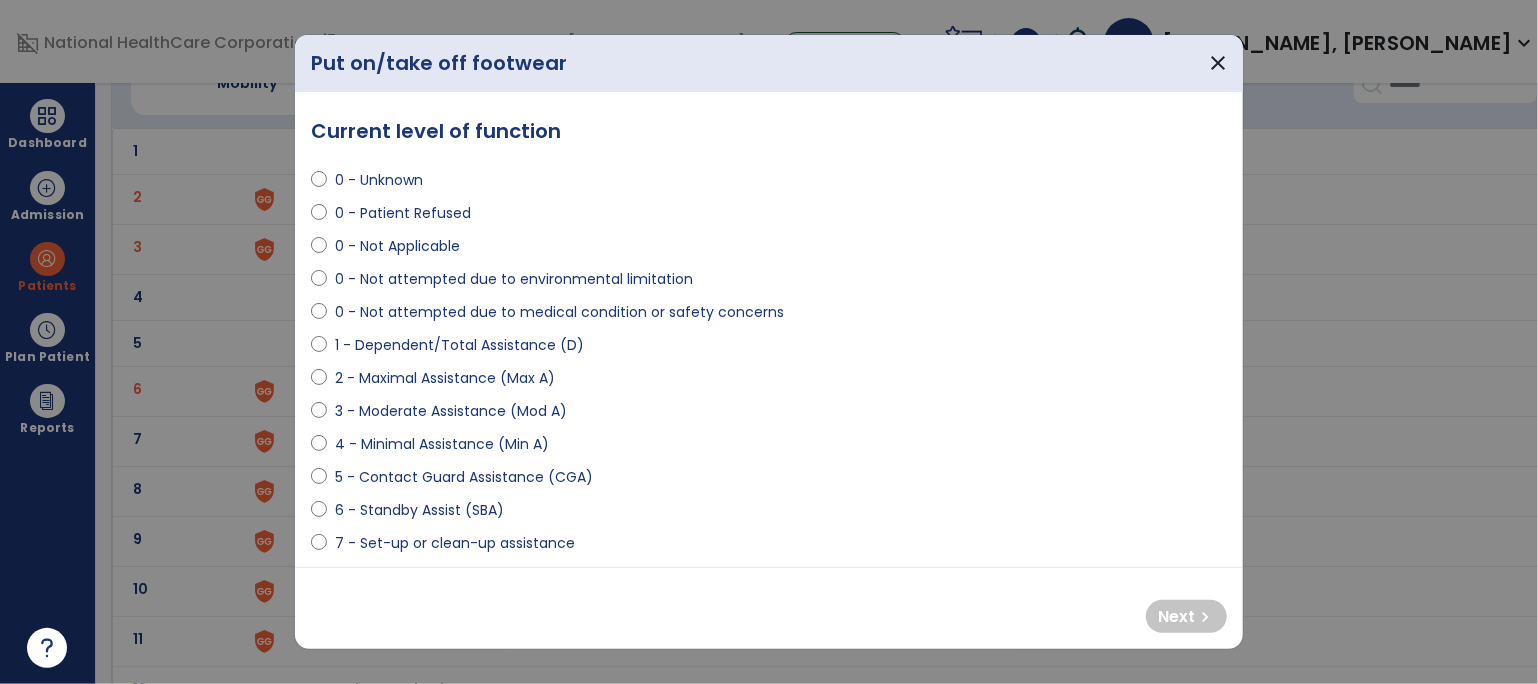click on "1 - Dependent/Total Assistance (D)" at bounding box center [459, 345] 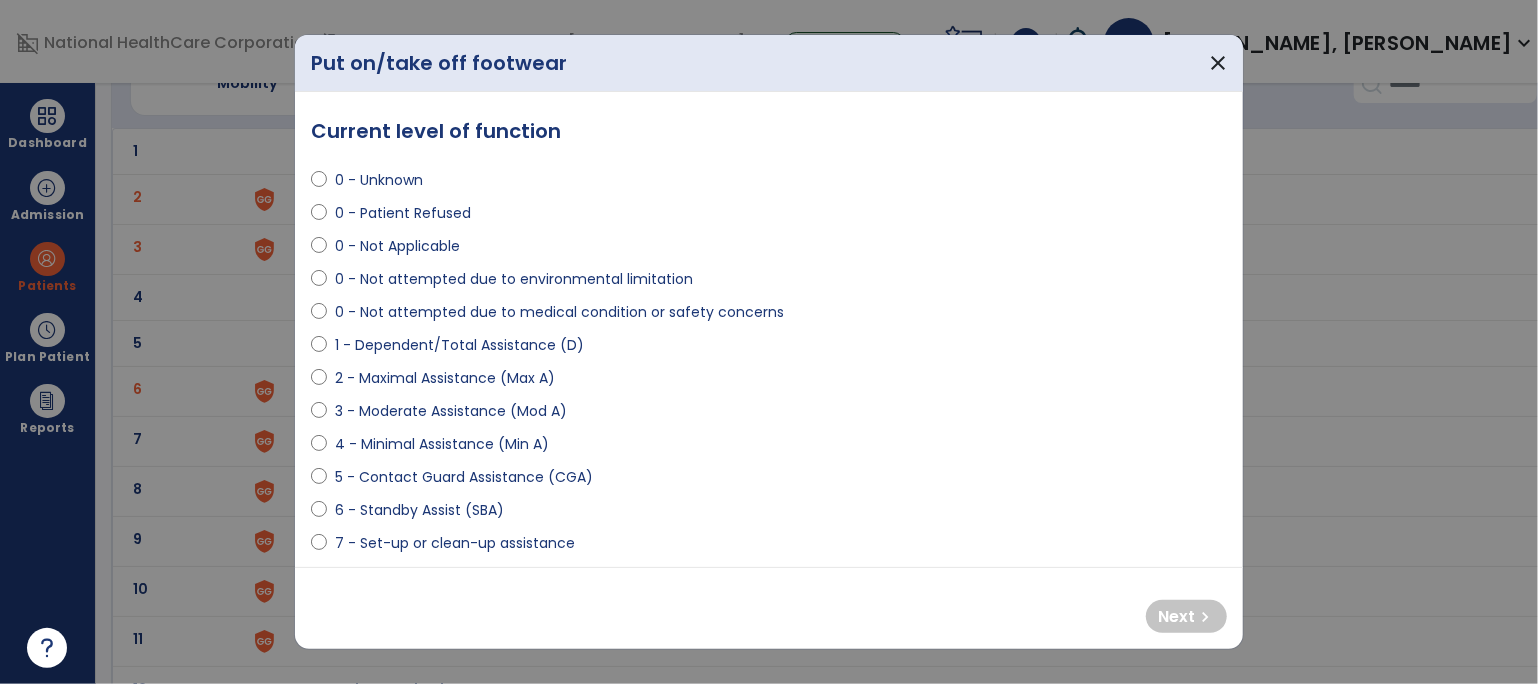 select on "**********" 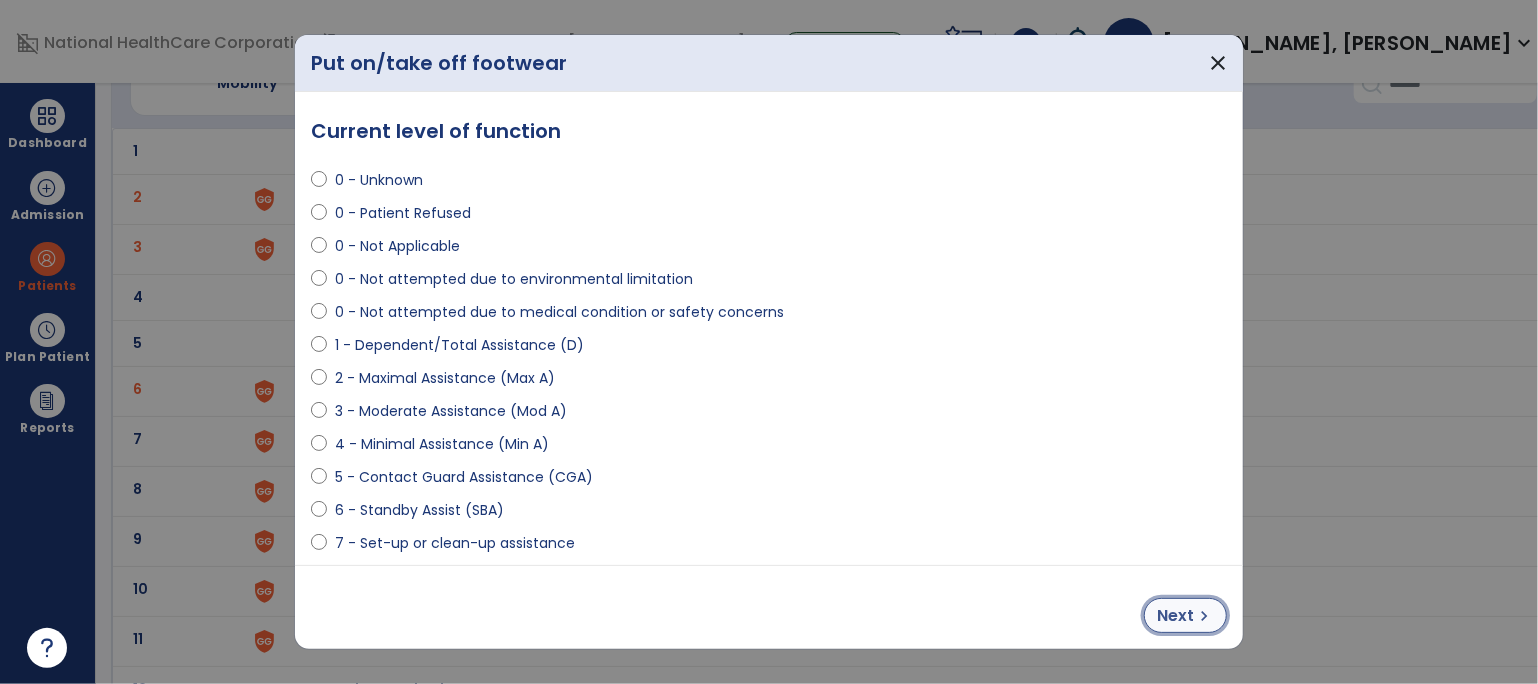 click on "Next" at bounding box center [1175, 616] 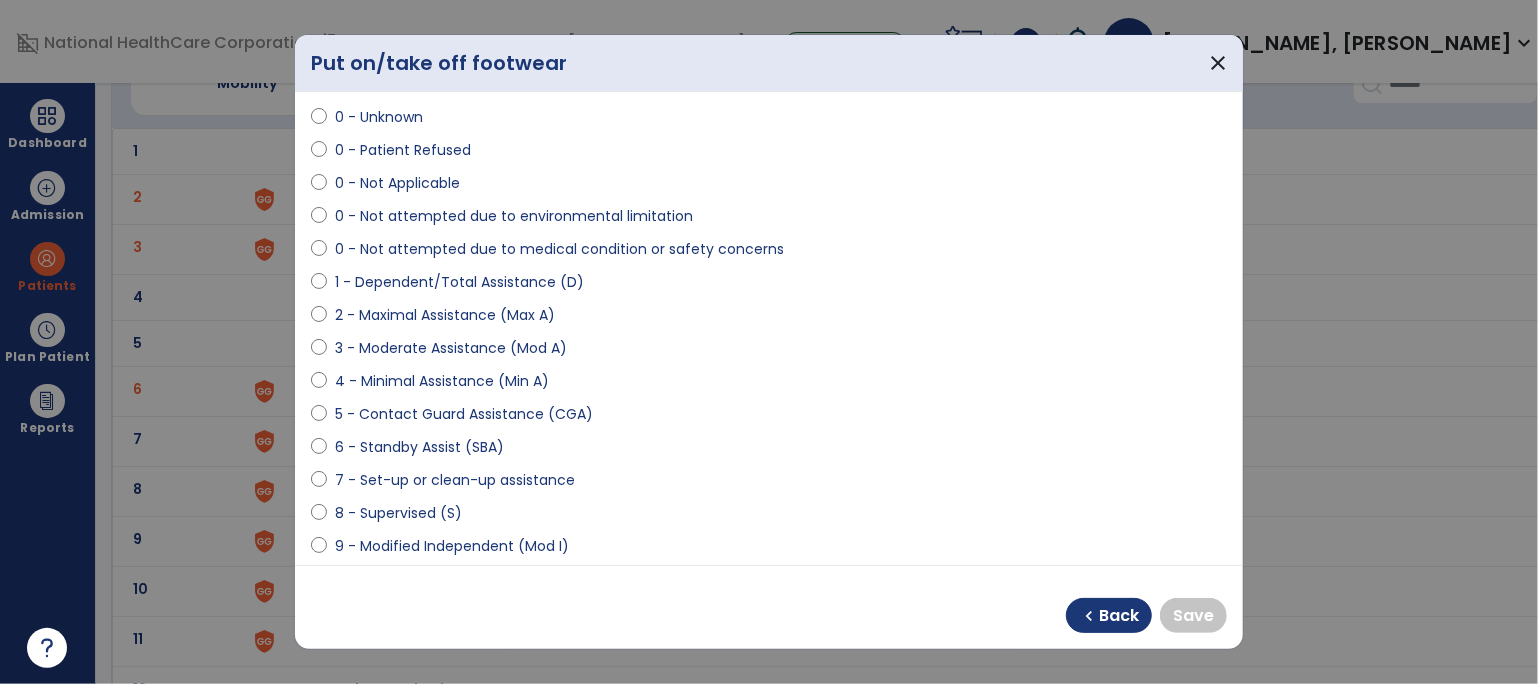 scroll, scrollTop: 111, scrollLeft: 0, axis: vertical 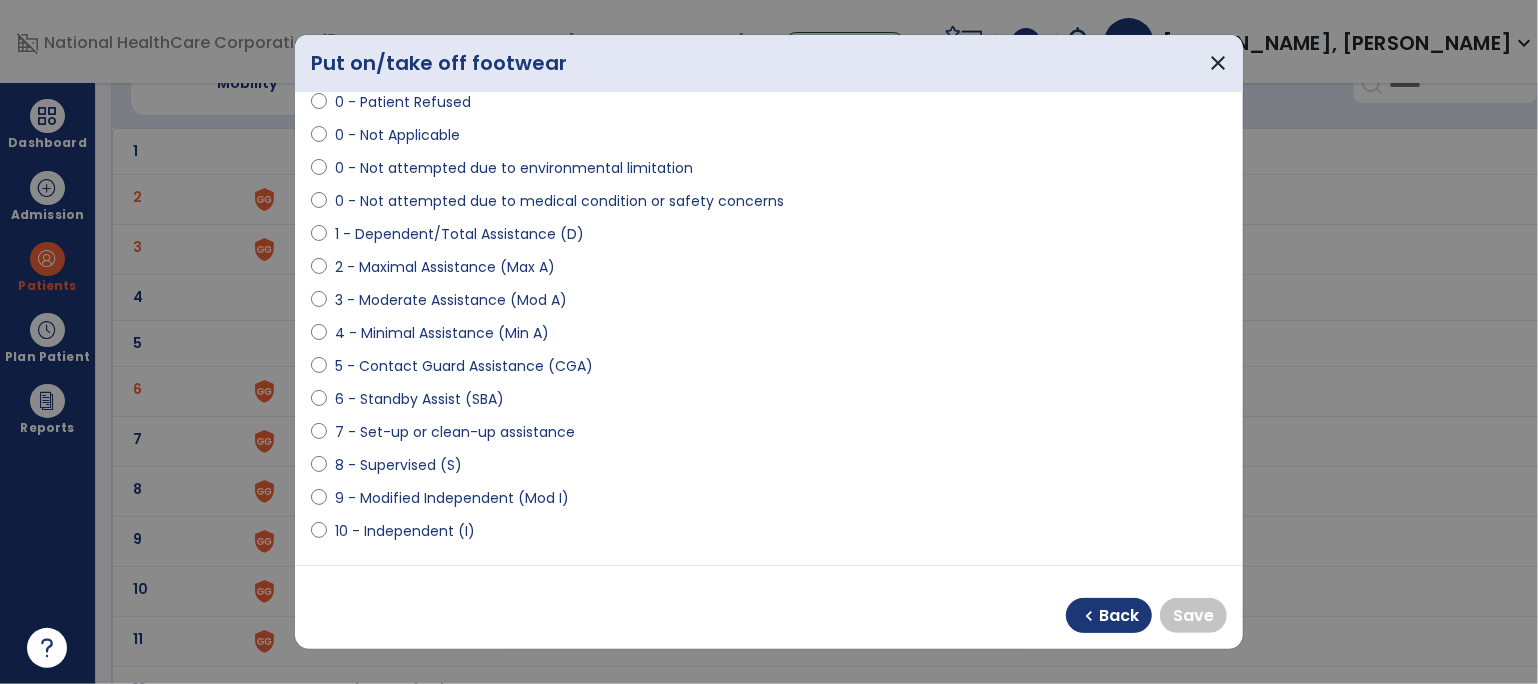 drag, startPoint x: 431, startPoint y: 392, endPoint x: 477, endPoint y: 398, distance: 46.389652 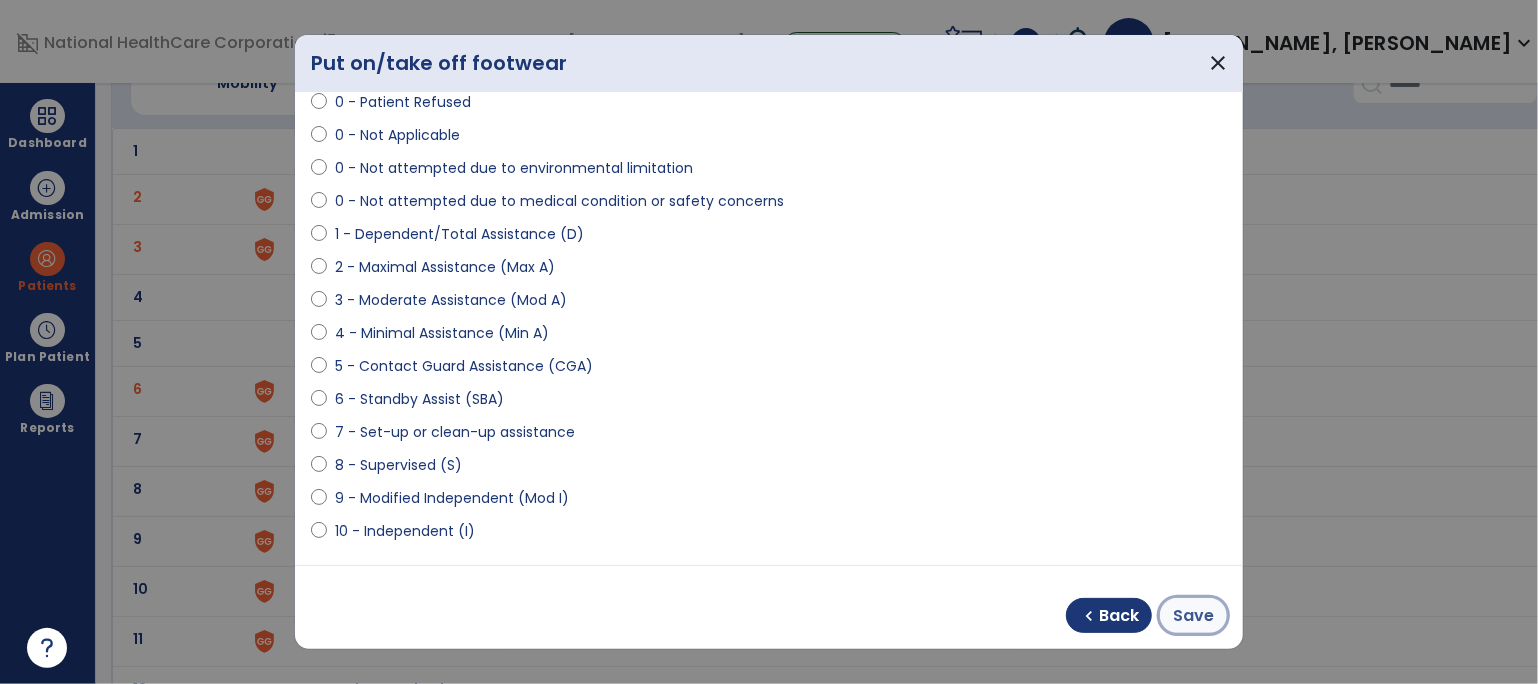 click on "Save" at bounding box center (1193, 616) 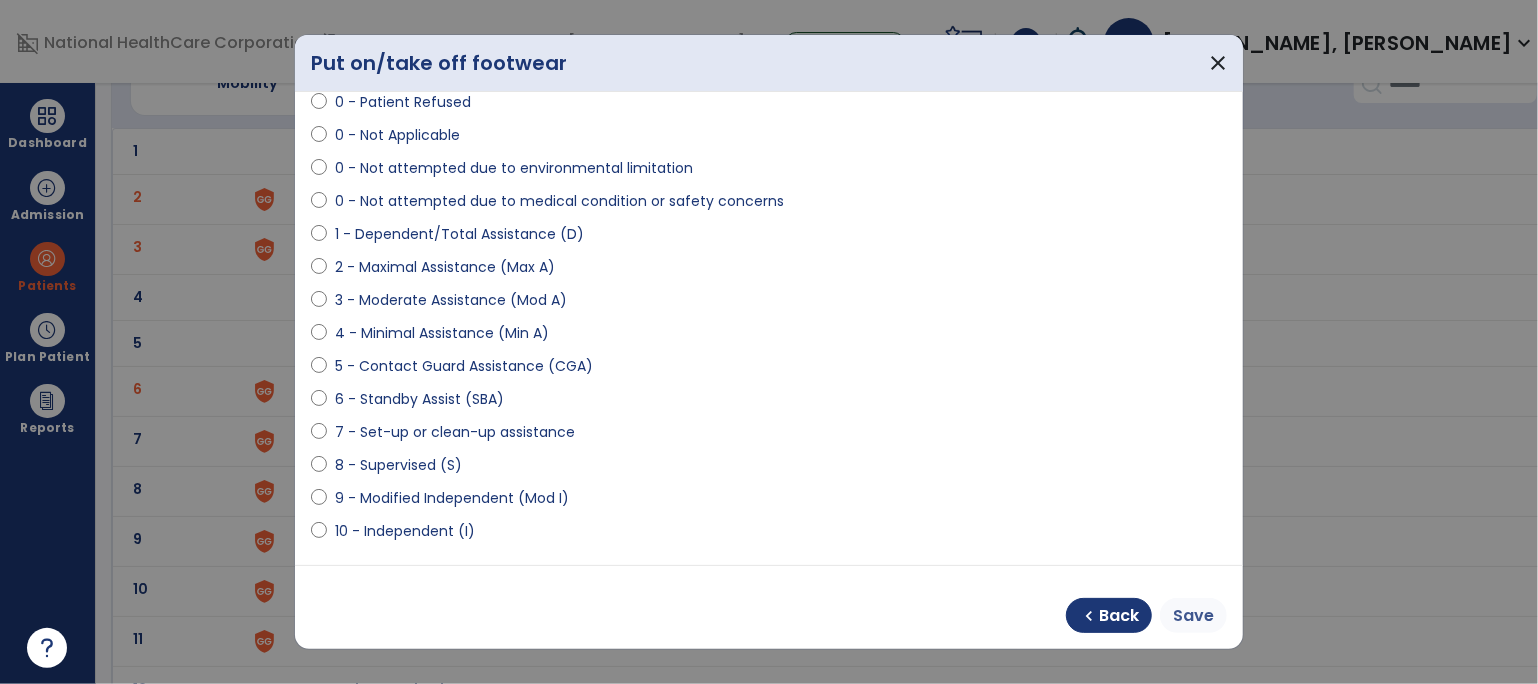 click on "11 Upper body dressing" 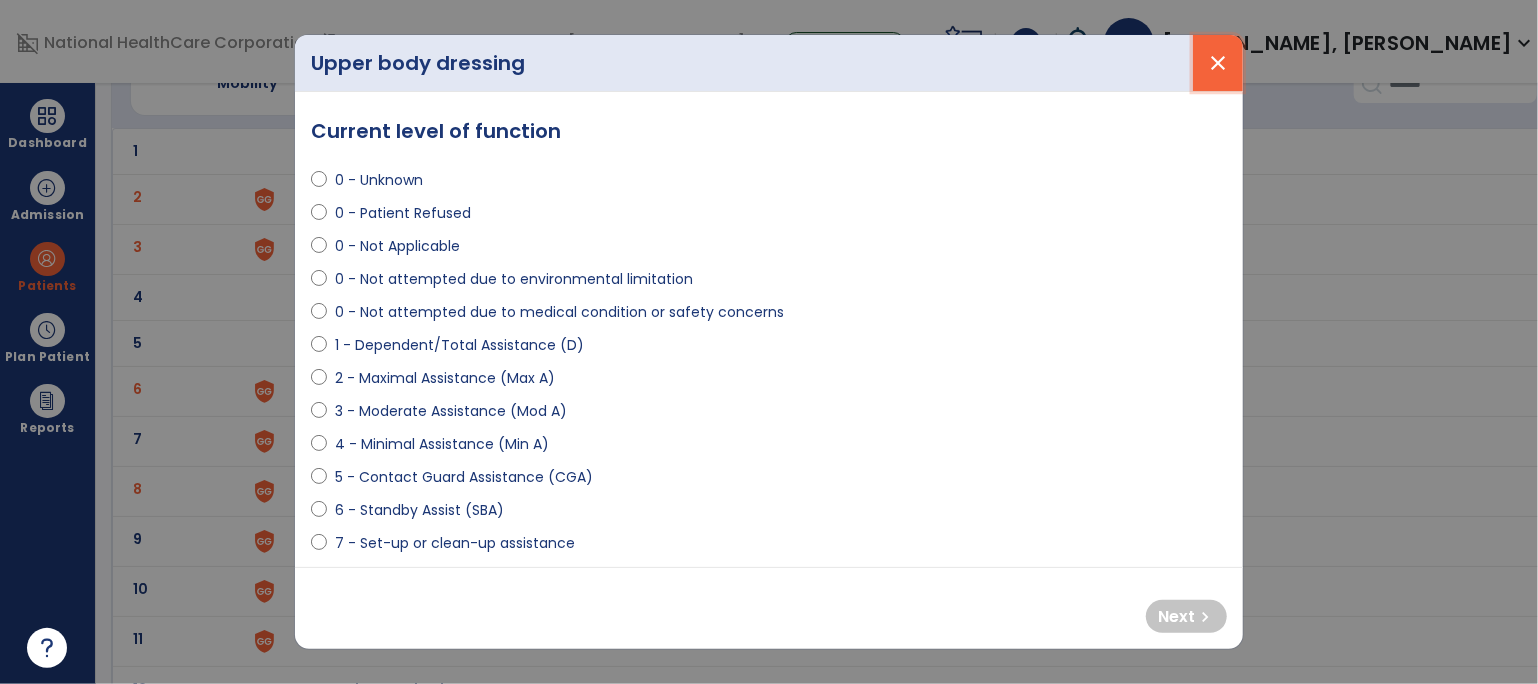 click on "close" at bounding box center (1218, 63) 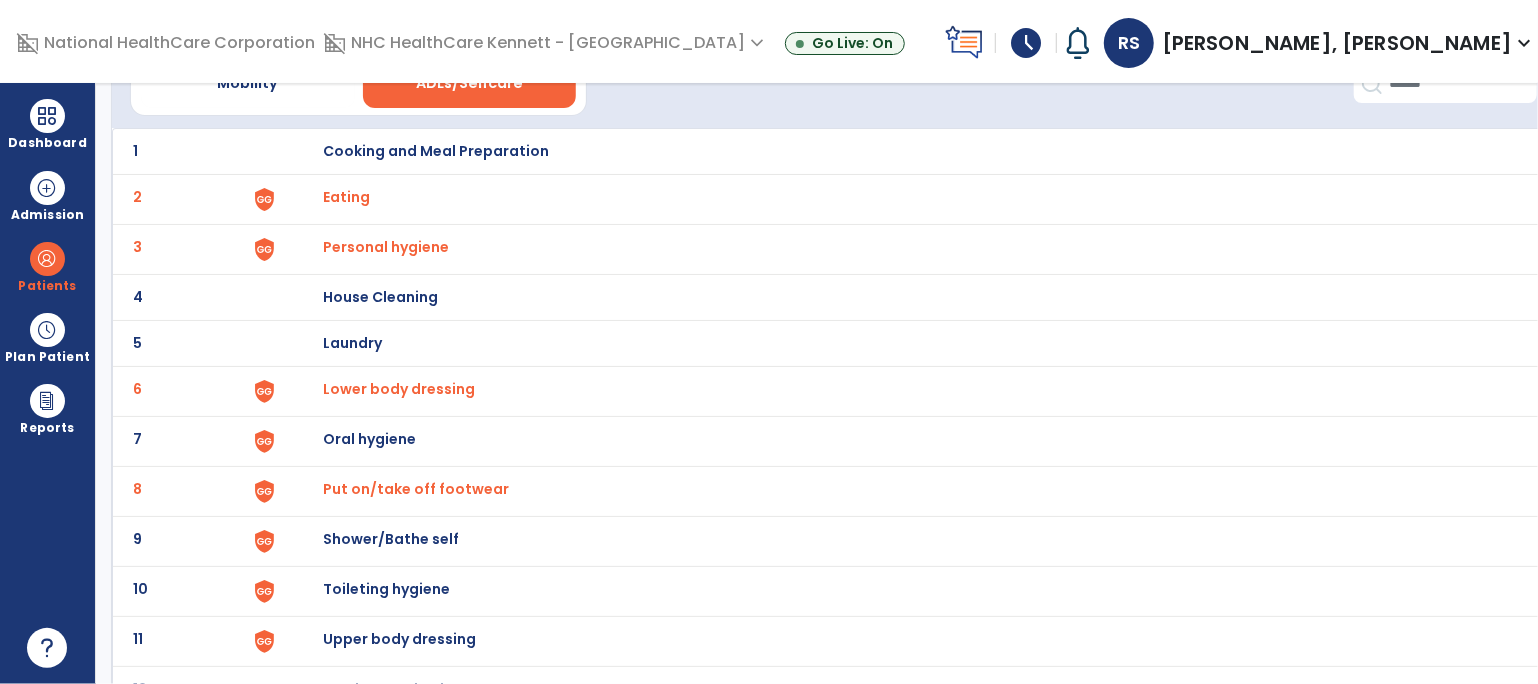 click on "Shower/Bathe self" at bounding box center [436, 151] 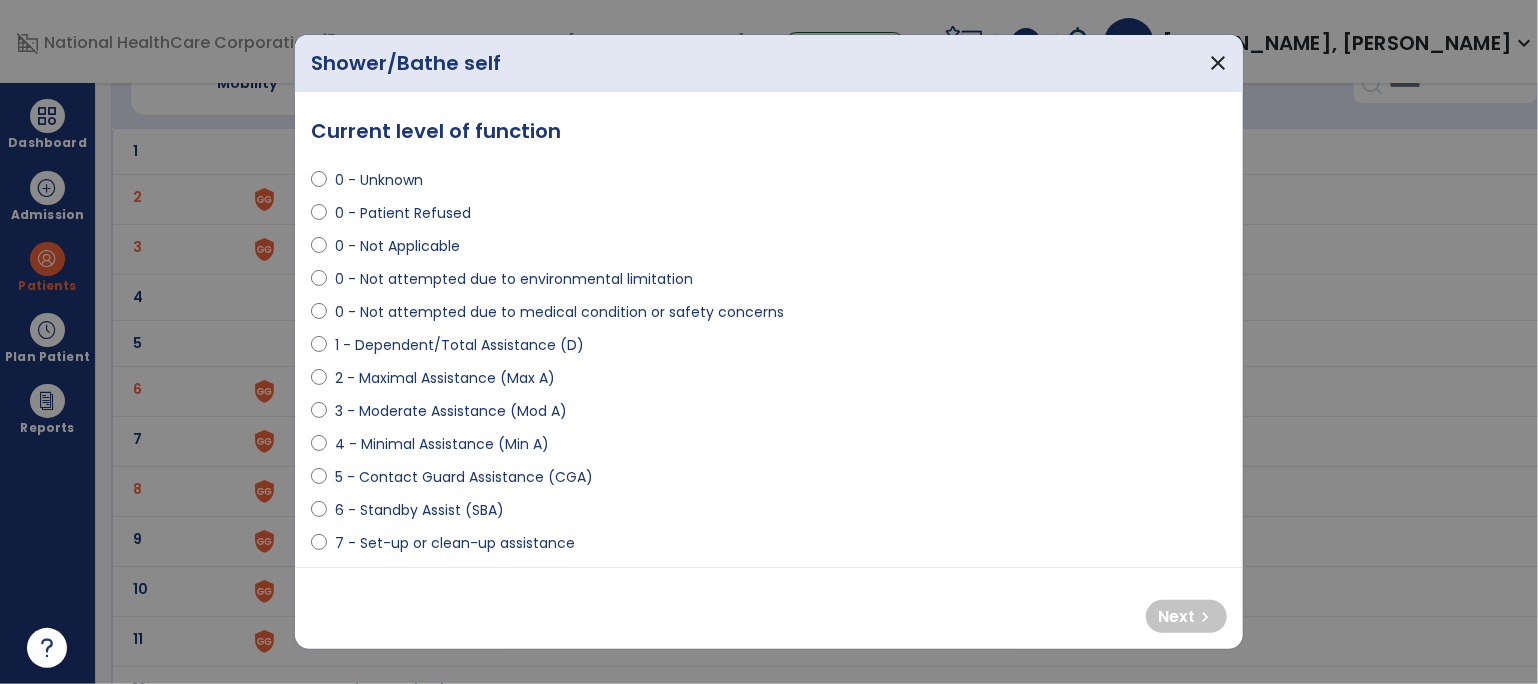 click on "1 - Dependent/Total Assistance (D)" at bounding box center [459, 345] 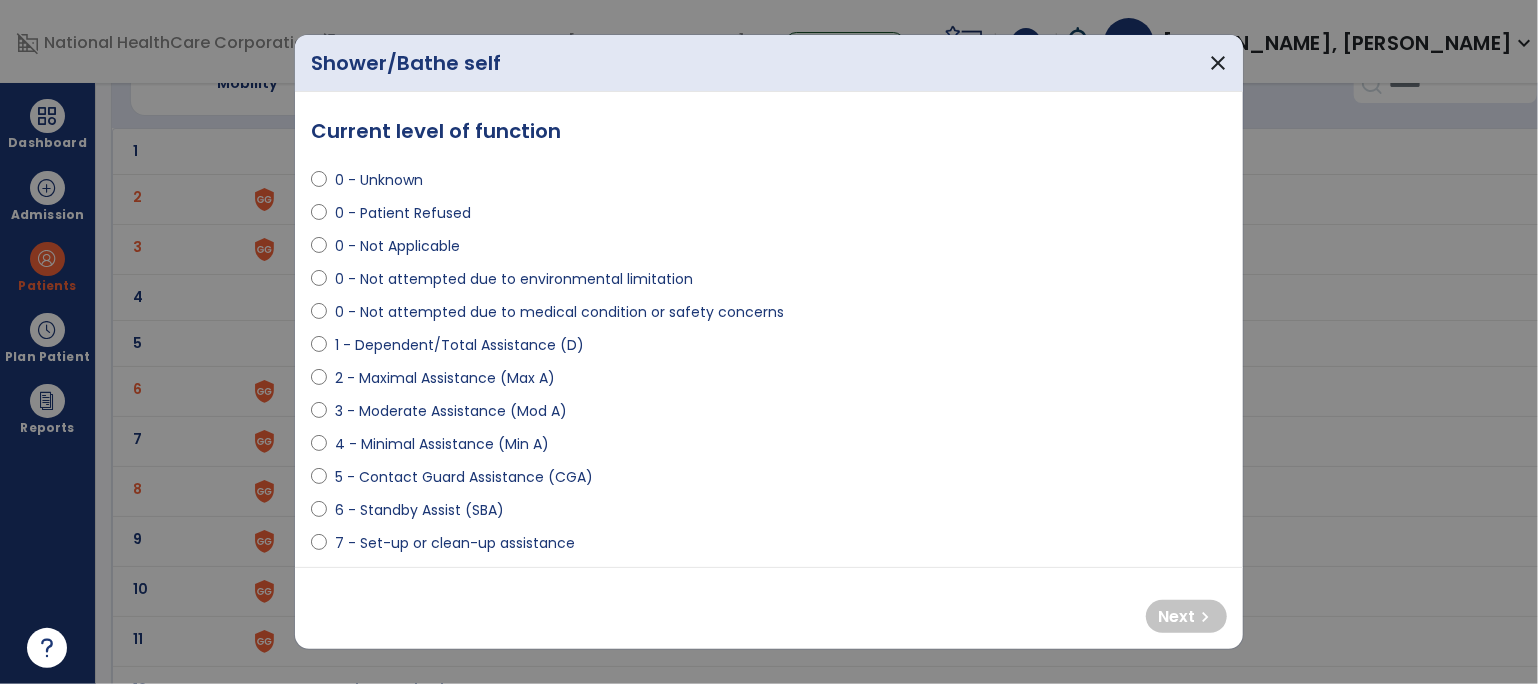 select on "**********" 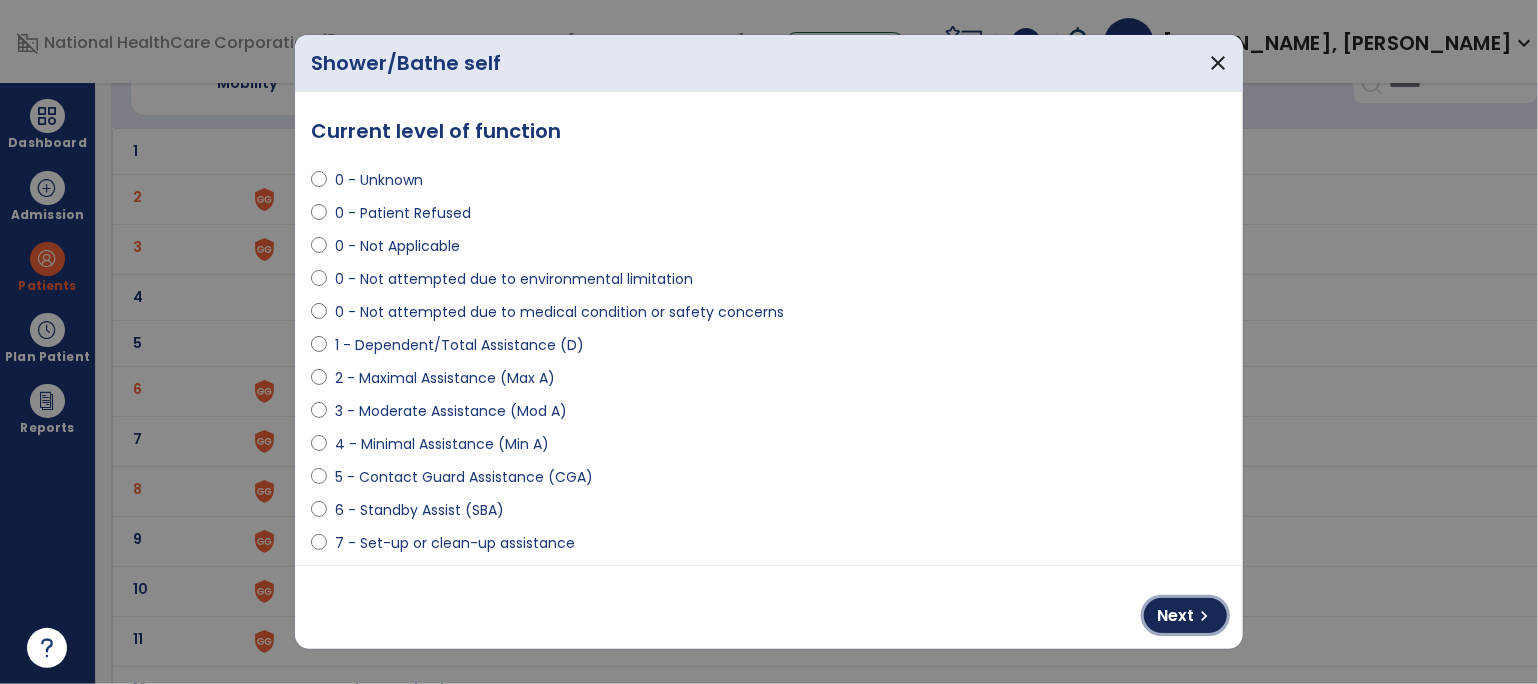 drag, startPoint x: 1172, startPoint y: 610, endPoint x: 863, endPoint y: 566, distance: 312.11697 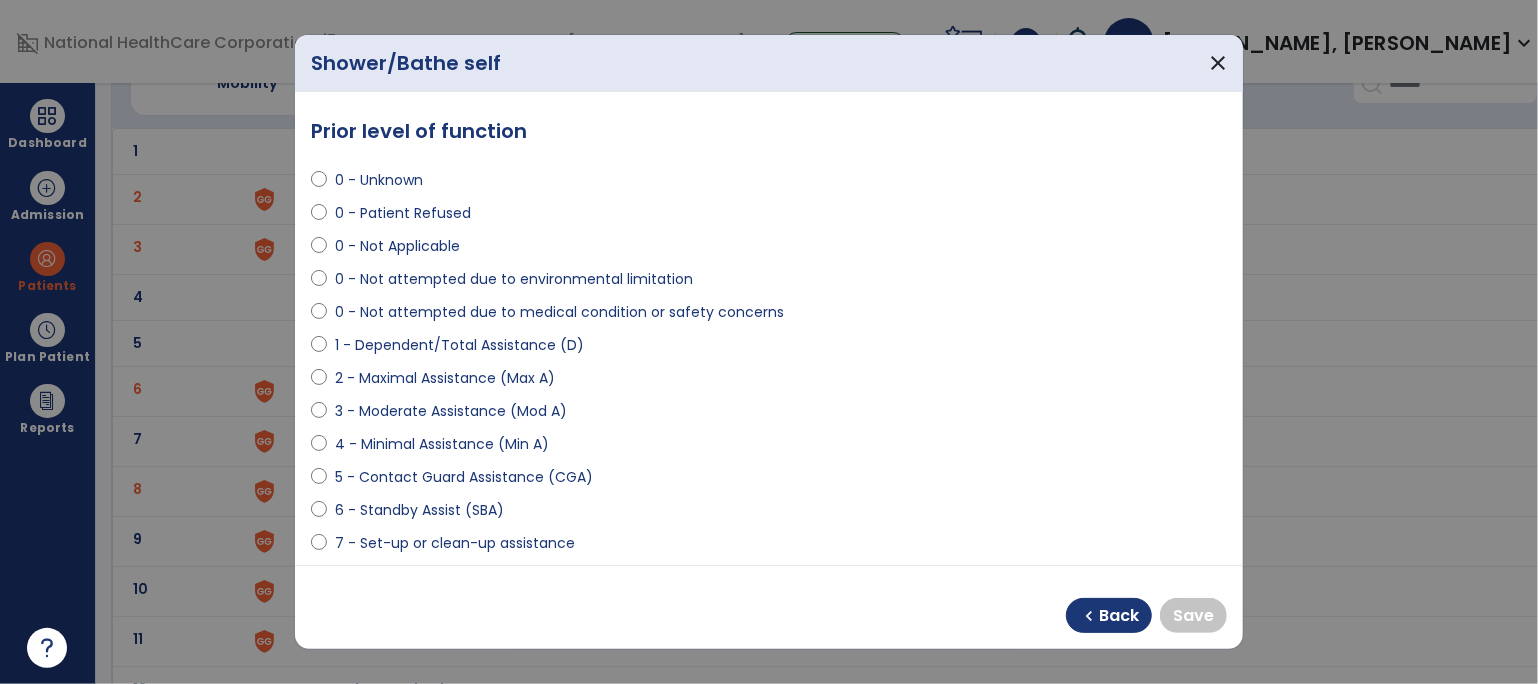 drag, startPoint x: 422, startPoint y: 437, endPoint x: 442, endPoint y: 444, distance: 21.189621 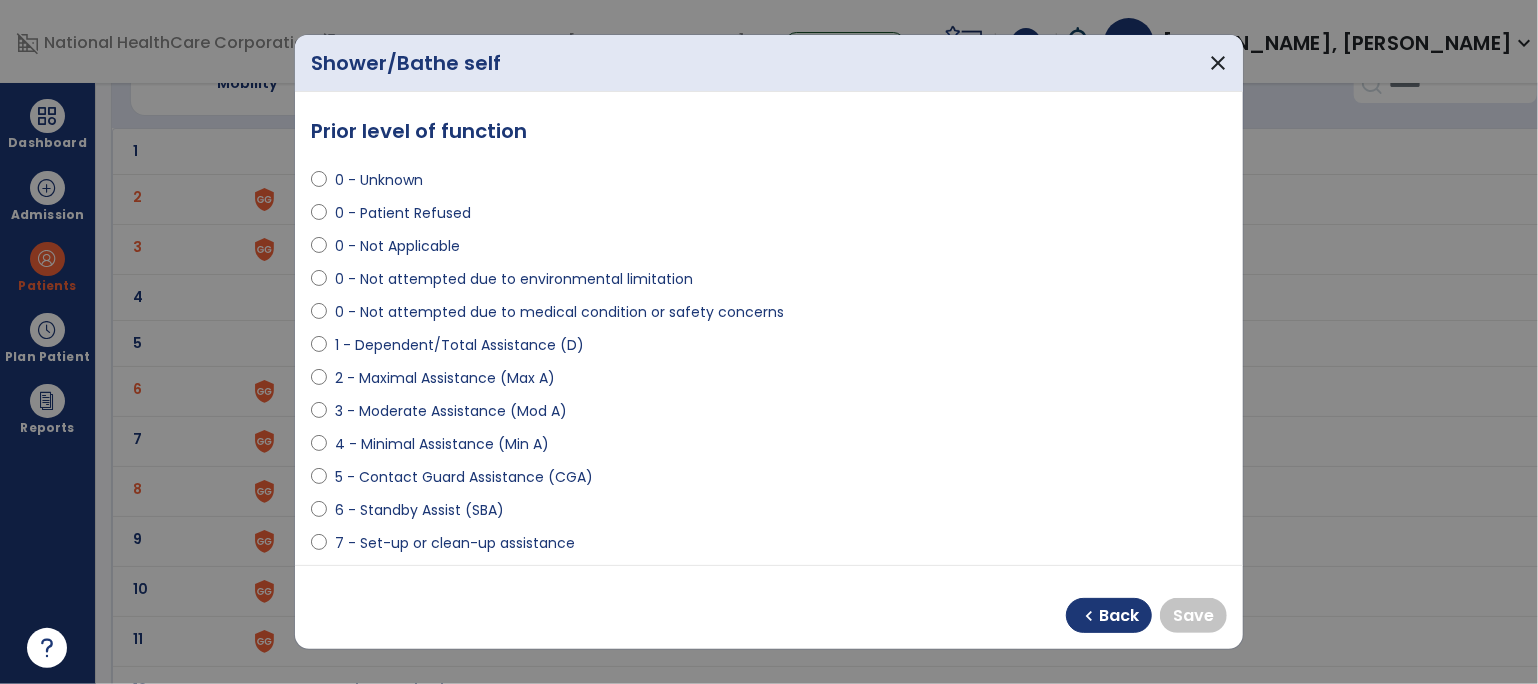 click on "4 - Minimal Assistance (Min A)" at bounding box center (442, 444) 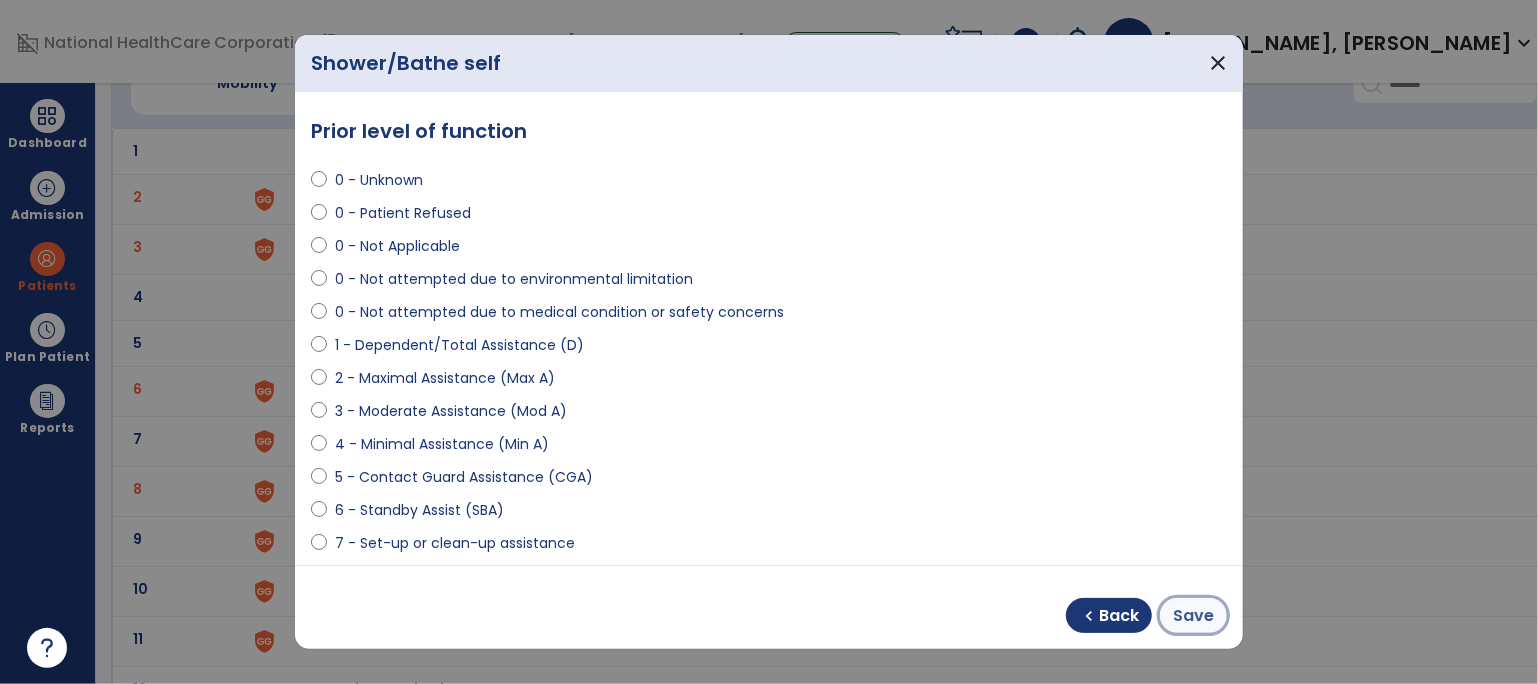 click on "Save" at bounding box center (1193, 616) 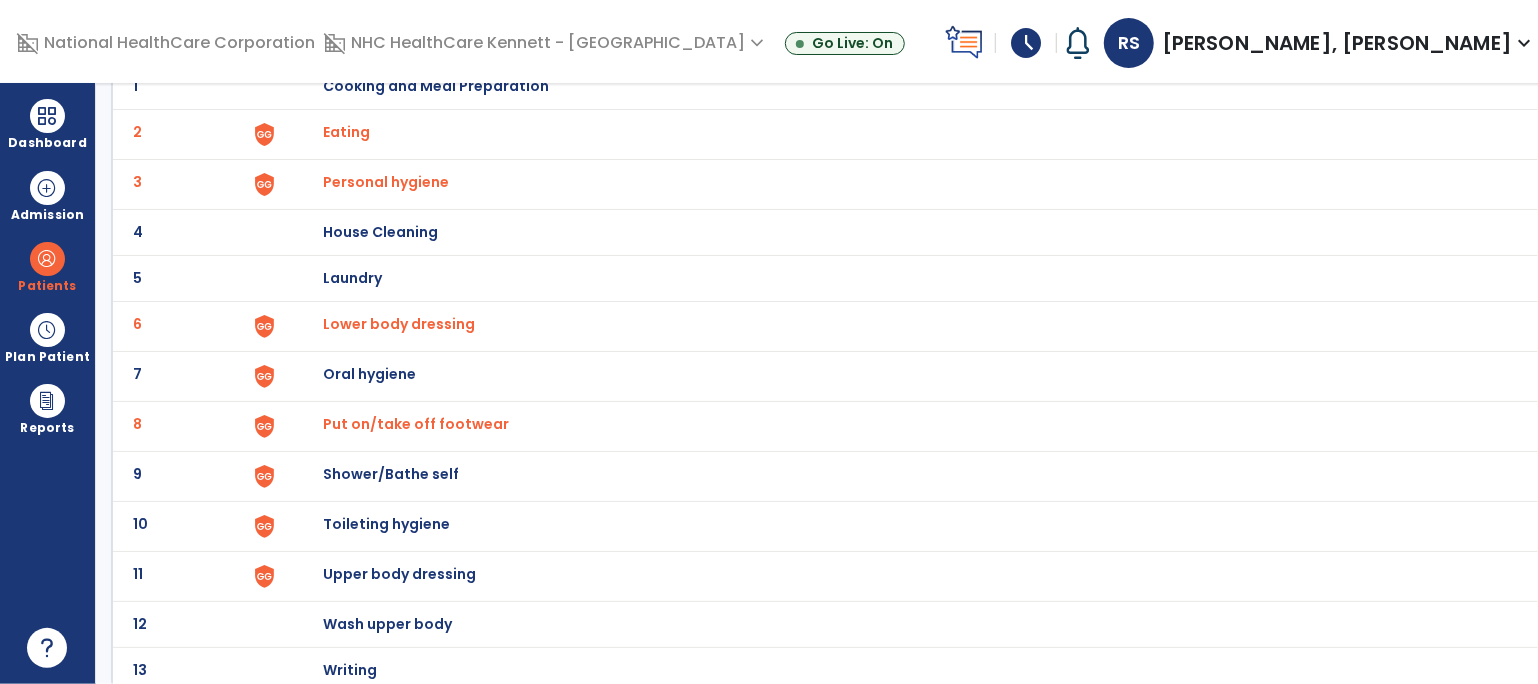 scroll, scrollTop: 183, scrollLeft: 0, axis: vertical 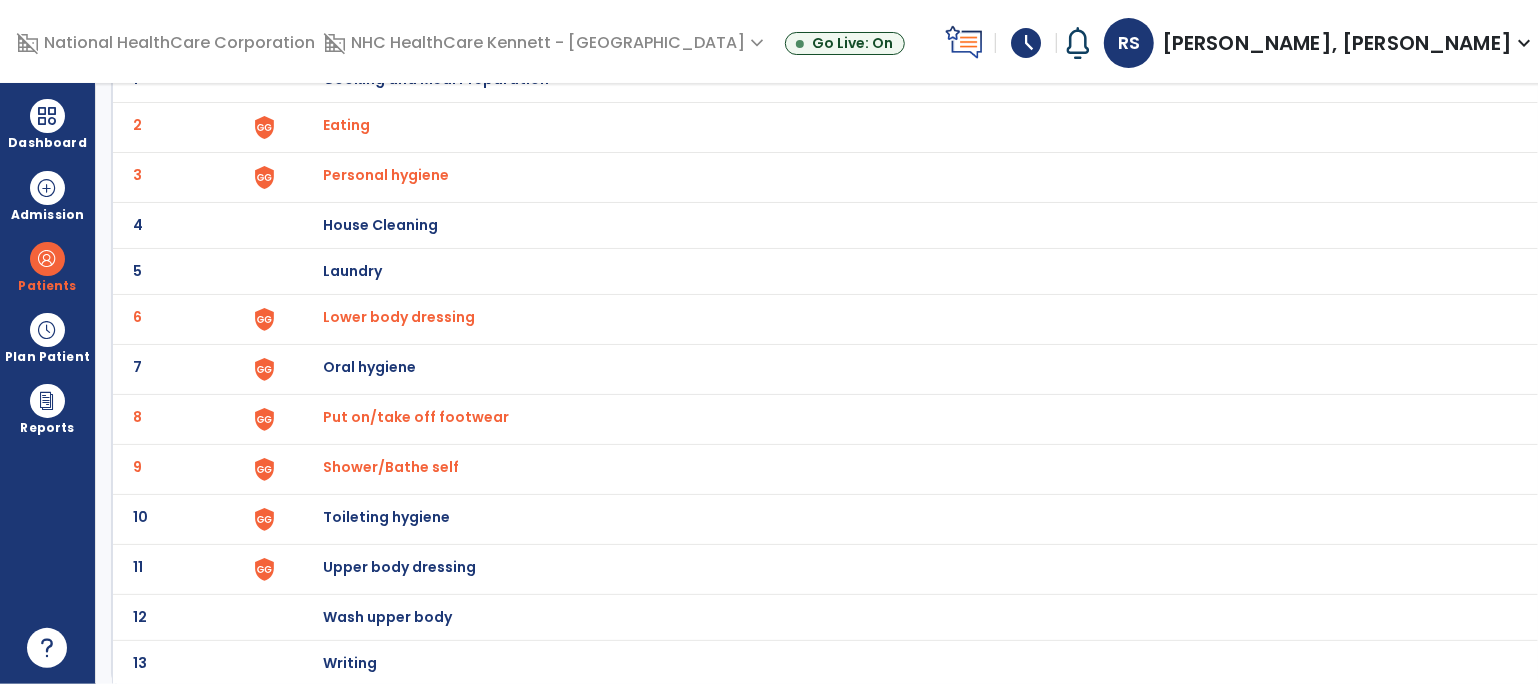 click on "Toileting hygiene" at bounding box center [436, 79] 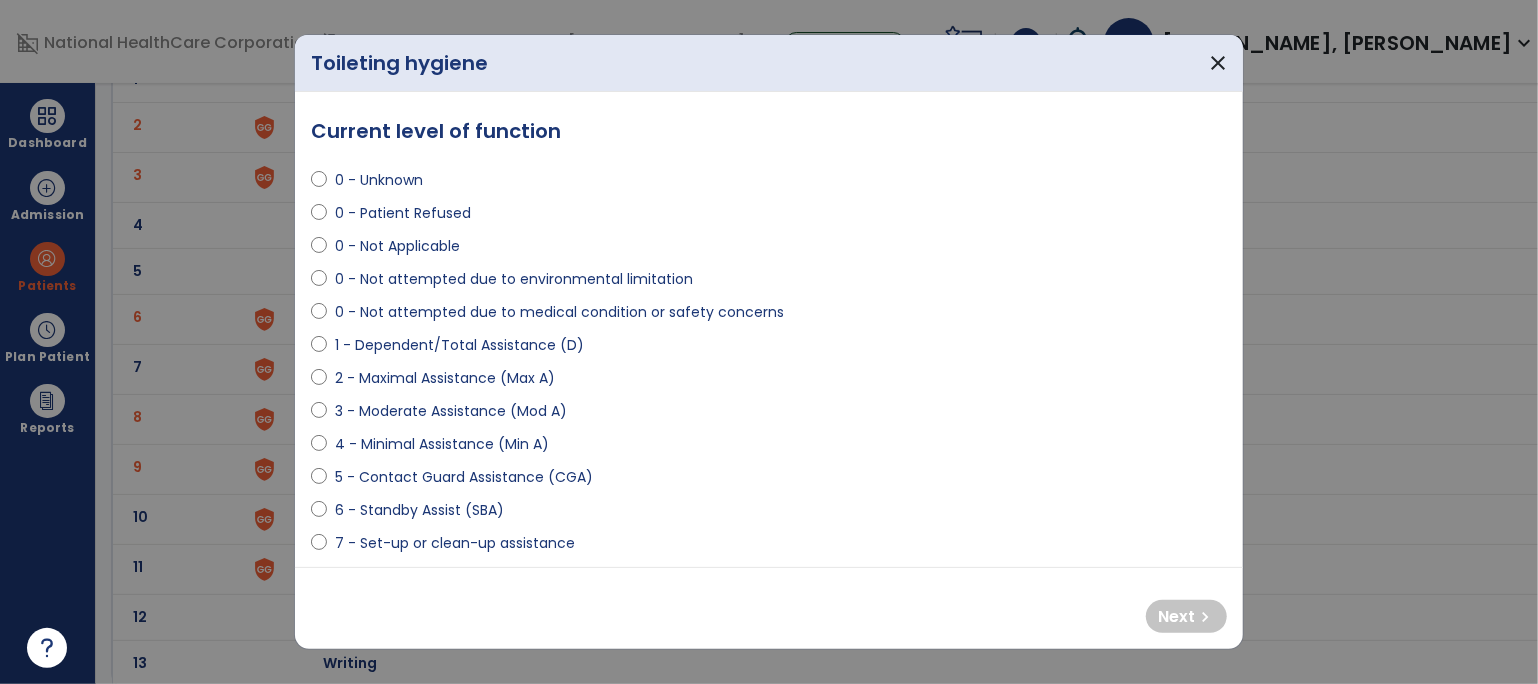 click on "1 - Dependent/Total Assistance (D)" at bounding box center (459, 345) 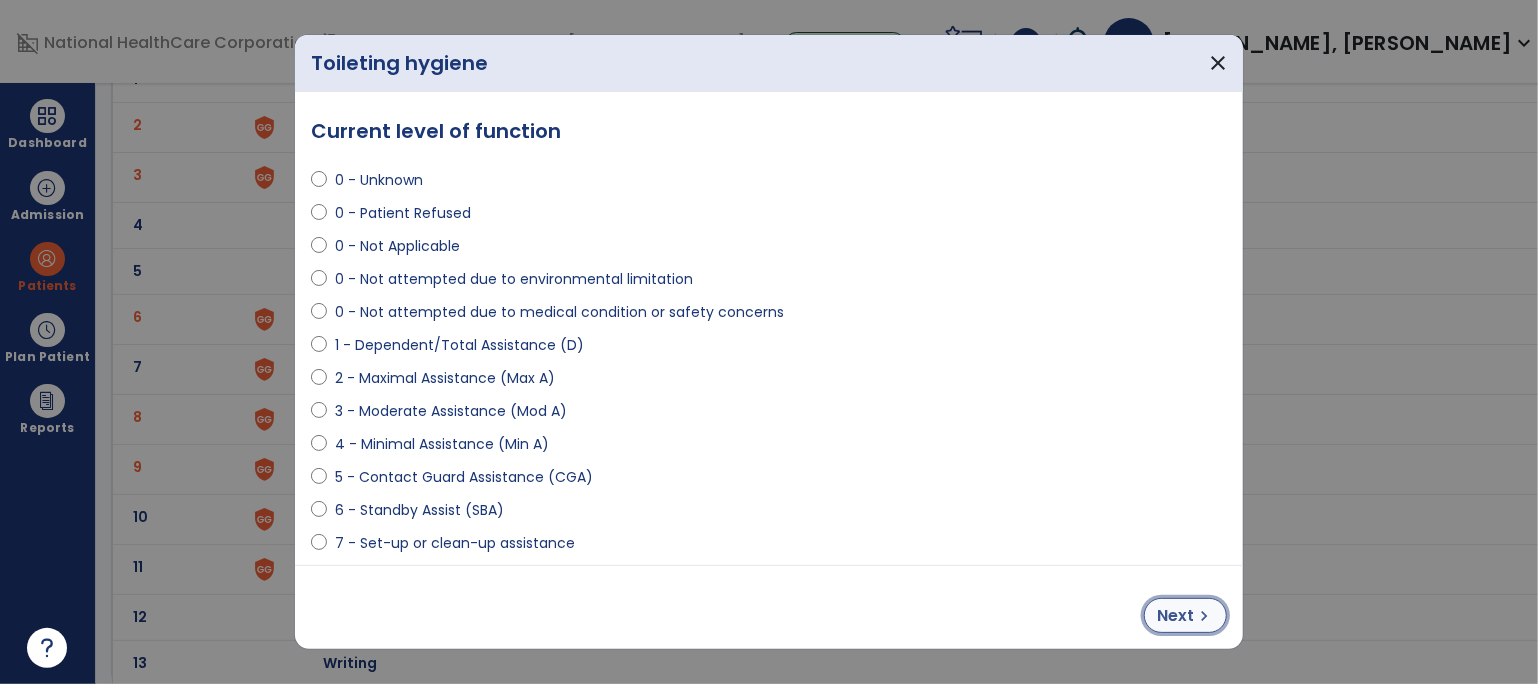 click on "chevron_right" at bounding box center [1204, 616] 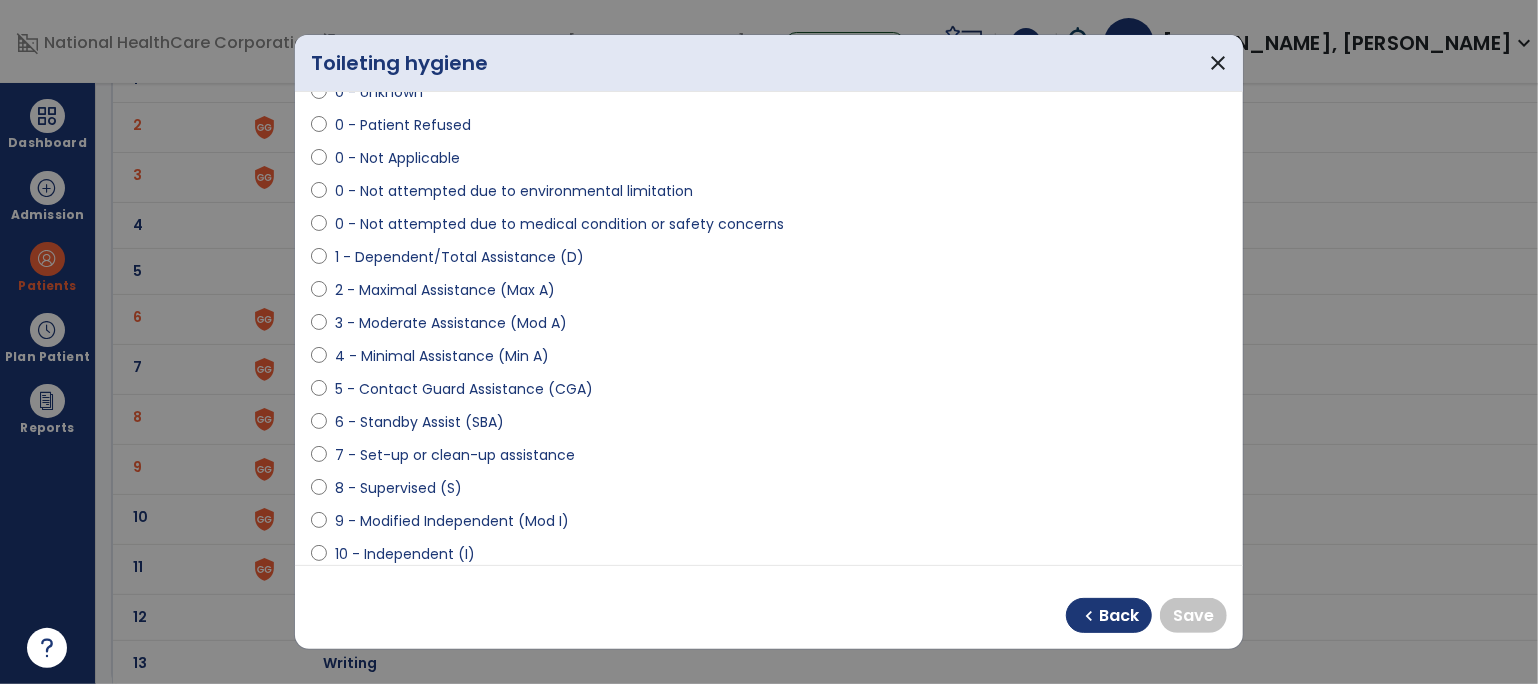 scroll, scrollTop: 111, scrollLeft: 0, axis: vertical 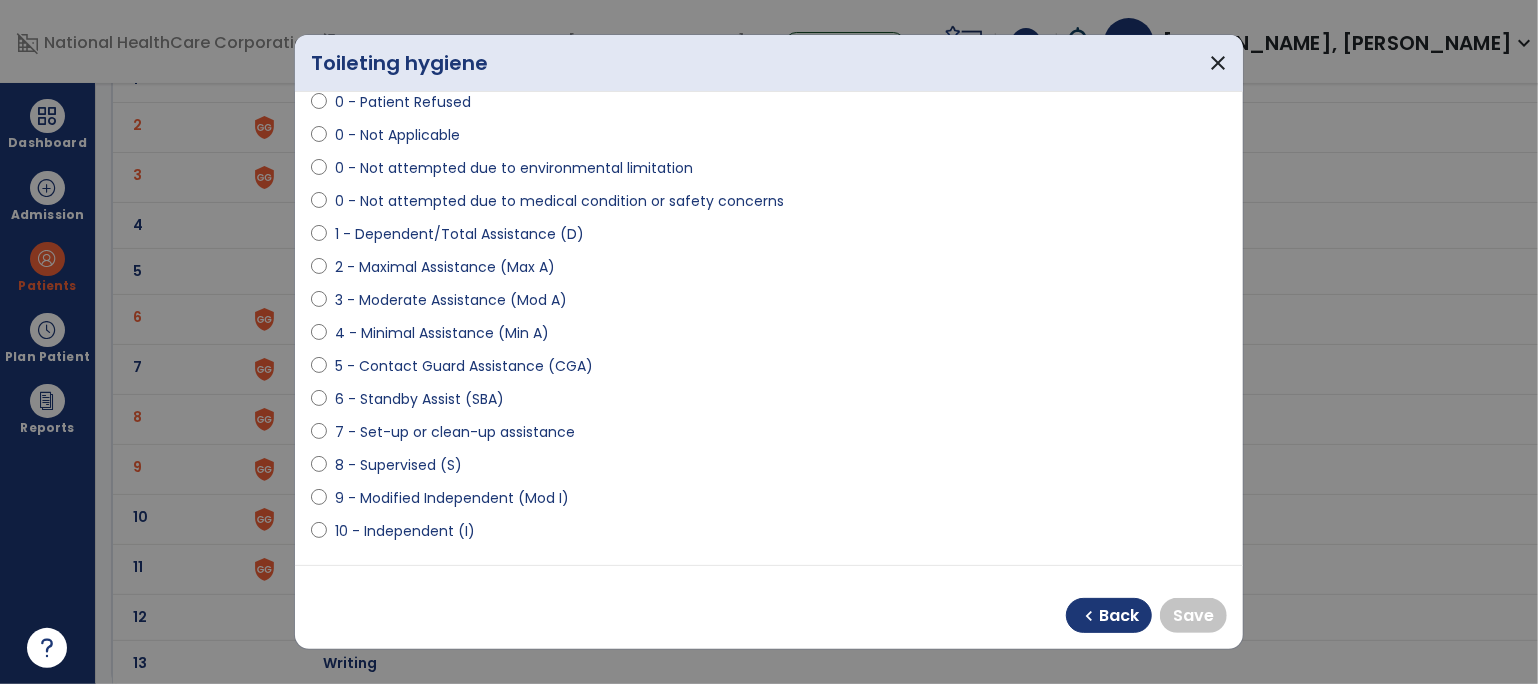 click on "9 - Modified Independent (Mod I)" at bounding box center [452, 498] 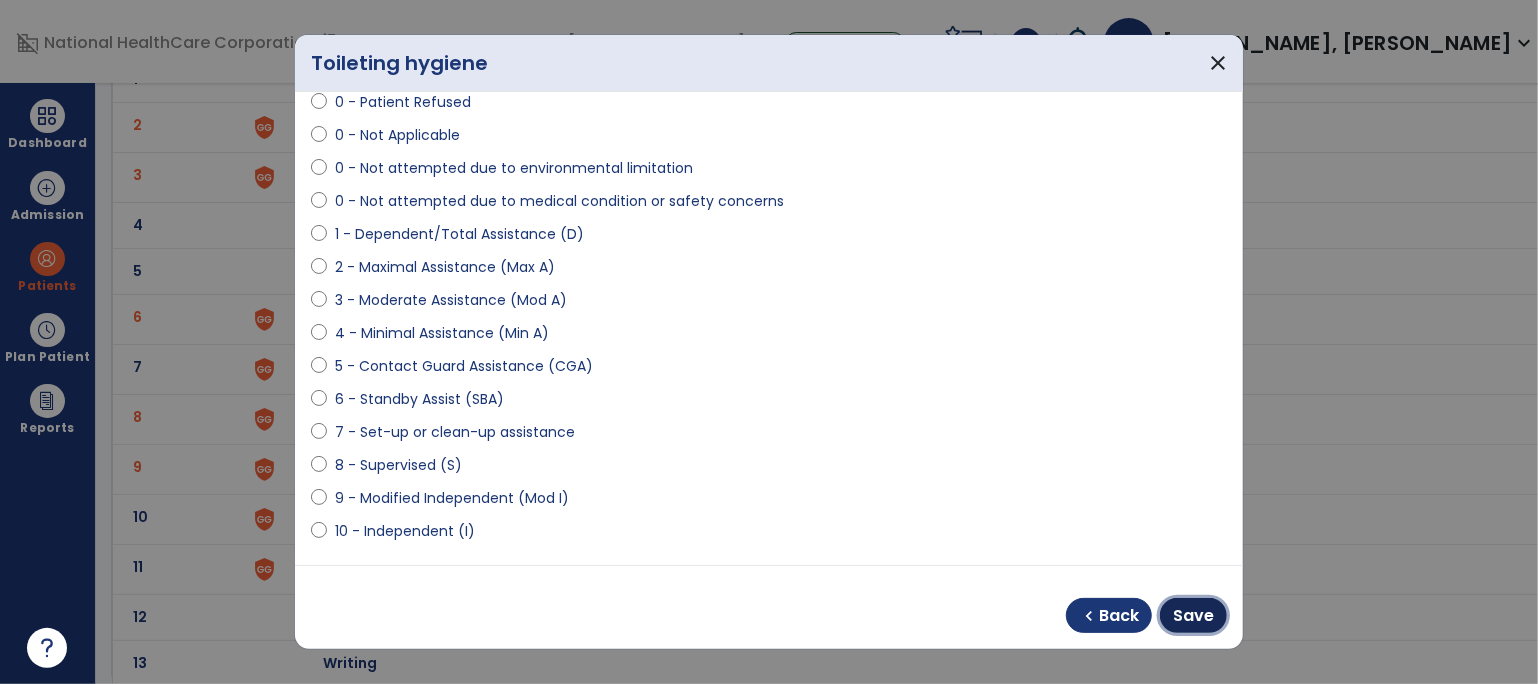 drag, startPoint x: 1211, startPoint y: 615, endPoint x: 1180, endPoint y: 604, distance: 32.89377 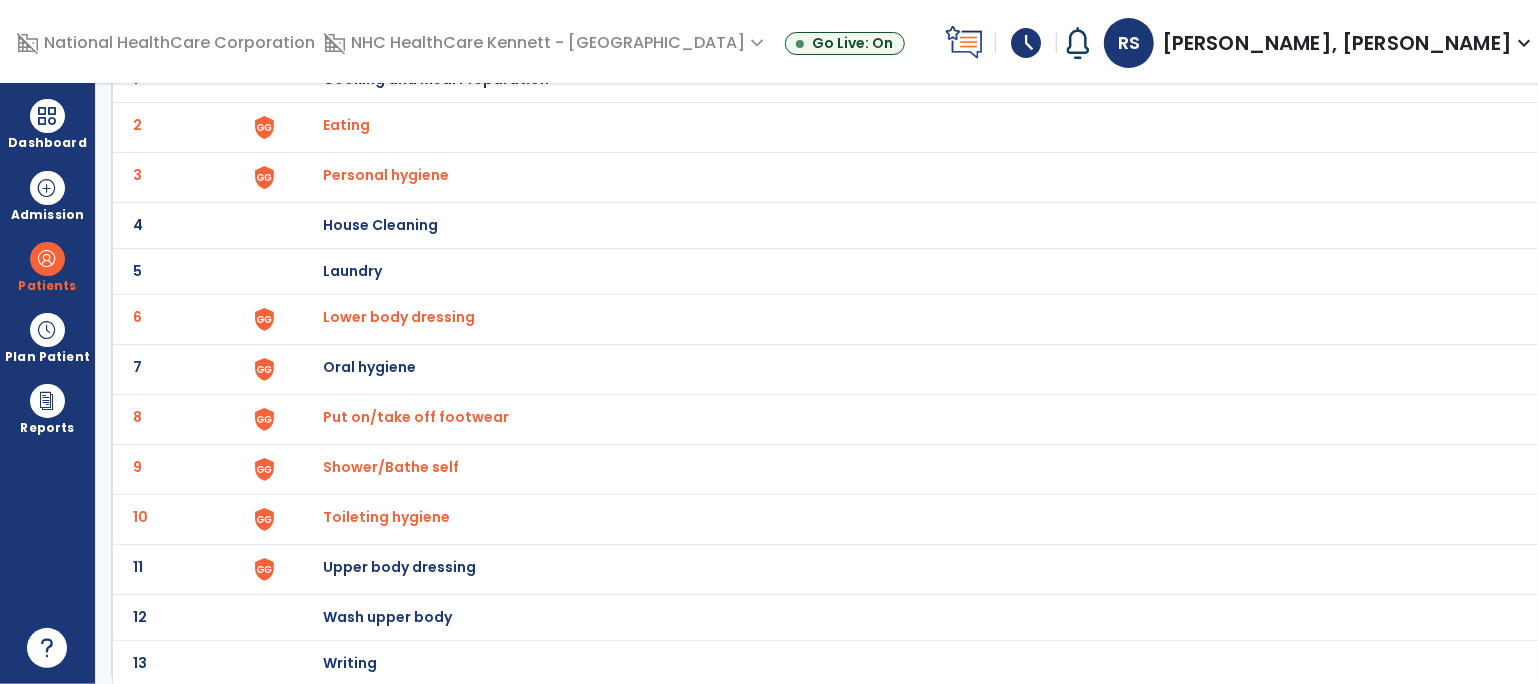 click on "Upper body dressing" at bounding box center (436, 79) 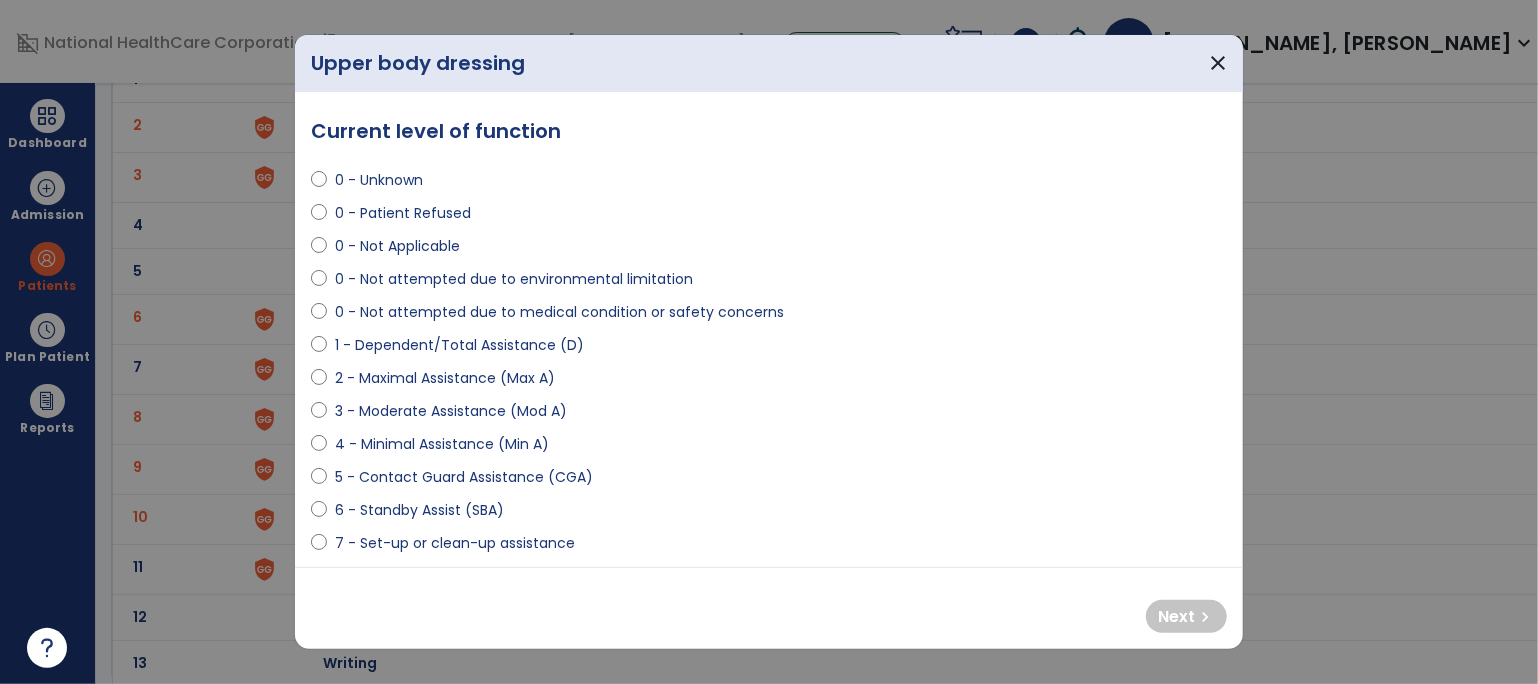 scroll, scrollTop: 111, scrollLeft: 0, axis: vertical 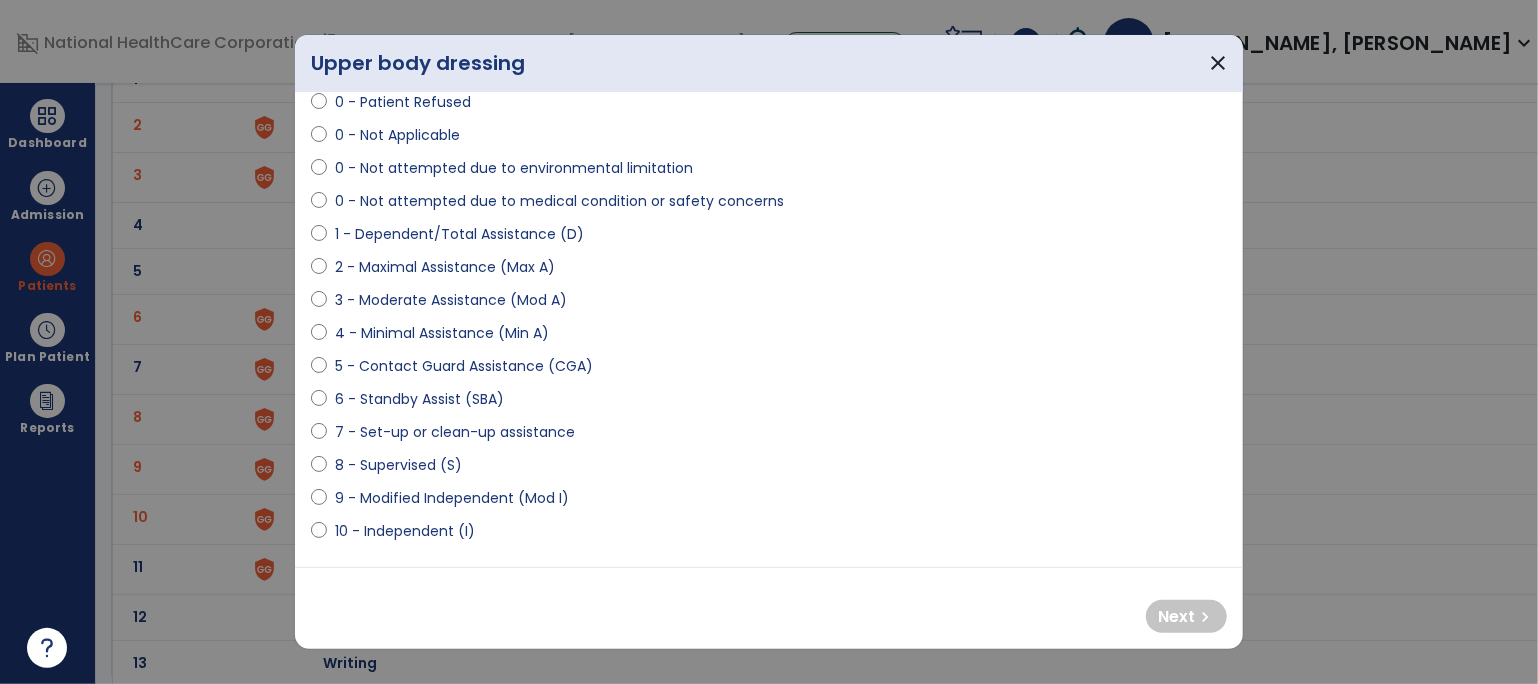 click on "2 - Maximal Assistance (Max A)" at bounding box center (445, 267) 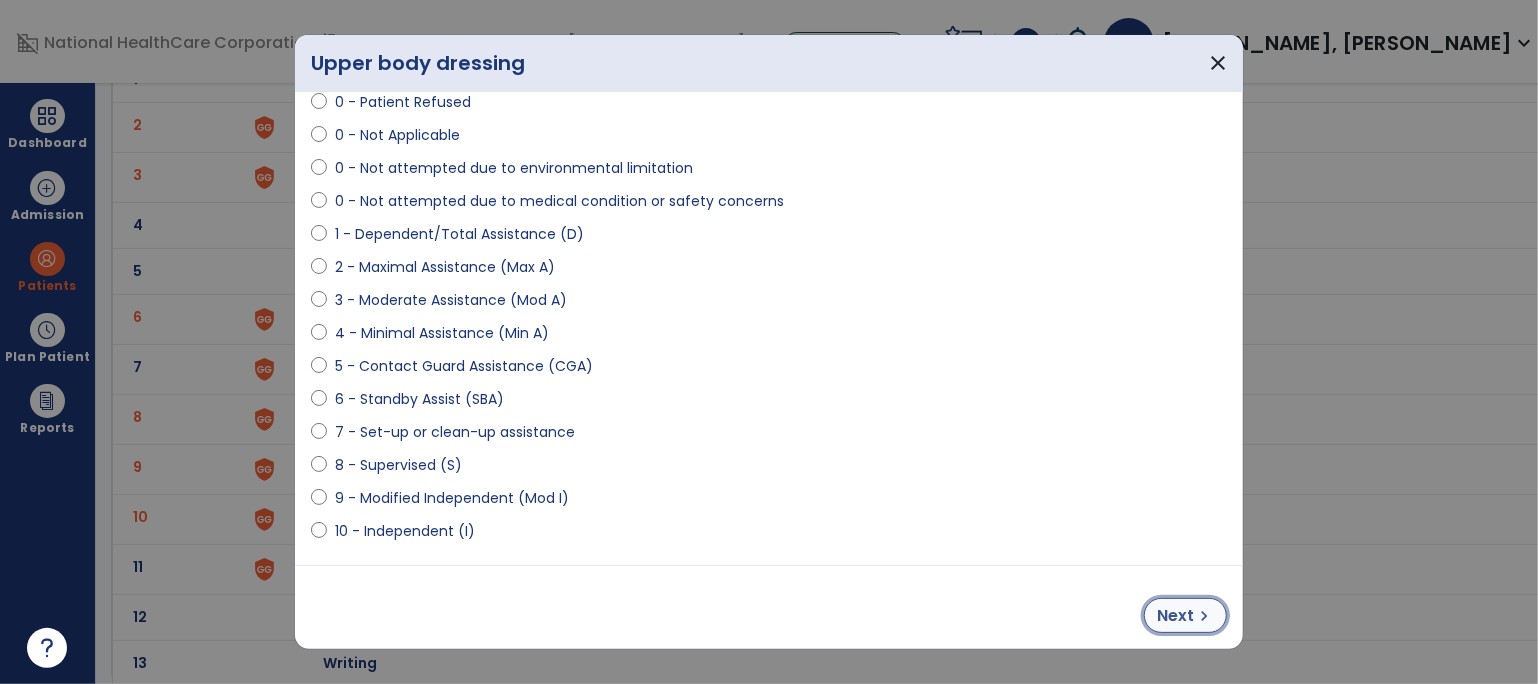 click on "Next" at bounding box center [1175, 616] 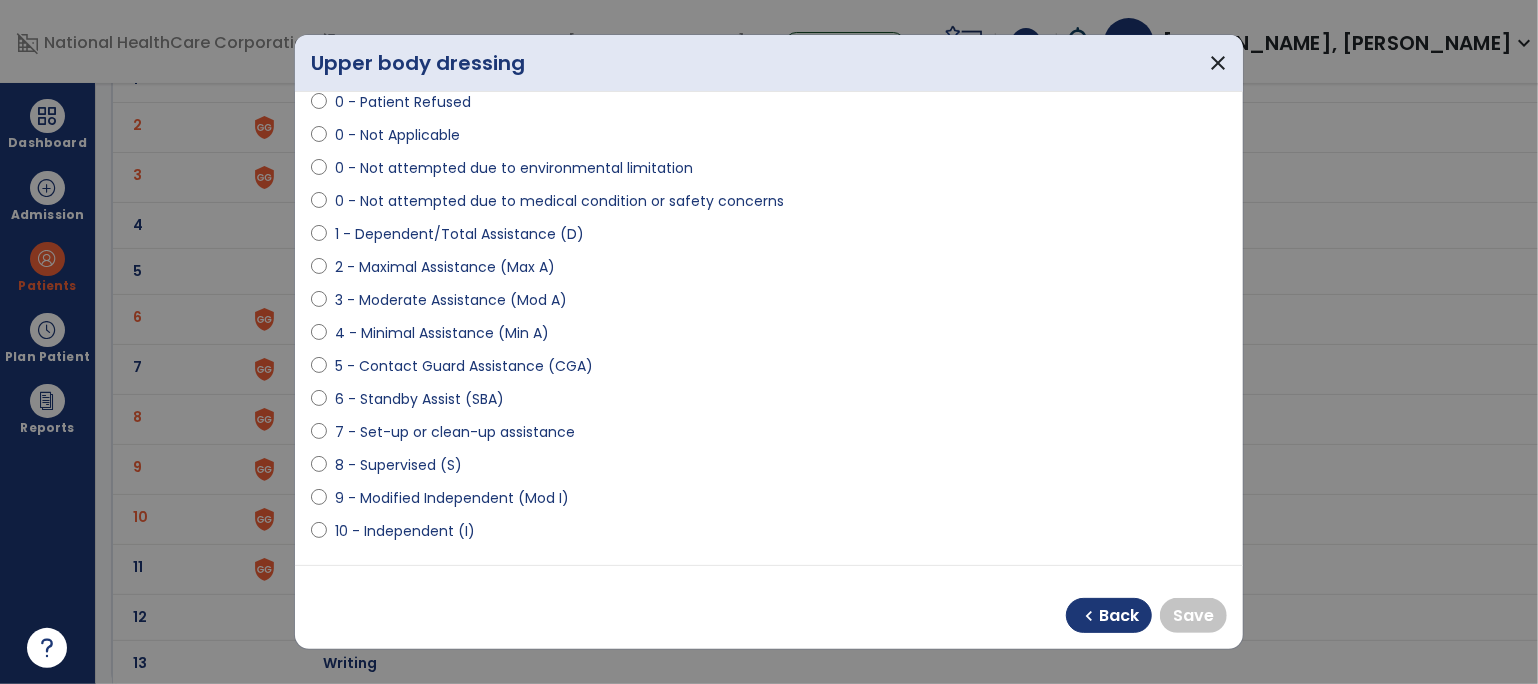 drag, startPoint x: 471, startPoint y: 503, endPoint x: 482, endPoint y: 501, distance: 11.18034 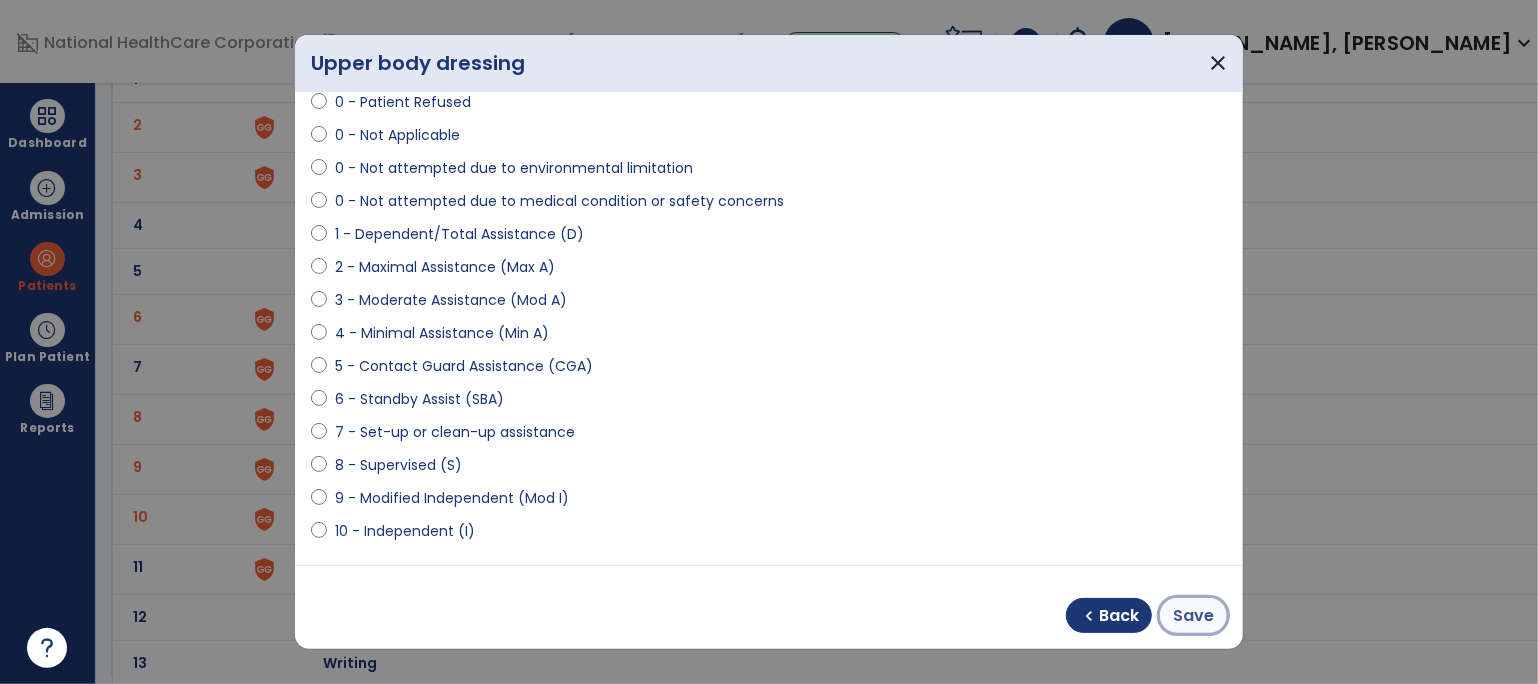click on "Save" at bounding box center (1193, 616) 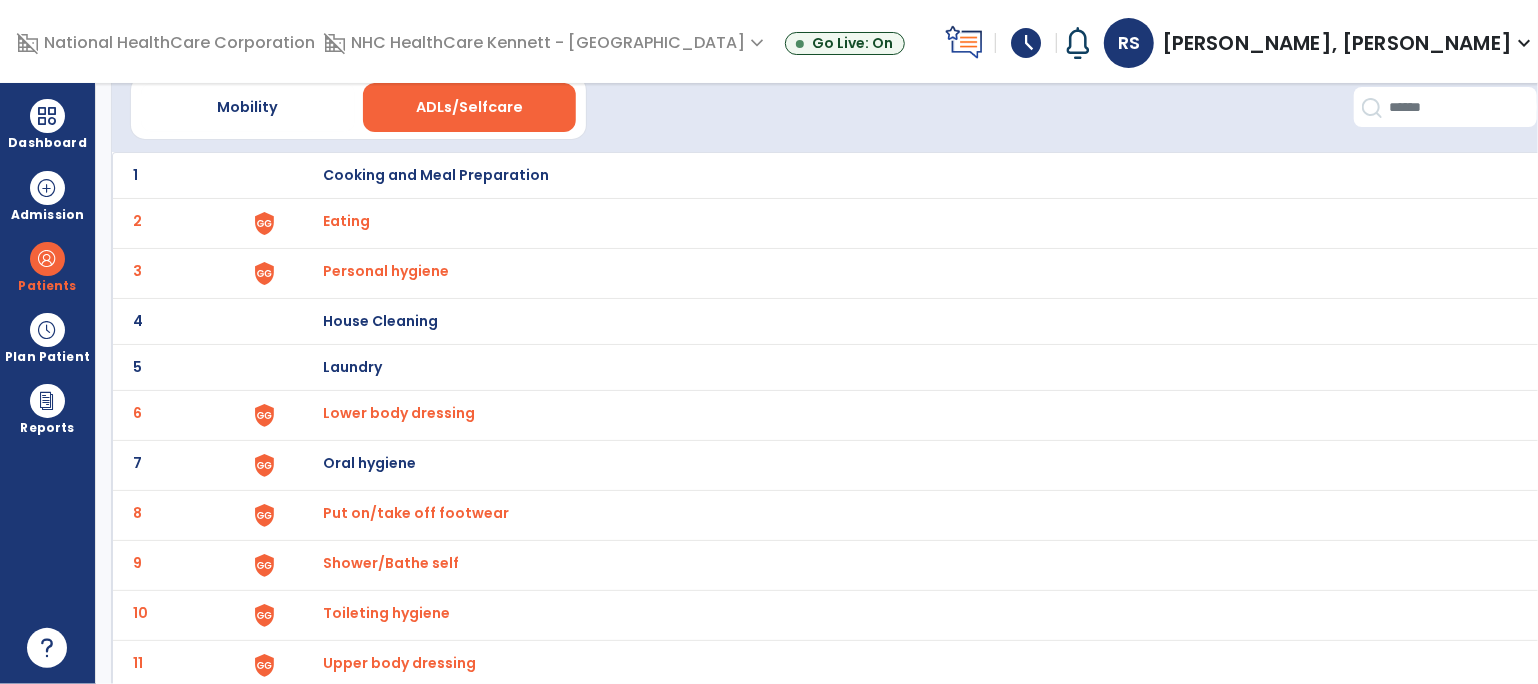 scroll, scrollTop: 0, scrollLeft: 0, axis: both 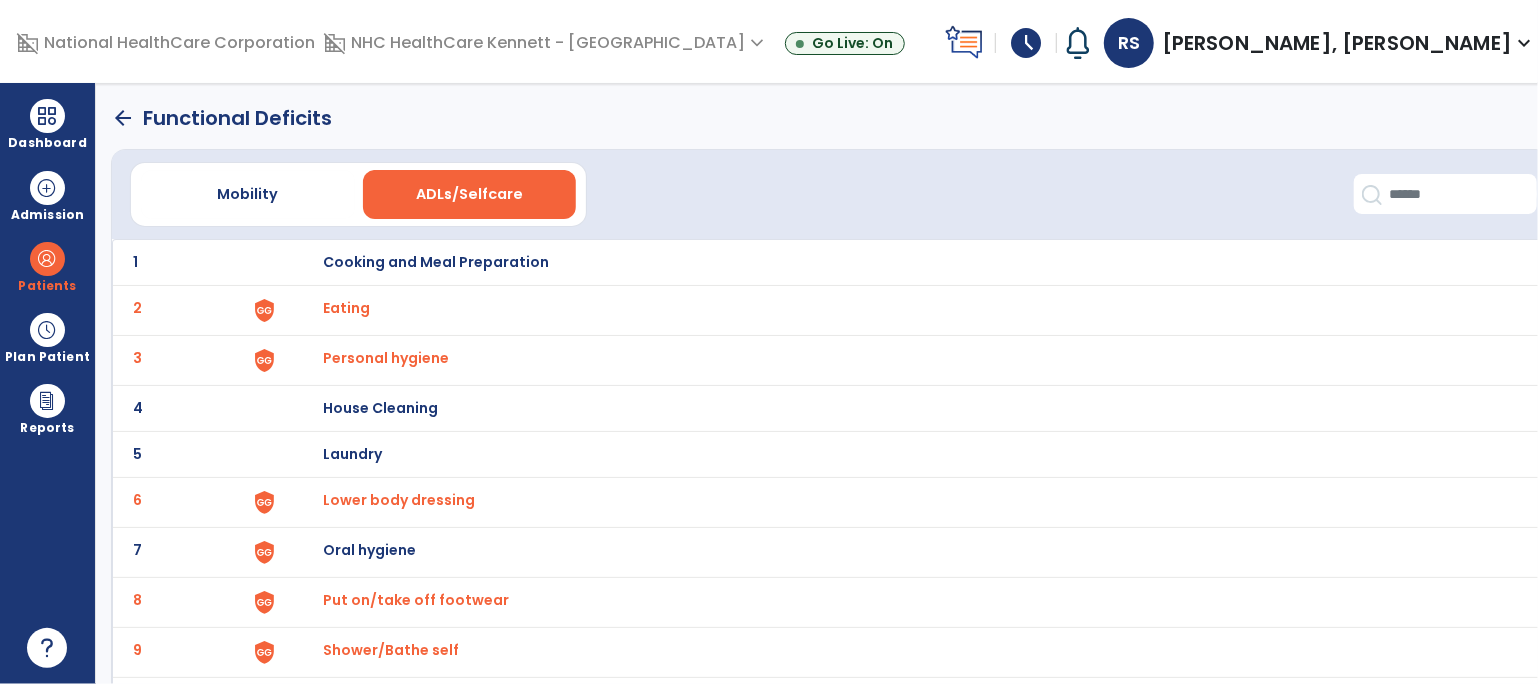 click on "arrow_back" 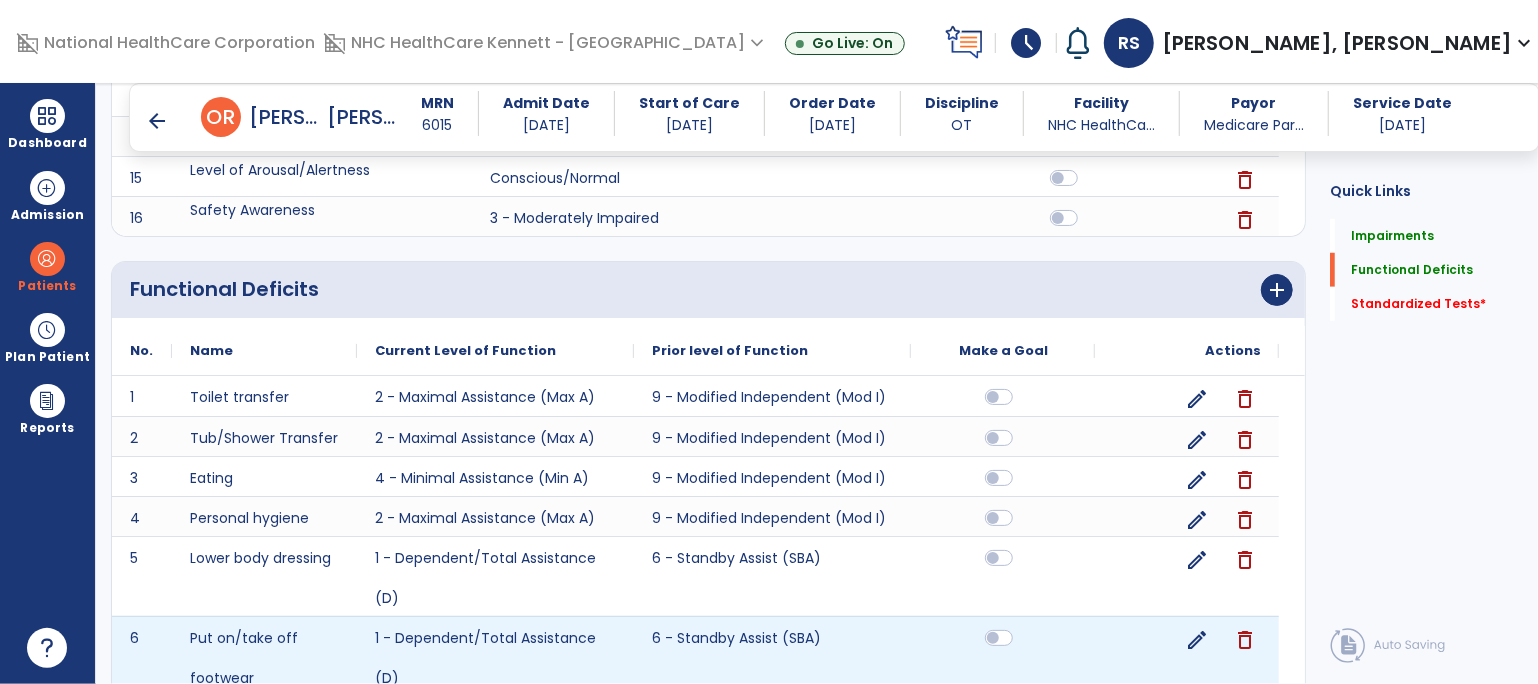 scroll, scrollTop: 797, scrollLeft: 0, axis: vertical 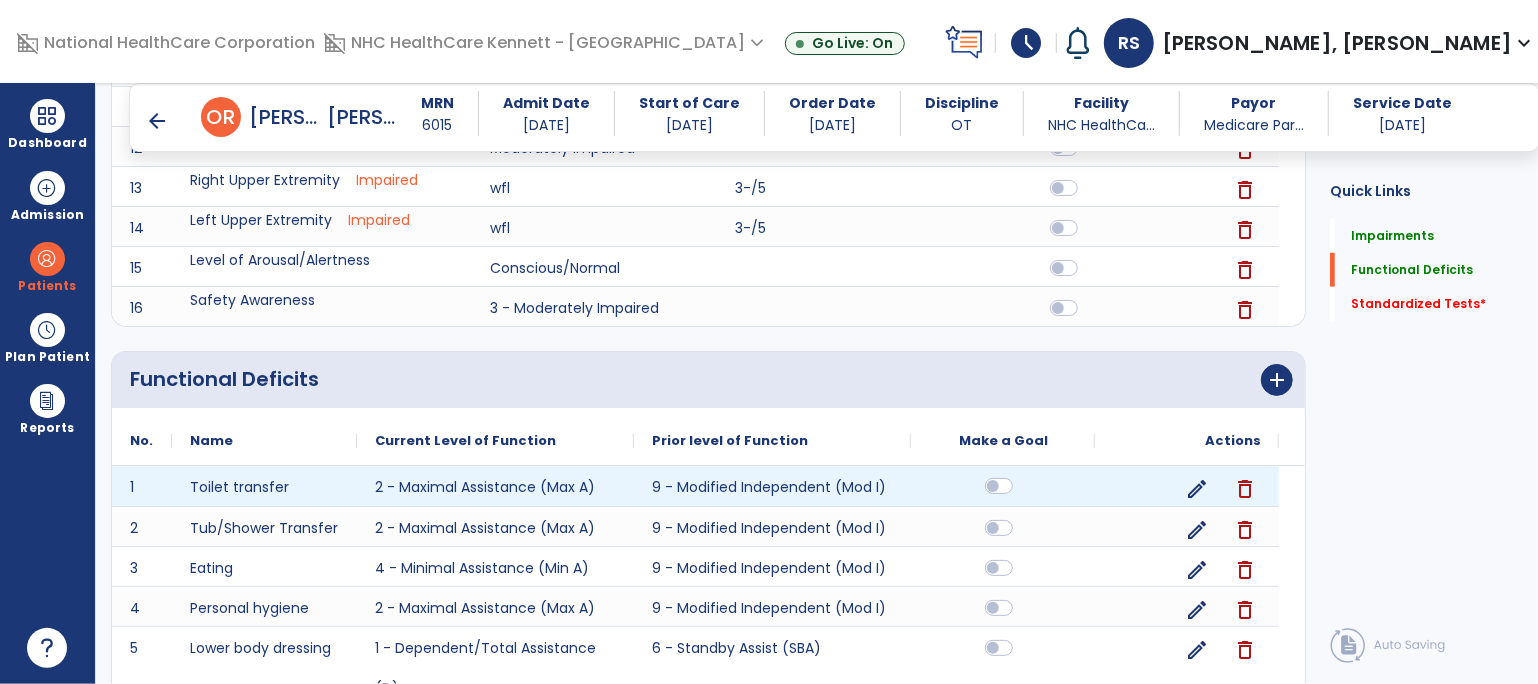 click 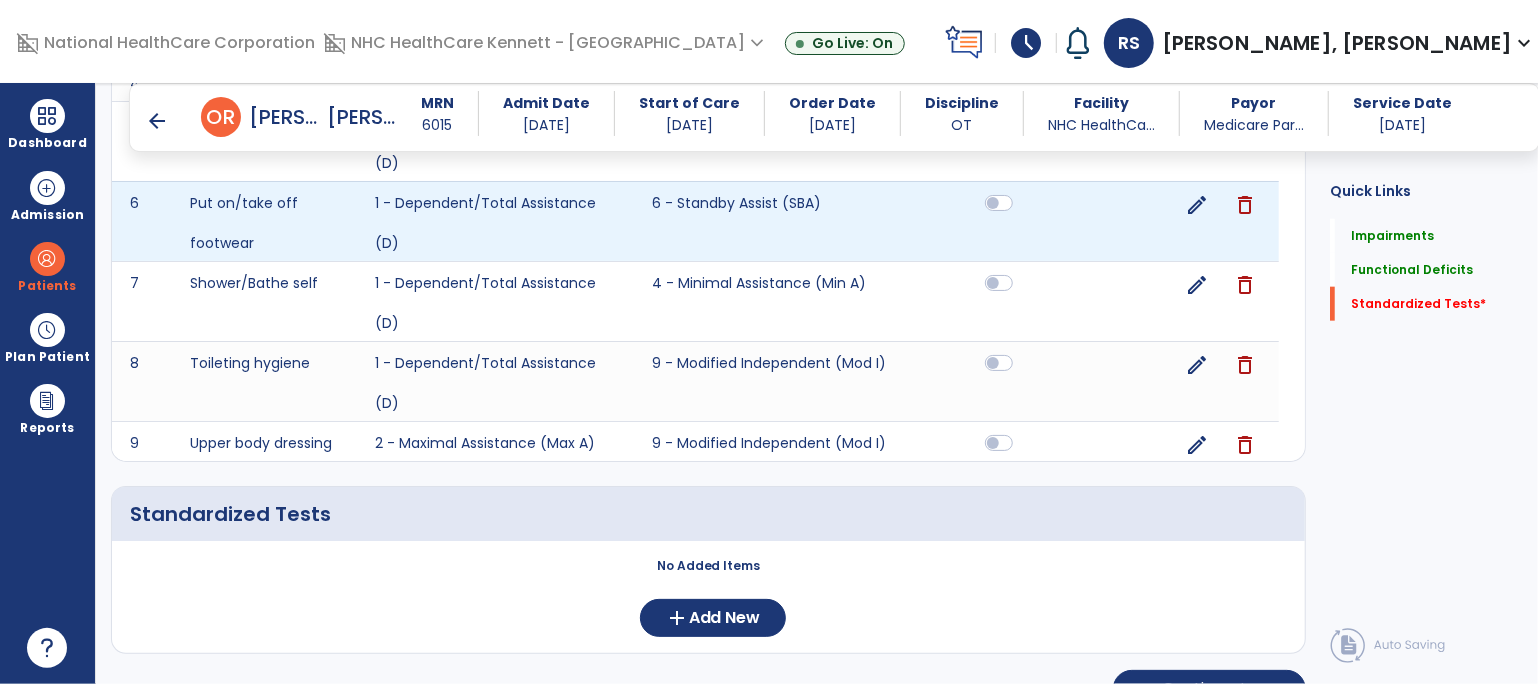 scroll, scrollTop: 1359, scrollLeft: 0, axis: vertical 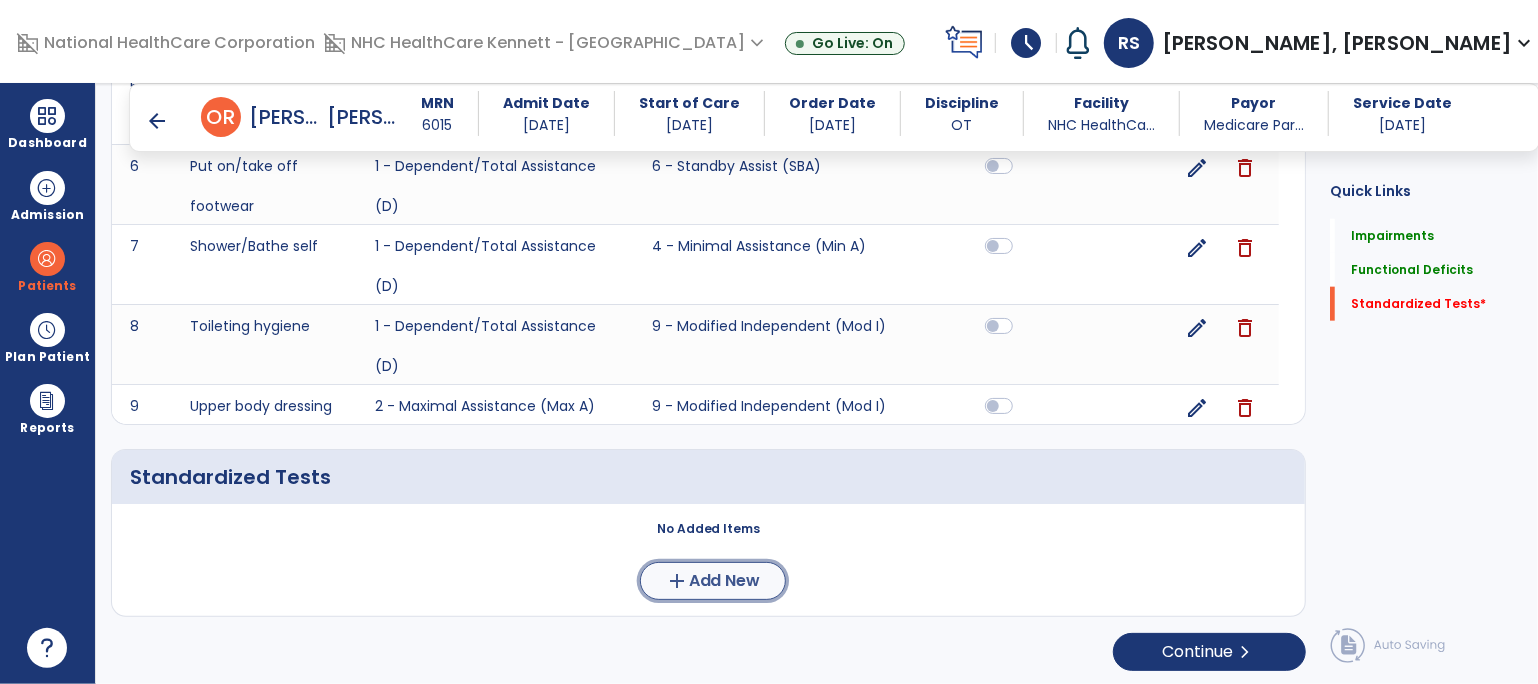 click on "add" 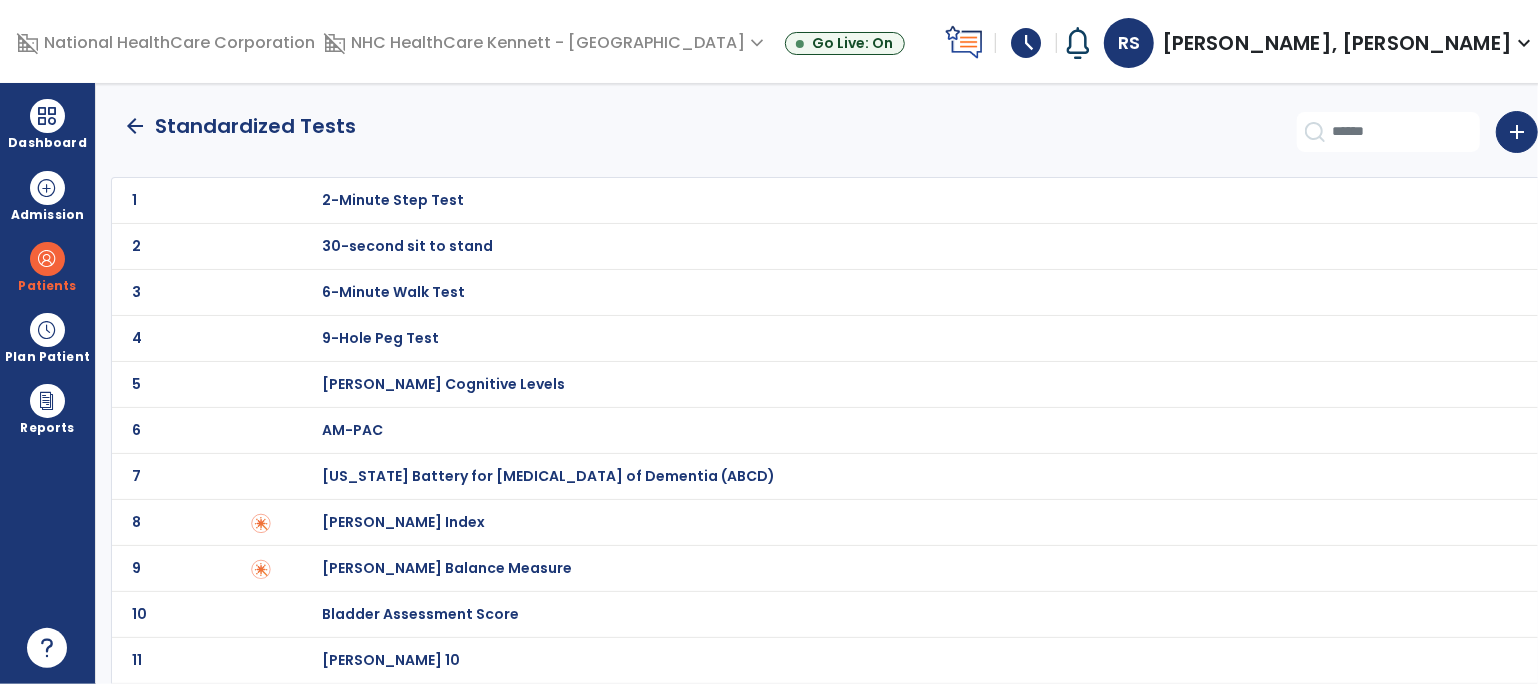 scroll, scrollTop: 111, scrollLeft: 0, axis: vertical 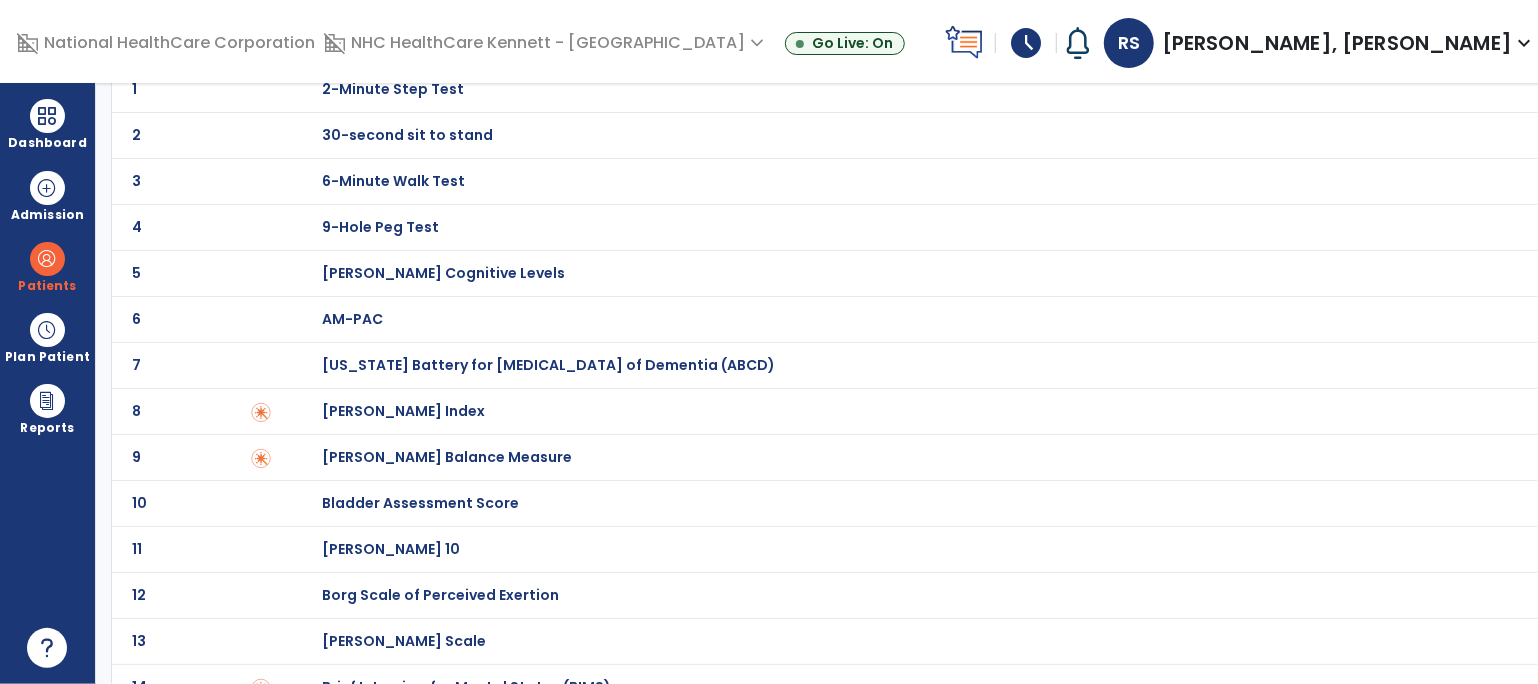 click on "[PERSON_NAME] Index" at bounding box center [393, 89] 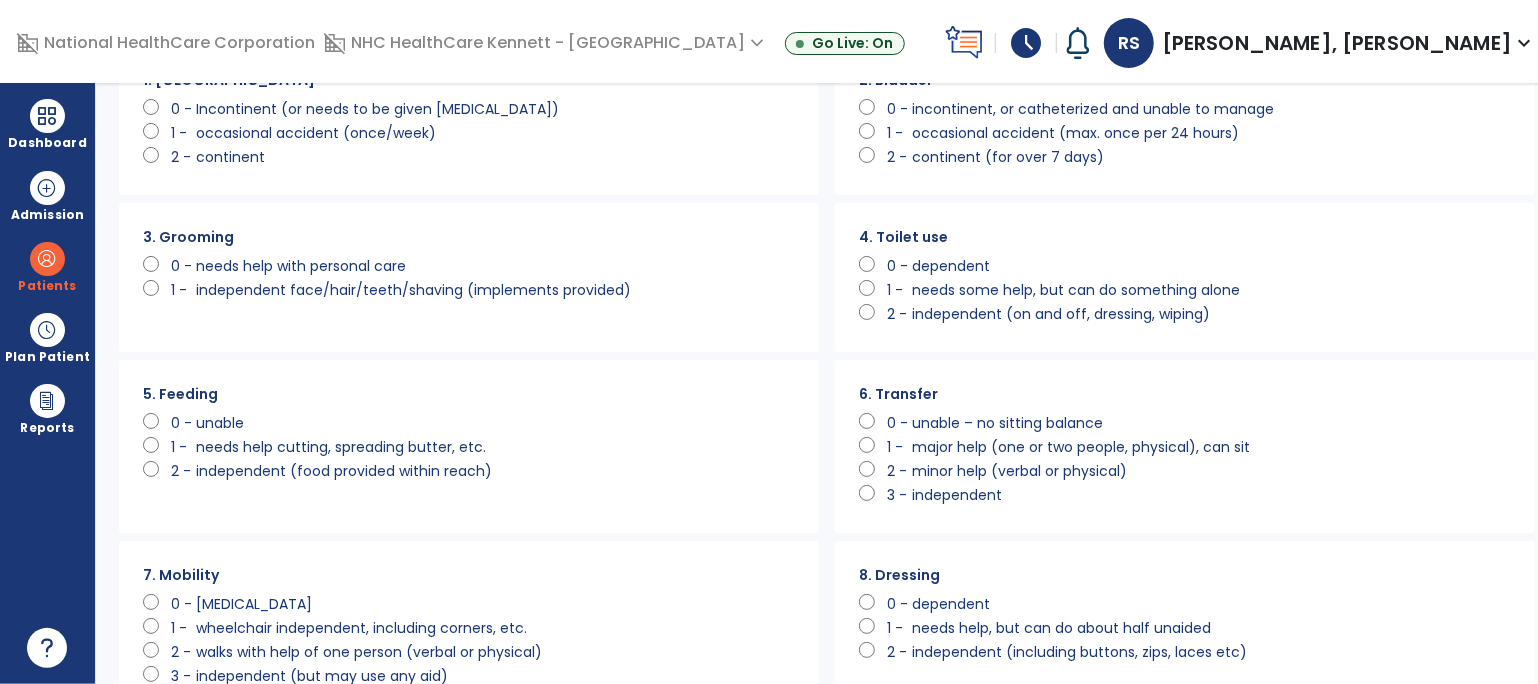scroll, scrollTop: 0, scrollLeft: 0, axis: both 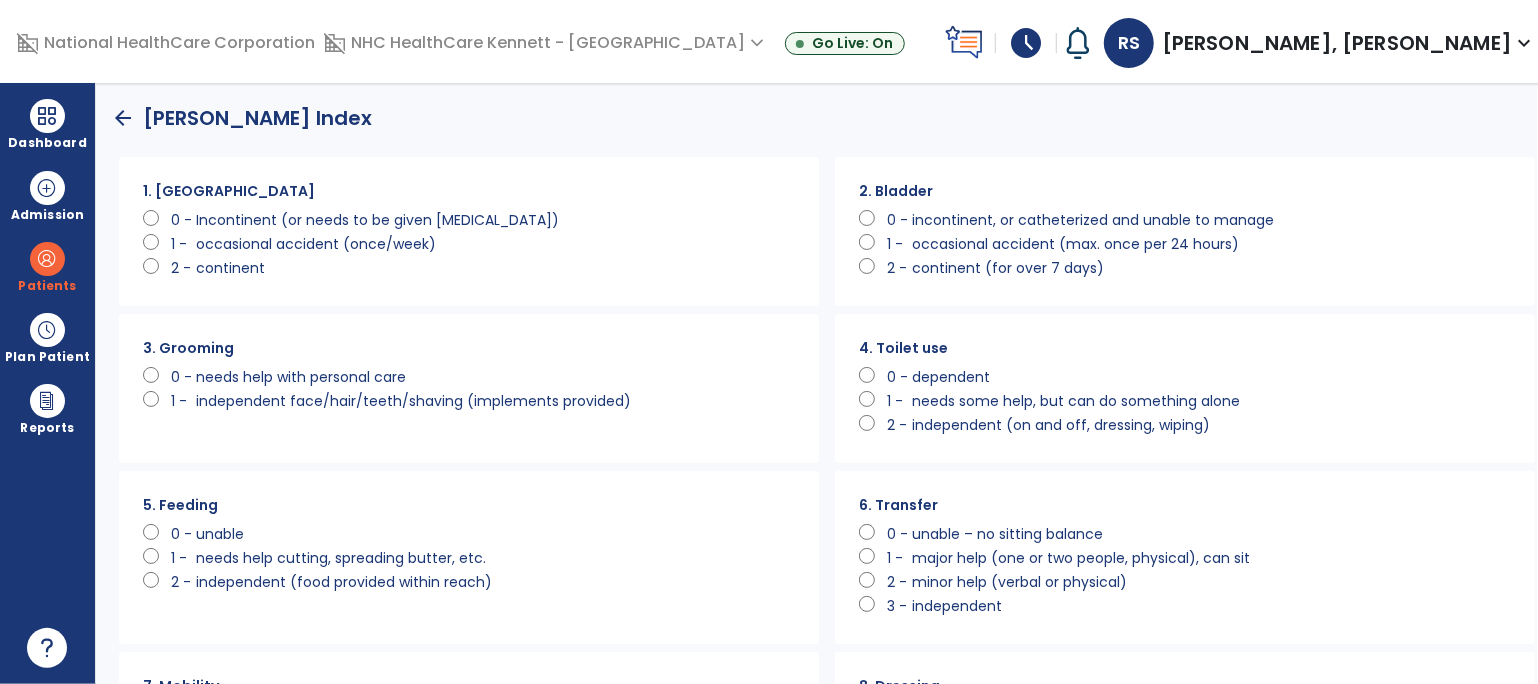 click on "occasional accident (once/week)" 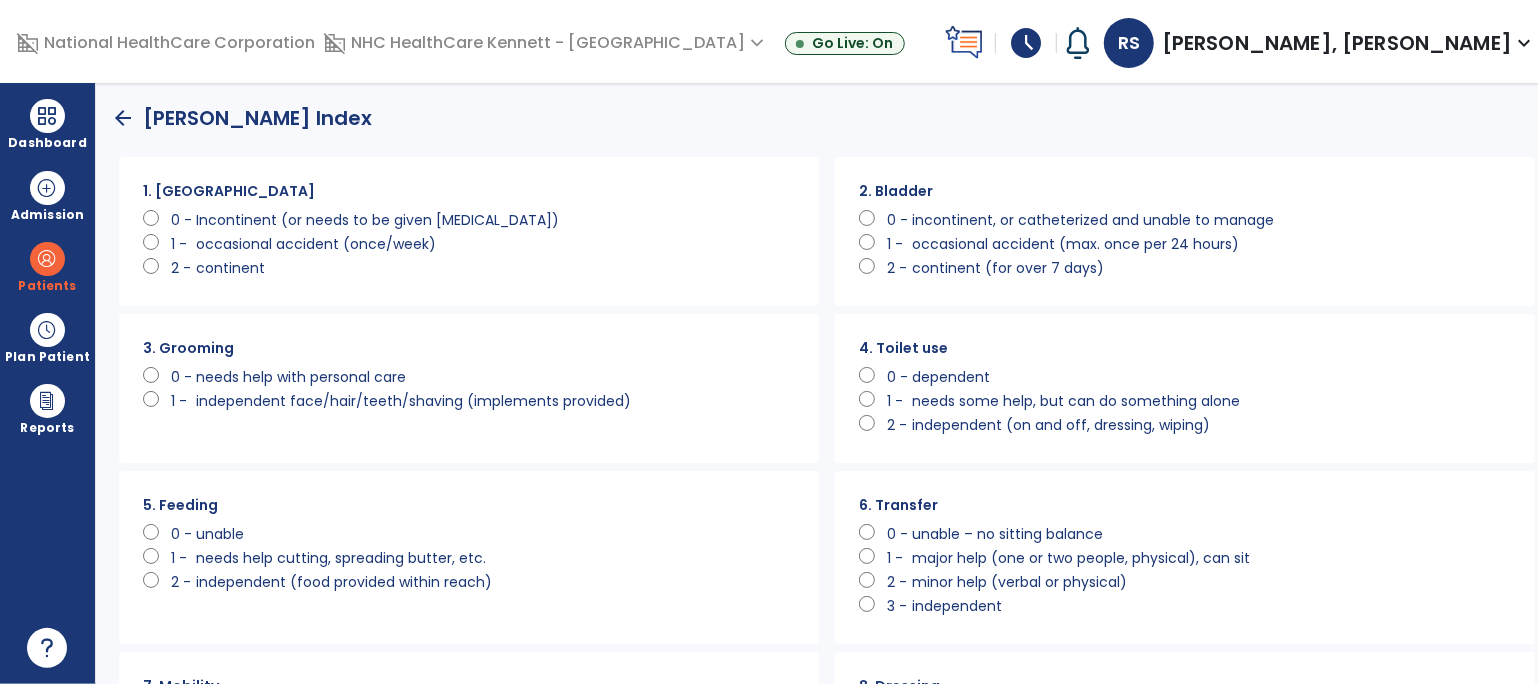 click on "occasional accident (max. once per 24 hours)" 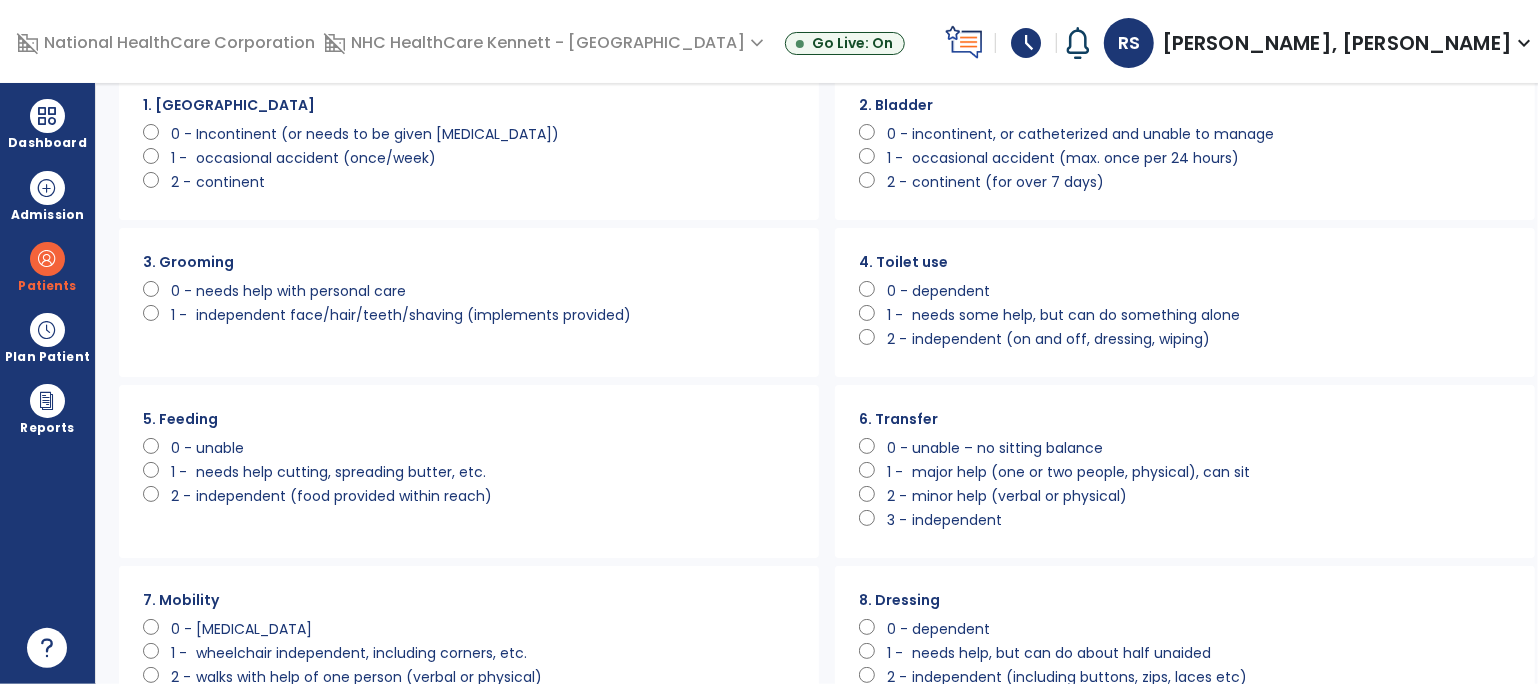 scroll, scrollTop: 221, scrollLeft: 0, axis: vertical 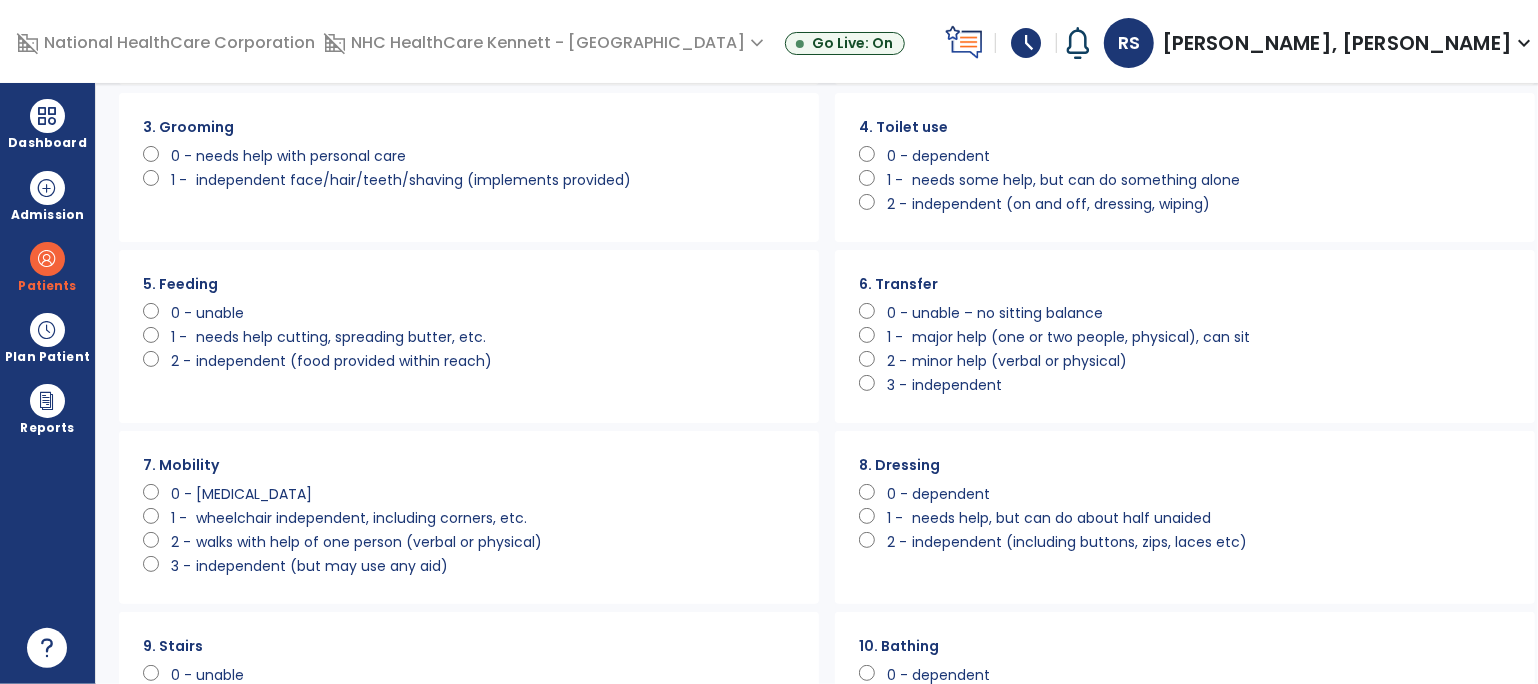 click on "[MEDICAL_DATA]" 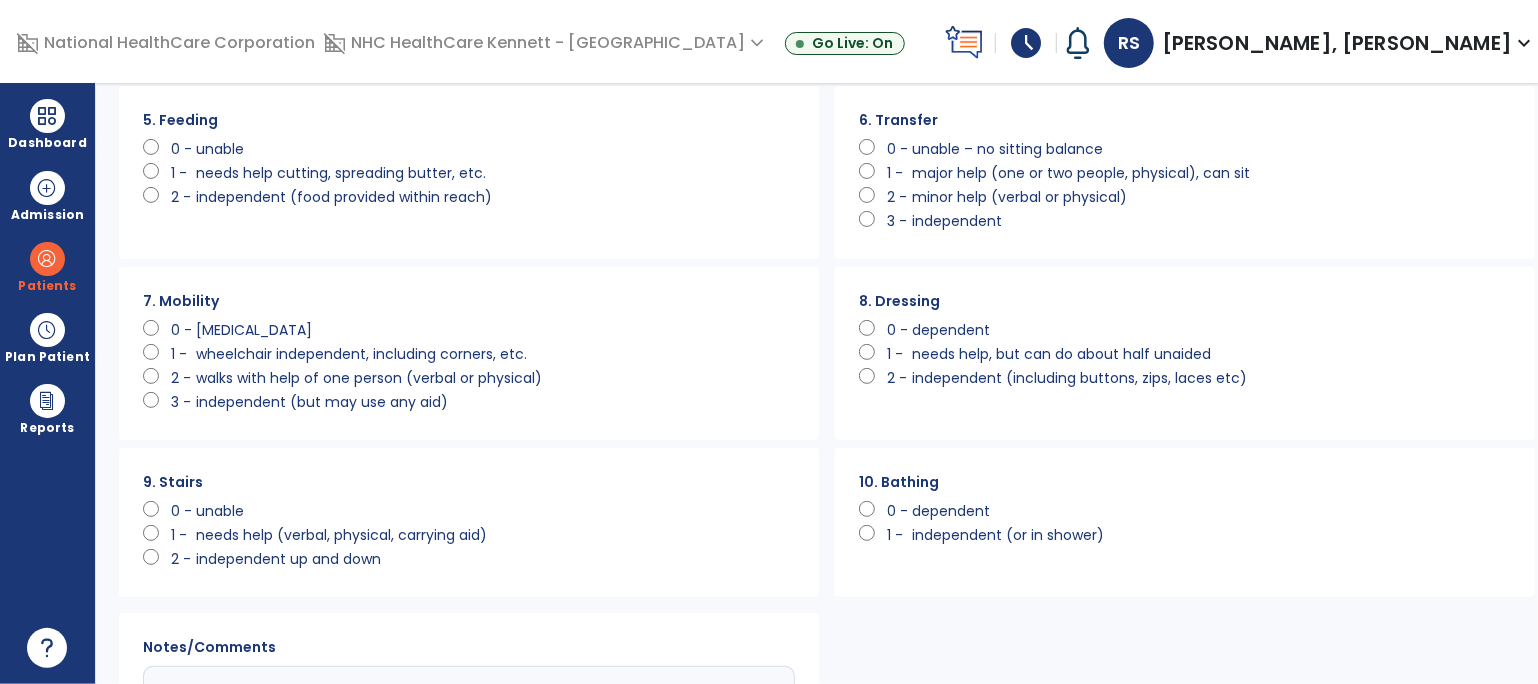 scroll, scrollTop: 444, scrollLeft: 0, axis: vertical 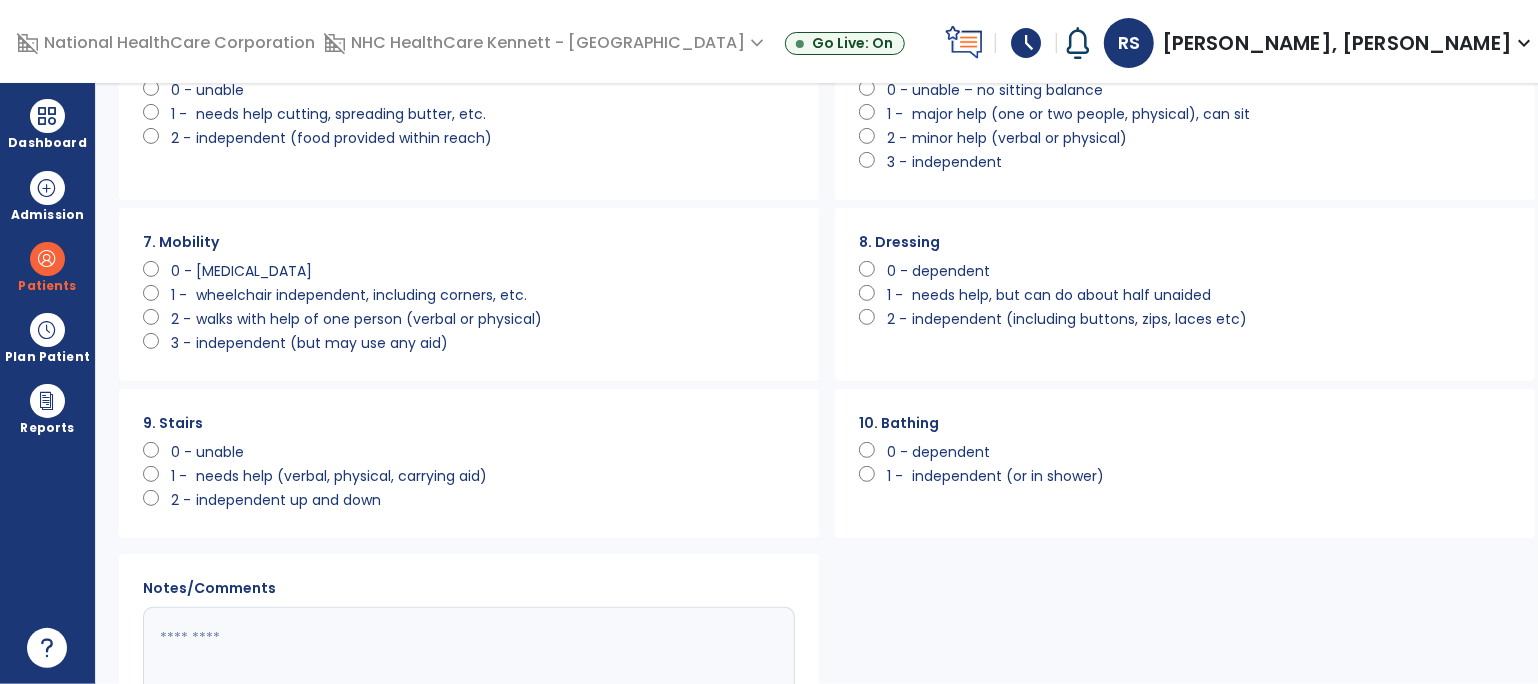 drag, startPoint x: 239, startPoint y: 438, endPoint x: 219, endPoint y: 446, distance: 21.540659 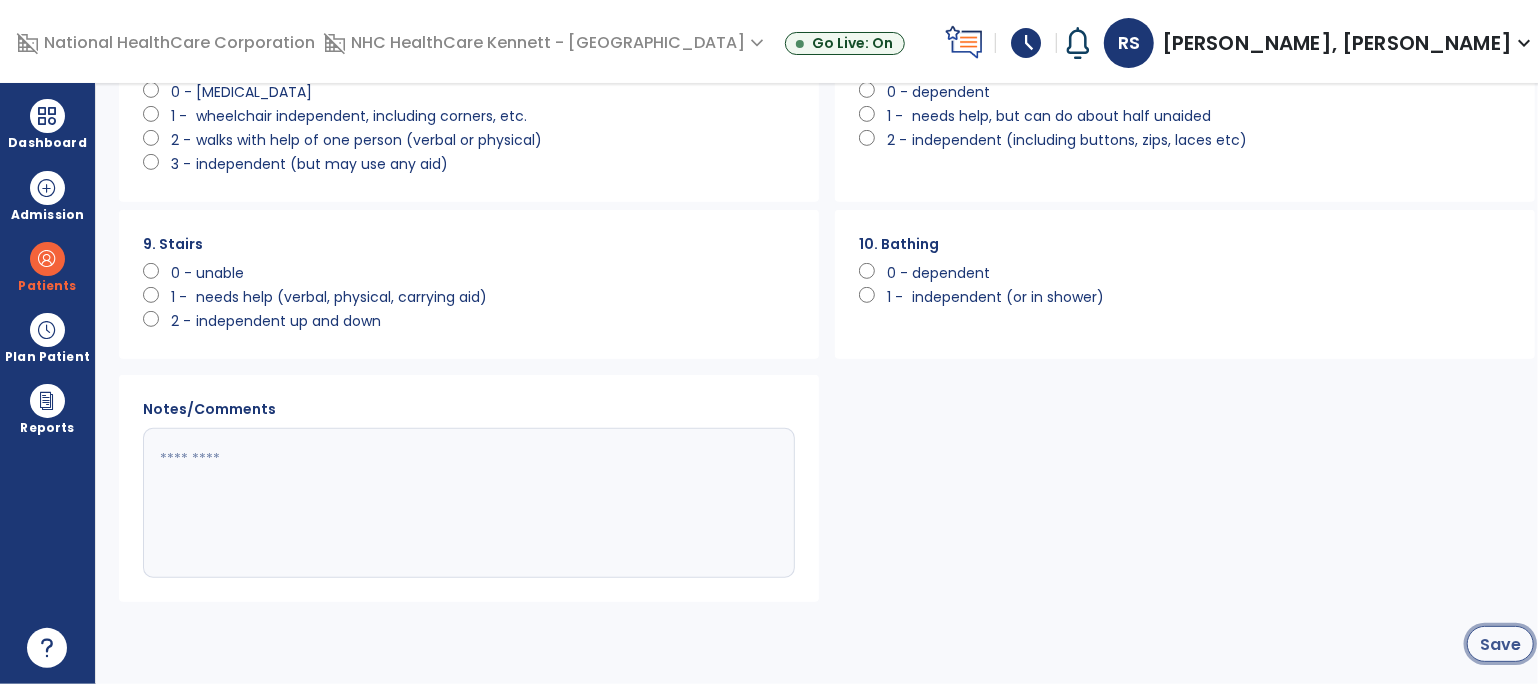 click on "Save" 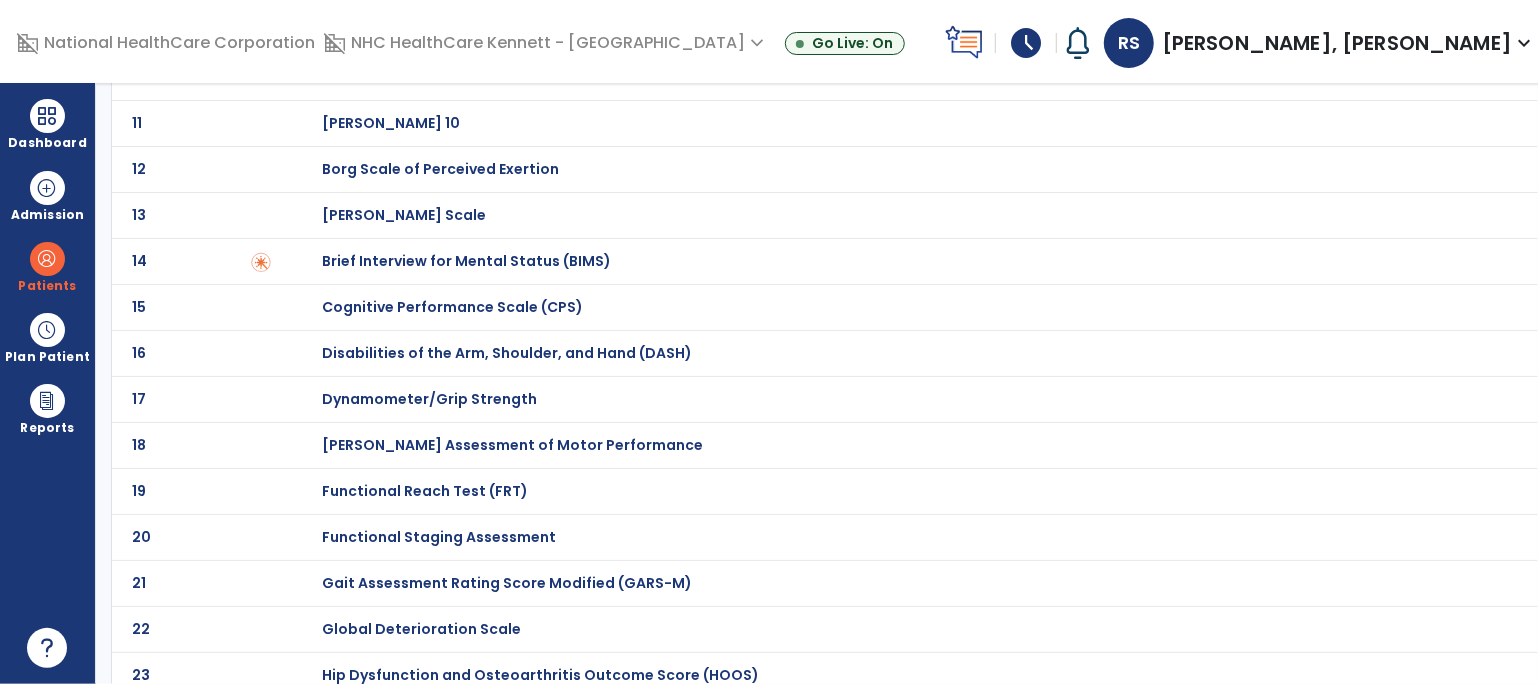 scroll, scrollTop: 0, scrollLeft: 0, axis: both 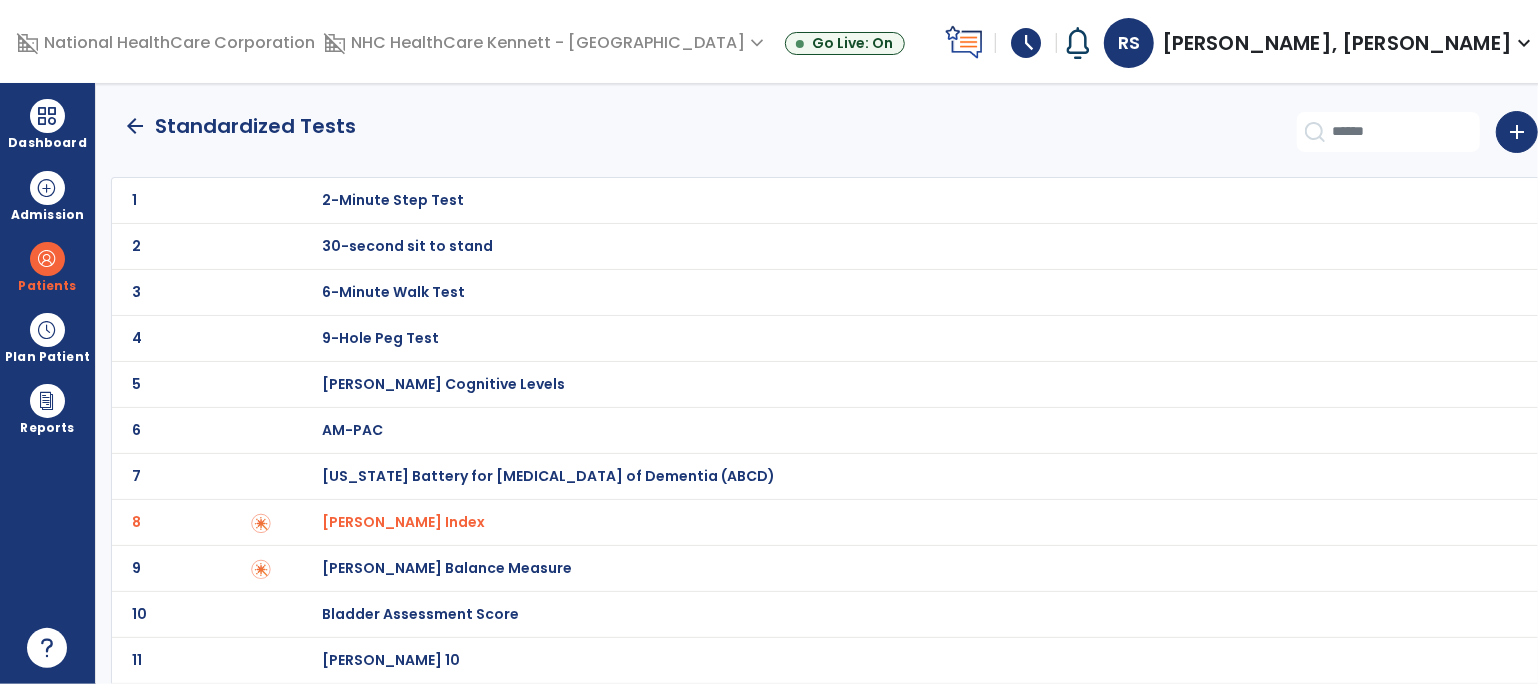 click on "arrow_back" 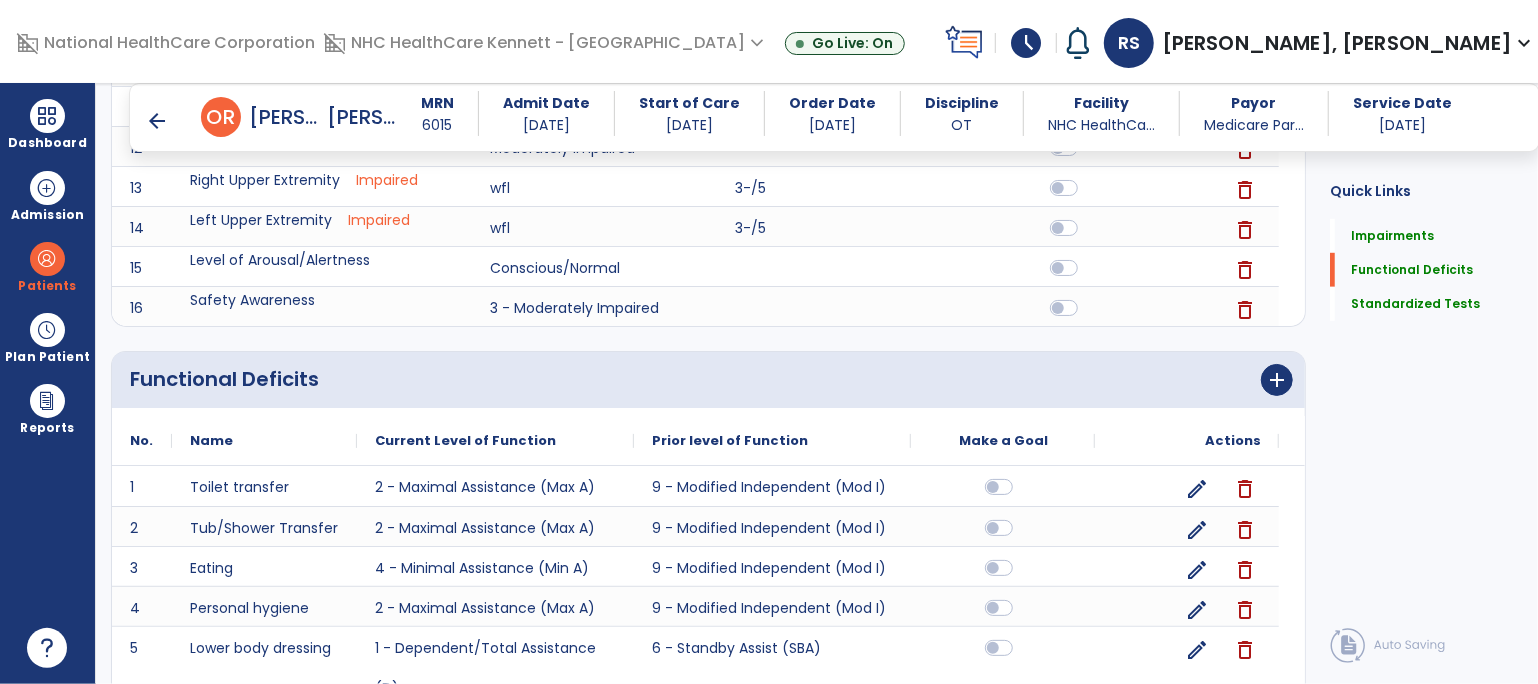 scroll, scrollTop: 1348, scrollLeft: 0, axis: vertical 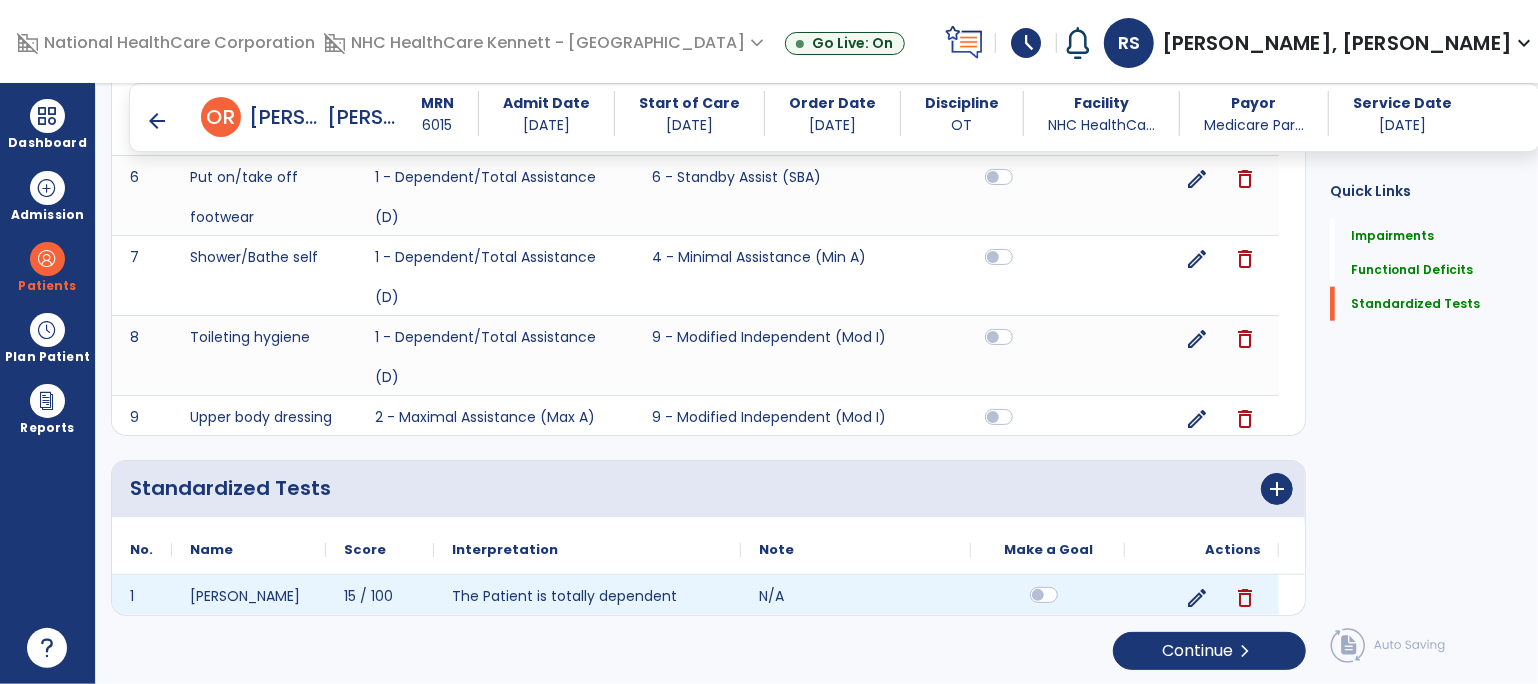 drag, startPoint x: 1041, startPoint y: 595, endPoint x: 1073, endPoint y: 619, distance: 40 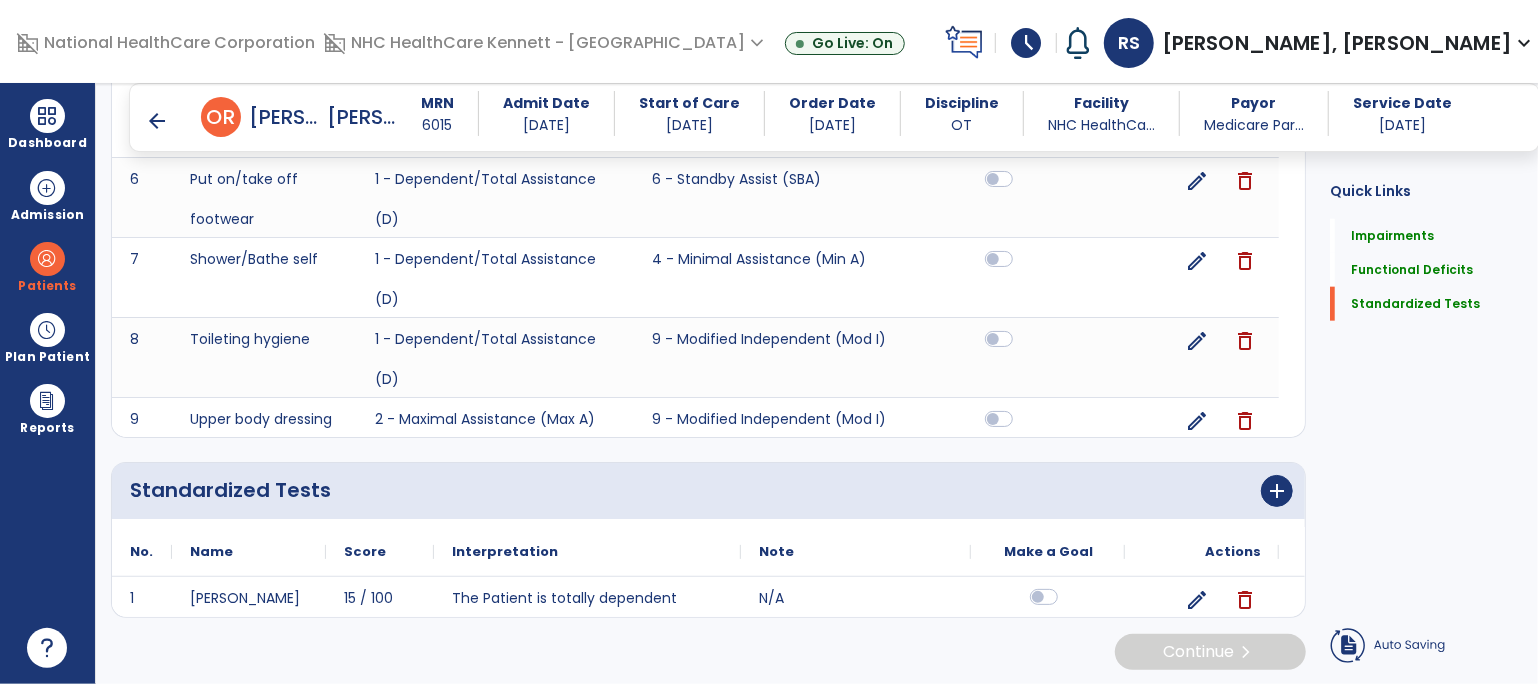 scroll, scrollTop: 1348, scrollLeft: 0, axis: vertical 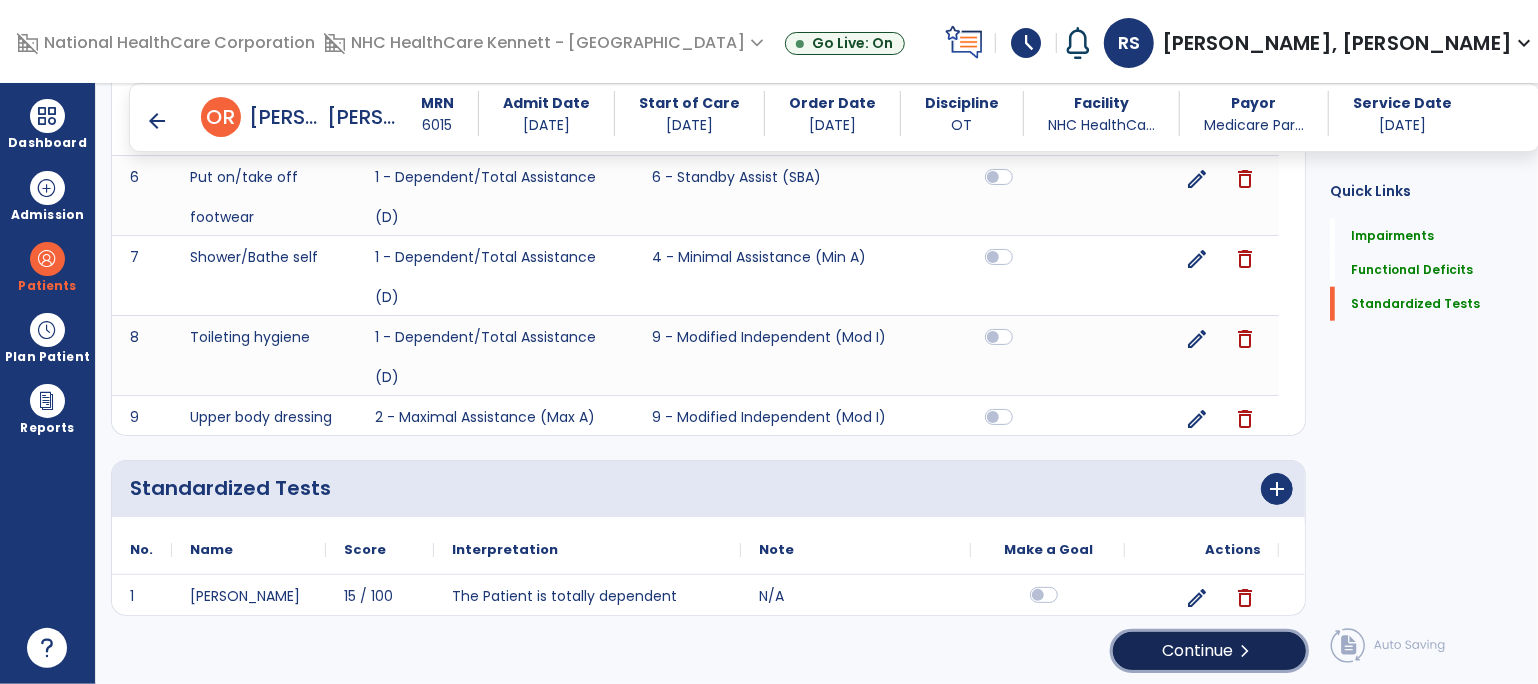 click on "Continue  chevron_right" 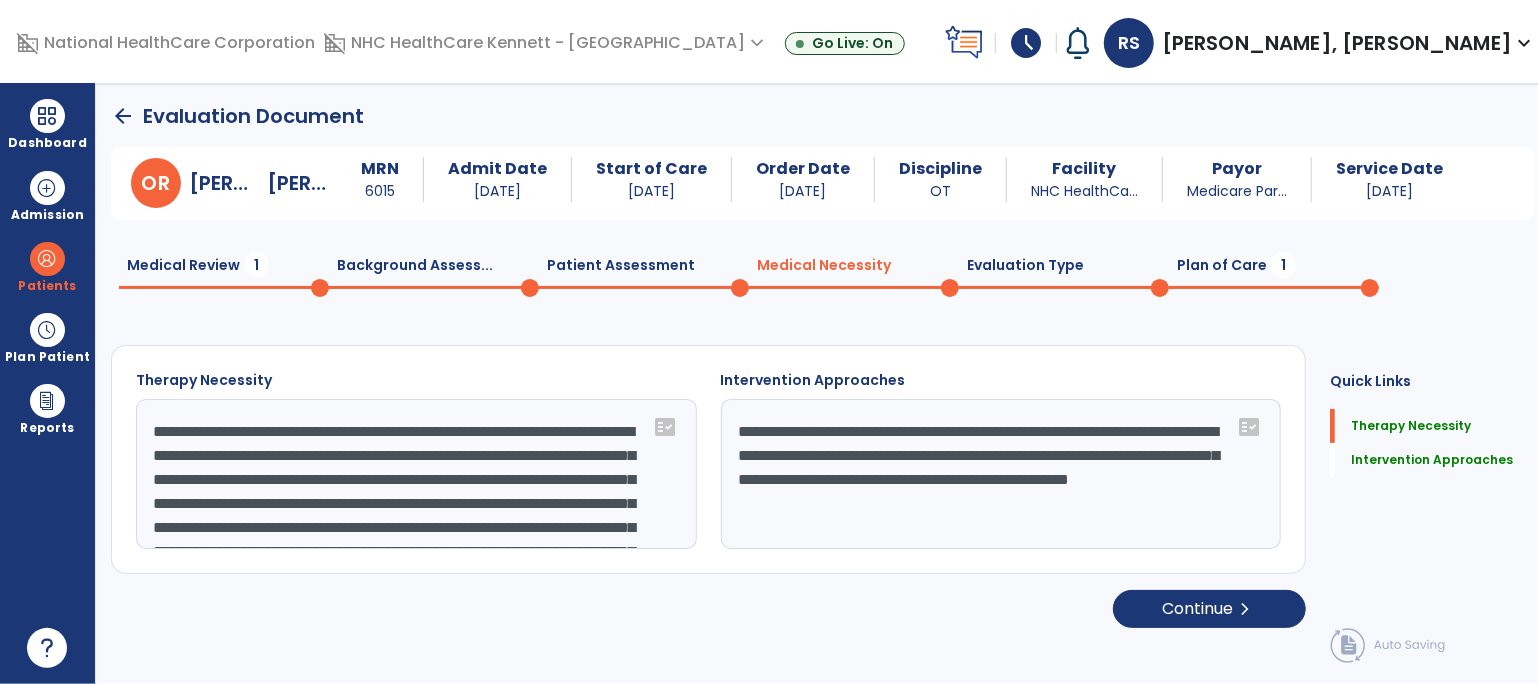 scroll, scrollTop: 0, scrollLeft: 0, axis: both 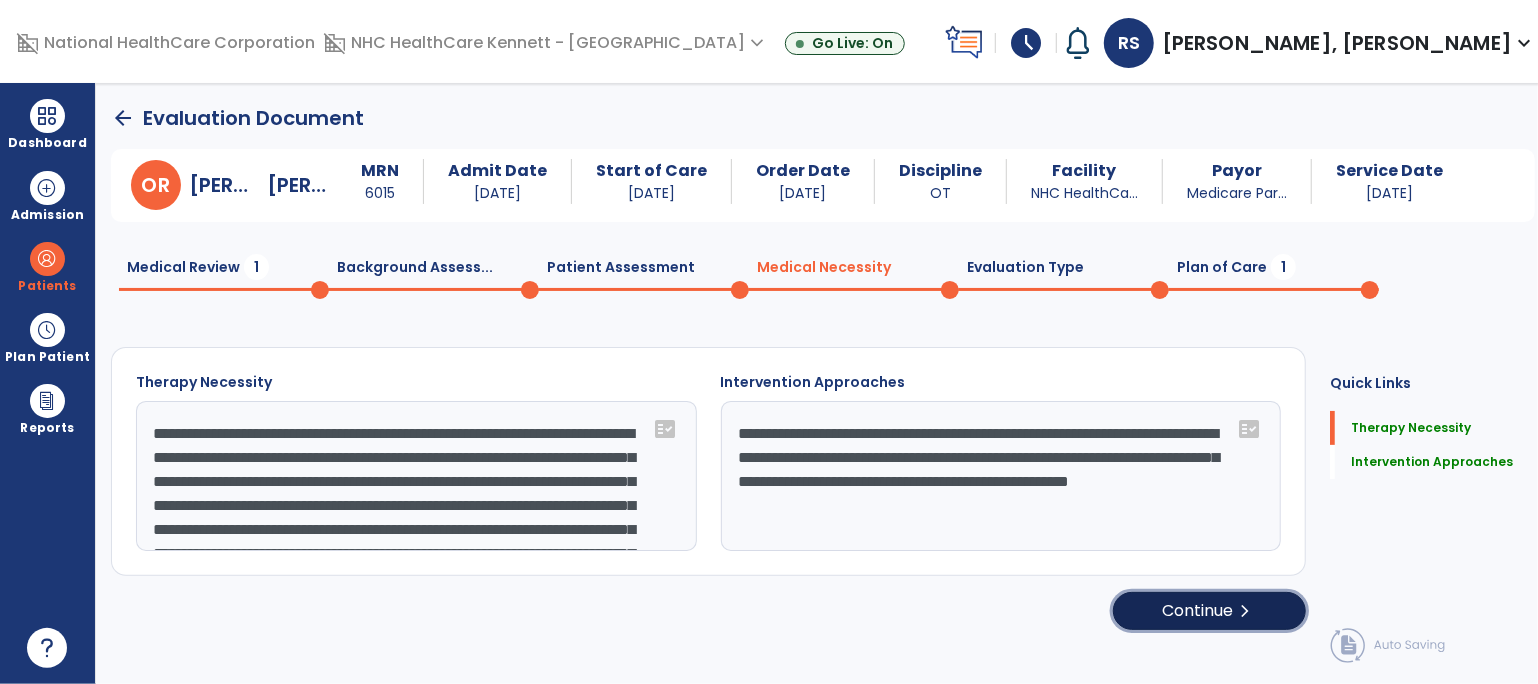 click on "Continue  chevron_right" 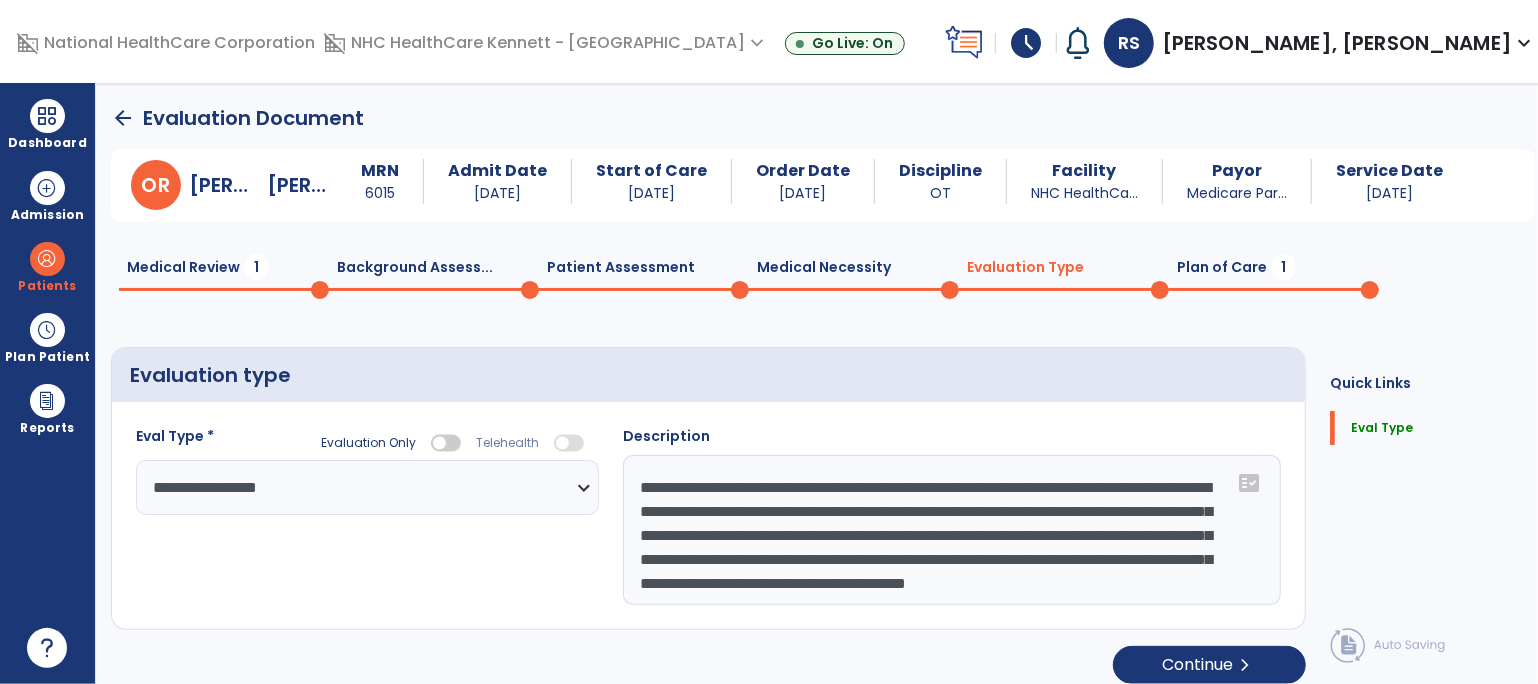 select on "**********" 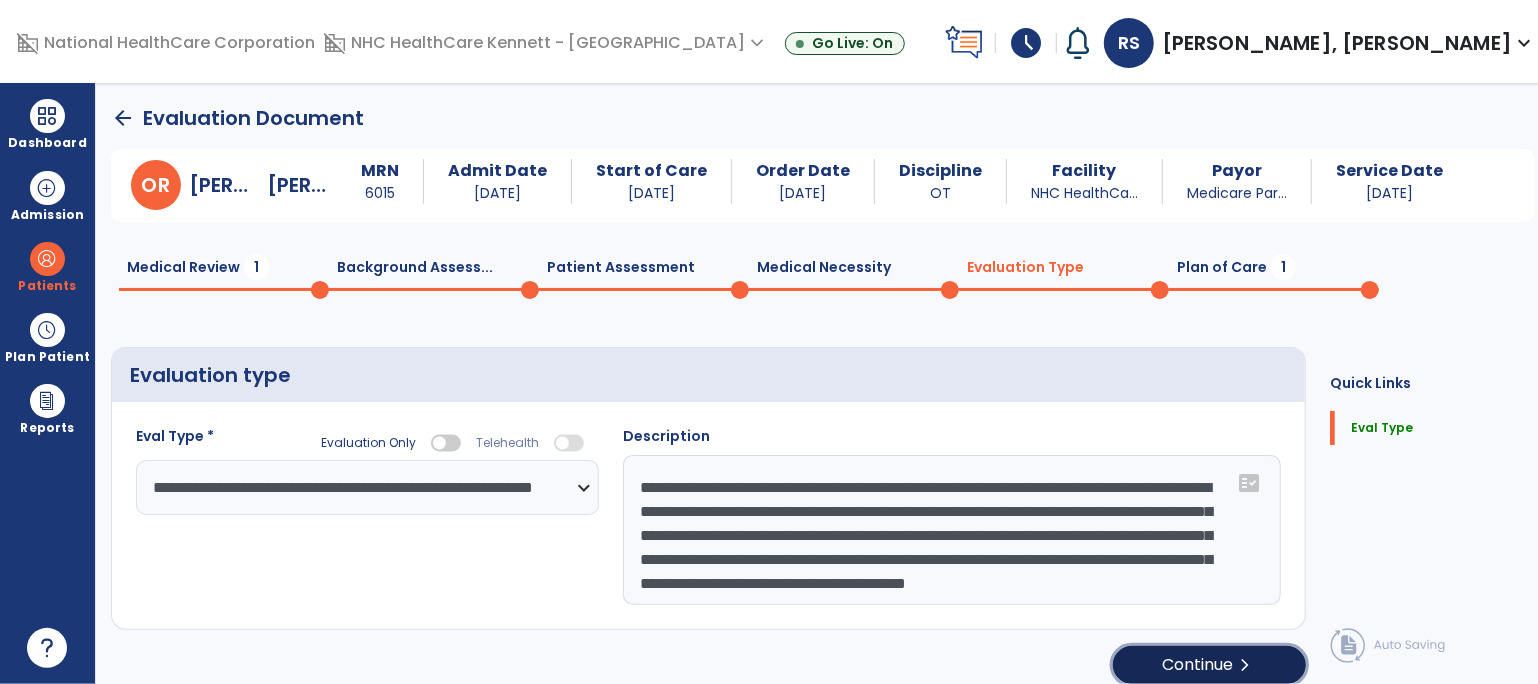 click on "chevron_right" 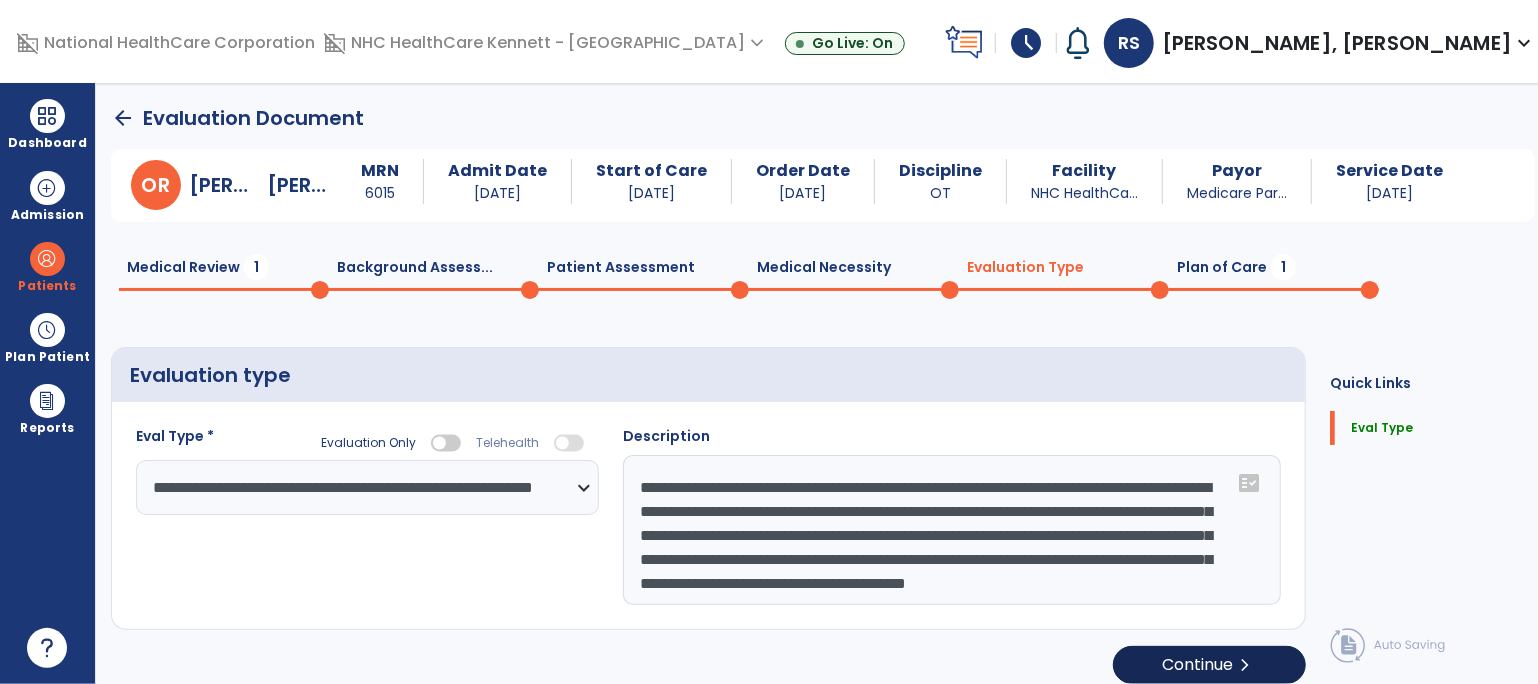 select on "**" 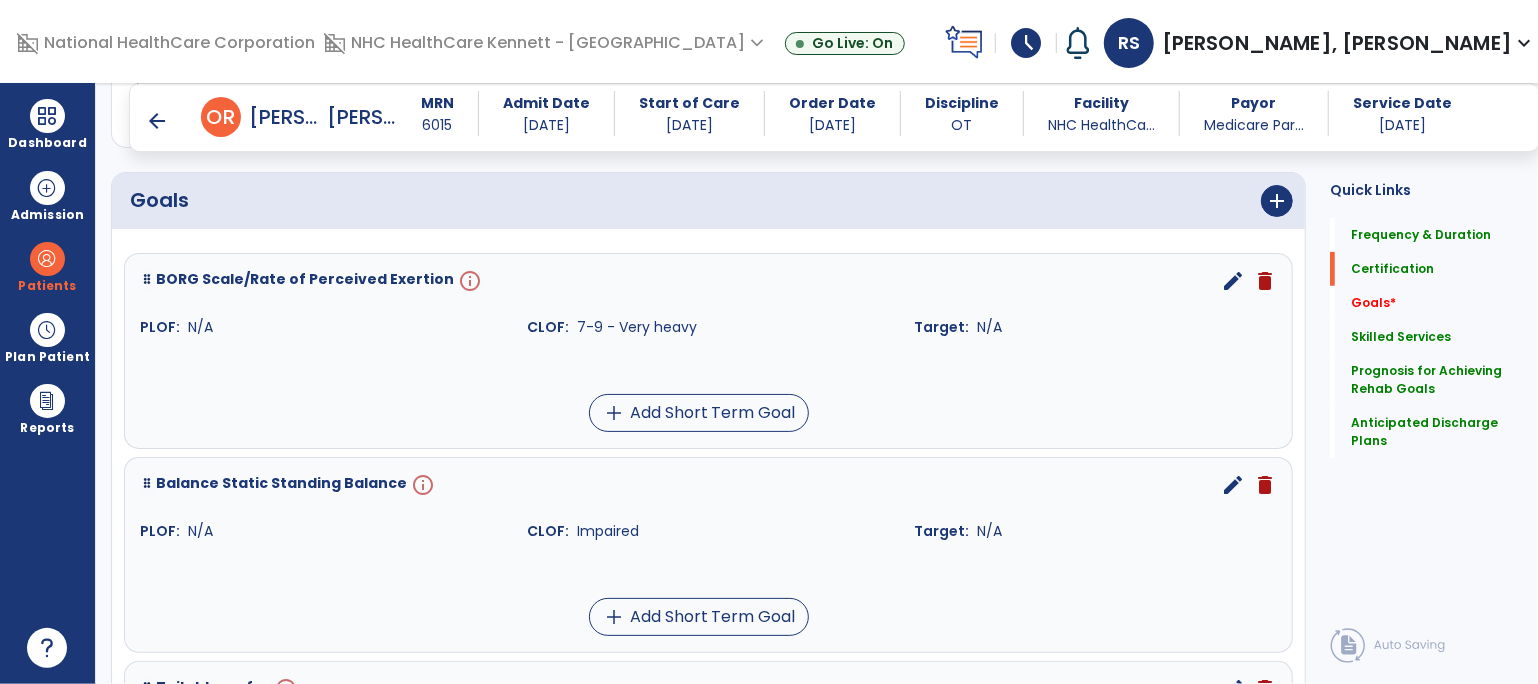 scroll, scrollTop: 333, scrollLeft: 0, axis: vertical 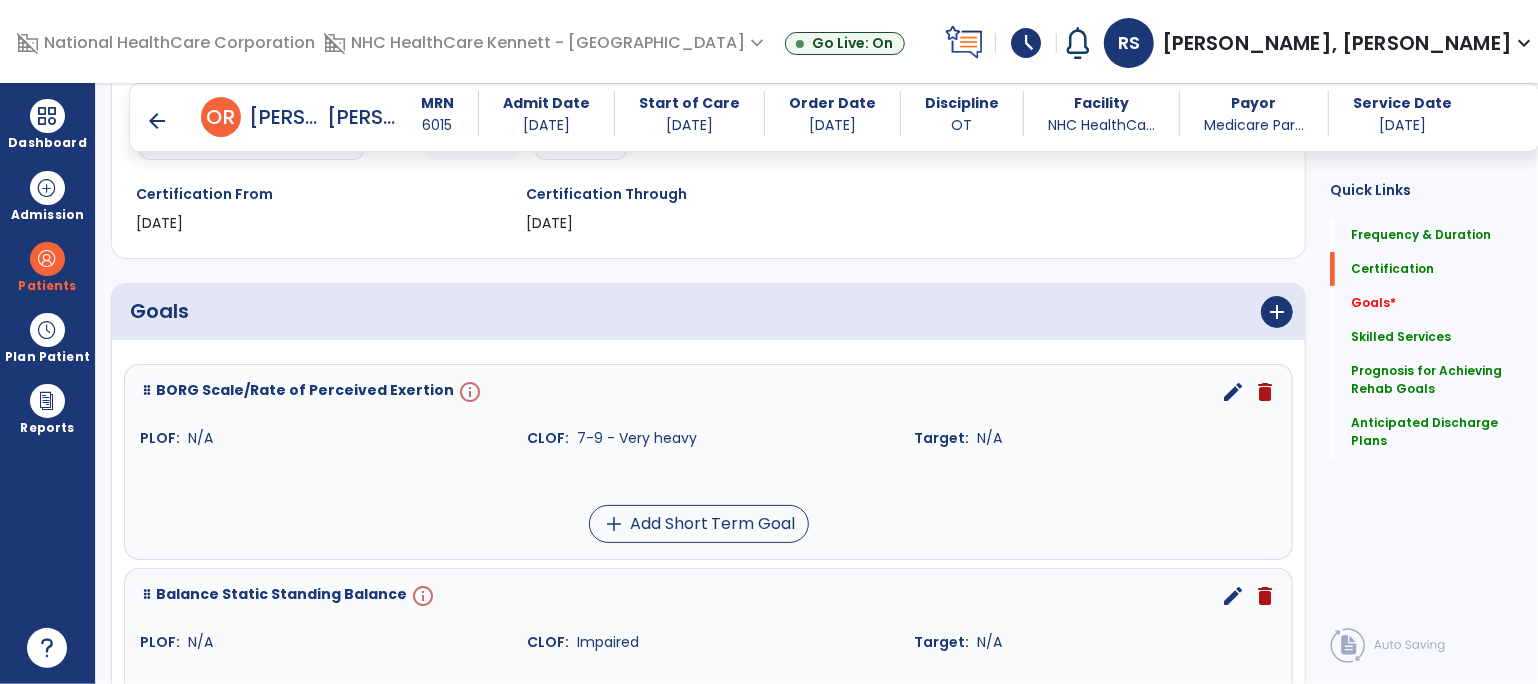 click on "edit" at bounding box center (1233, 392) 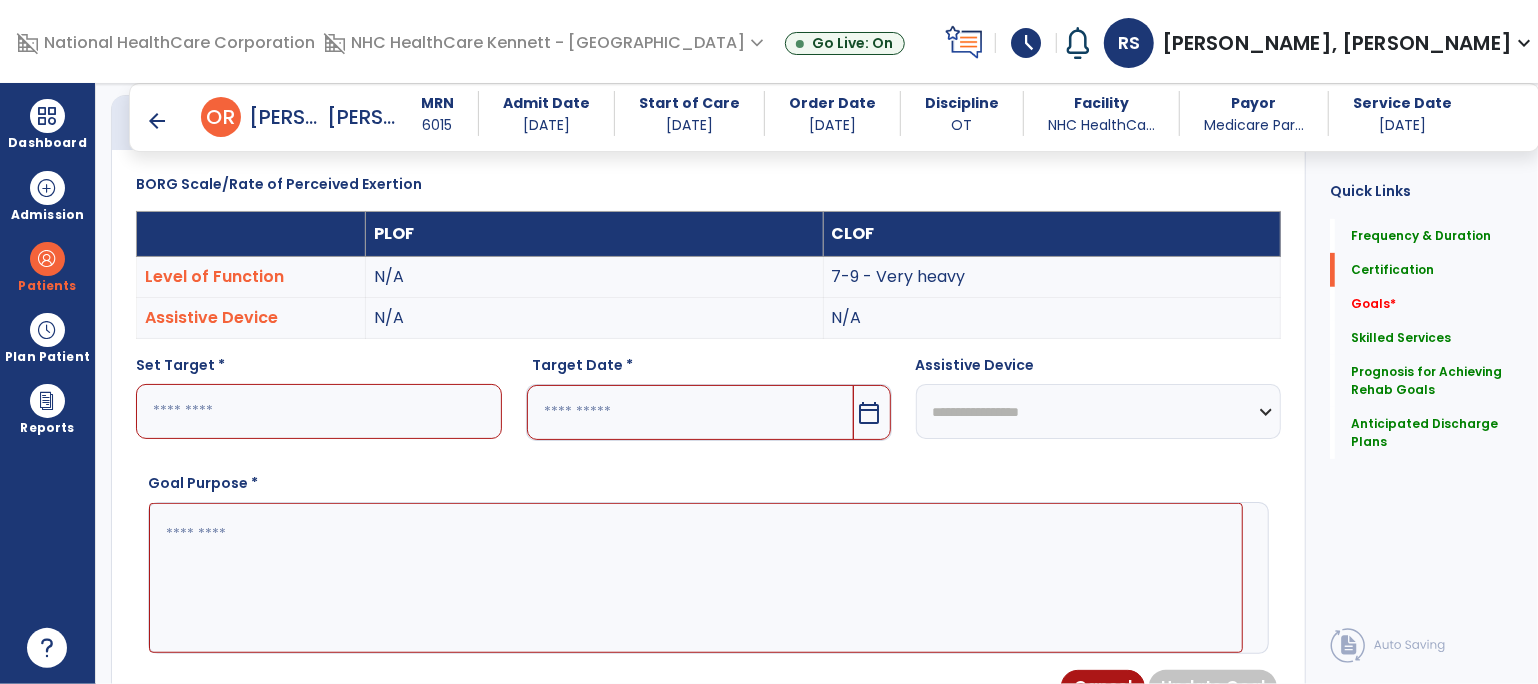 scroll, scrollTop: 534, scrollLeft: 0, axis: vertical 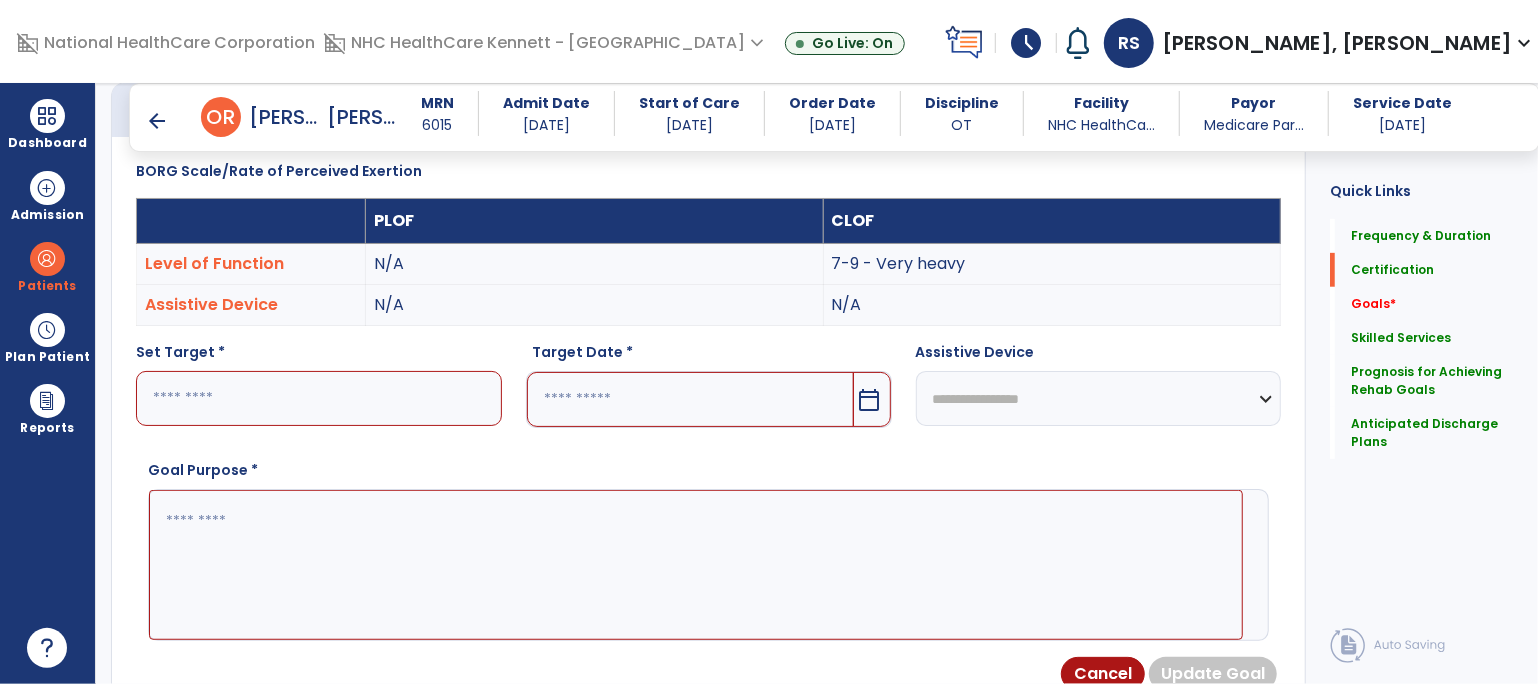 click at bounding box center [319, 398] 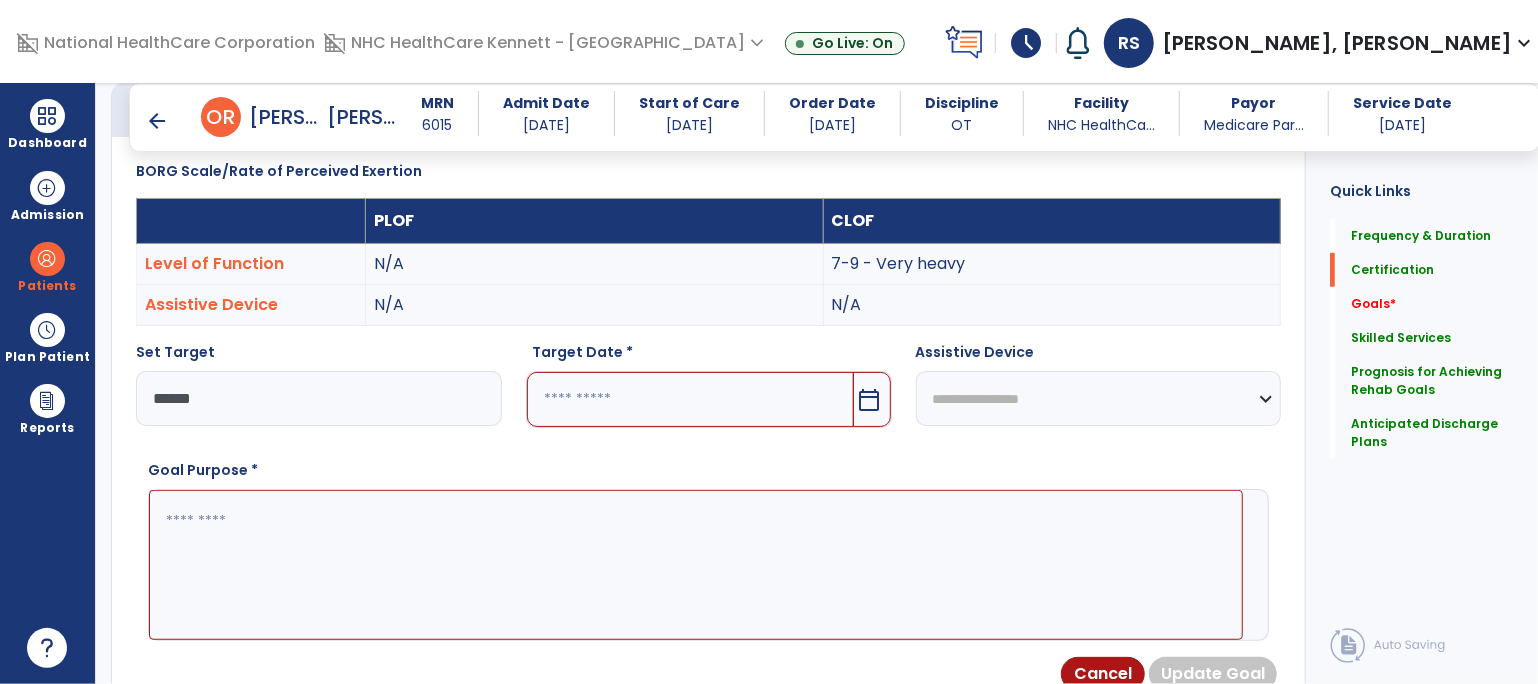 type on "******" 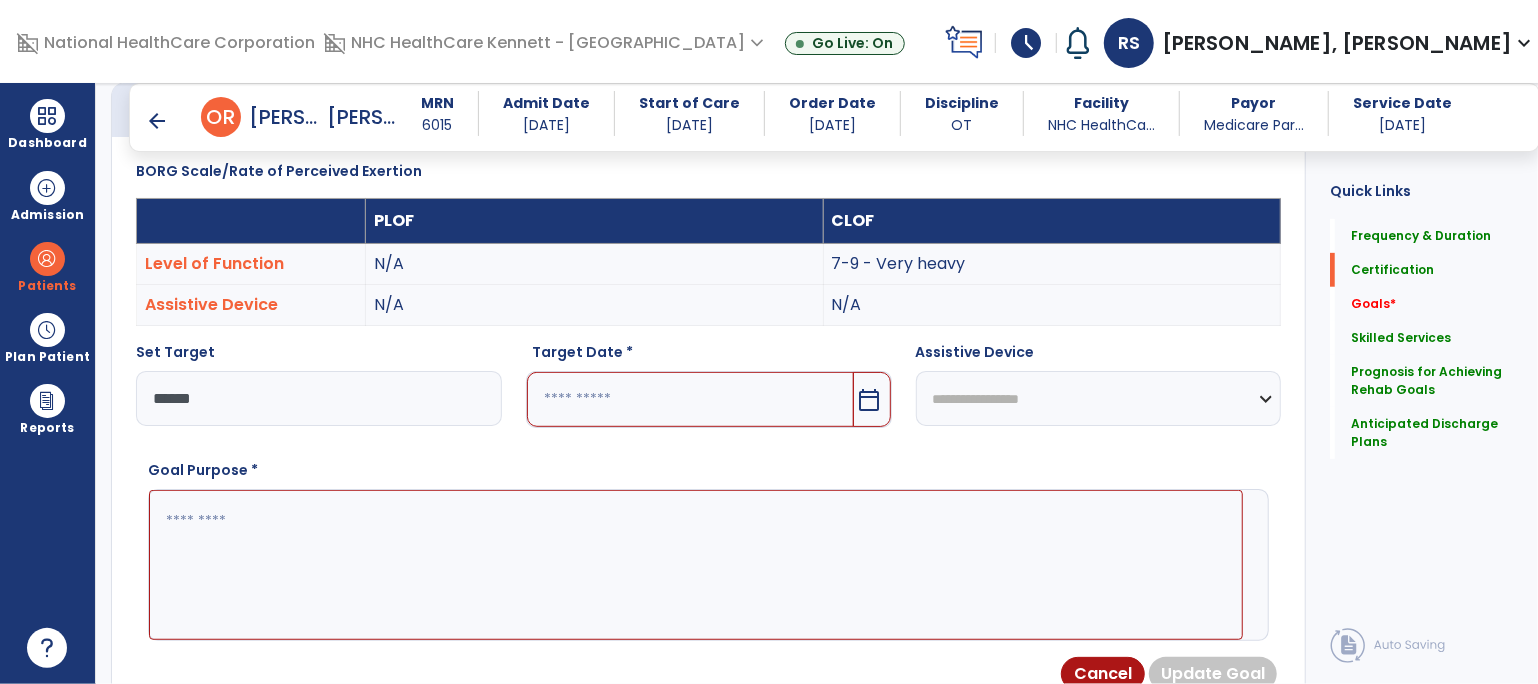 click at bounding box center [690, 399] 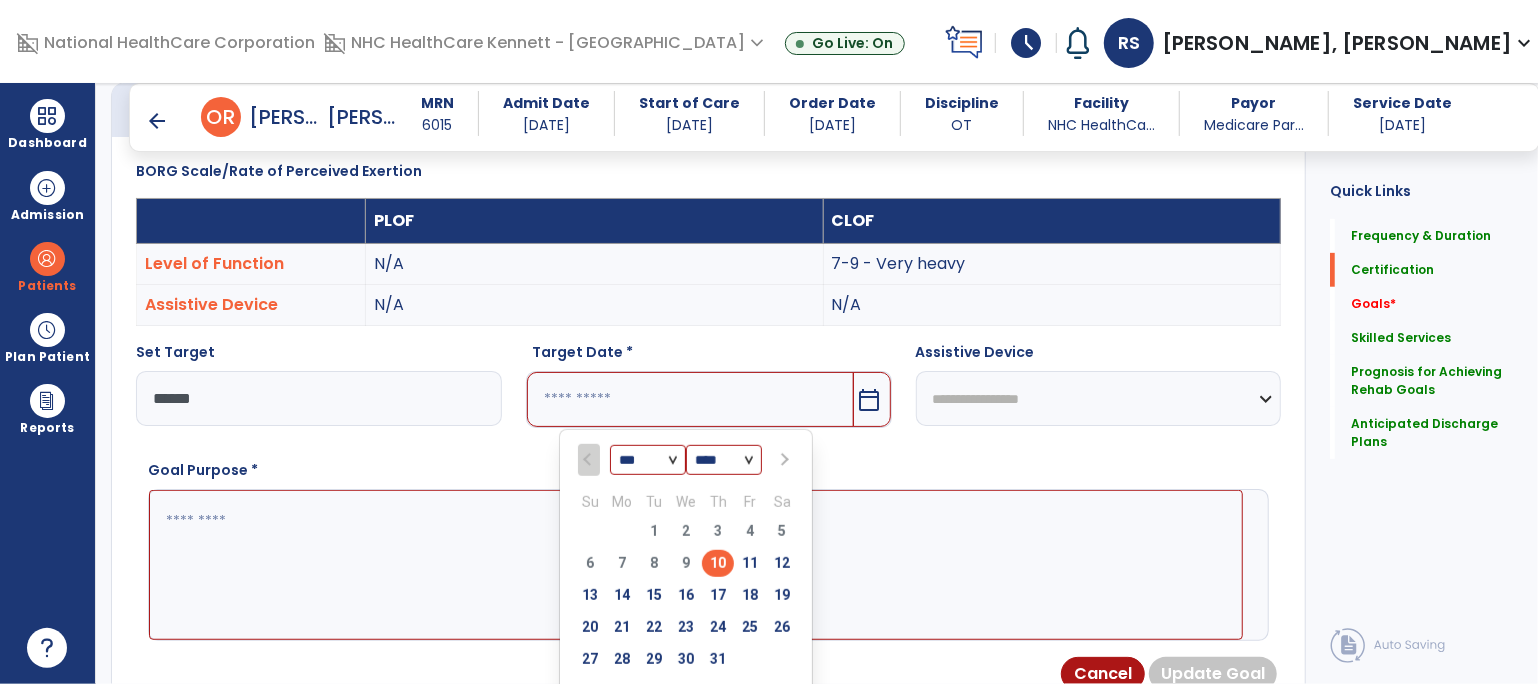 click on "*** *** *** ***" at bounding box center [648, 461] 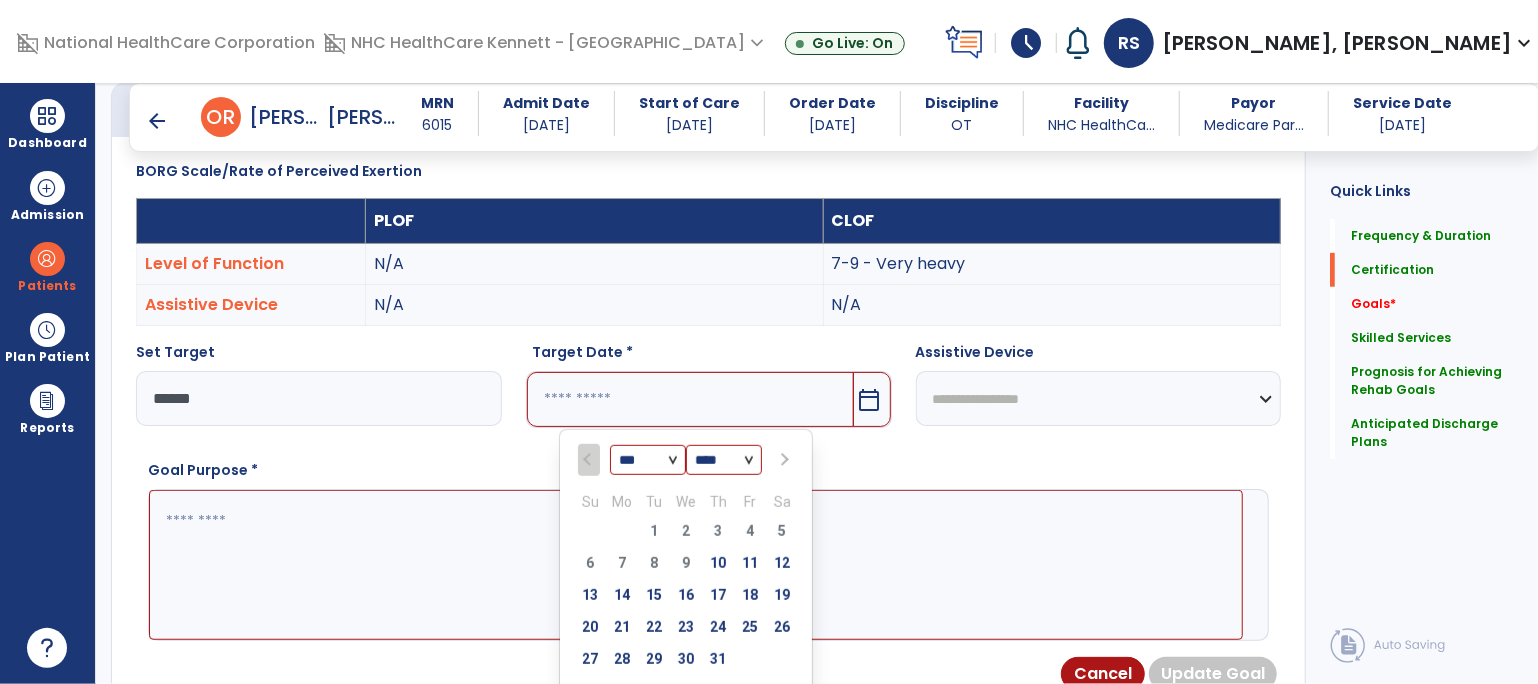 select on "**" 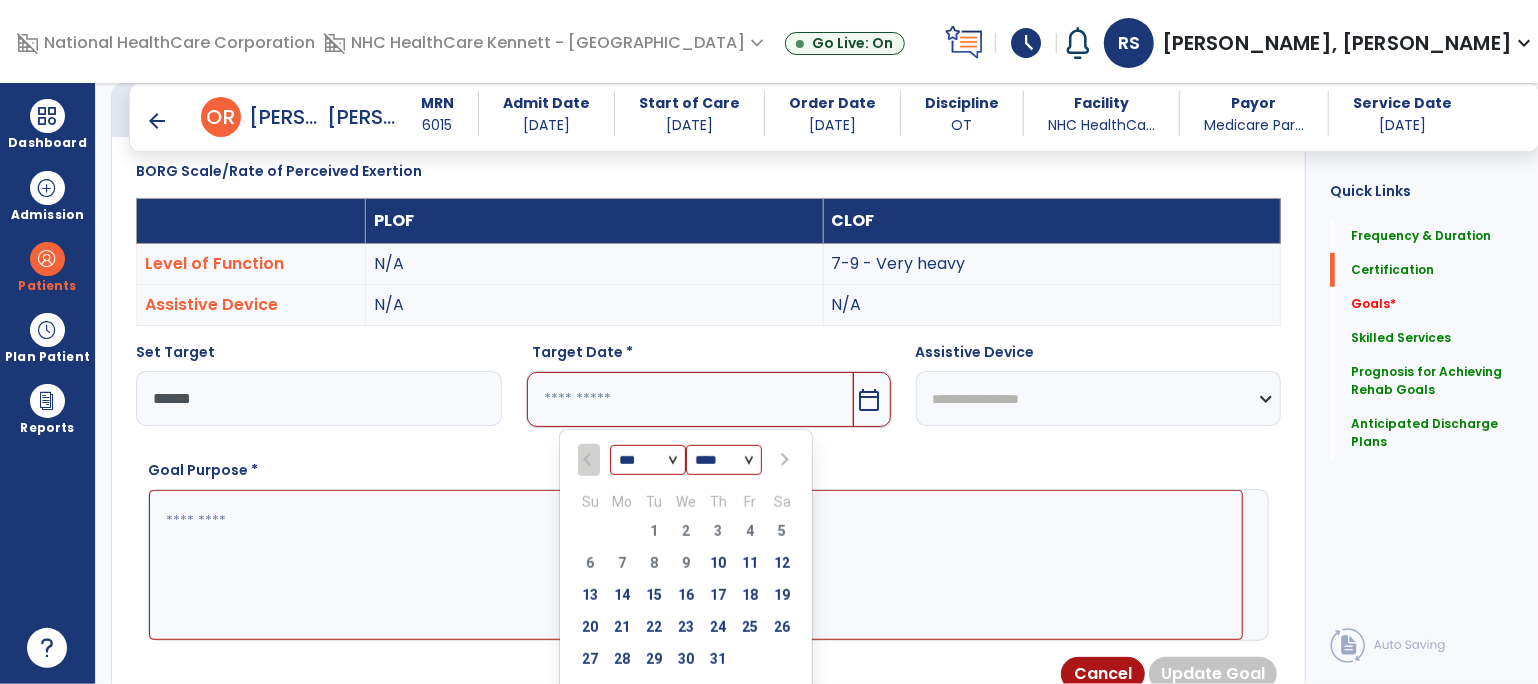 click on "*** *** *** ***" at bounding box center (648, 461) 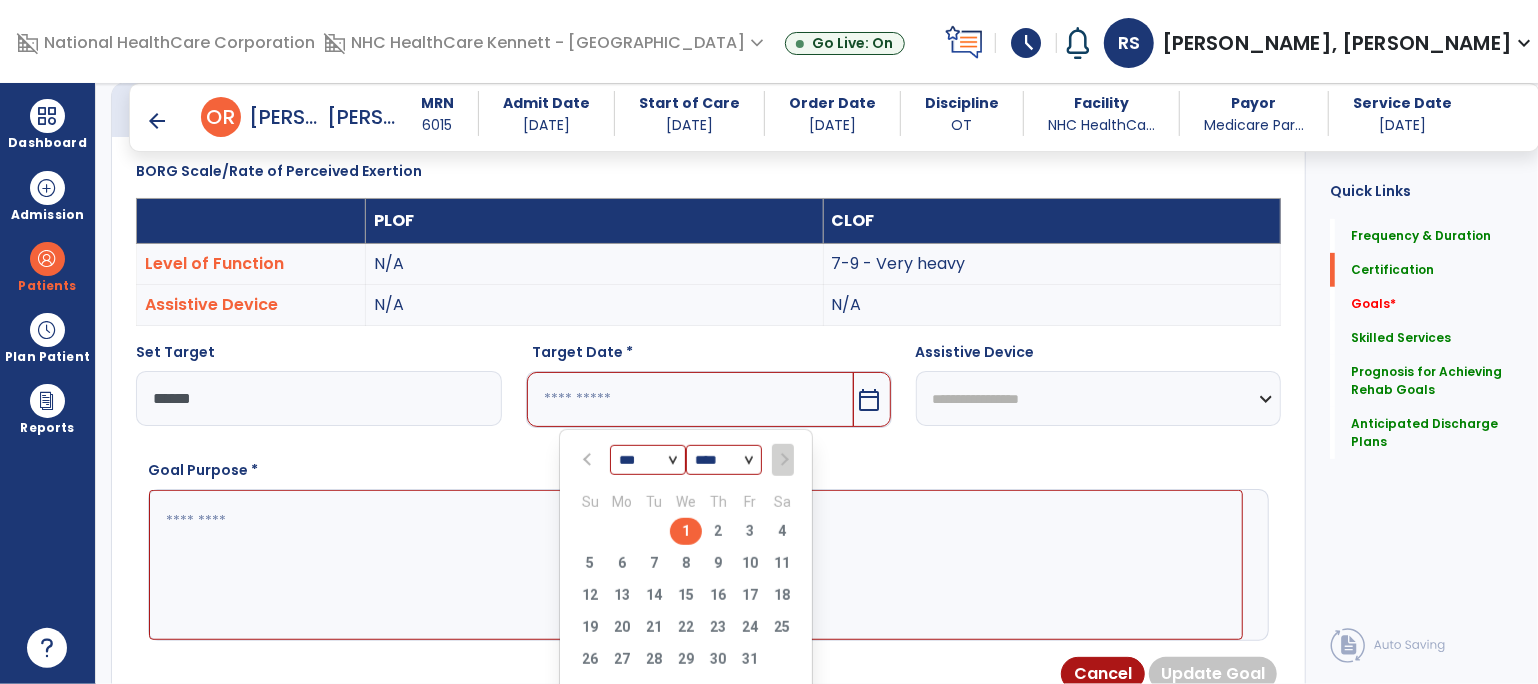 click on "1" at bounding box center (686, 531) 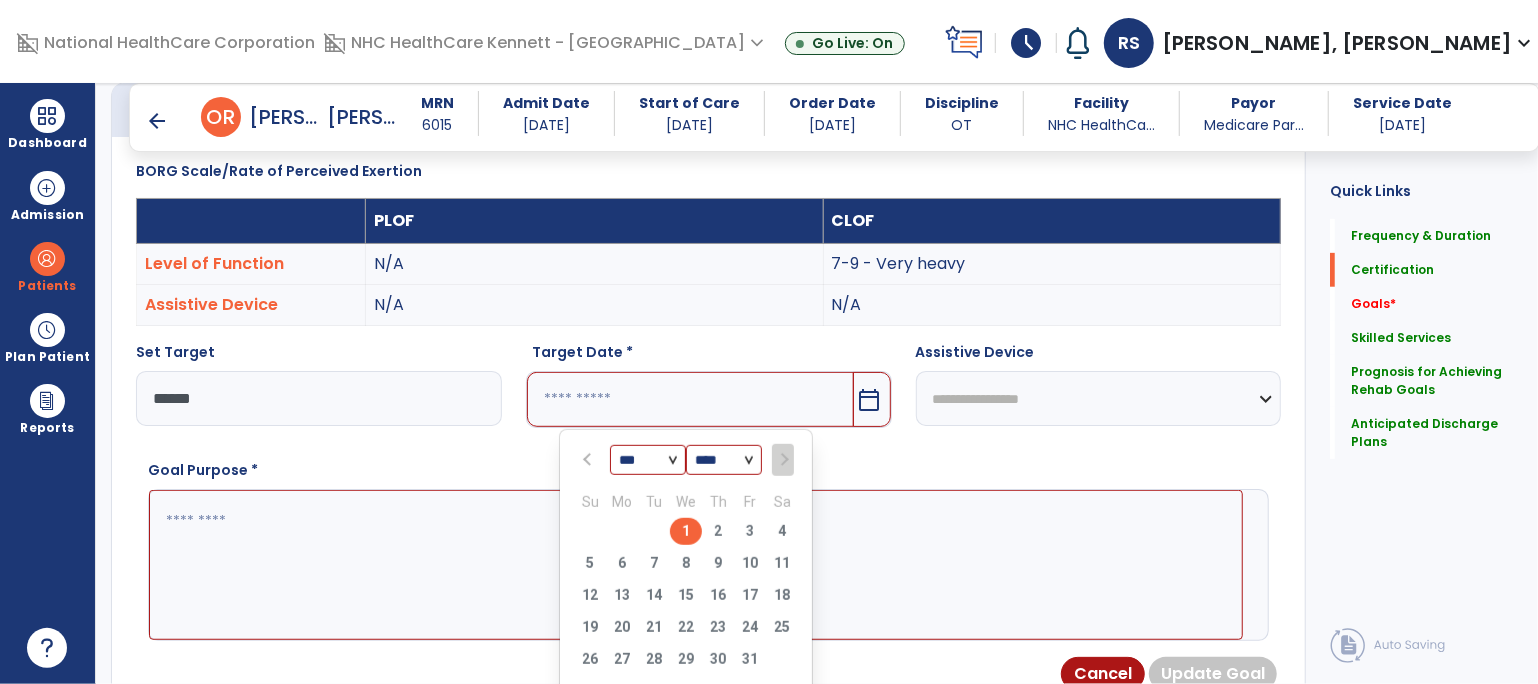type on "*********" 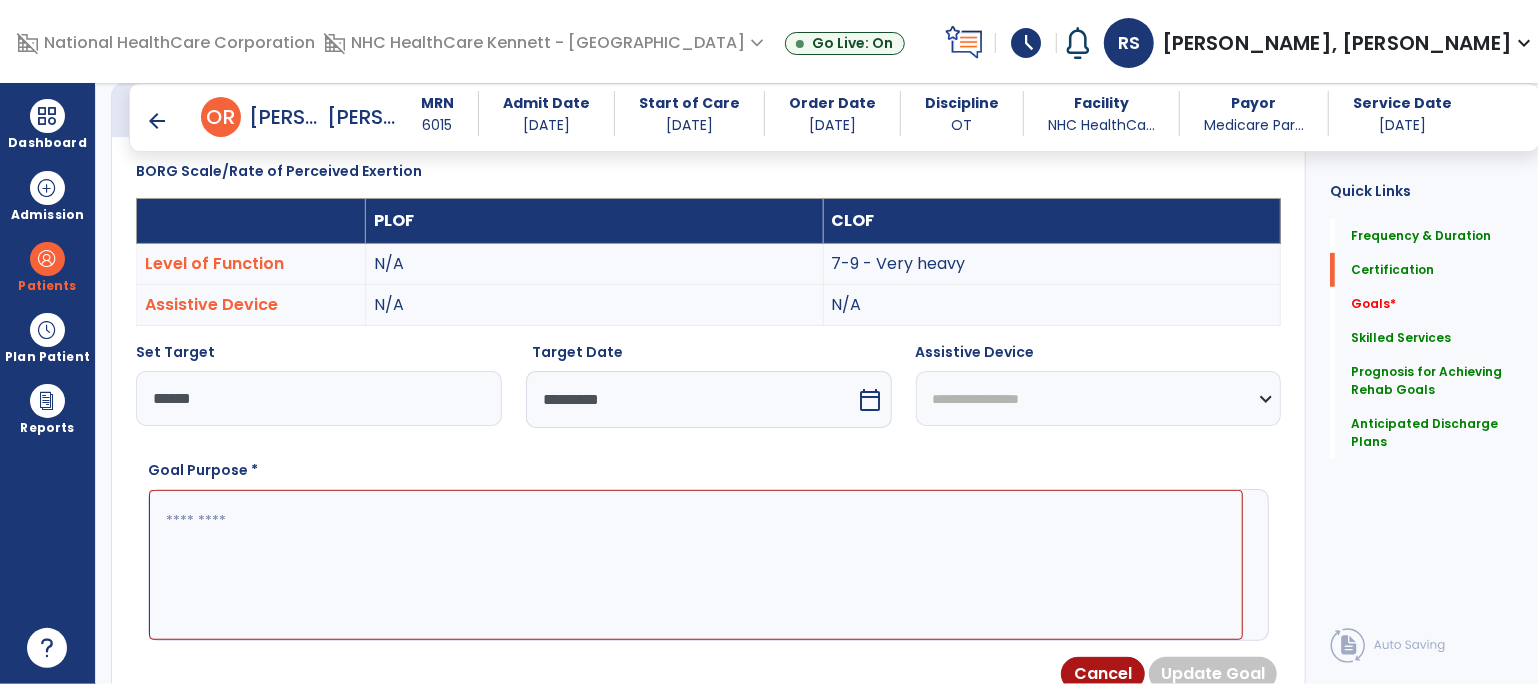 click at bounding box center (696, 565) 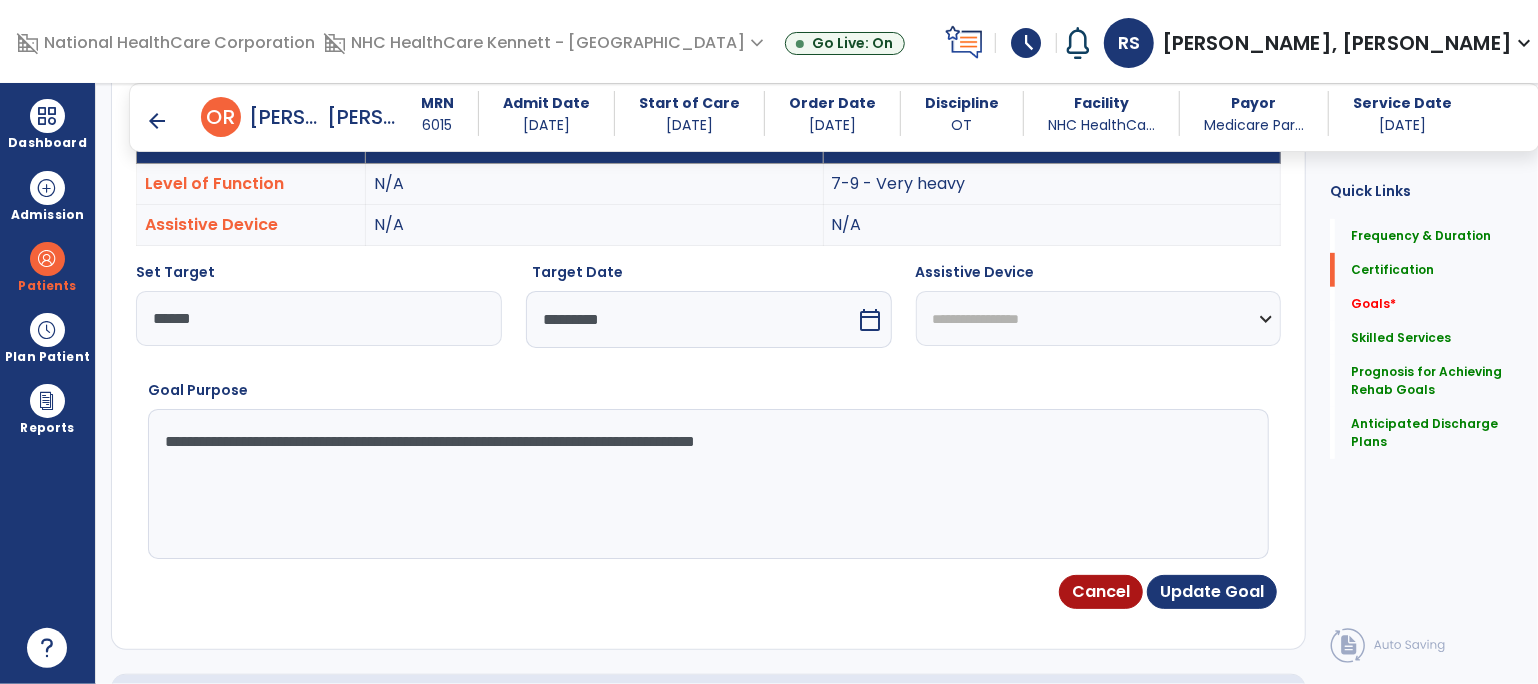 scroll, scrollTop: 645, scrollLeft: 0, axis: vertical 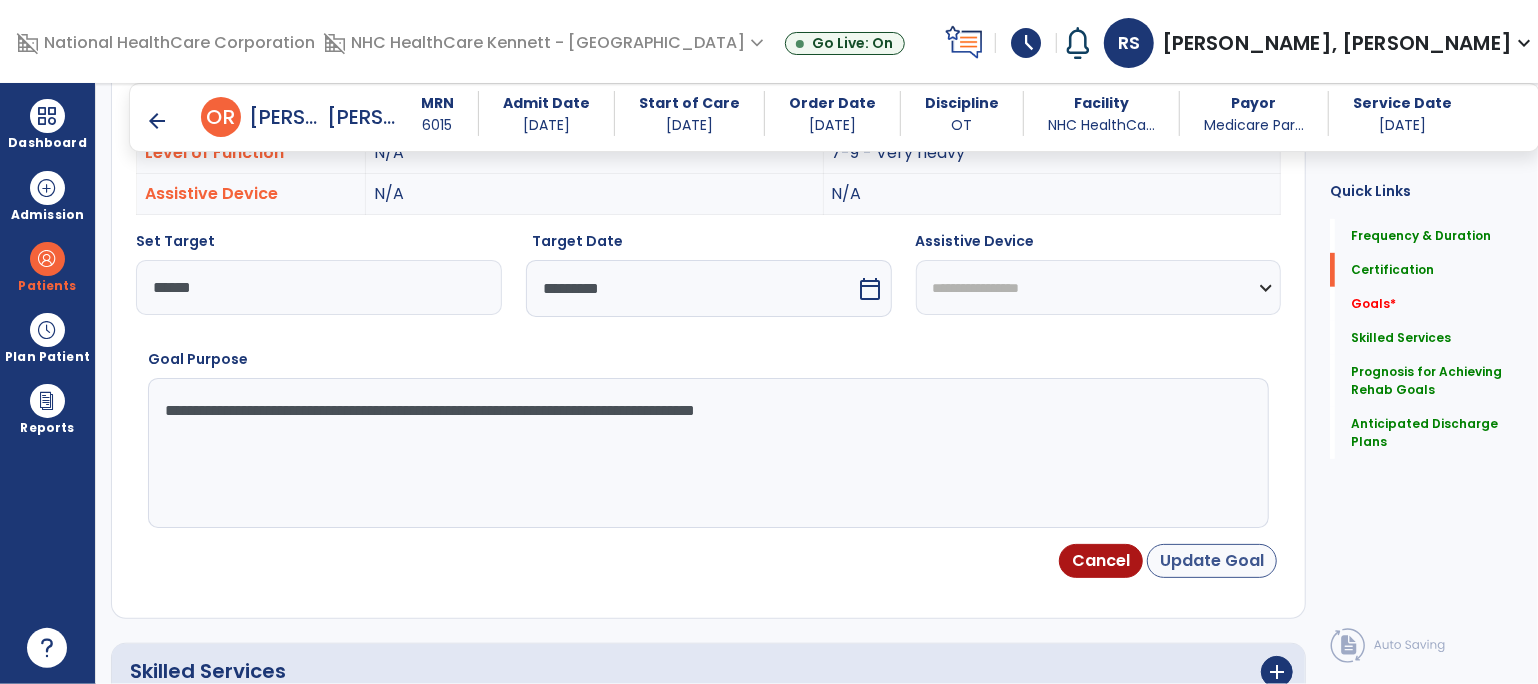 type on "**********" 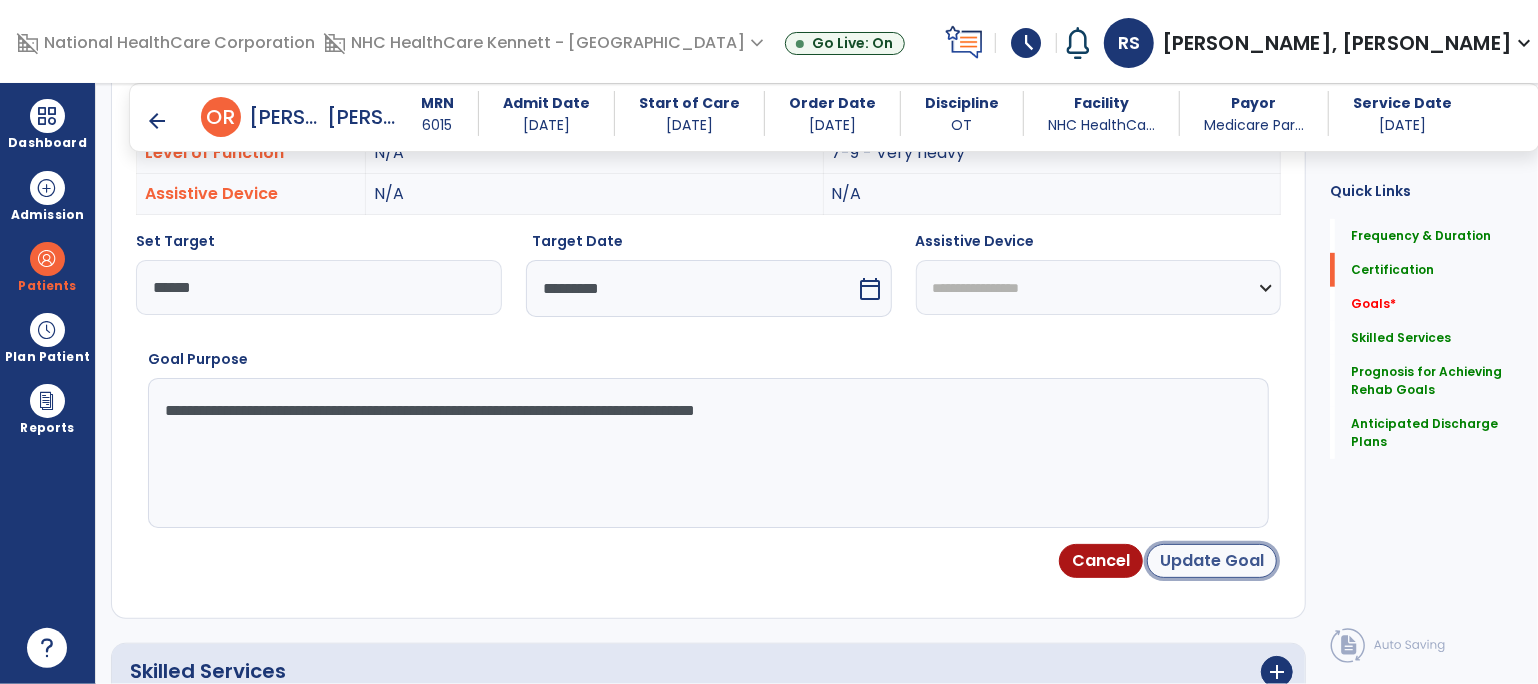 click on "Update Goal" at bounding box center [1212, 561] 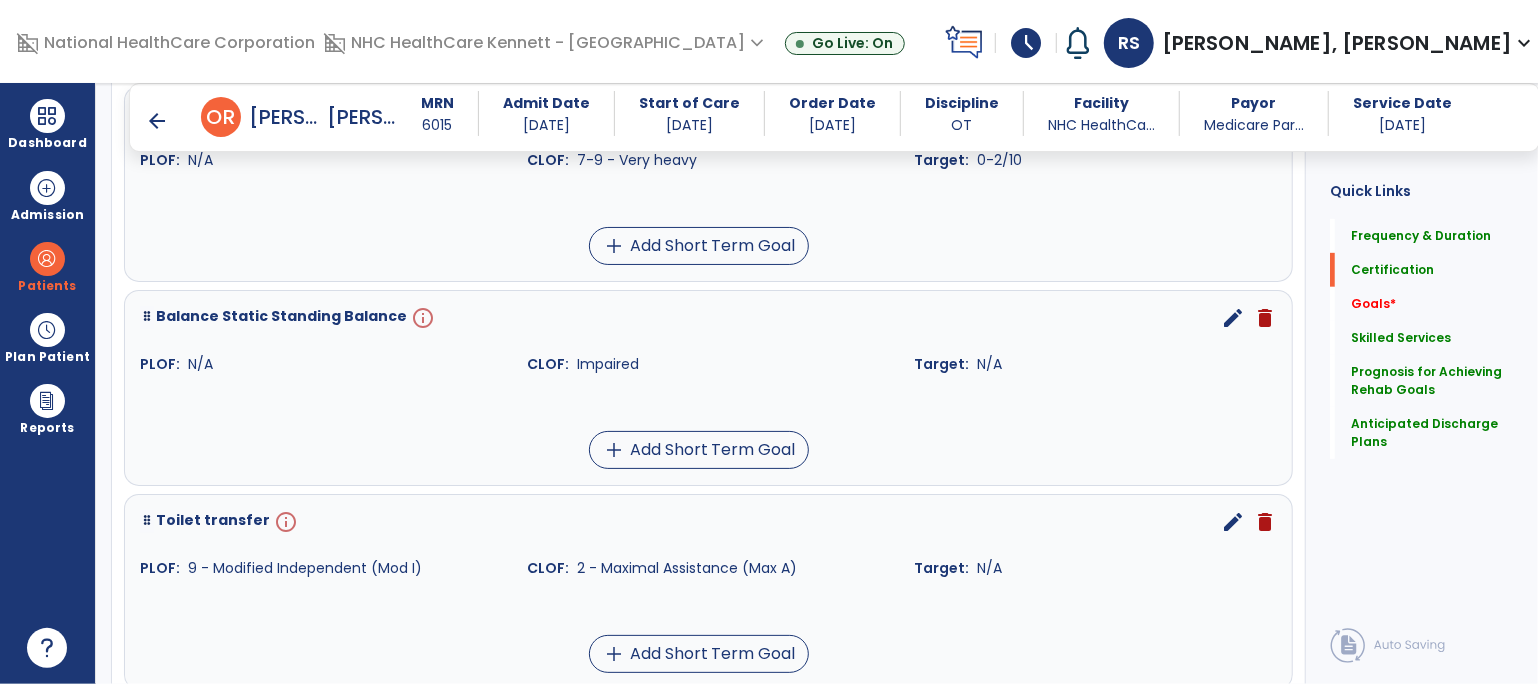scroll, scrollTop: 613, scrollLeft: 0, axis: vertical 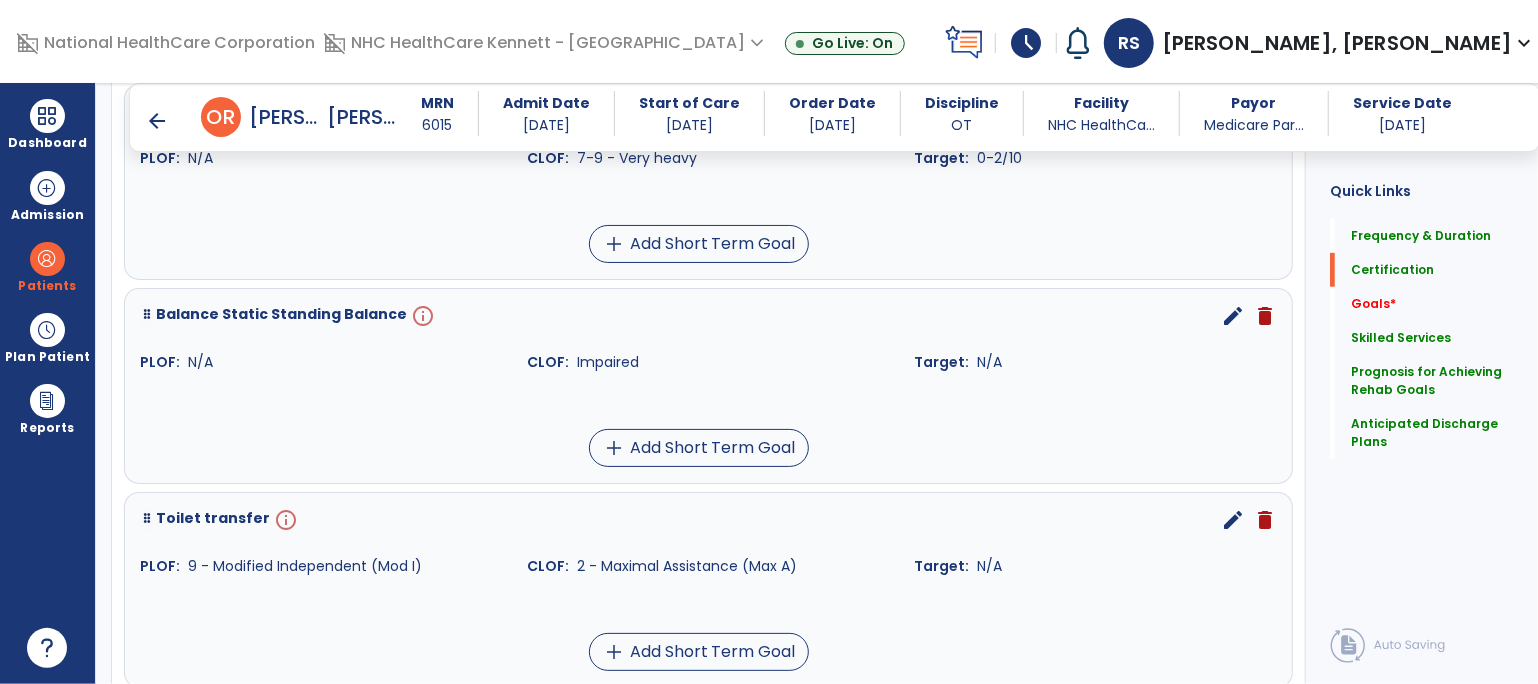click on "edit" at bounding box center (1233, 316) 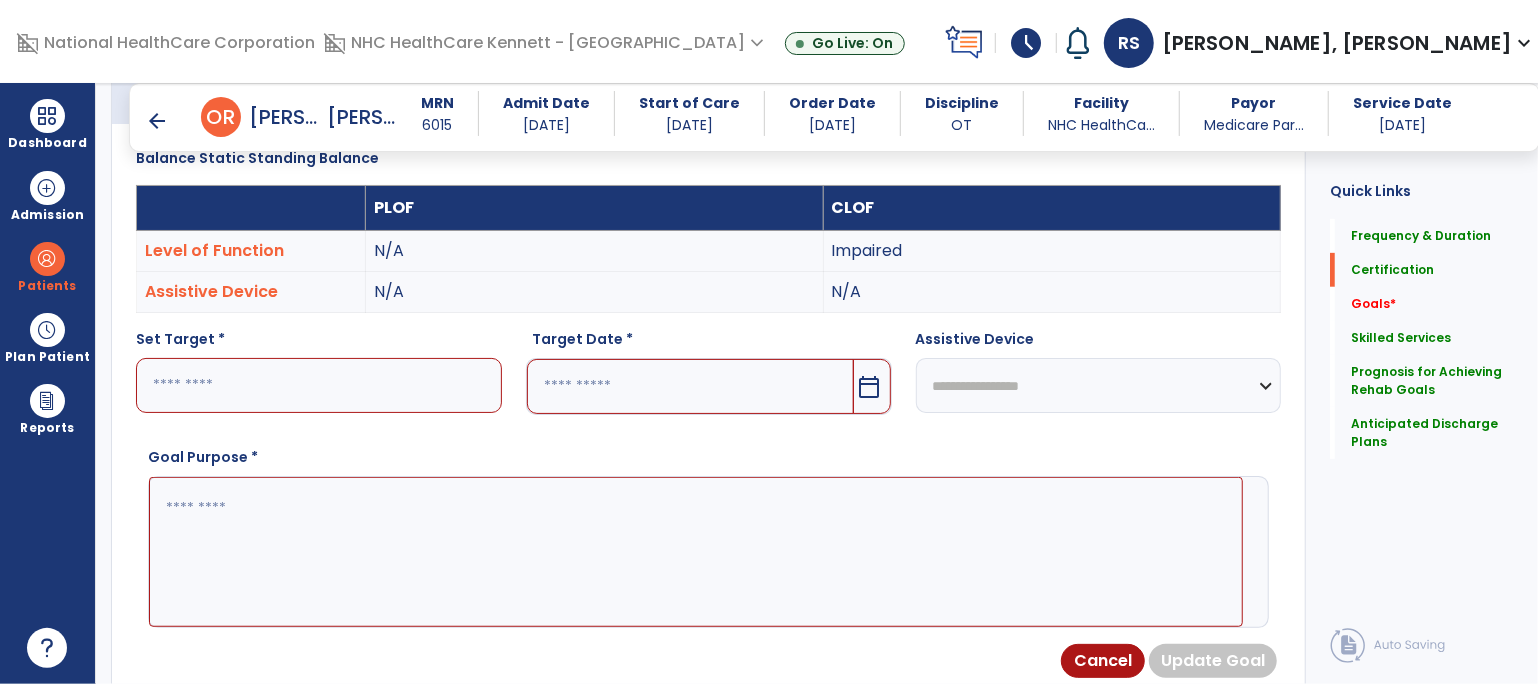 scroll, scrollTop: 534, scrollLeft: 0, axis: vertical 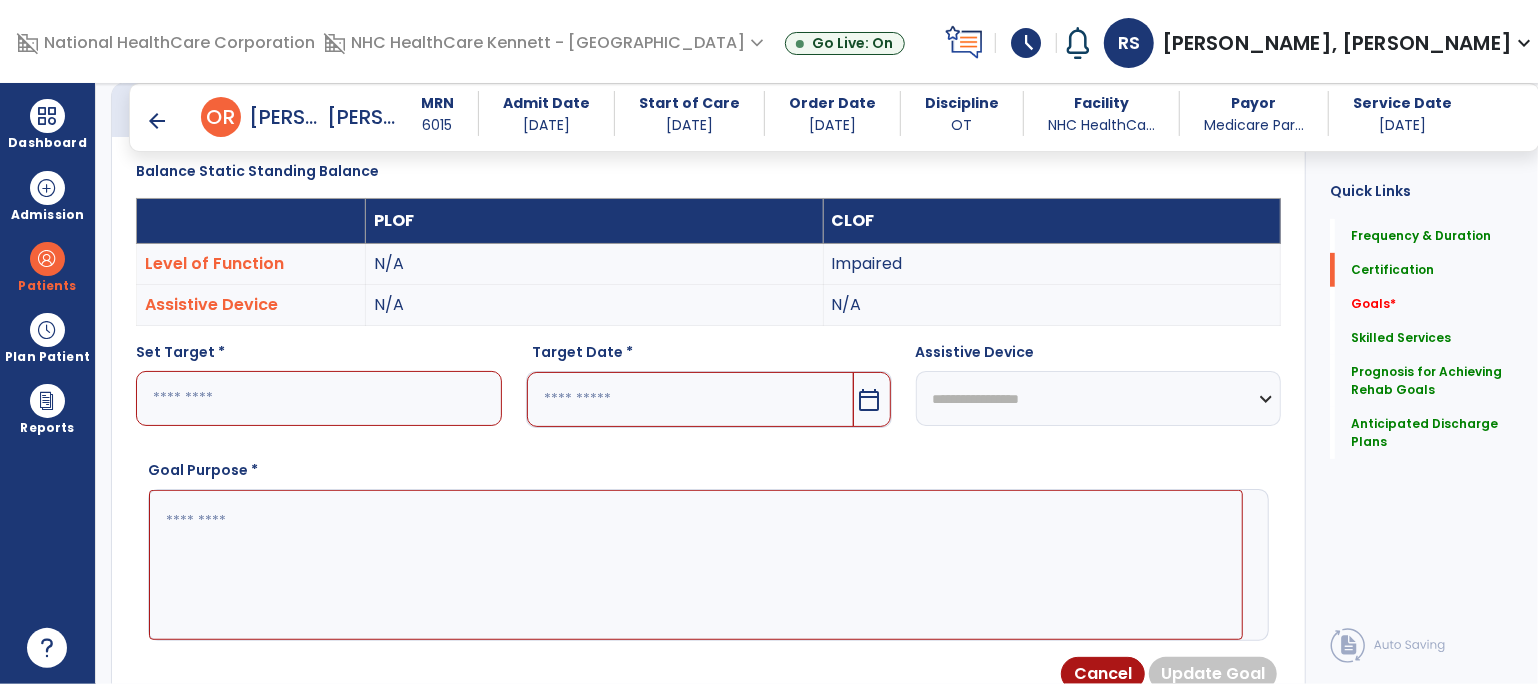 click at bounding box center (319, 398) 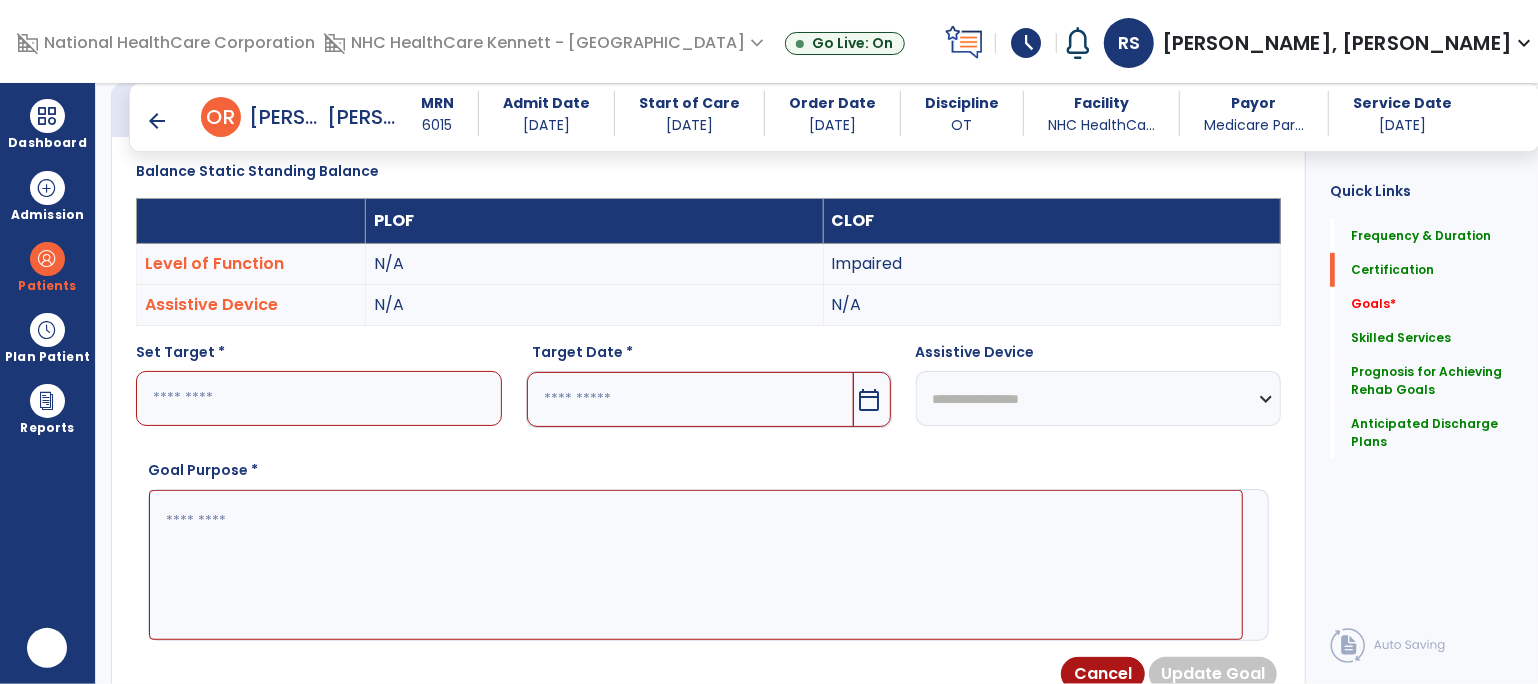 scroll, scrollTop: 0, scrollLeft: 0, axis: both 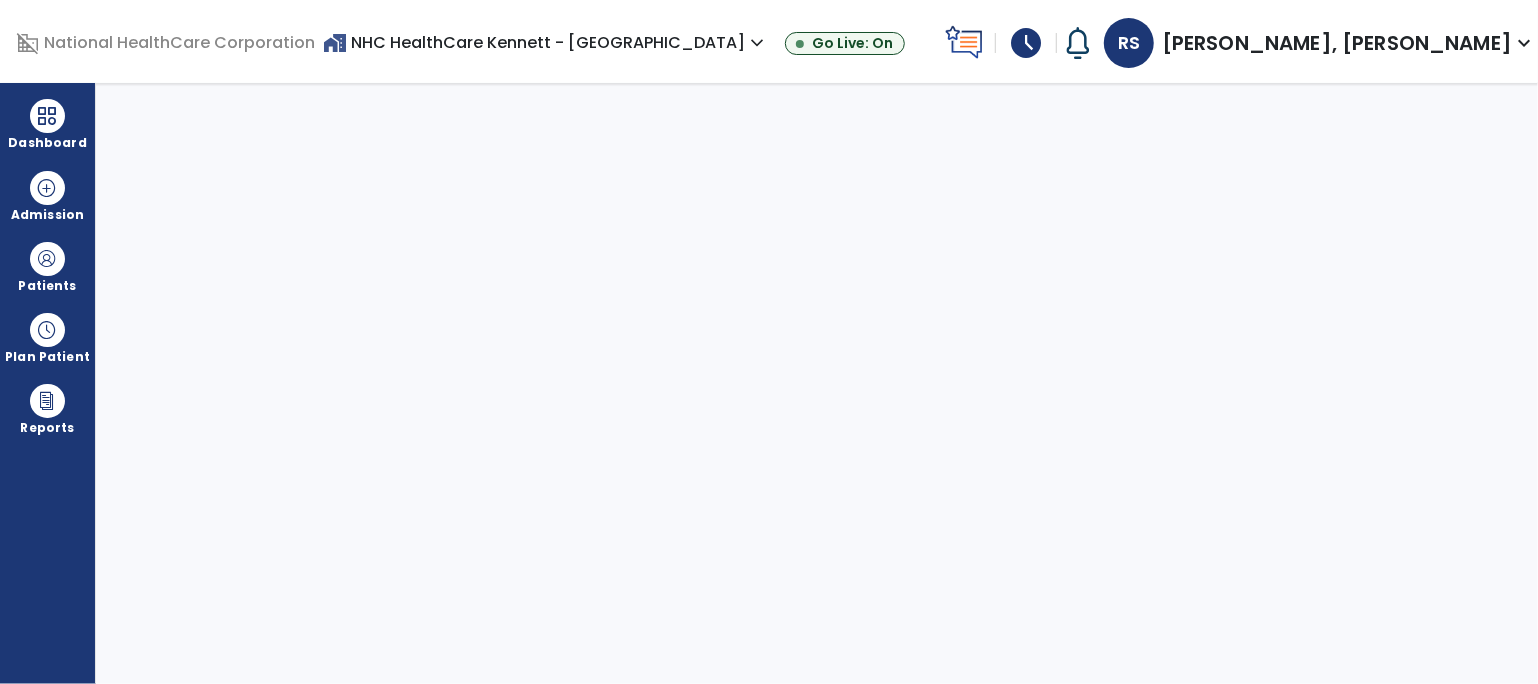 select on "****" 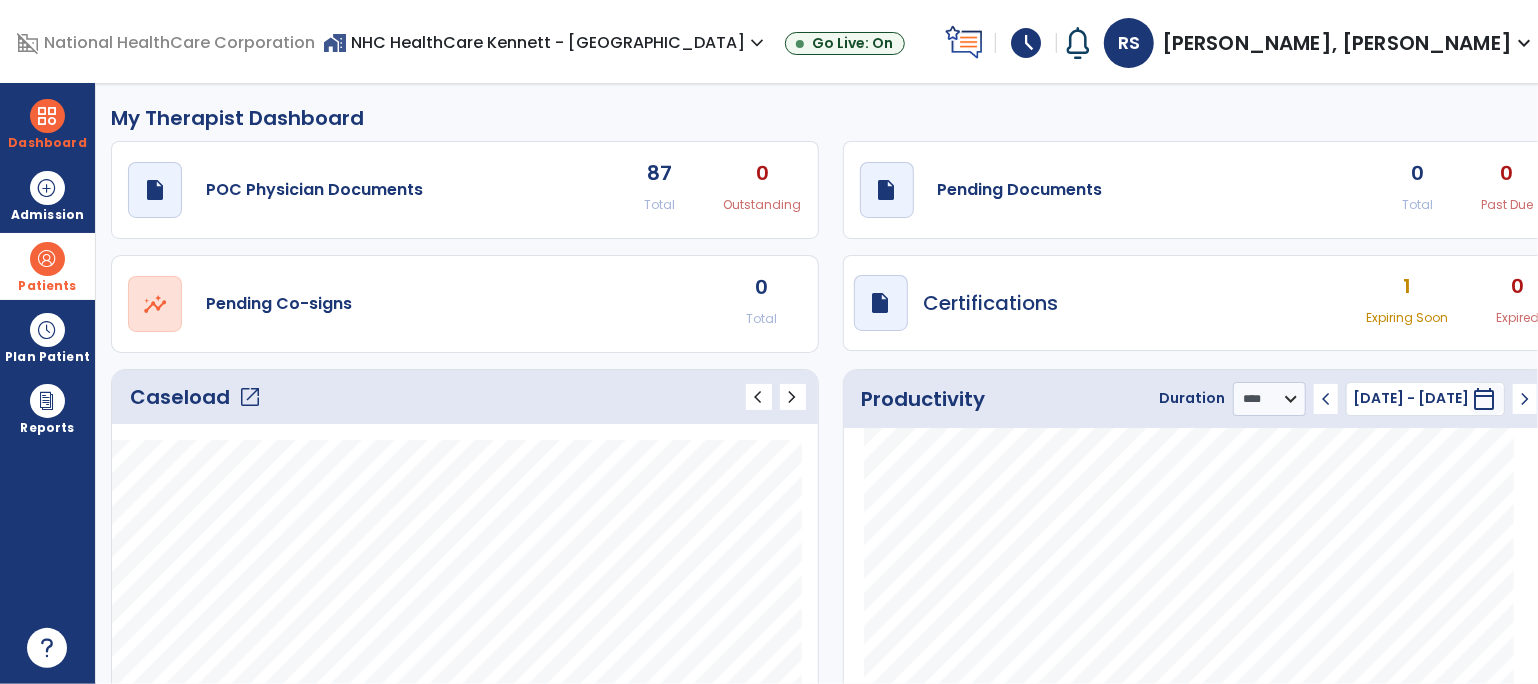 click on "Patients" at bounding box center (47, 286) 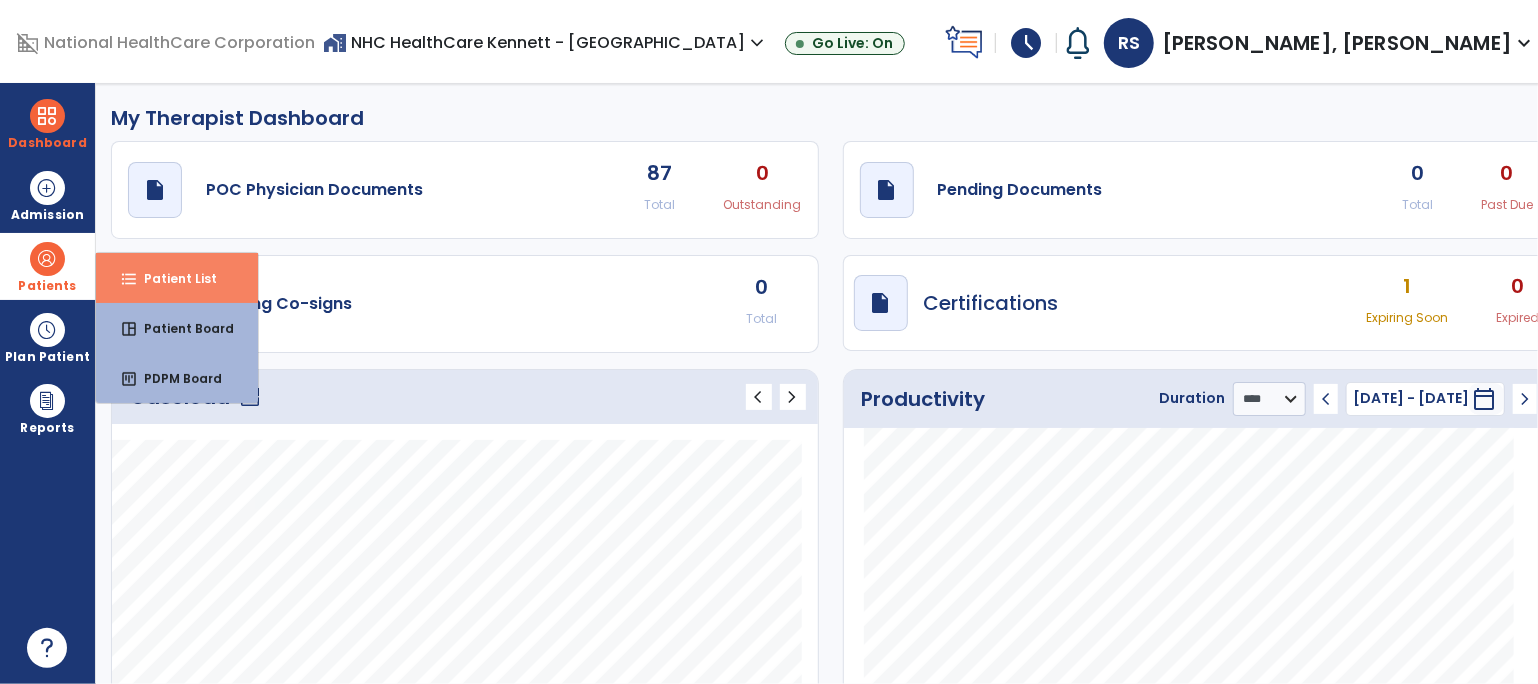 click on "Patient List" at bounding box center [172, 278] 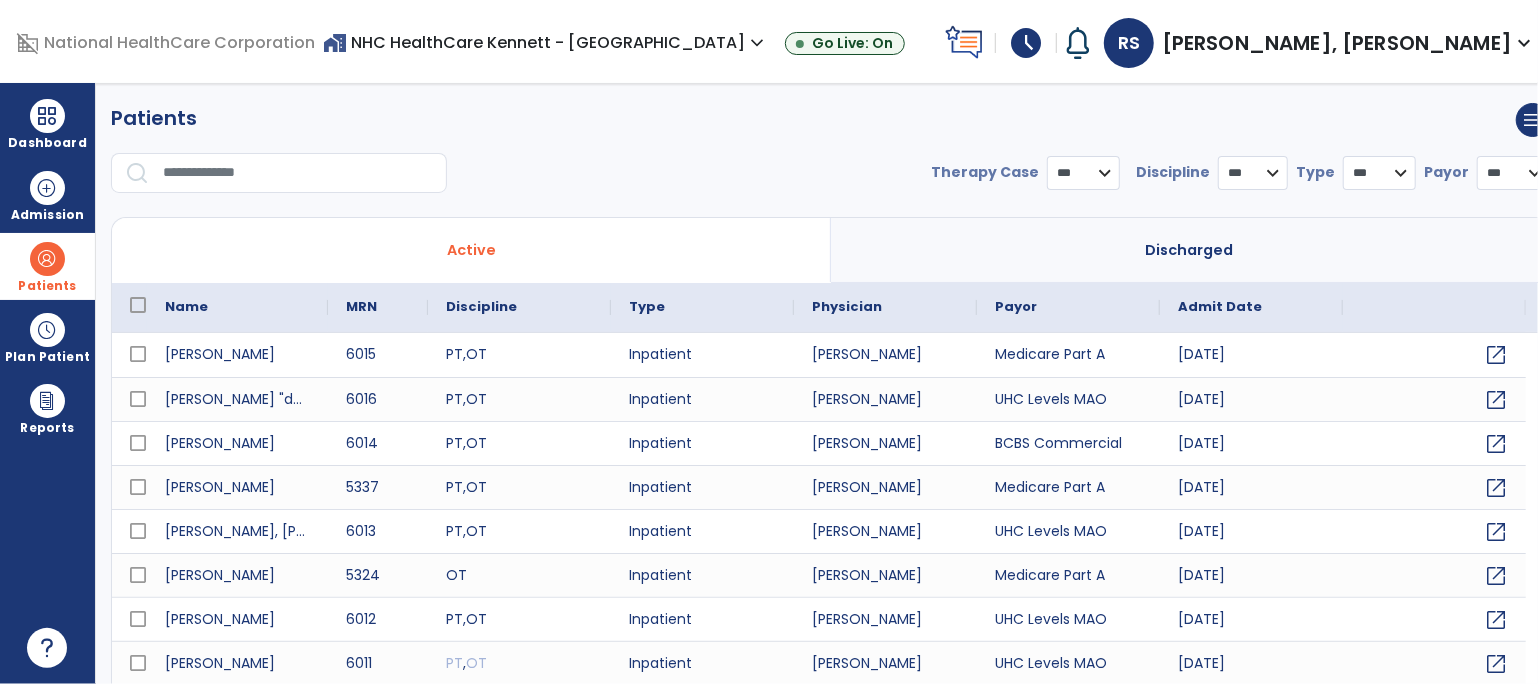 select on "***" 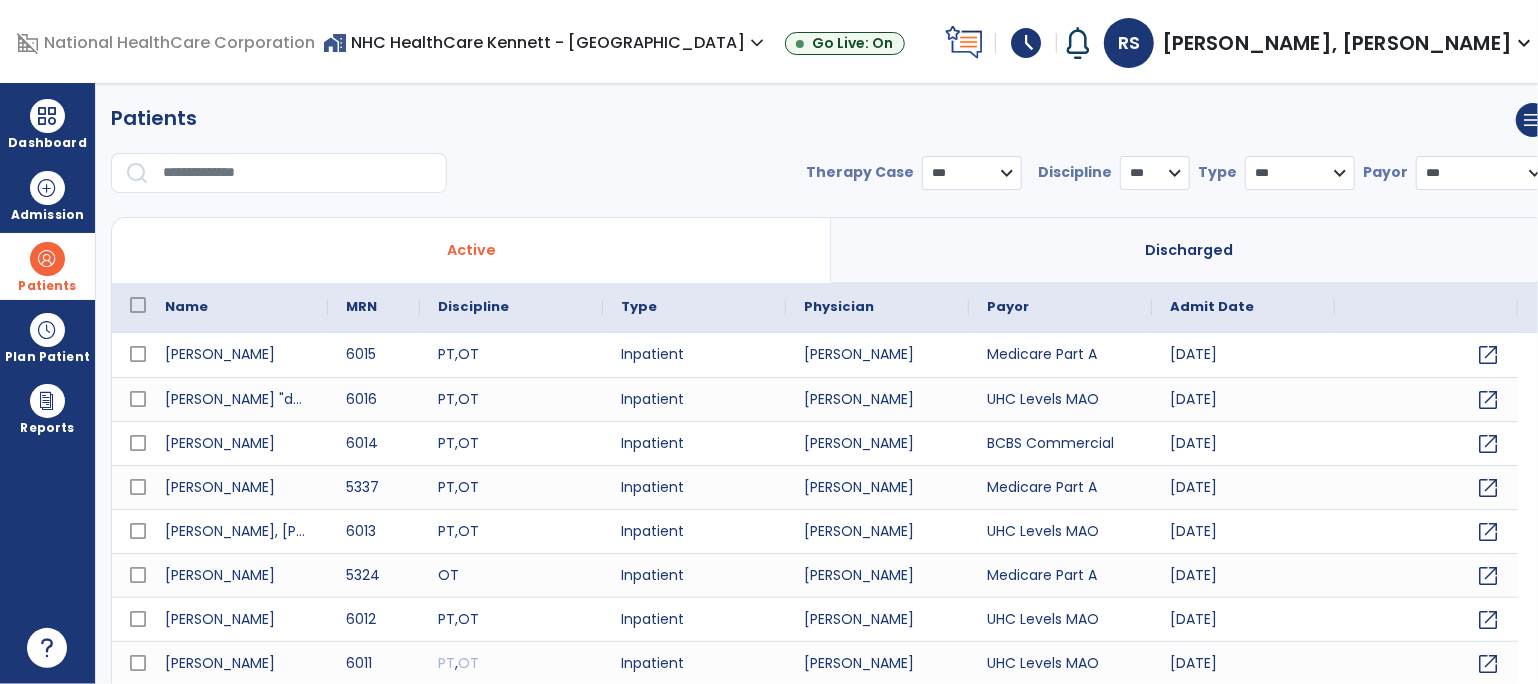click at bounding box center [298, 173] 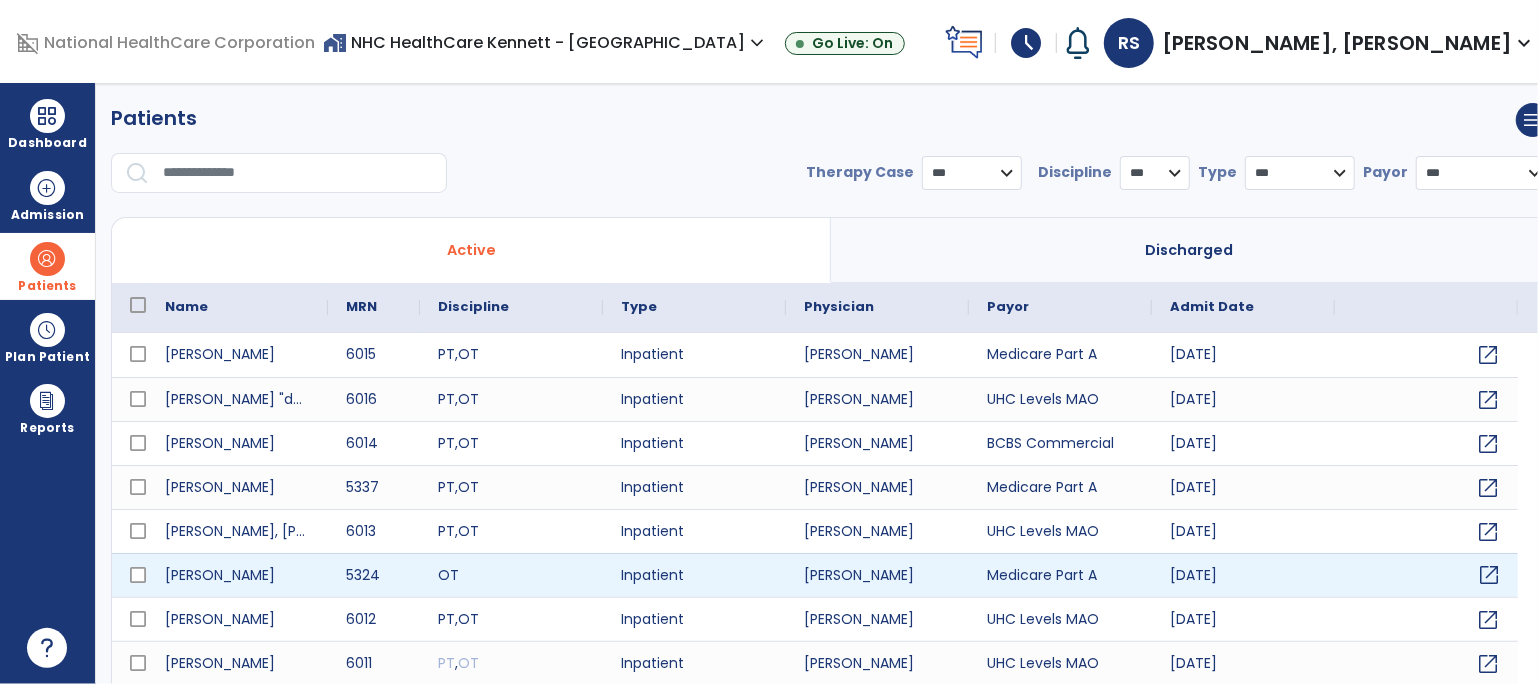 click on "open_in_new" at bounding box center (1489, 575) 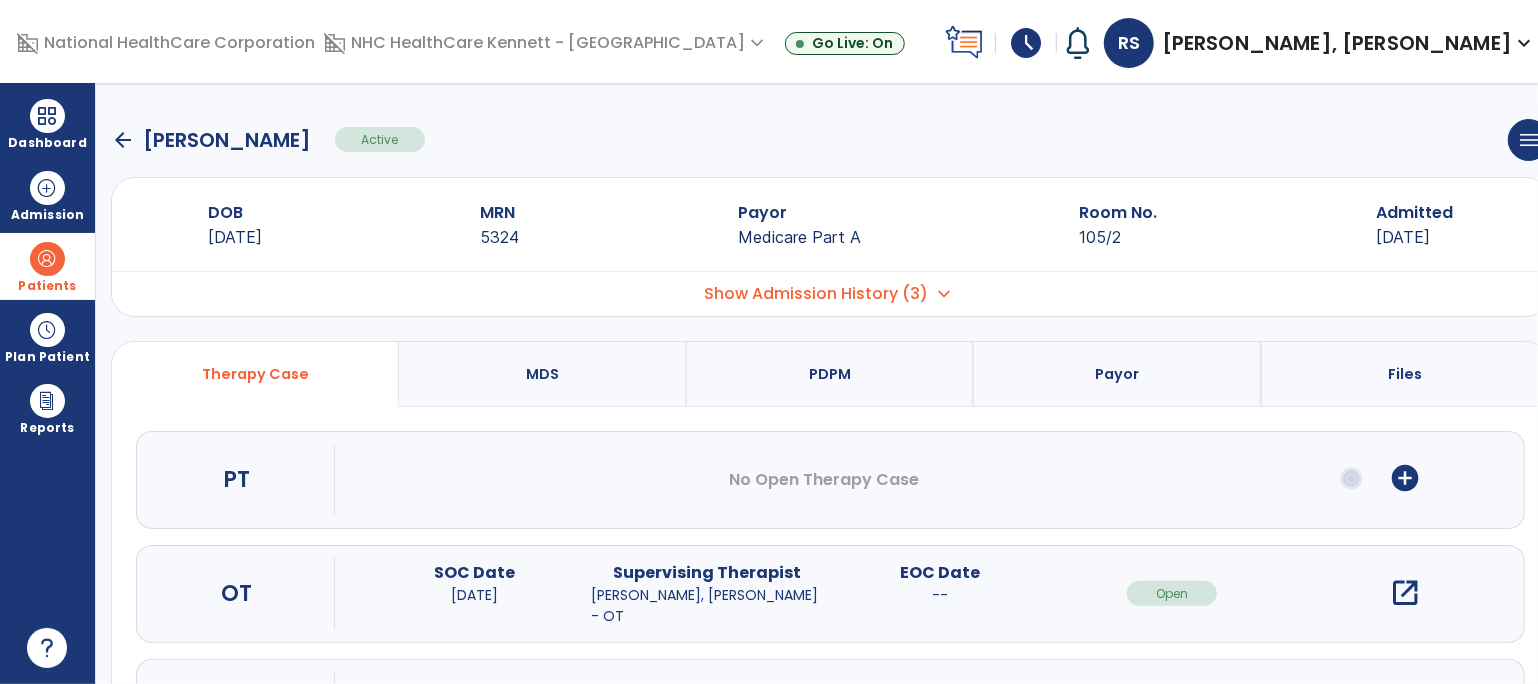 click on "open_in_new" at bounding box center [1405, 594] 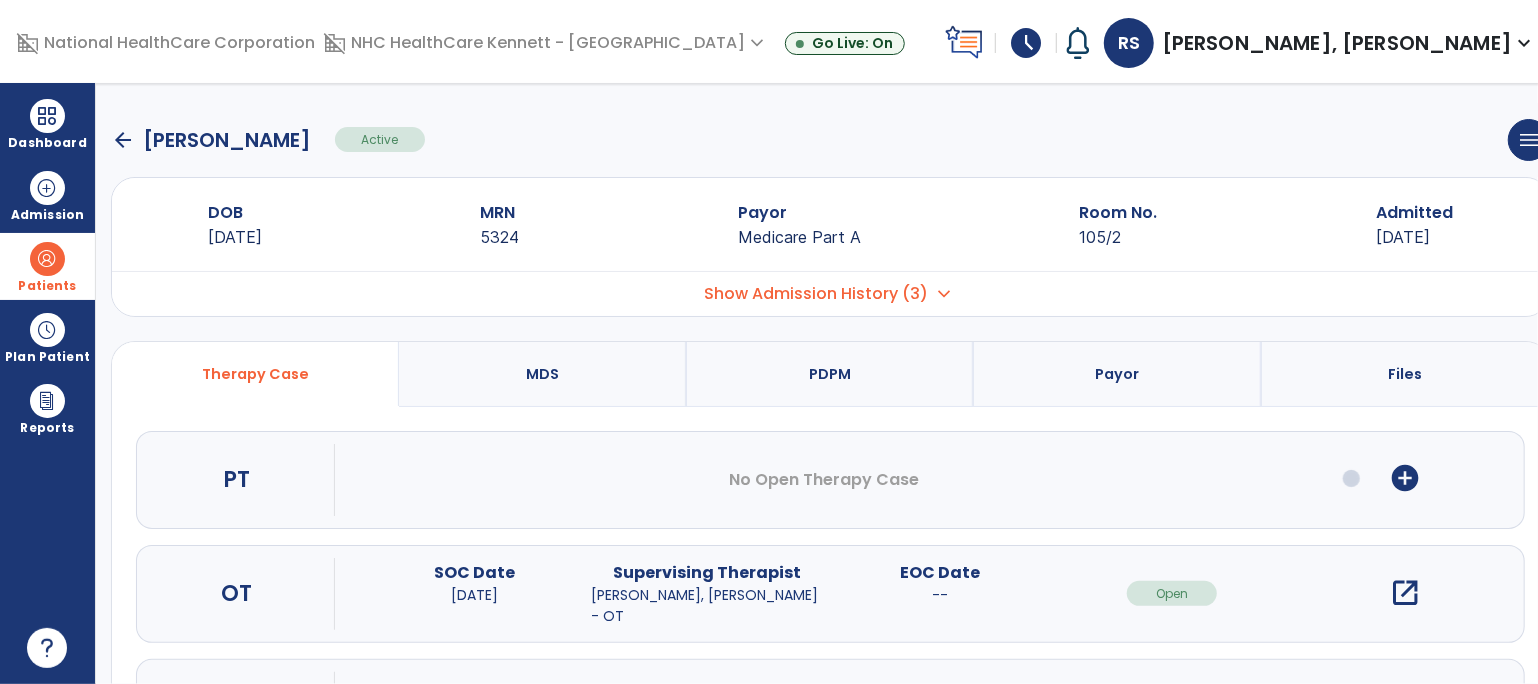 click on "open_in_new" at bounding box center [1405, 593] 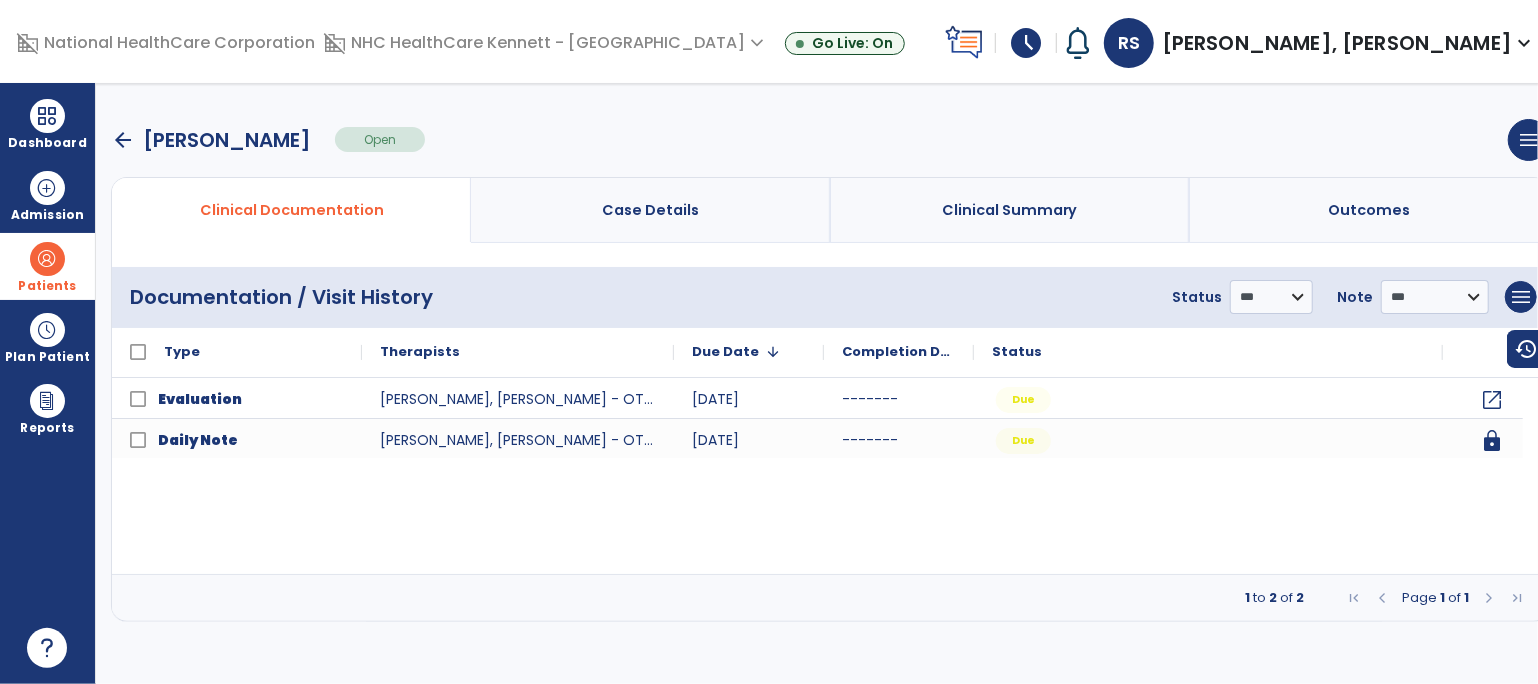 click on "arrow_back" at bounding box center (123, 140) 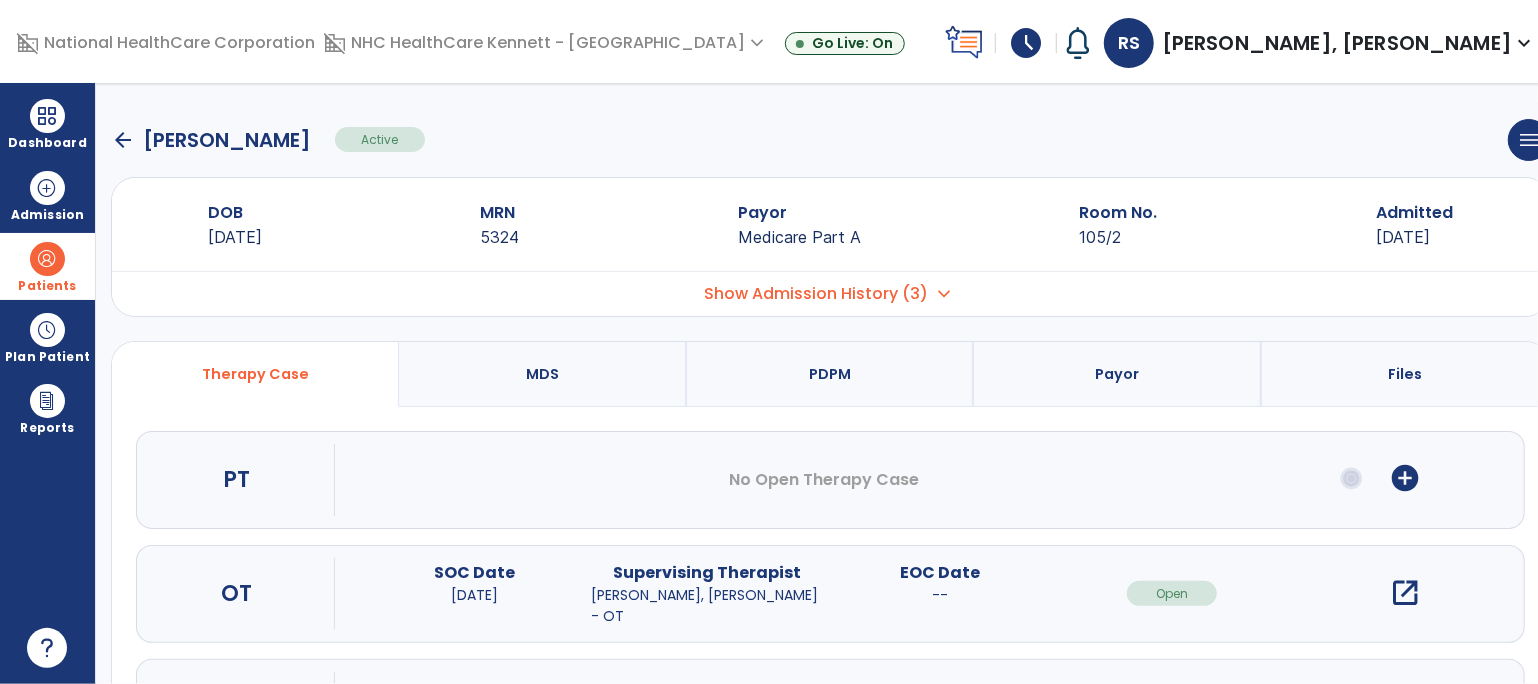 click on "Show Admission History (3)" at bounding box center [817, 294] 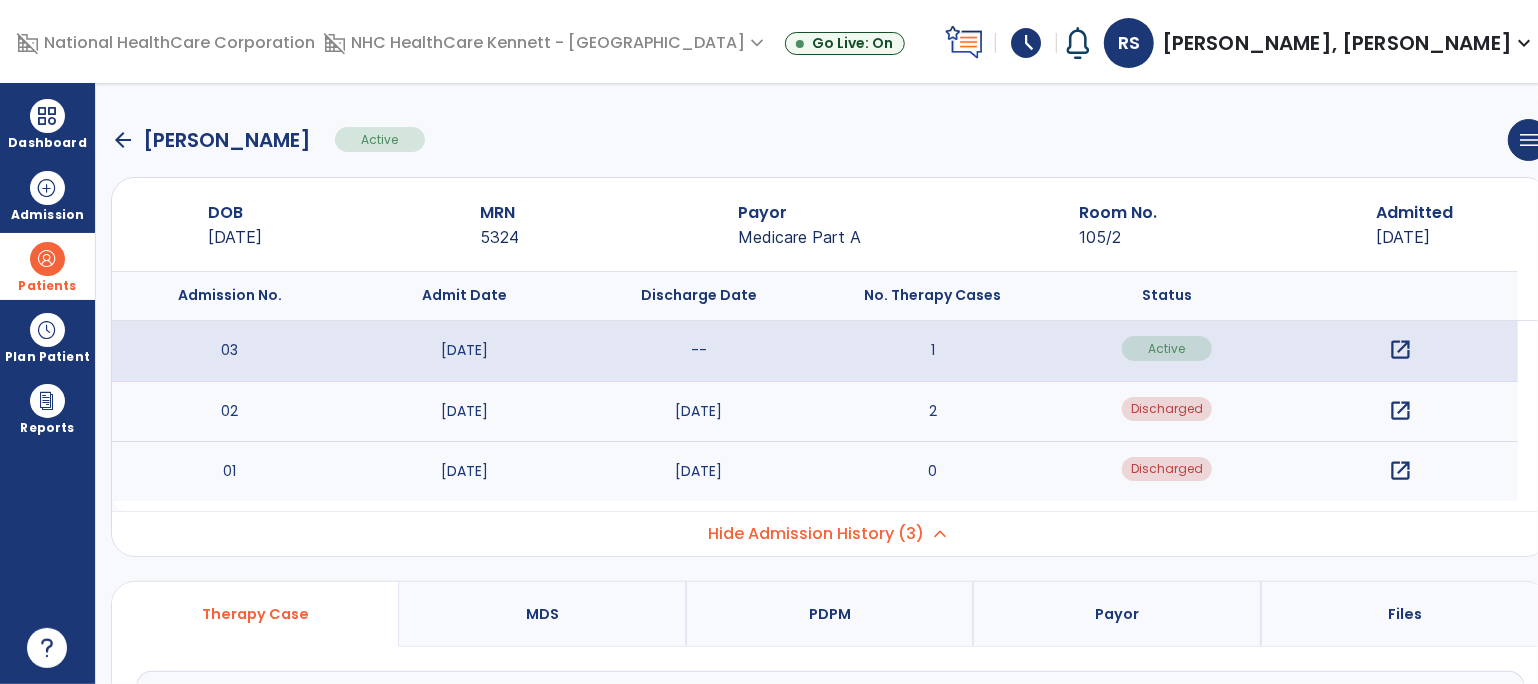 click on "open_in_new" at bounding box center [1400, 411] 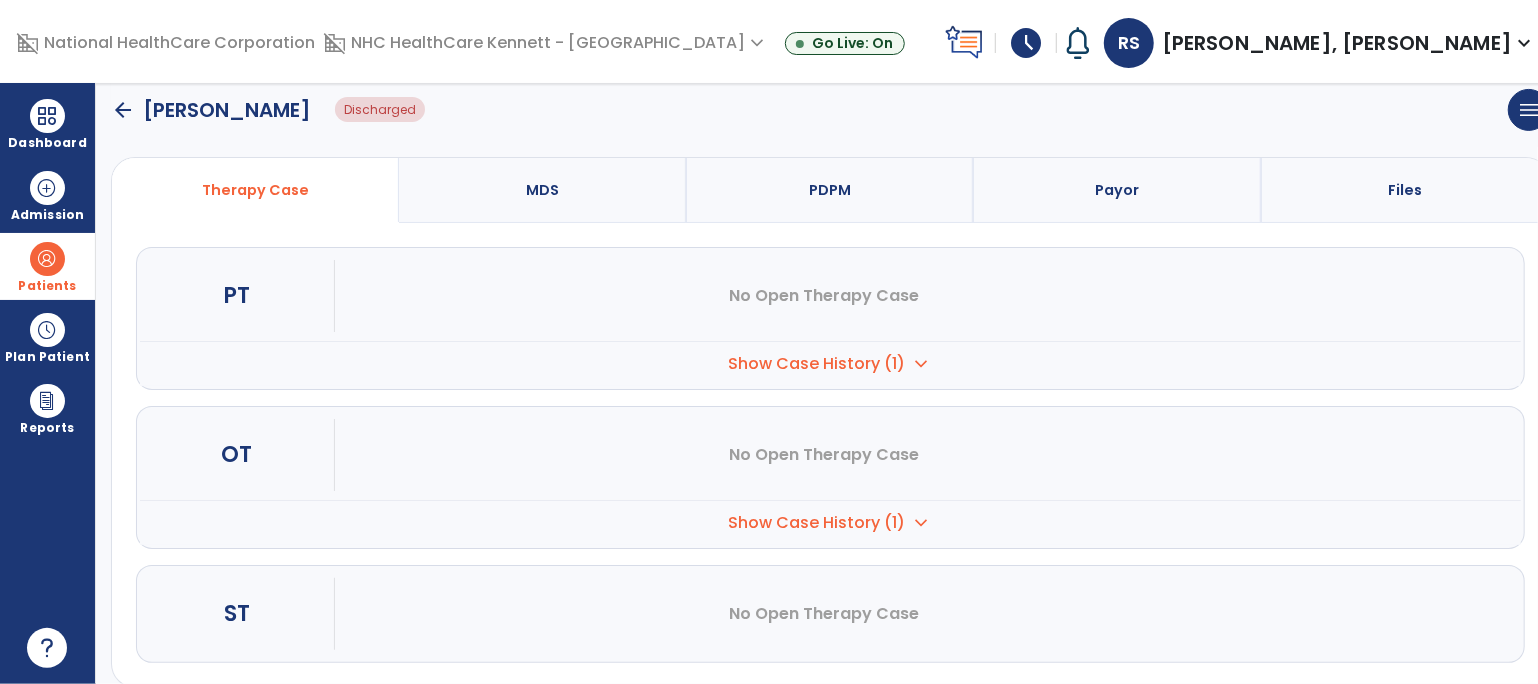 scroll, scrollTop: 444, scrollLeft: 0, axis: vertical 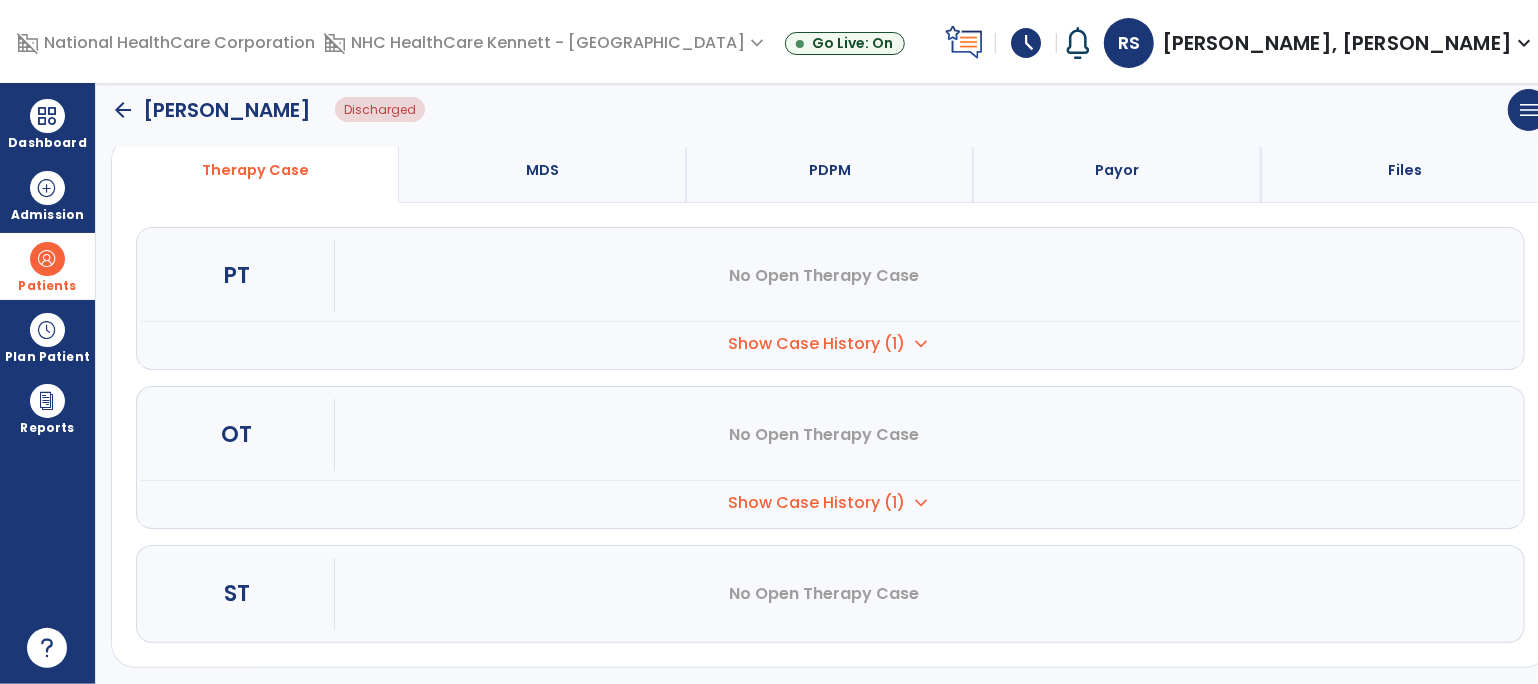 click on "expand_more" at bounding box center [921, 344] 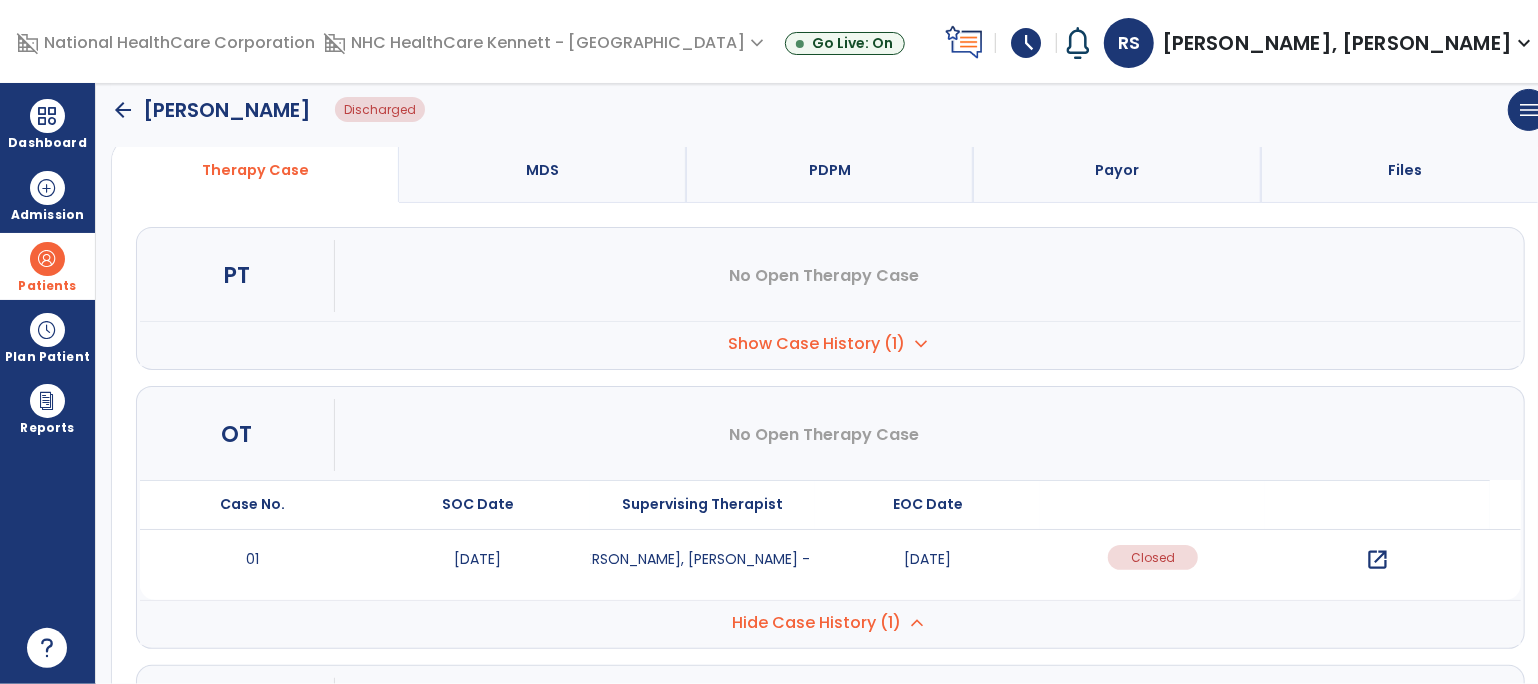 scroll, scrollTop: 555, scrollLeft: 0, axis: vertical 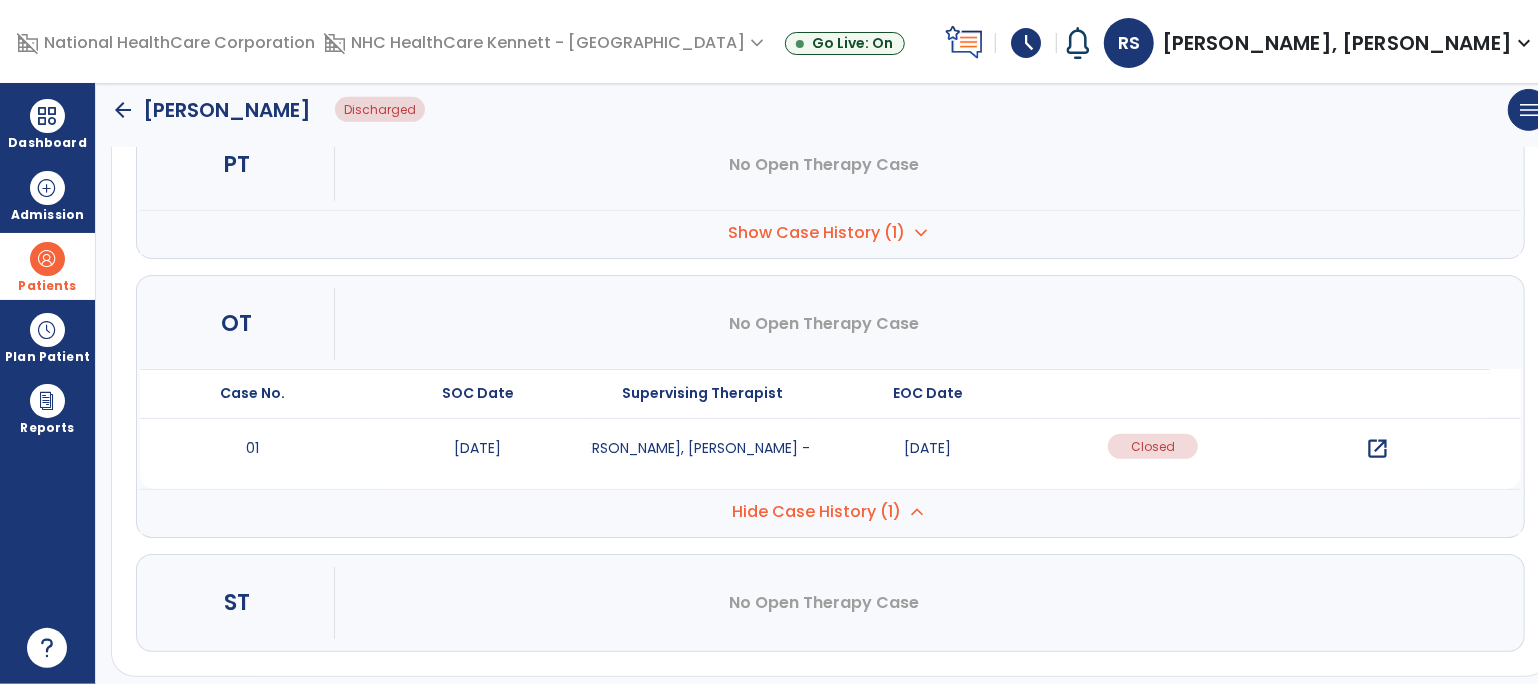 click on "open_in_new" at bounding box center (1377, 449) 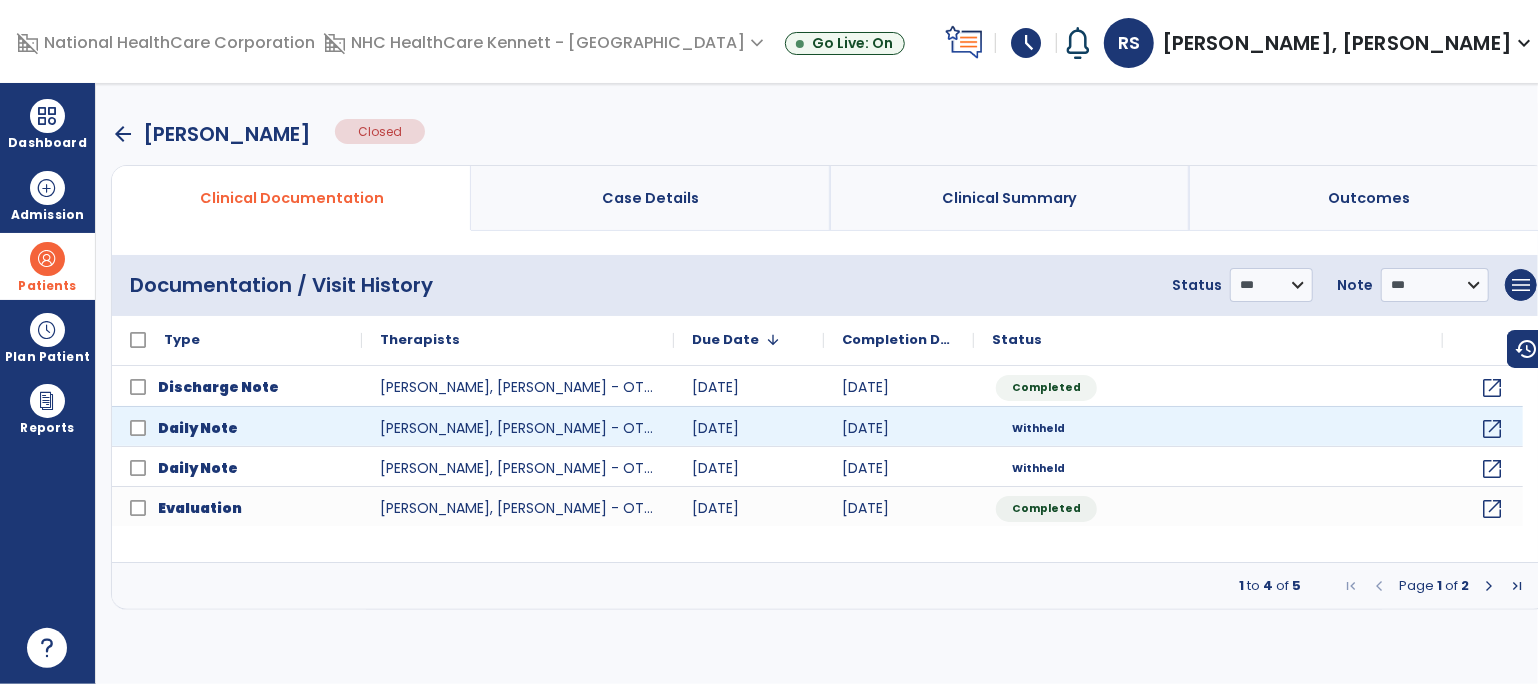 scroll, scrollTop: 0, scrollLeft: 0, axis: both 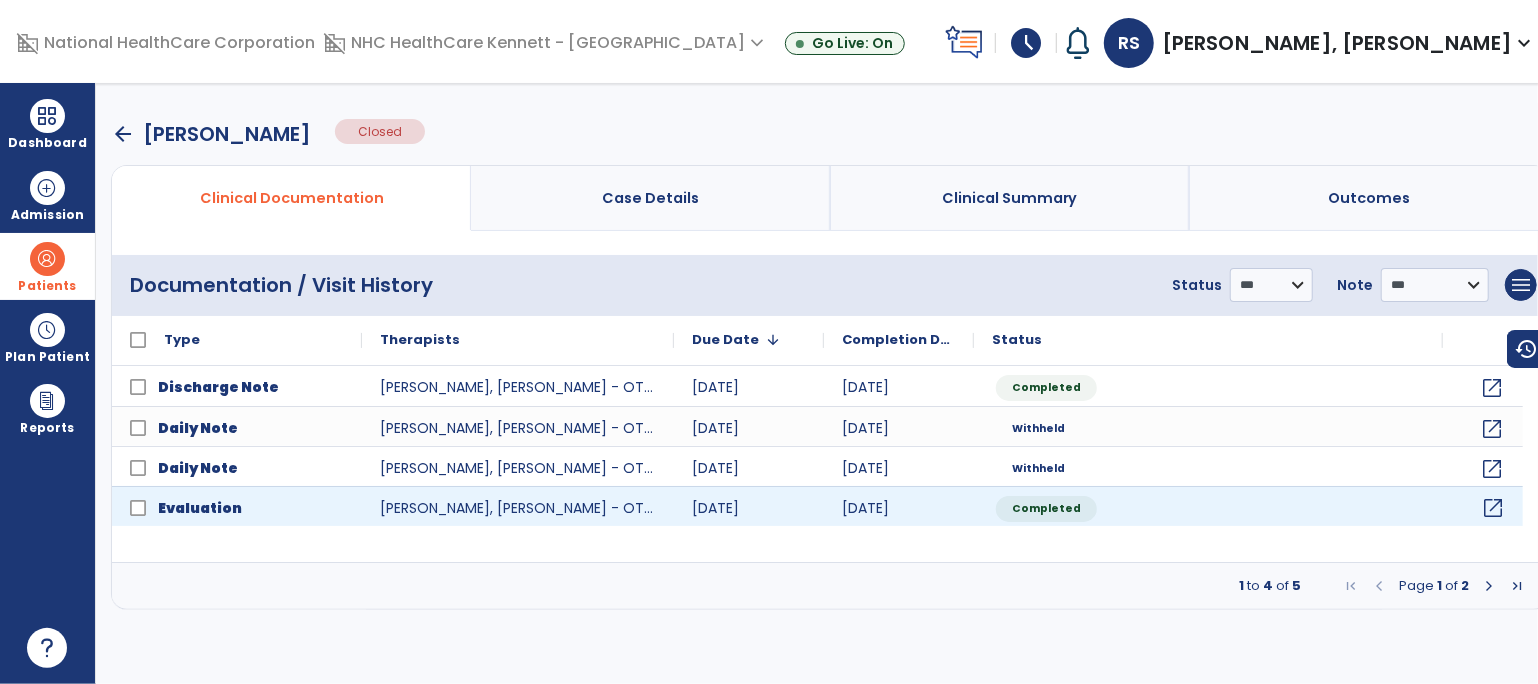 click on "open_in_new" 